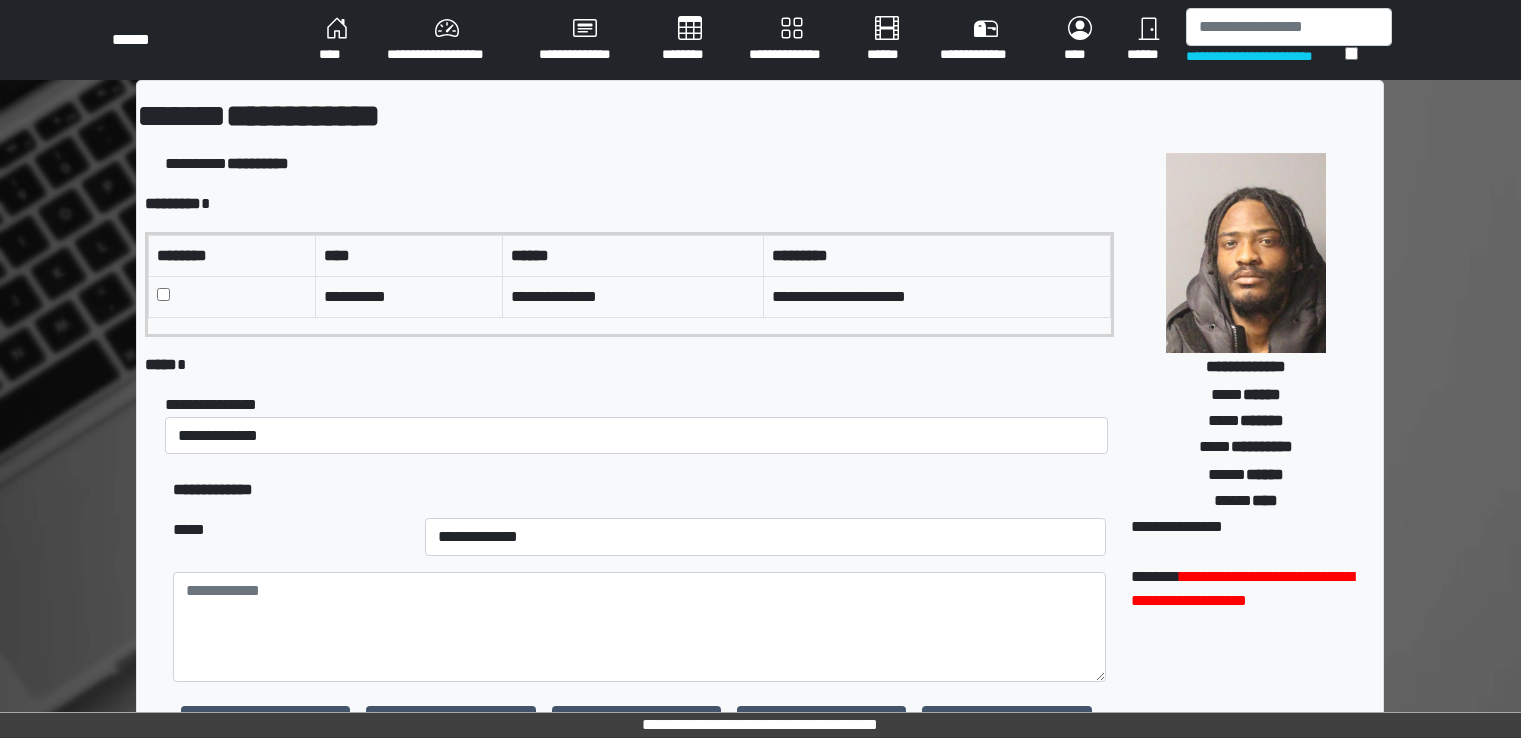 scroll, scrollTop: 0, scrollLeft: 0, axis: both 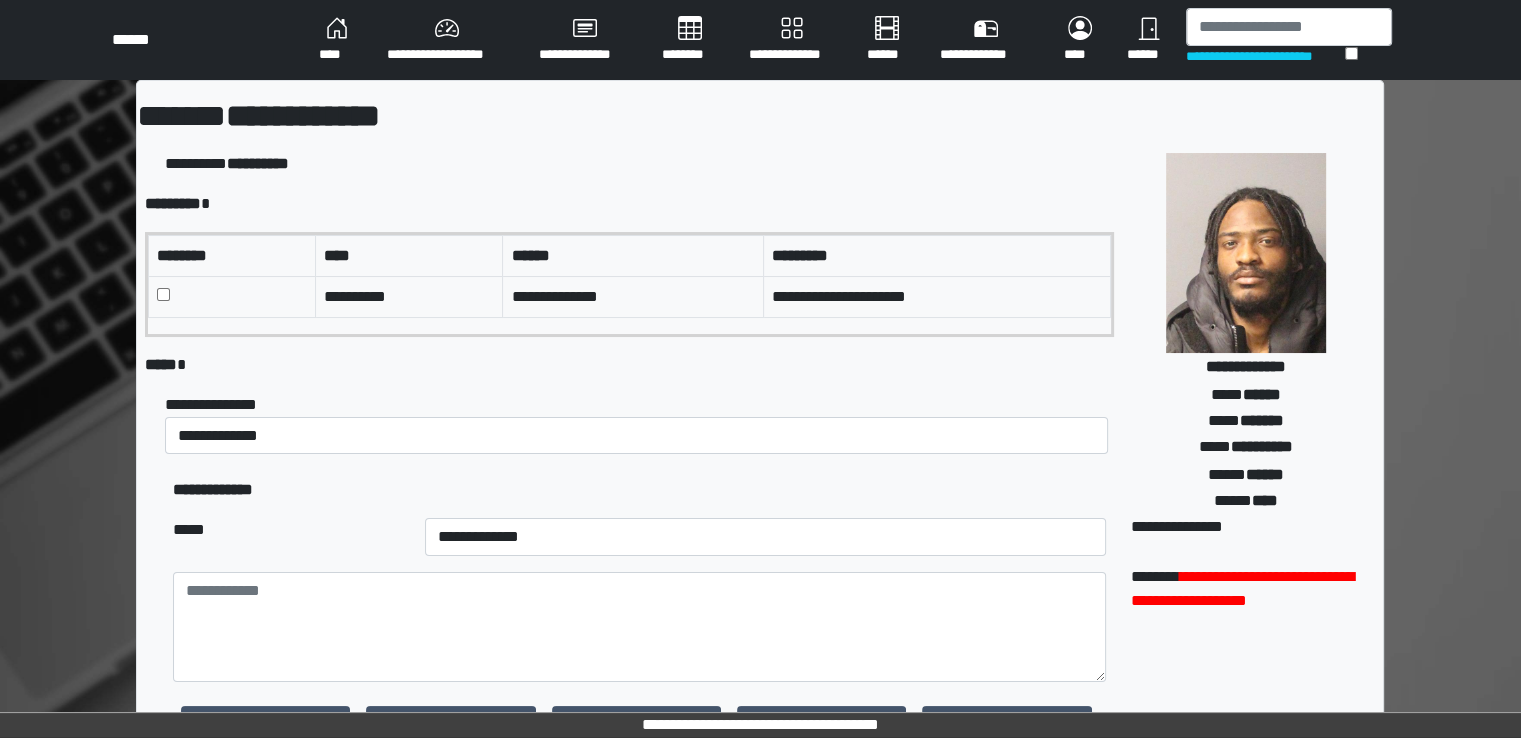 click at bounding box center (232, 296) 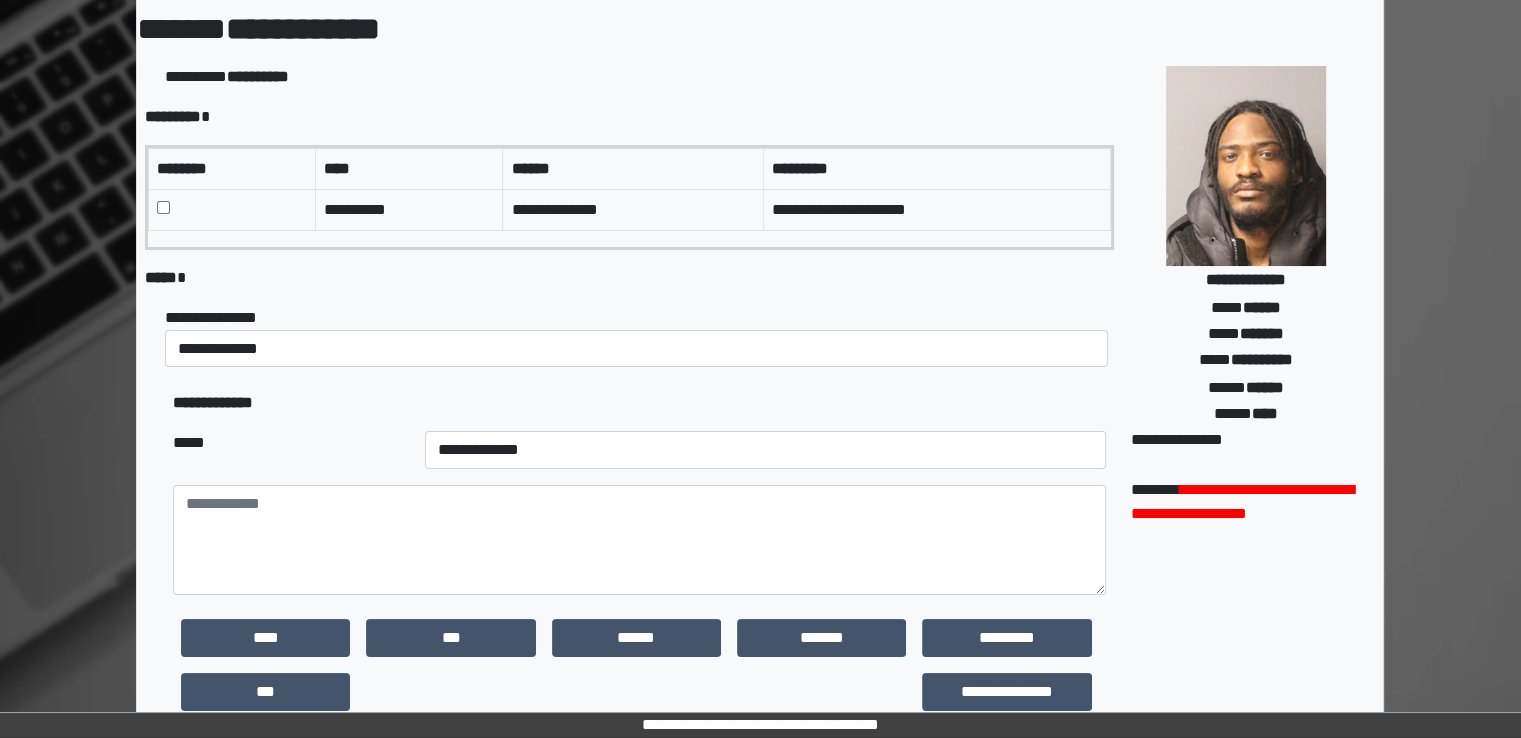scroll, scrollTop: 200, scrollLeft: 0, axis: vertical 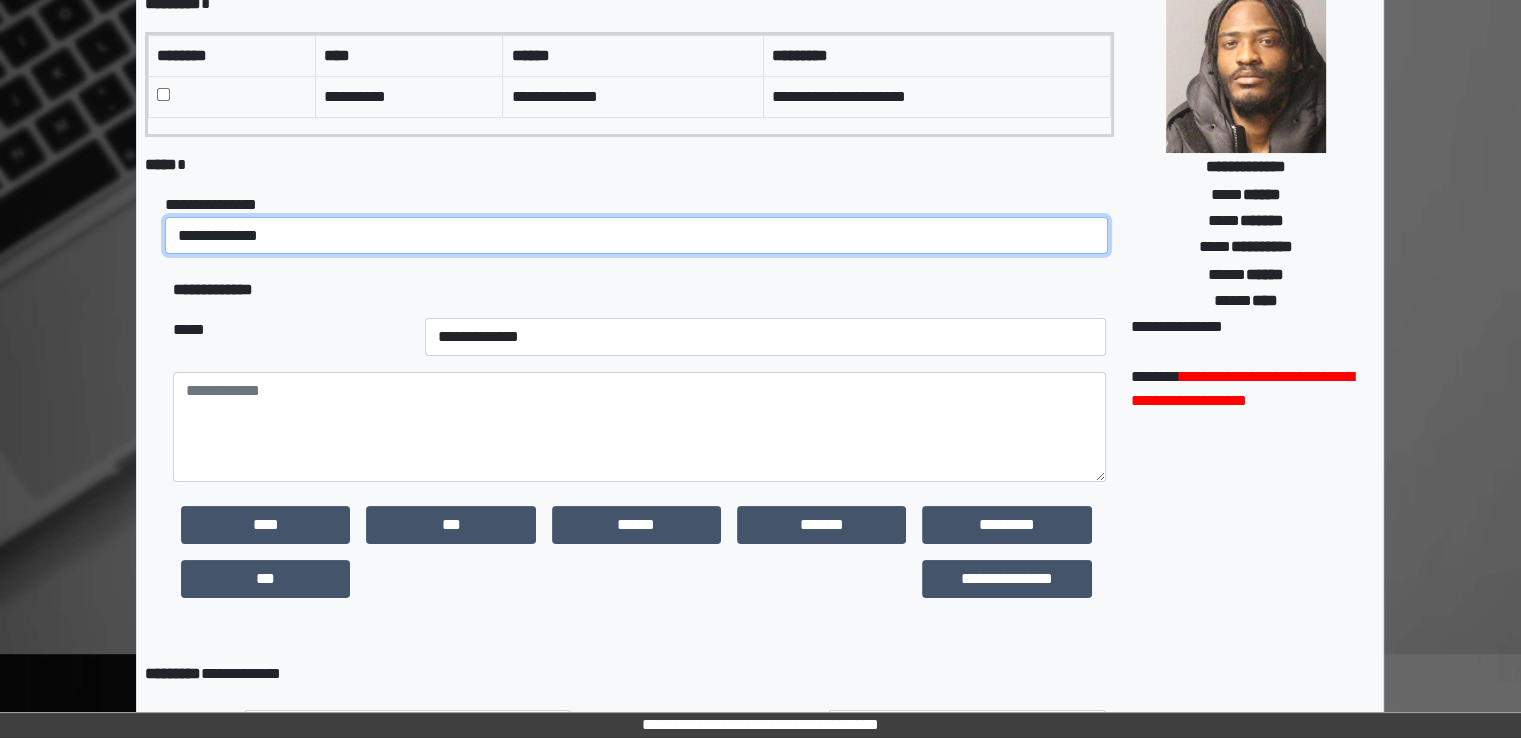 click on "**********" at bounding box center [636, 236] 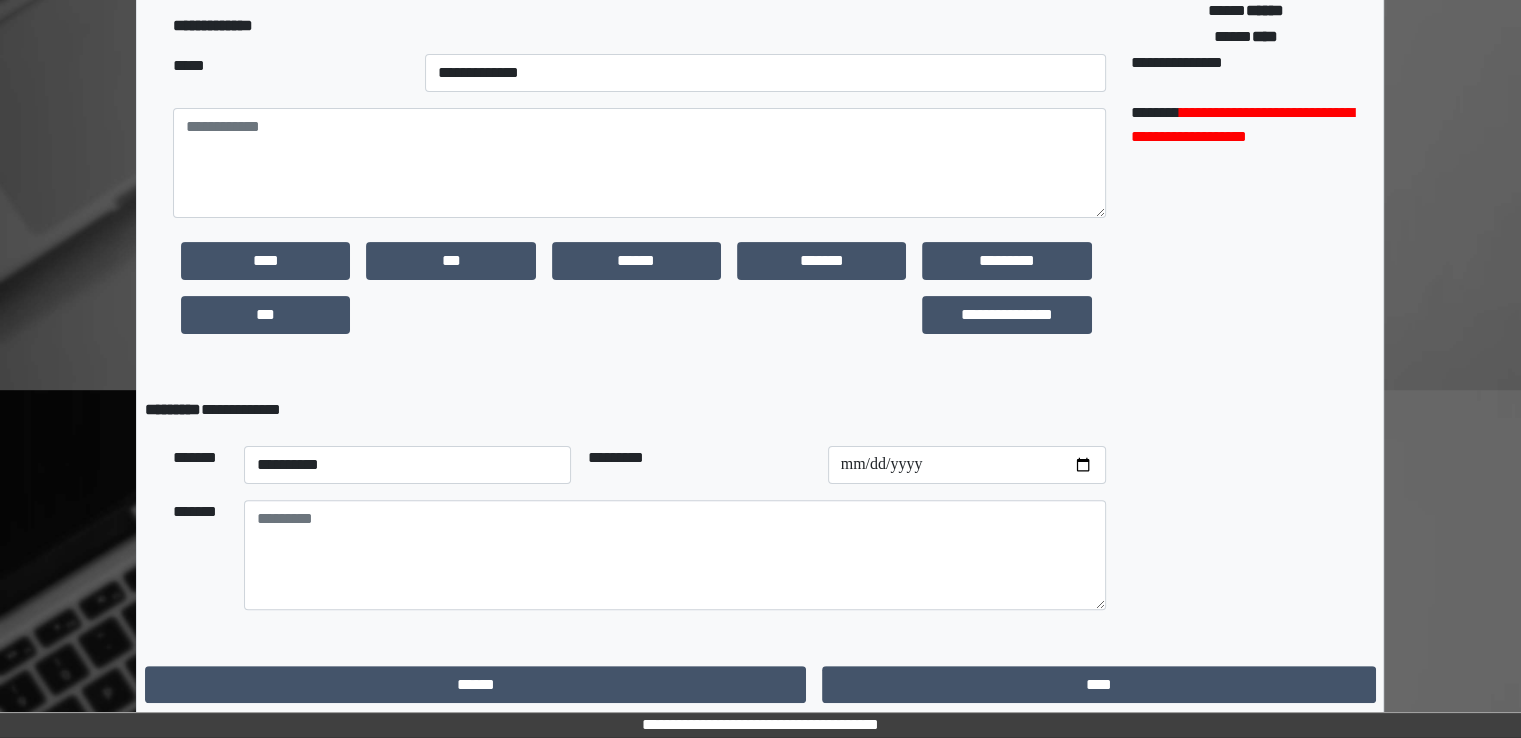 scroll, scrollTop: 467, scrollLeft: 0, axis: vertical 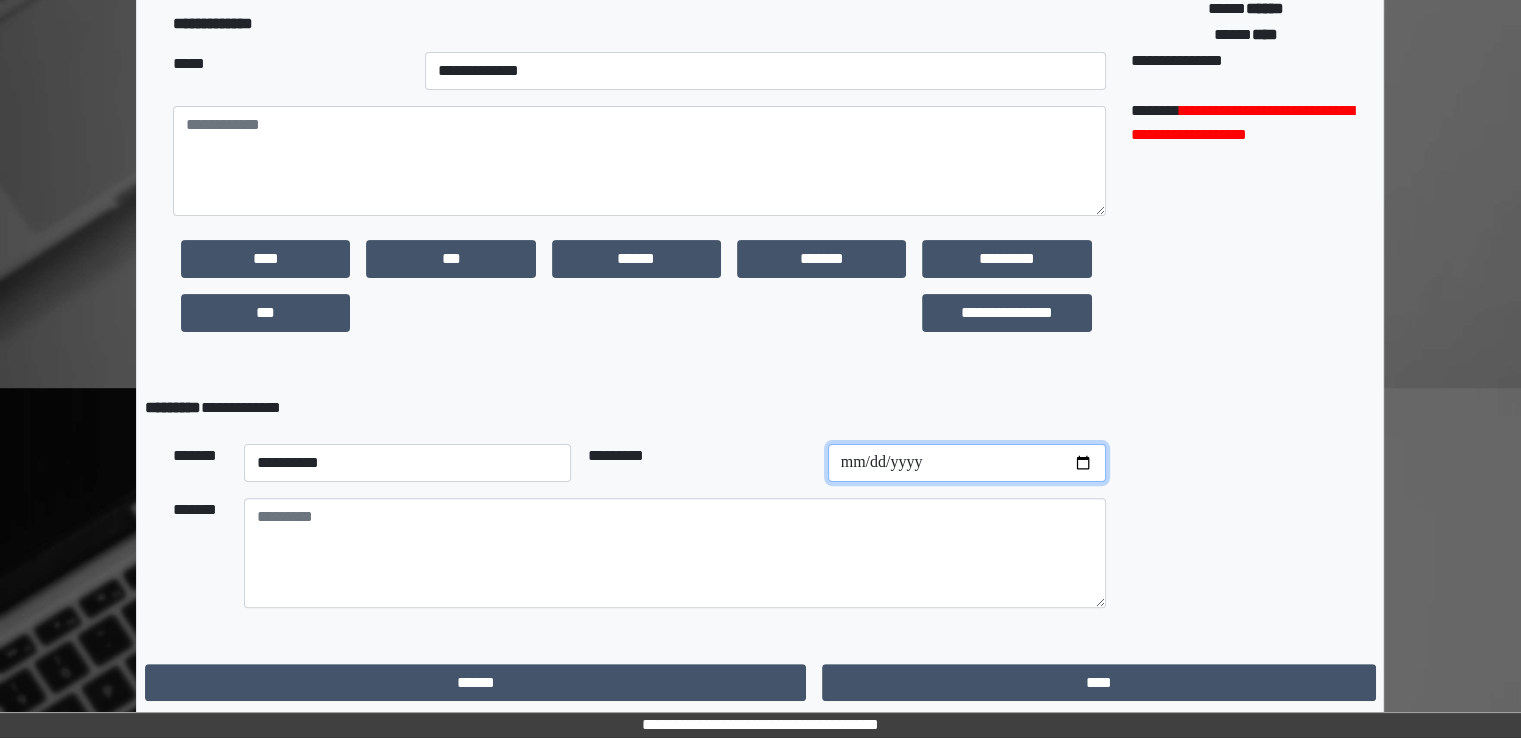 click at bounding box center (967, 463) 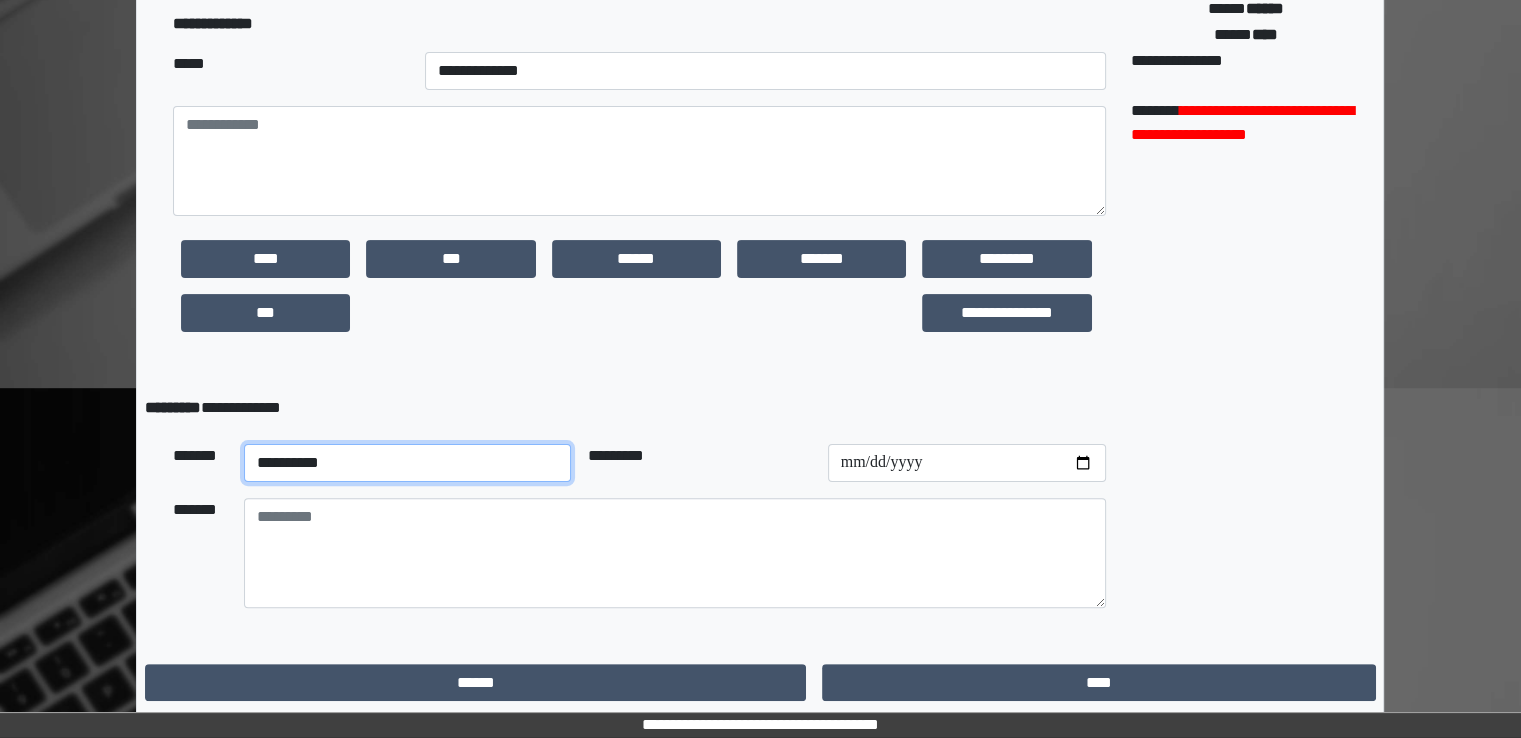 click on "**********" at bounding box center [408, 463] 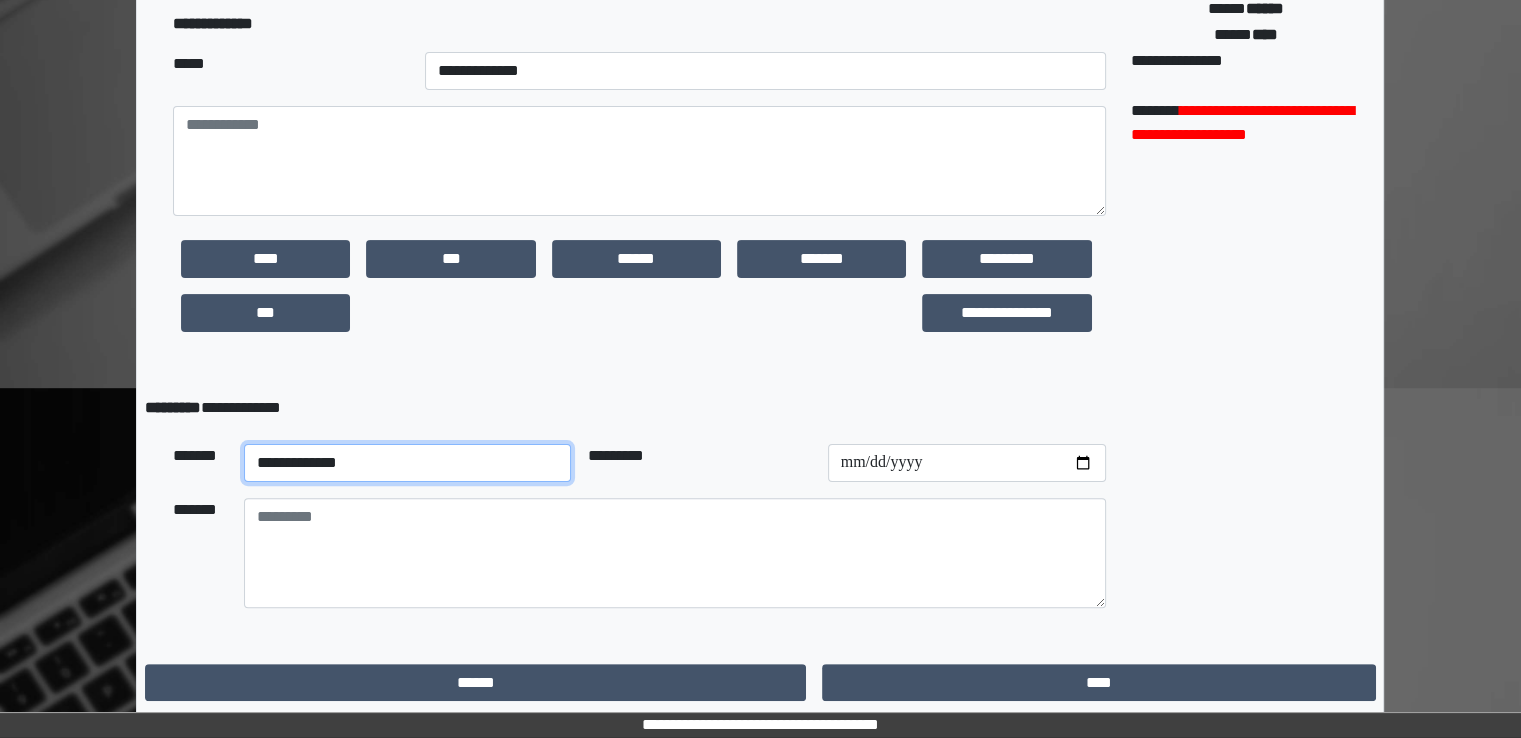 click on "**********" at bounding box center (408, 463) 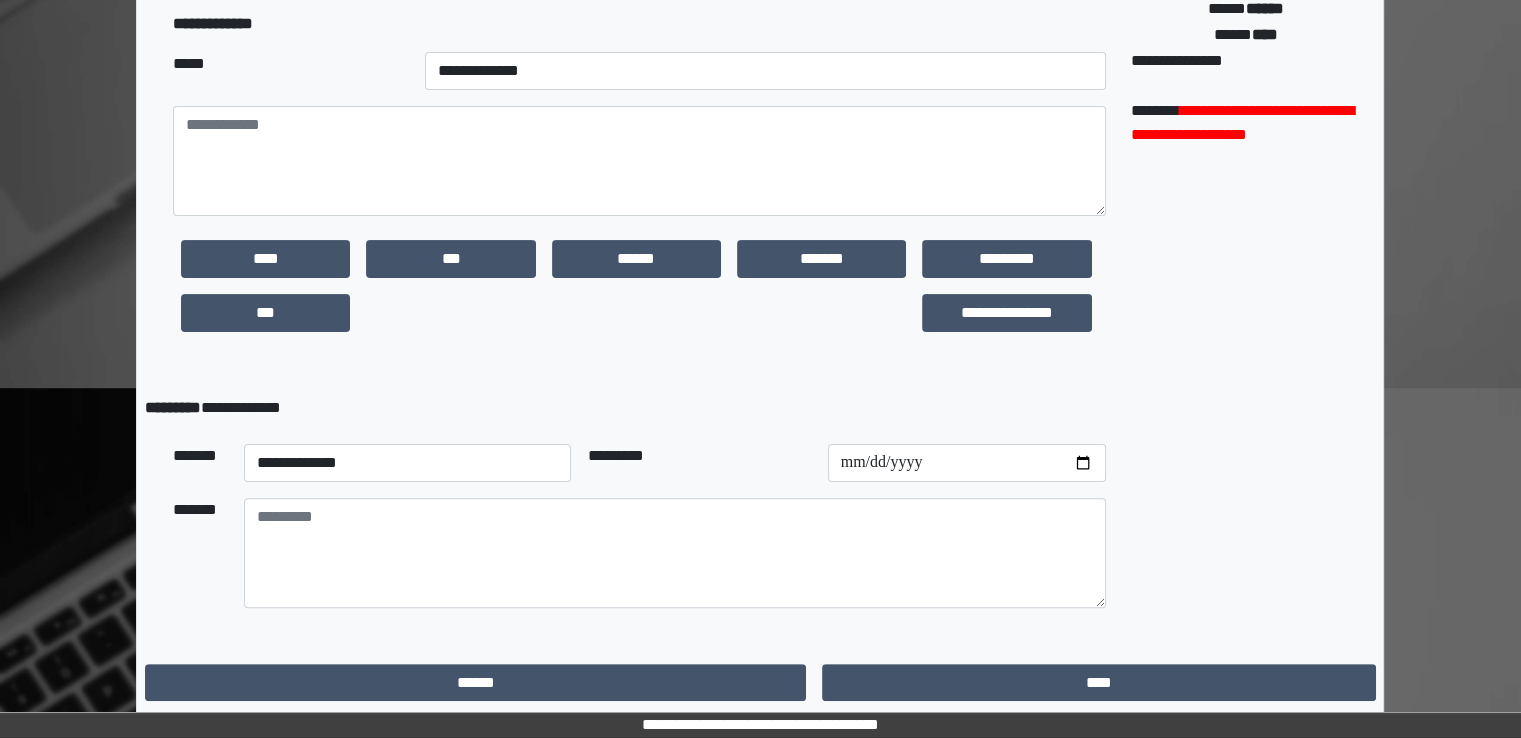 click on "**********" at bounding box center (629, 408) 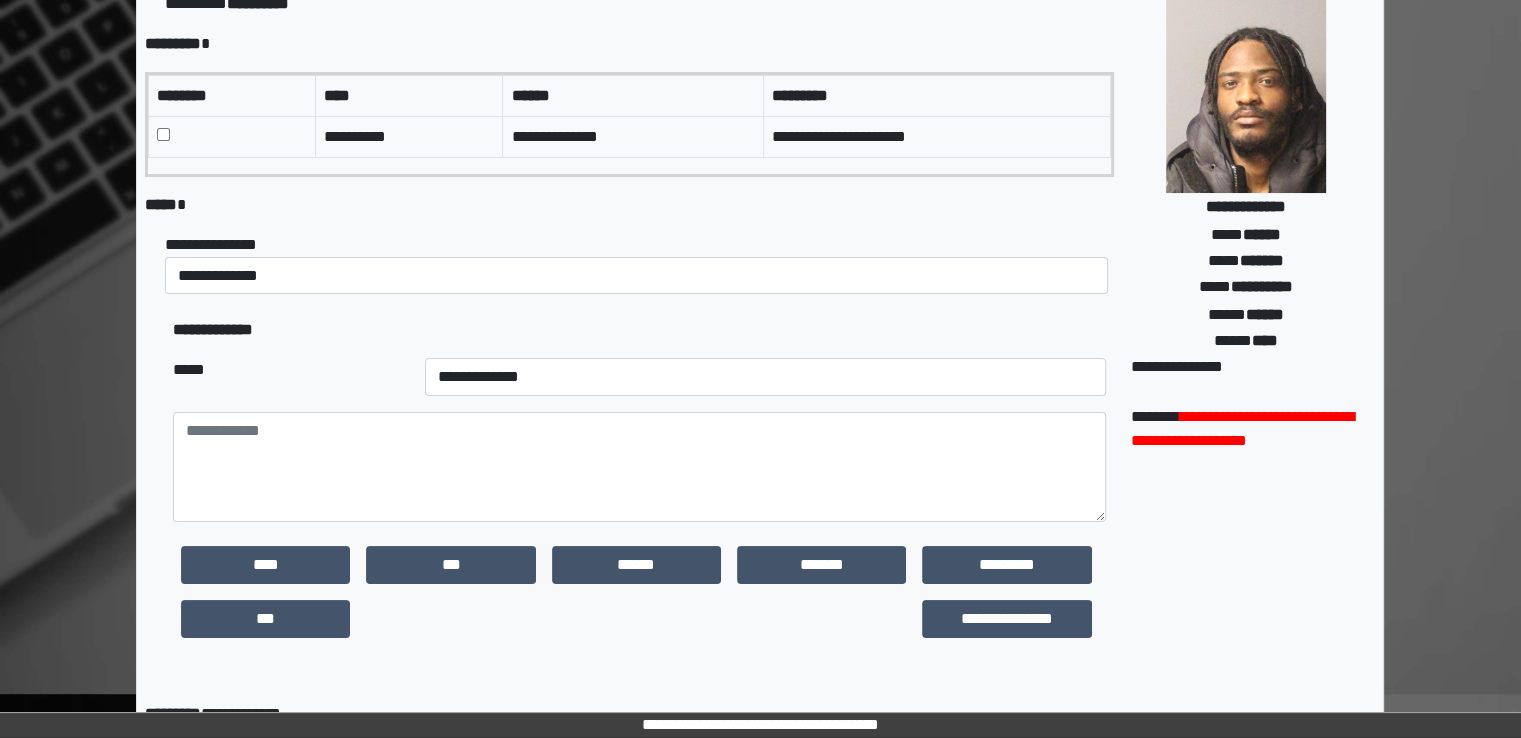 scroll, scrollTop: 67, scrollLeft: 0, axis: vertical 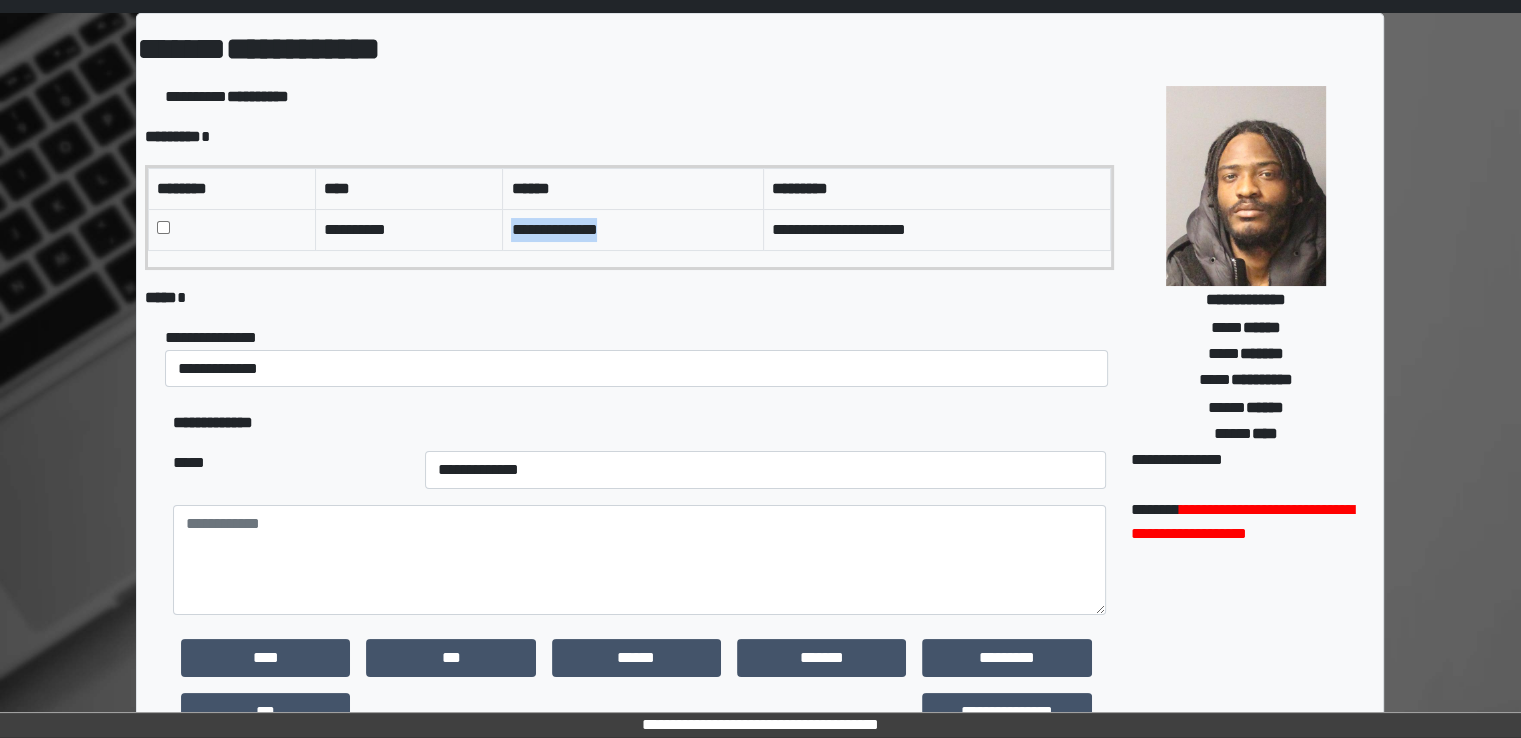 drag, startPoint x: 659, startPoint y: 225, endPoint x: 480, endPoint y: 211, distance: 179.54665 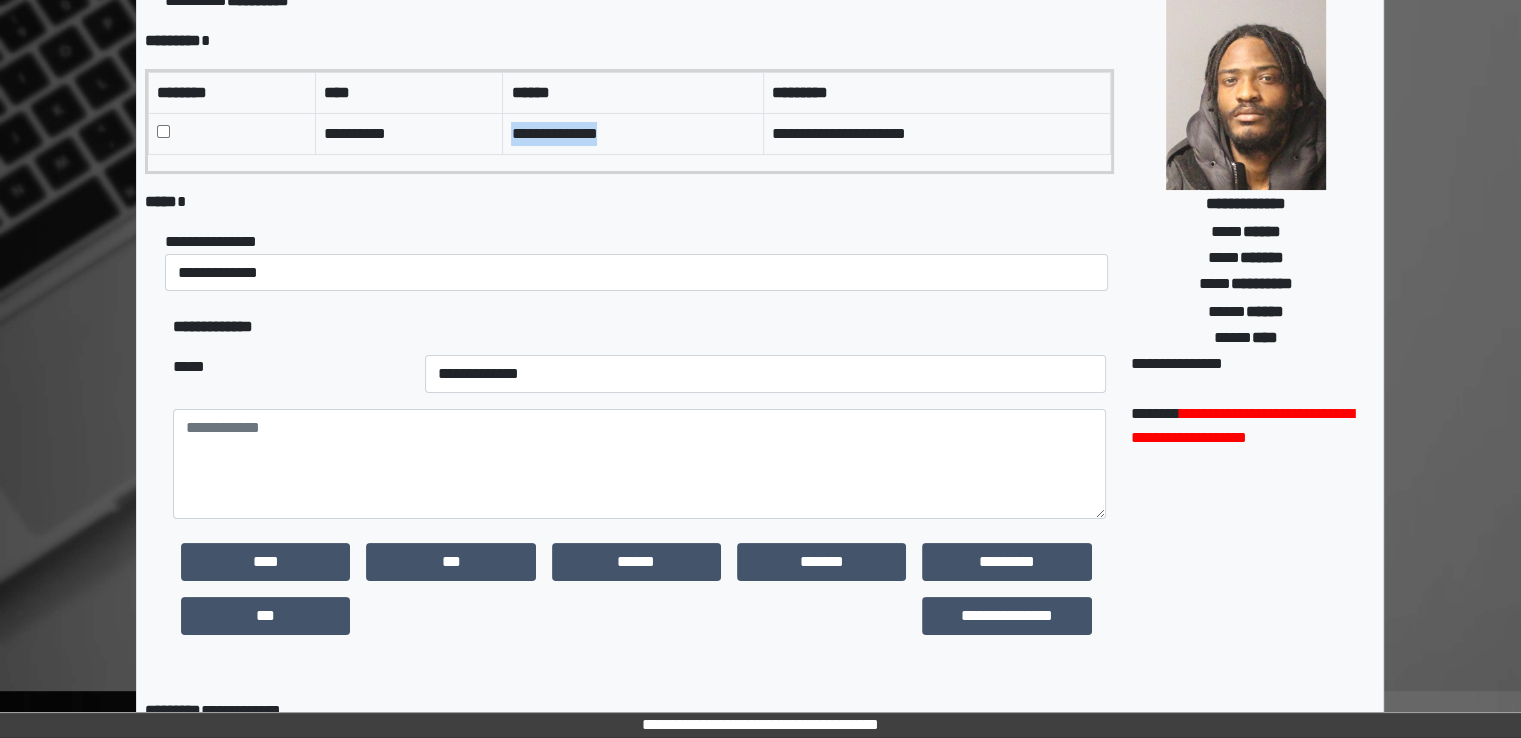 scroll, scrollTop: 367, scrollLeft: 0, axis: vertical 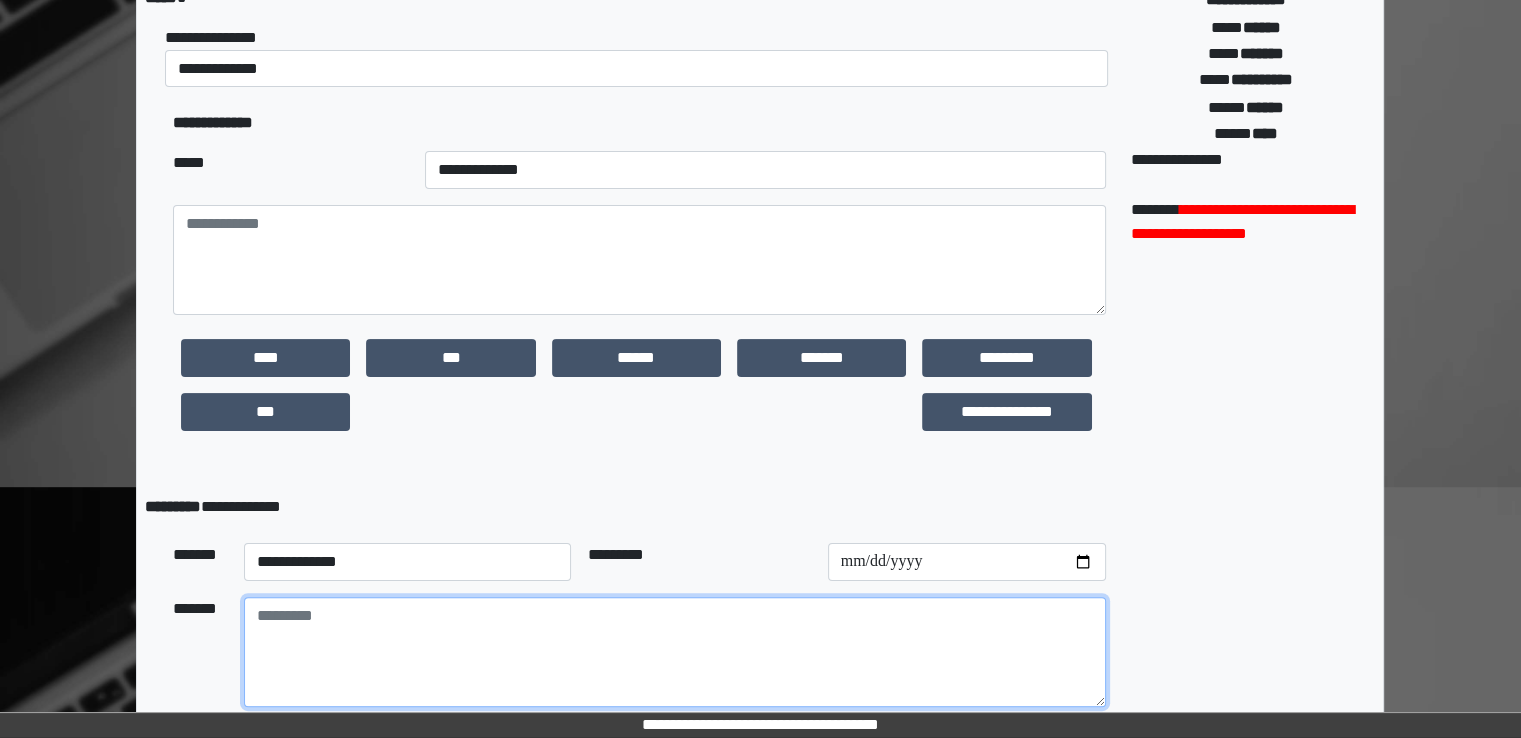 click at bounding box center (675, 652) 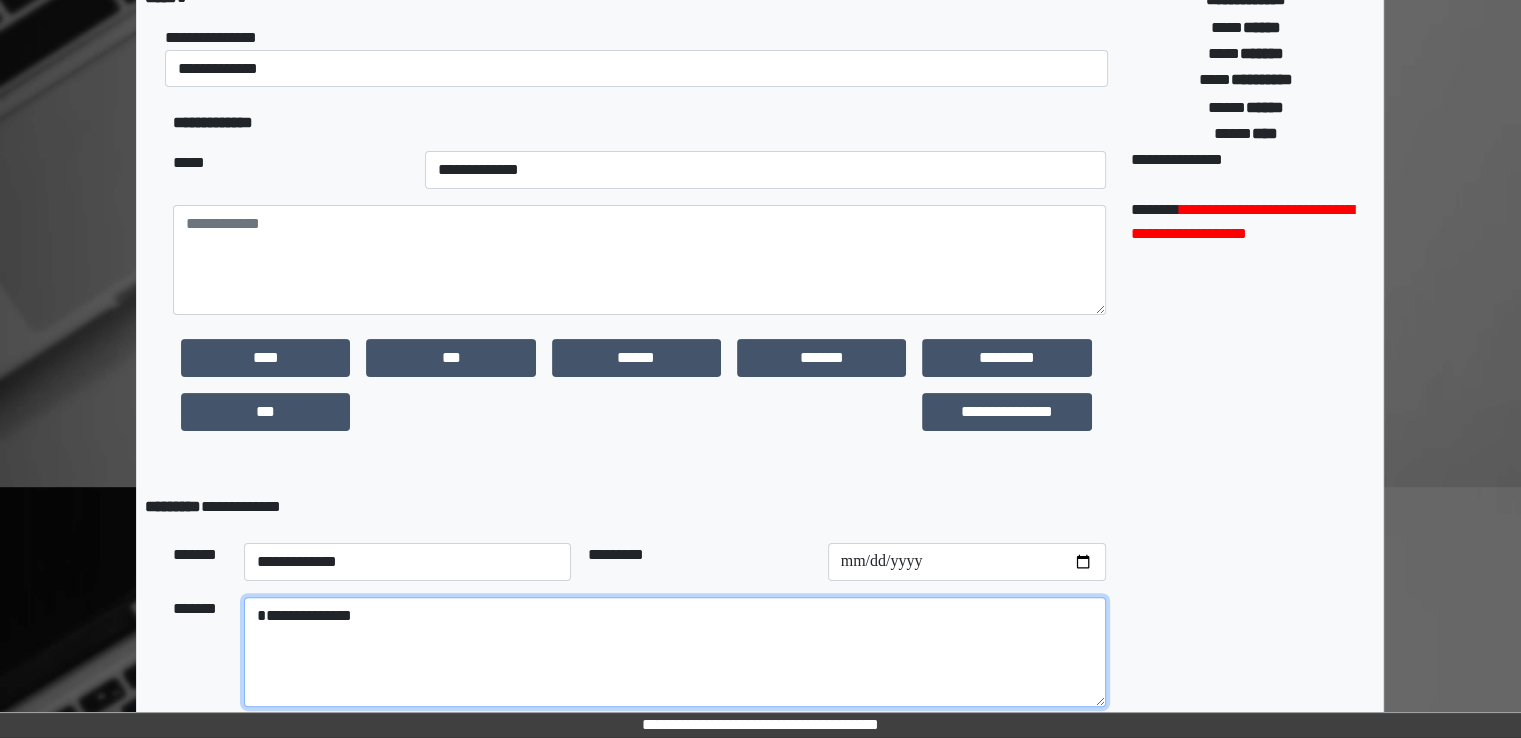 type on "**********" 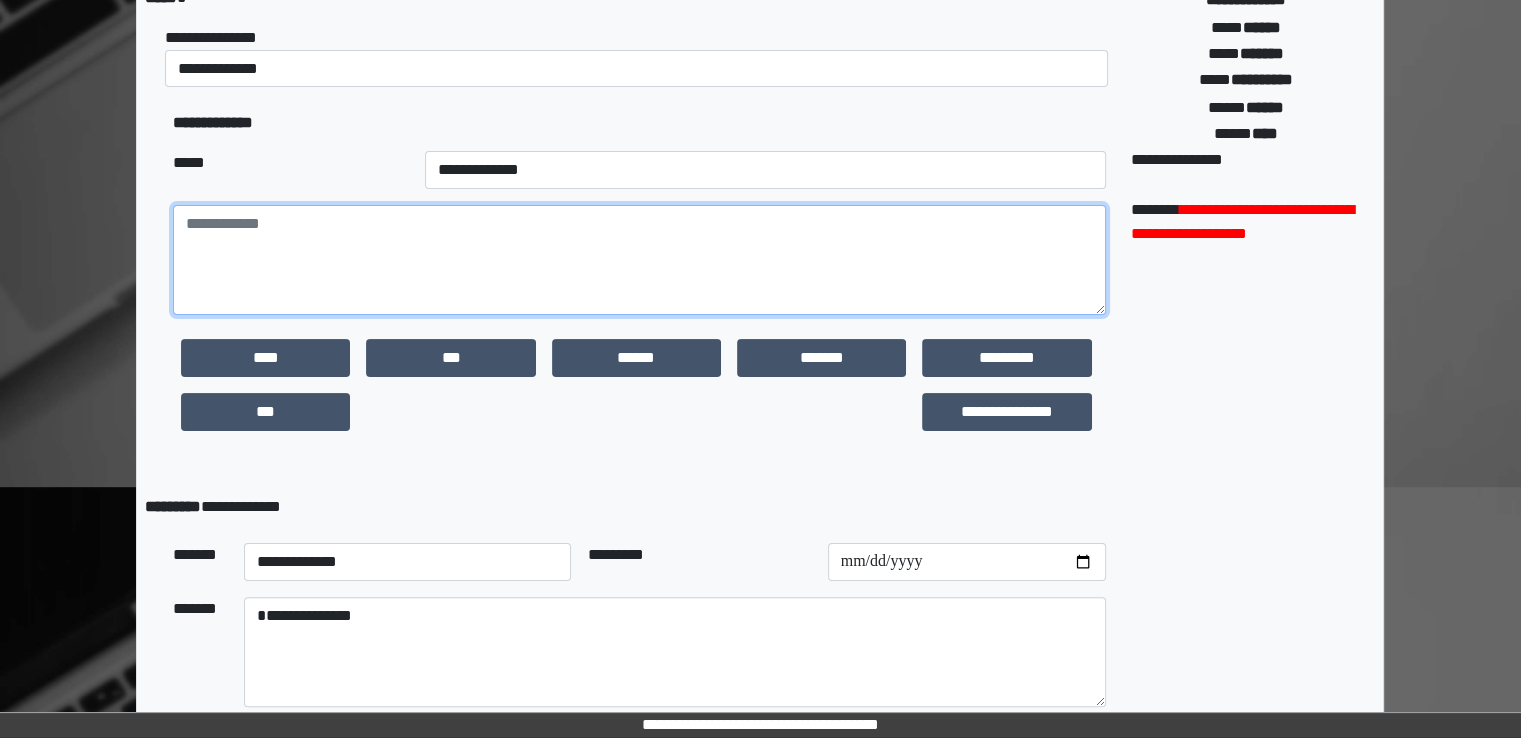 click at bounding box center (639, 260) 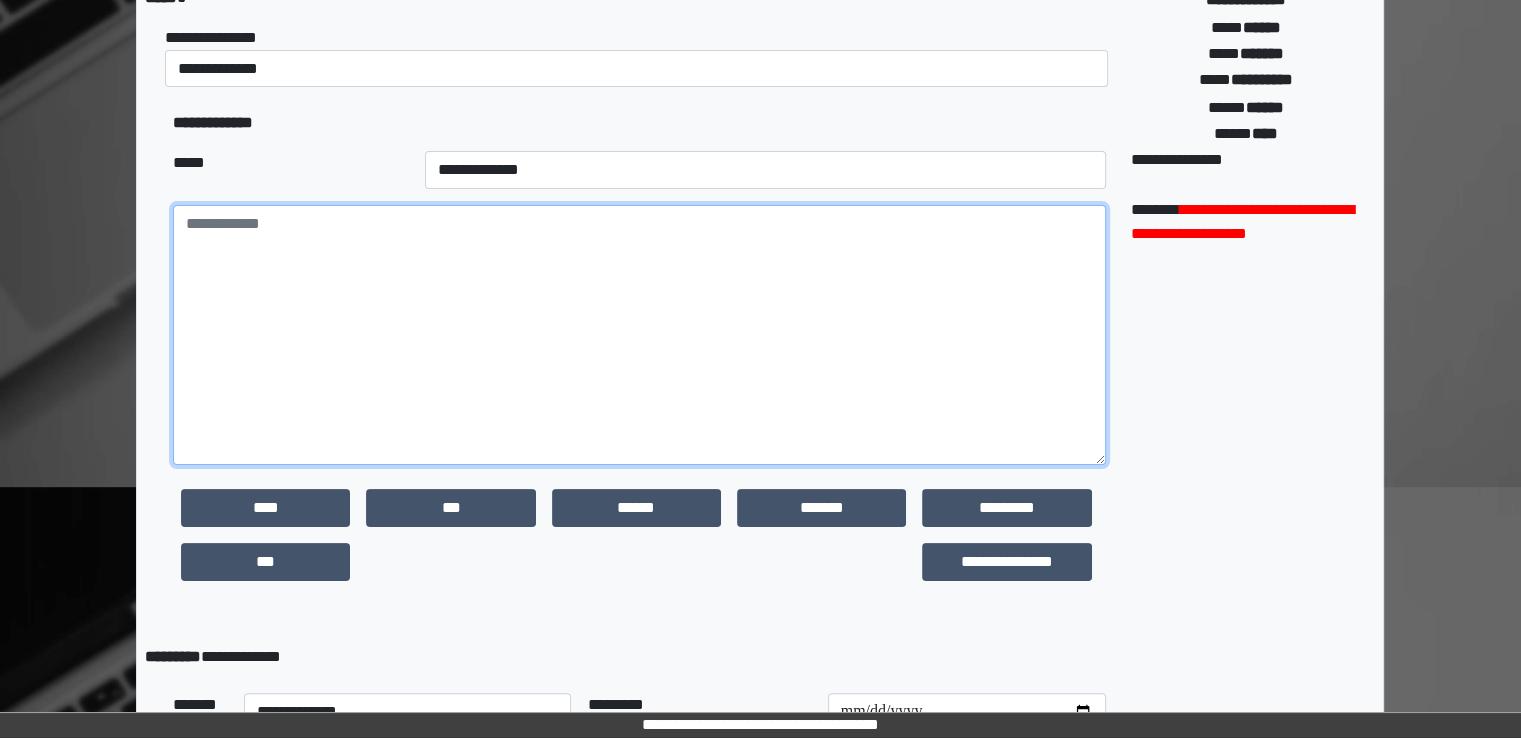 drag, startPoint x: 1097, startPoint y: 304, endPoint x: 1130, endPoint y: 475, distance: 174.1551 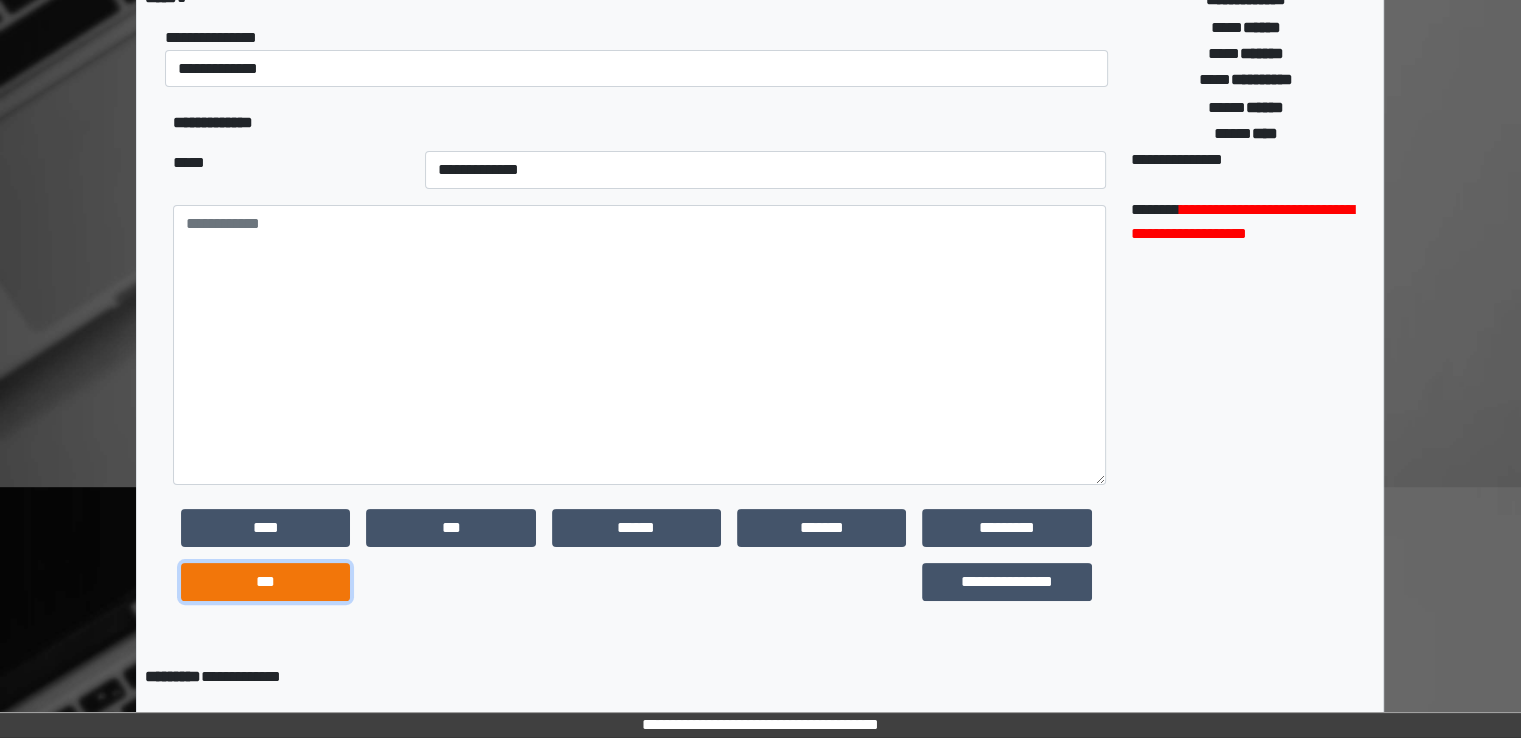 click on "***" at bounding box center [265, 582] 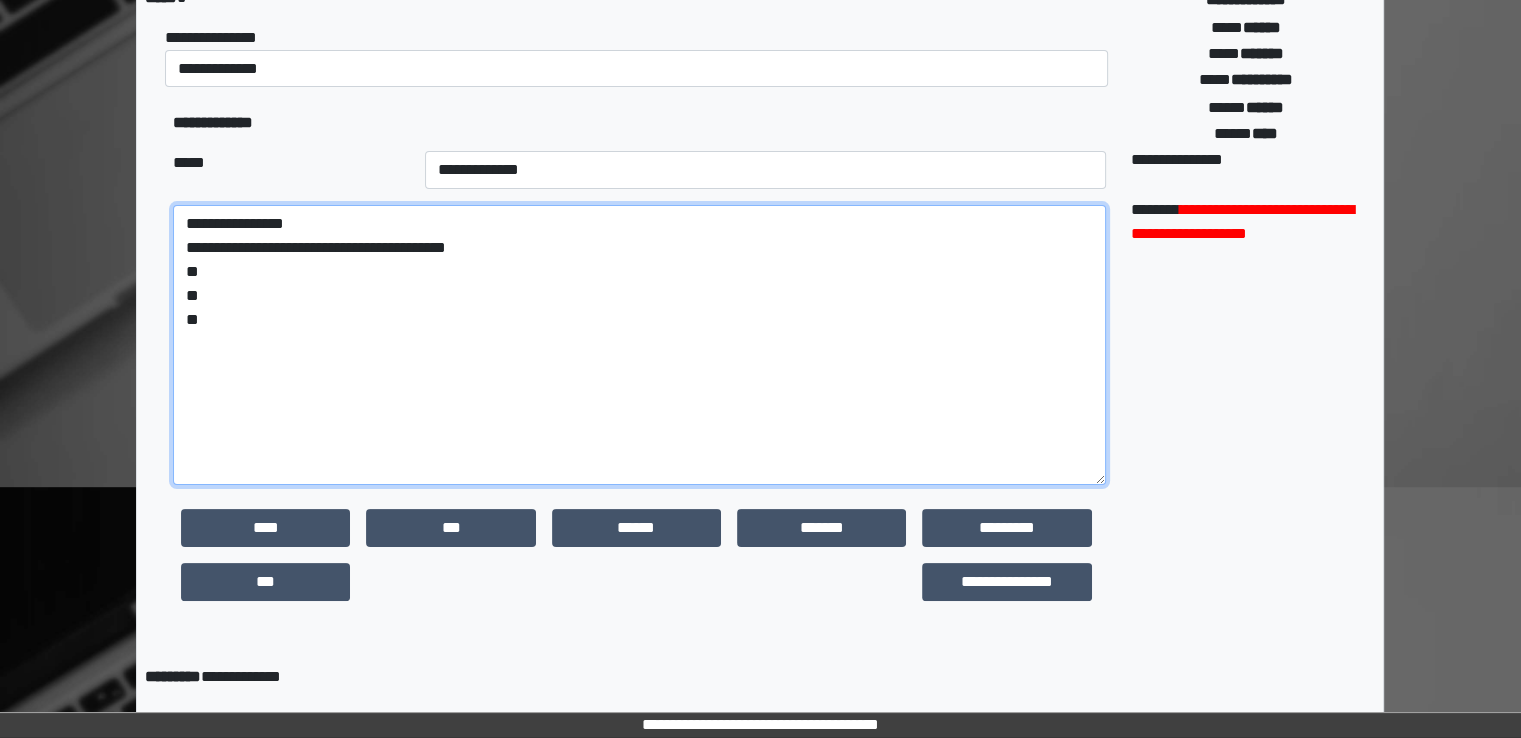 click on "**********" at bounding box center [639, 345] 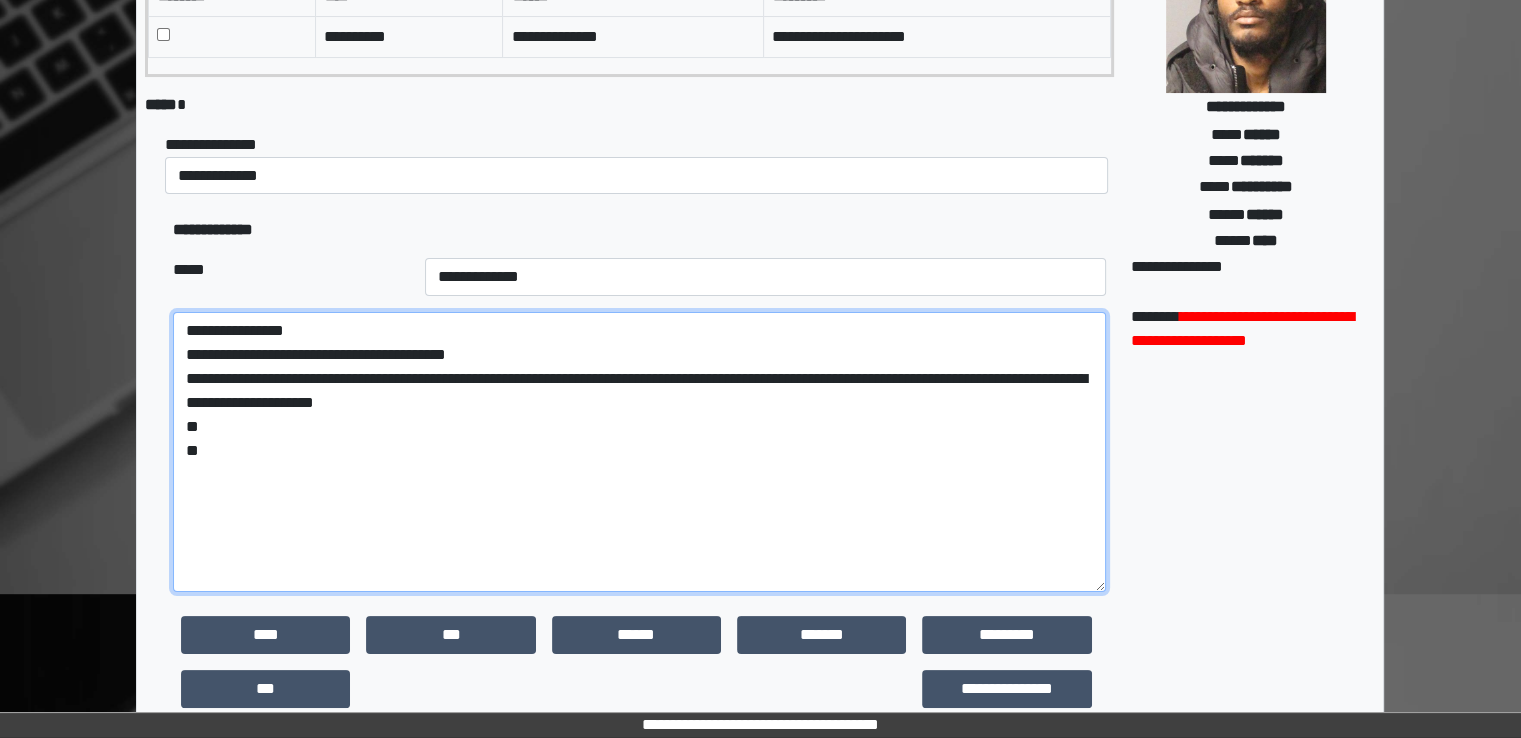 scroll, scrollTop: 167, scrollLeft: 0, axis: vertical 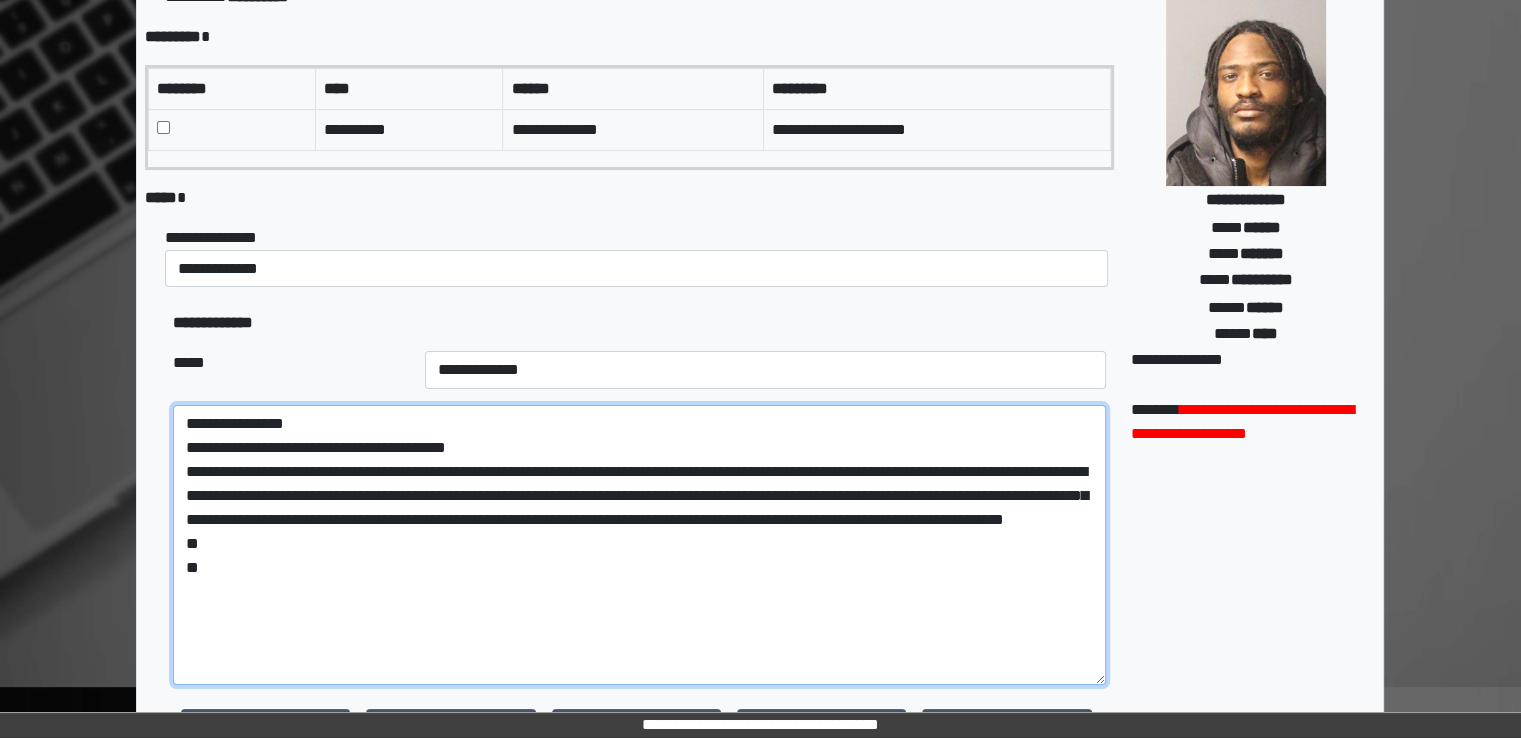 click on "**********" at bounding box center [639, 545] 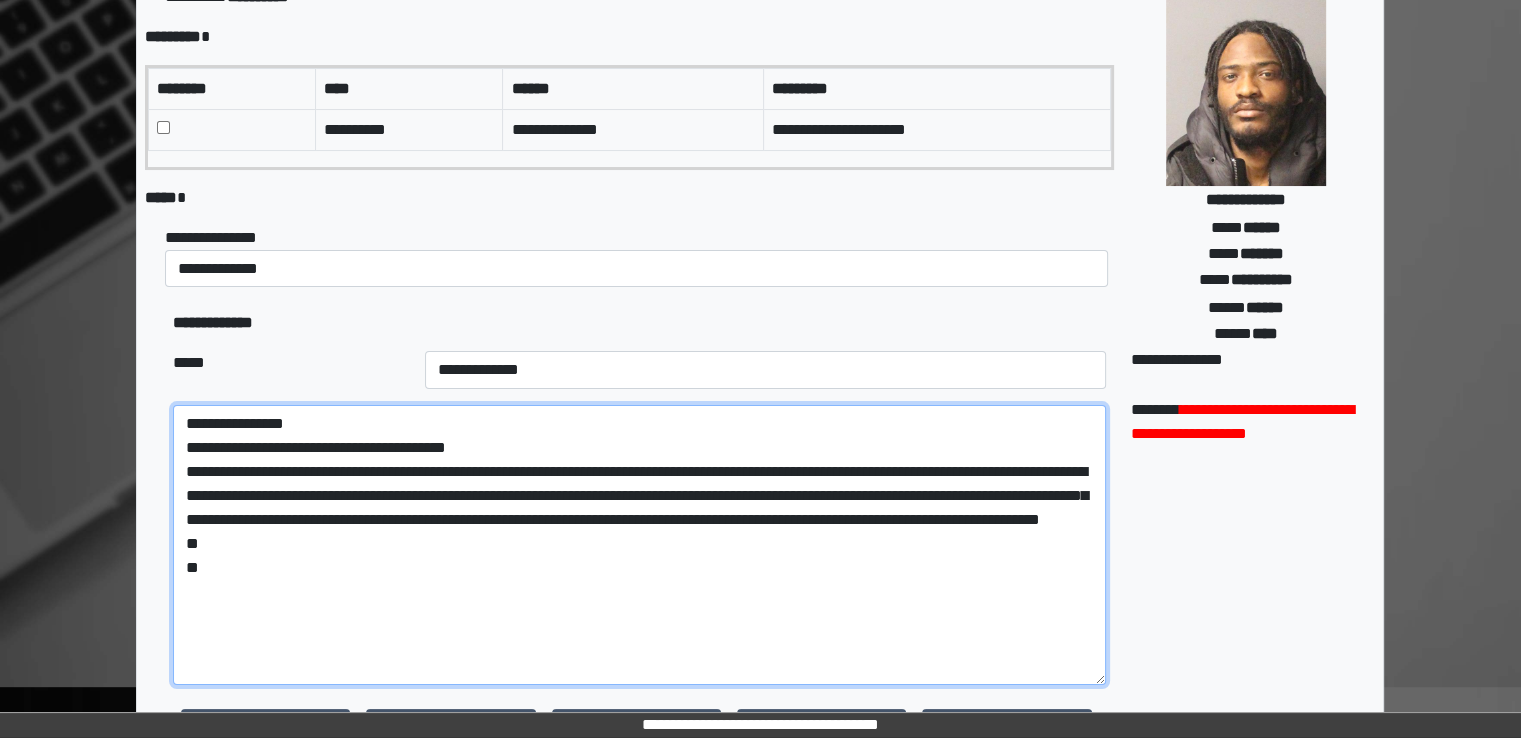 click on "**********" at bounding box center (639, 545) 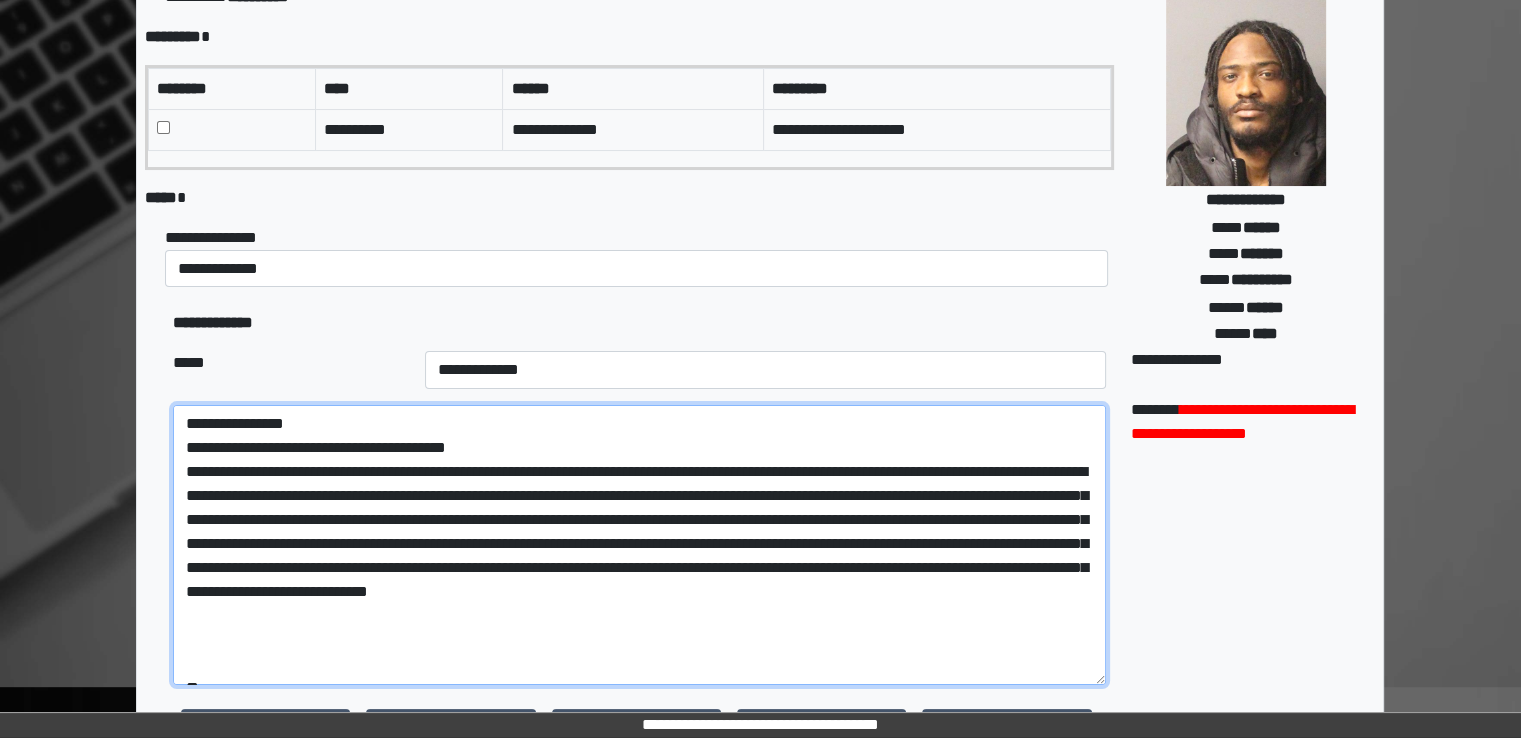 scroll, scrollTop: 14, scrollLeft: 0, axis: vertical 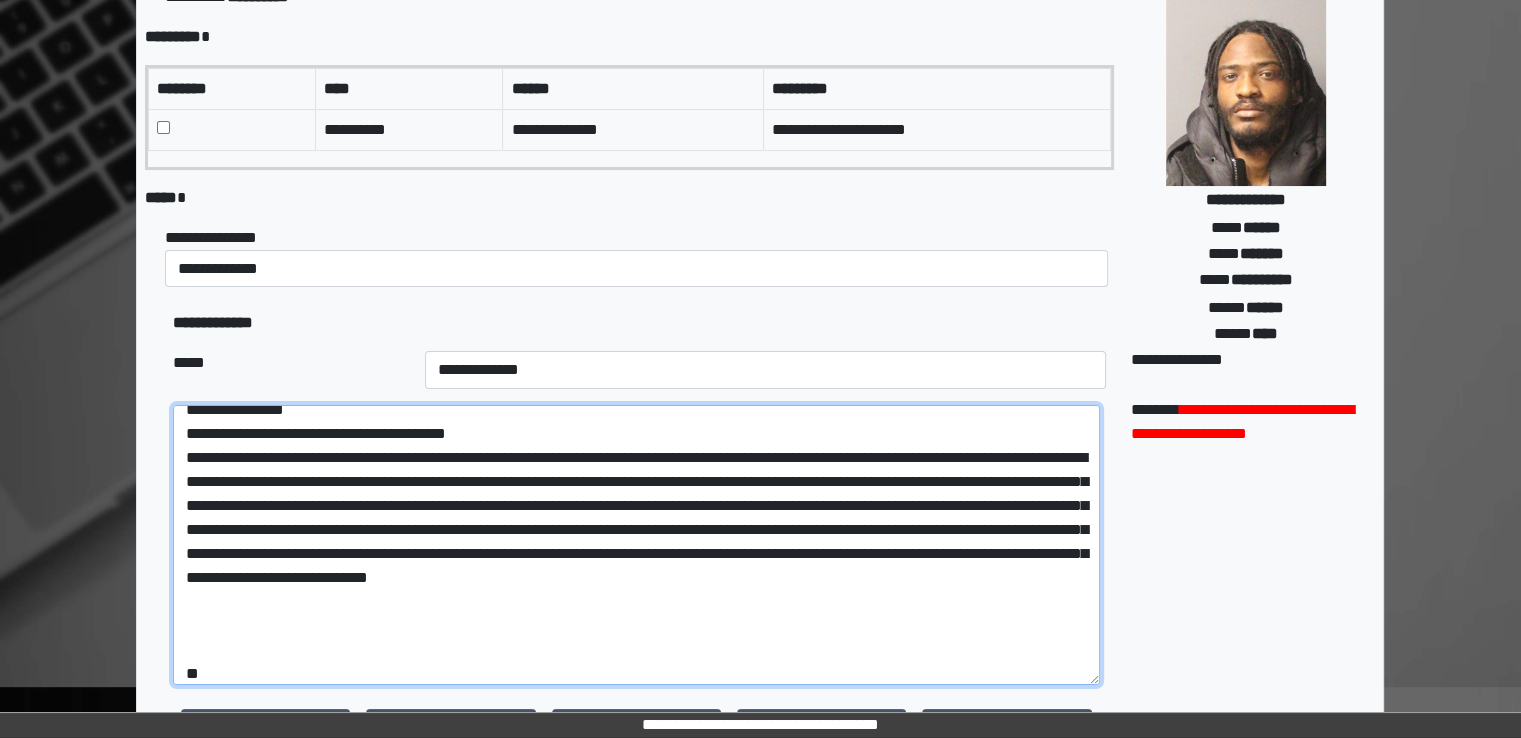 drag, startPoint x: 186, startPoint y: 549, endPoint x: 311, endPoint y: 556, distance: 125.19585 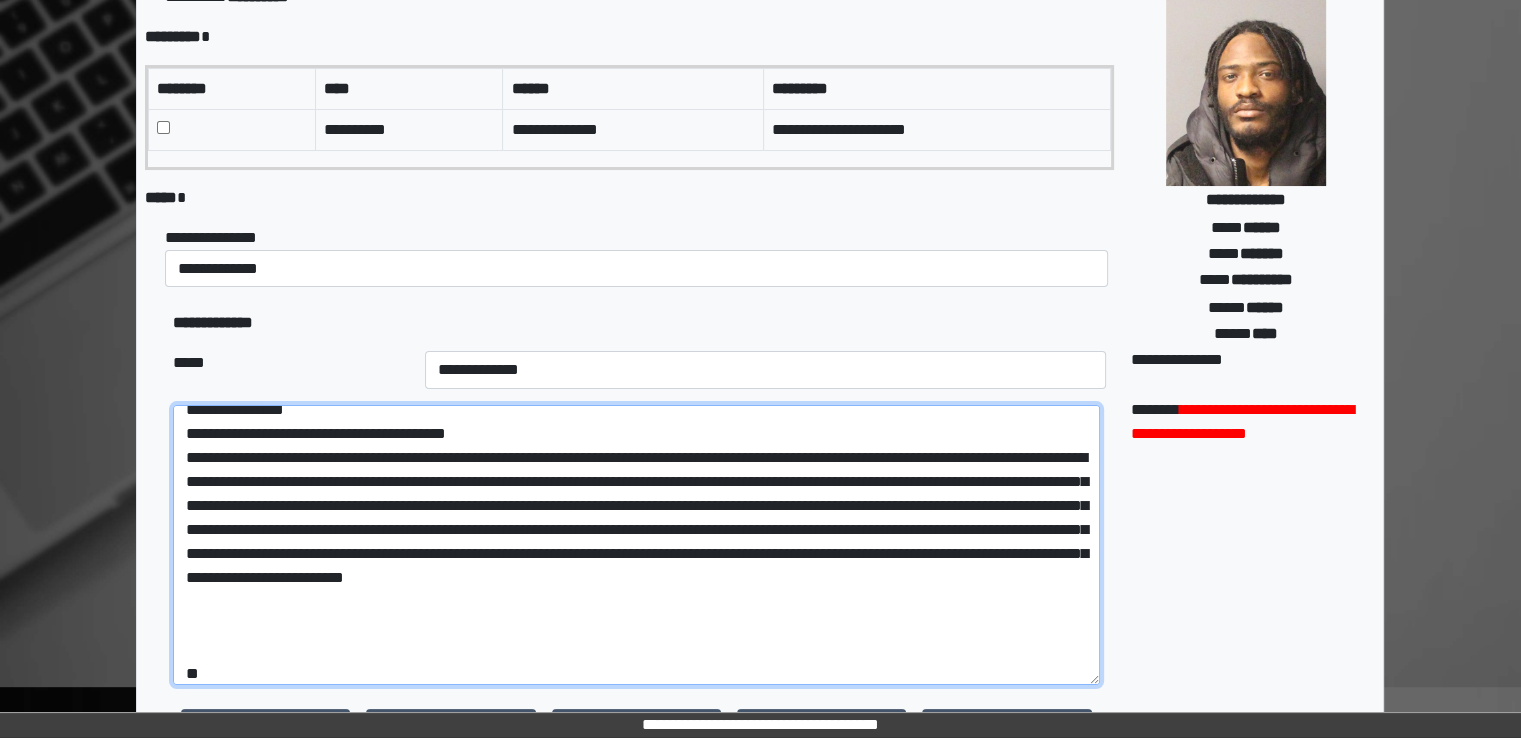 click on "**********" at bounding box center [636, 545] 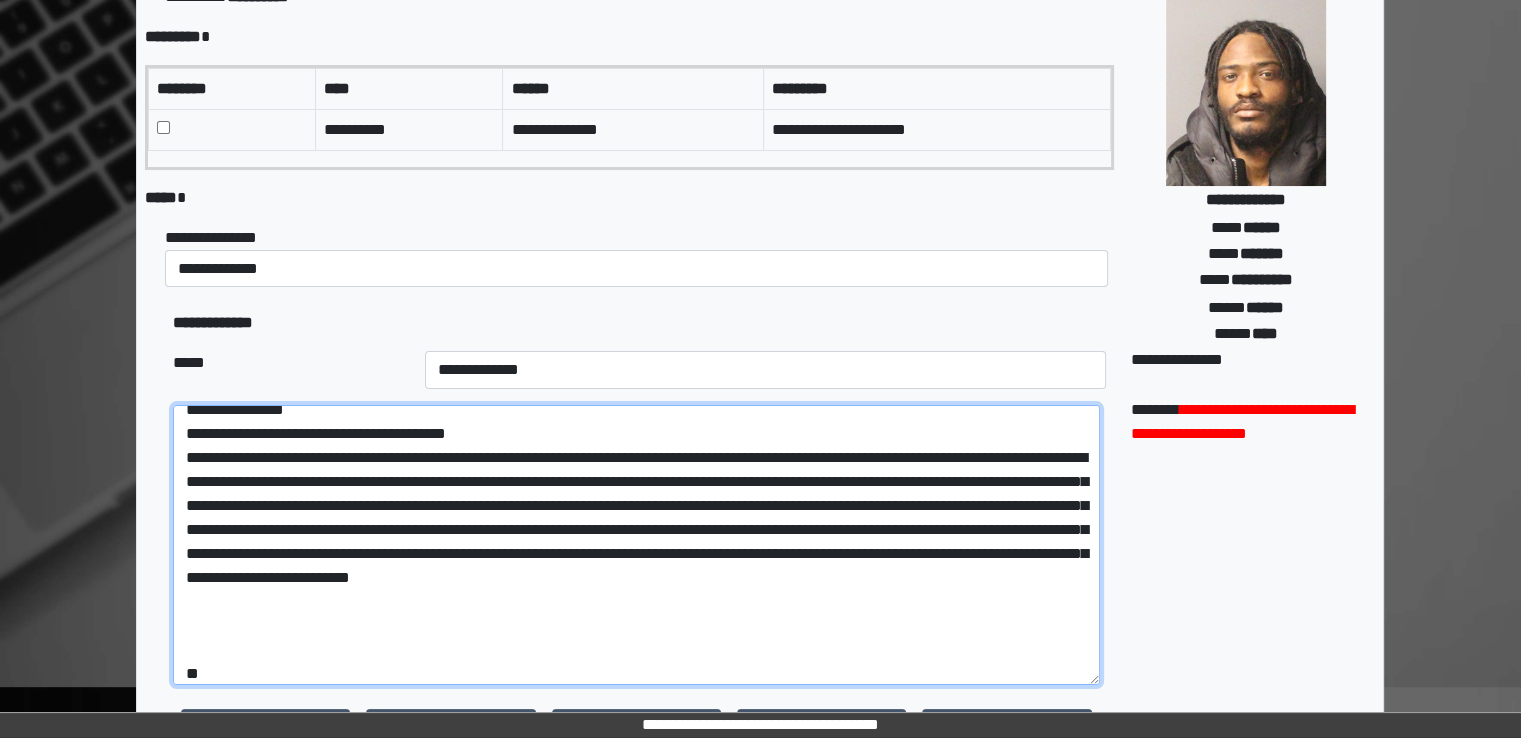 drag, startPoint x: 560, startPoint y: 550, endPoint x: 690, endPoint y: 545, distance: 130.09612 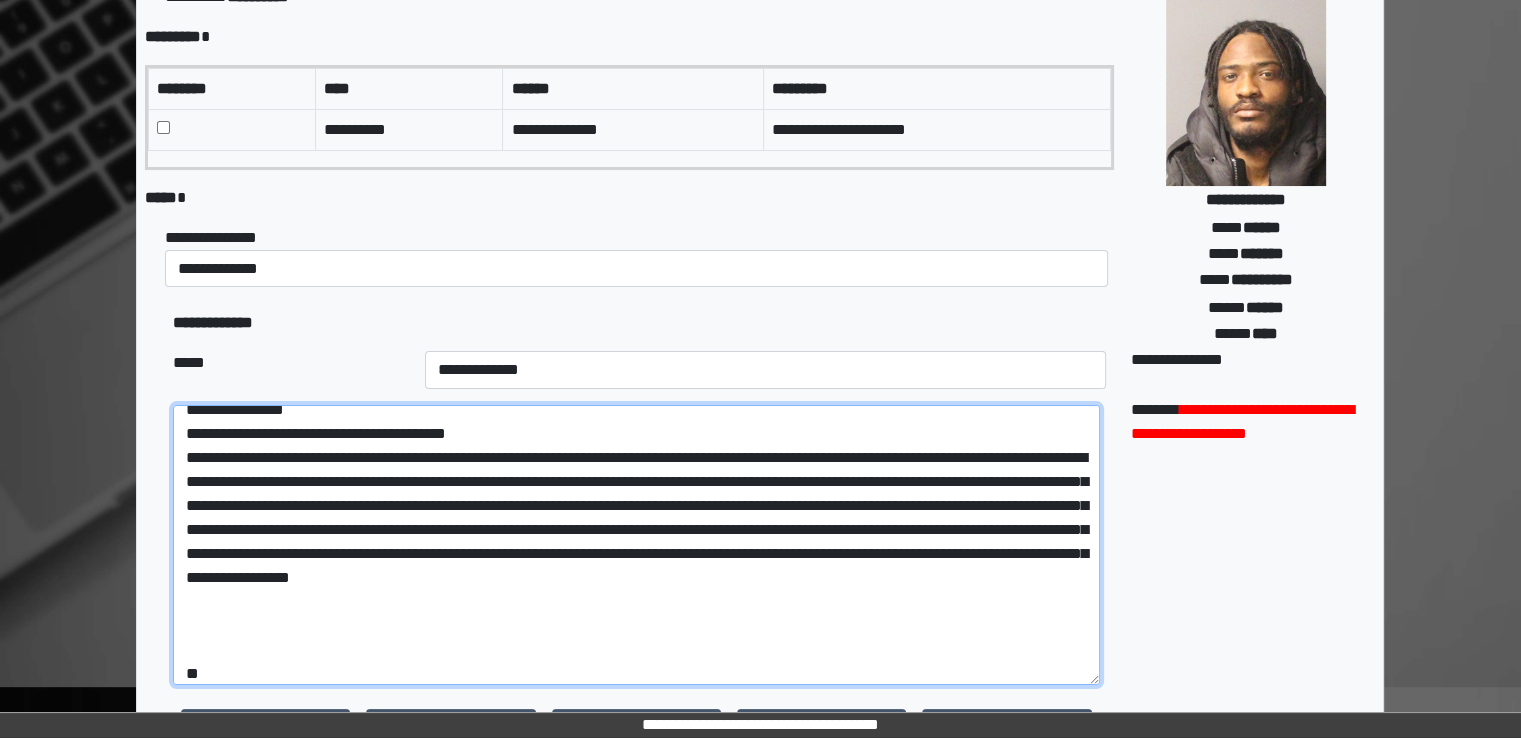 drag, startPoint x: 951, startPoint y: 559, endPoint x: 619, endPoint y: 570, distance: 332.1822 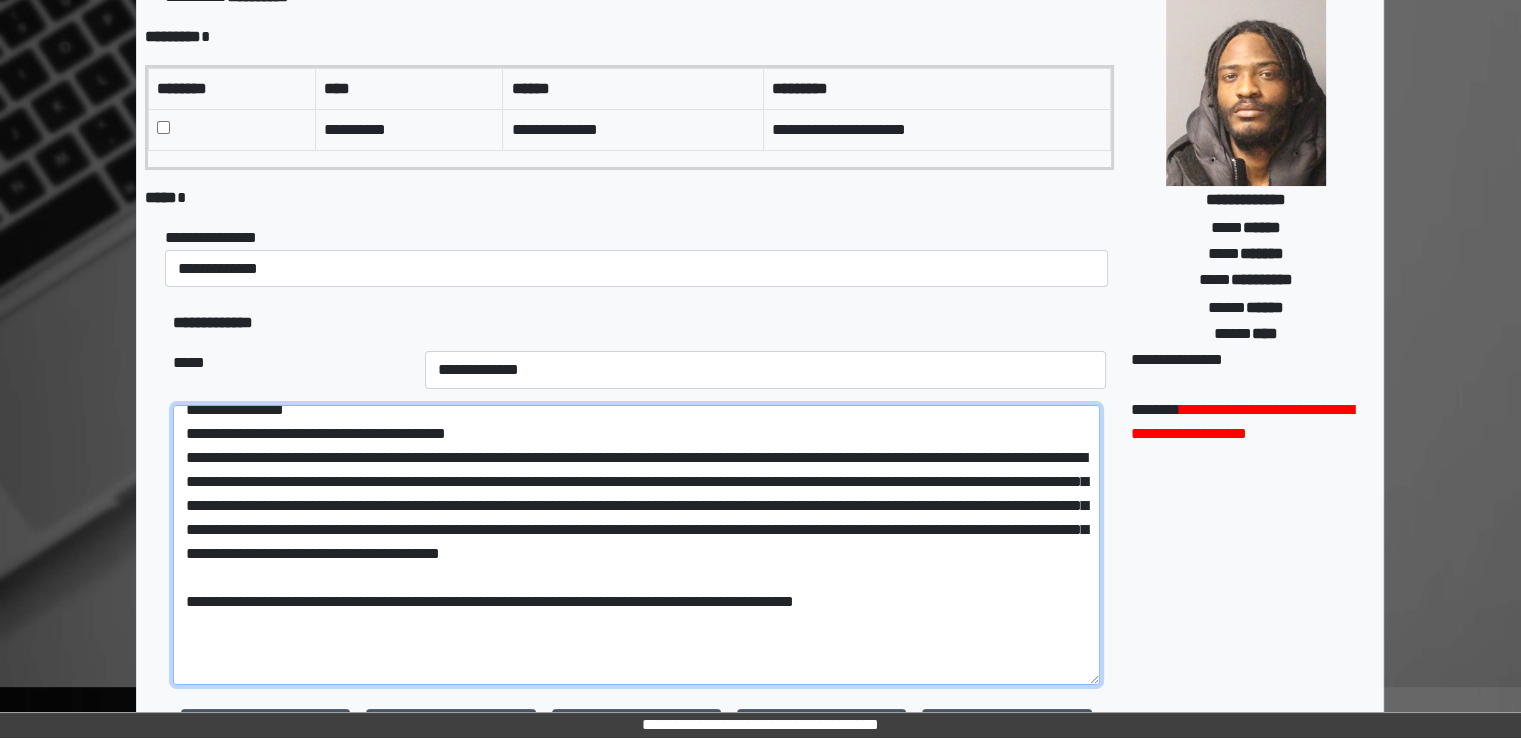 drag, startPoint x: 502, startPoint y: 593, endPoint x: 209, endPoint y: 461, distance: 321.36118 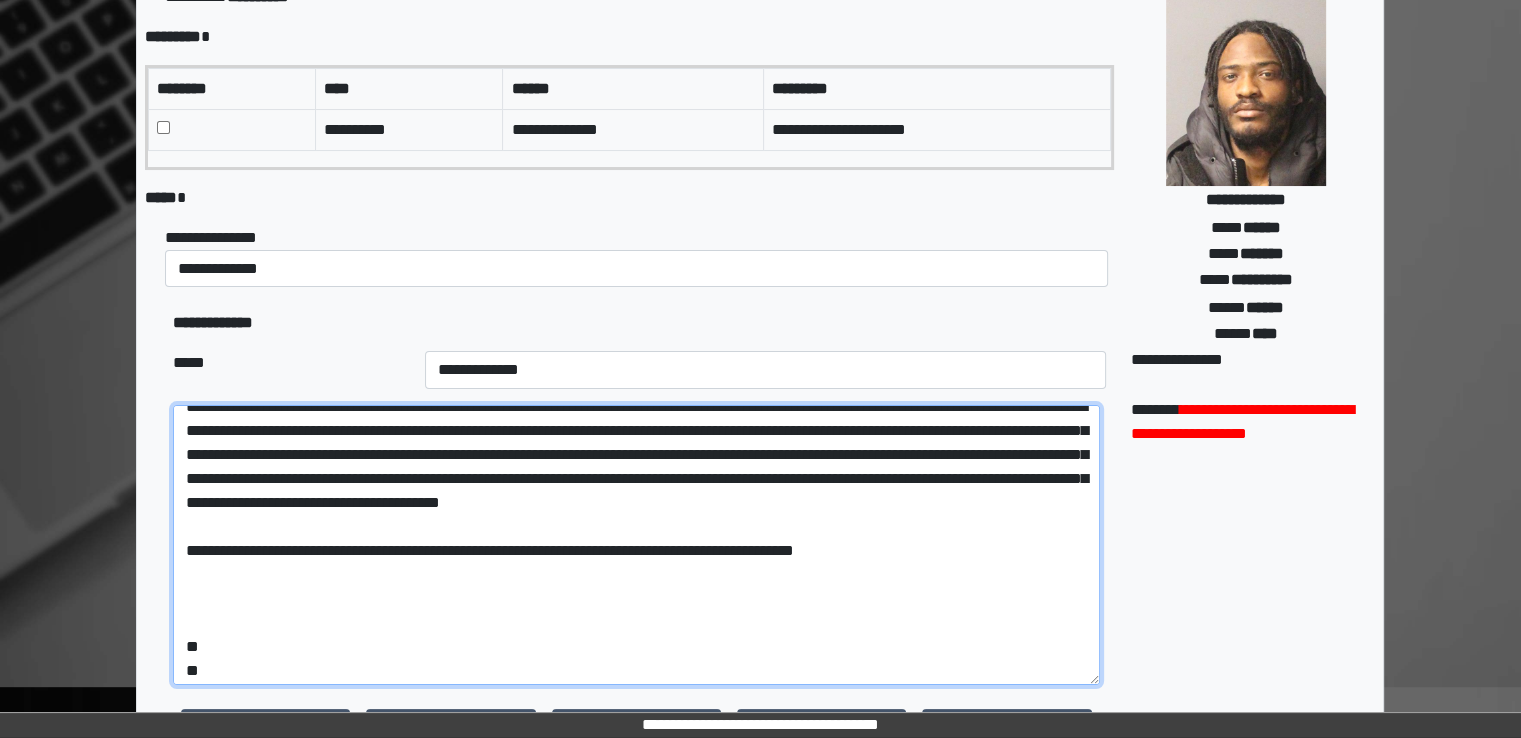 scroll, scrollTop: 93, scrollLeft: 0, axis: vertical 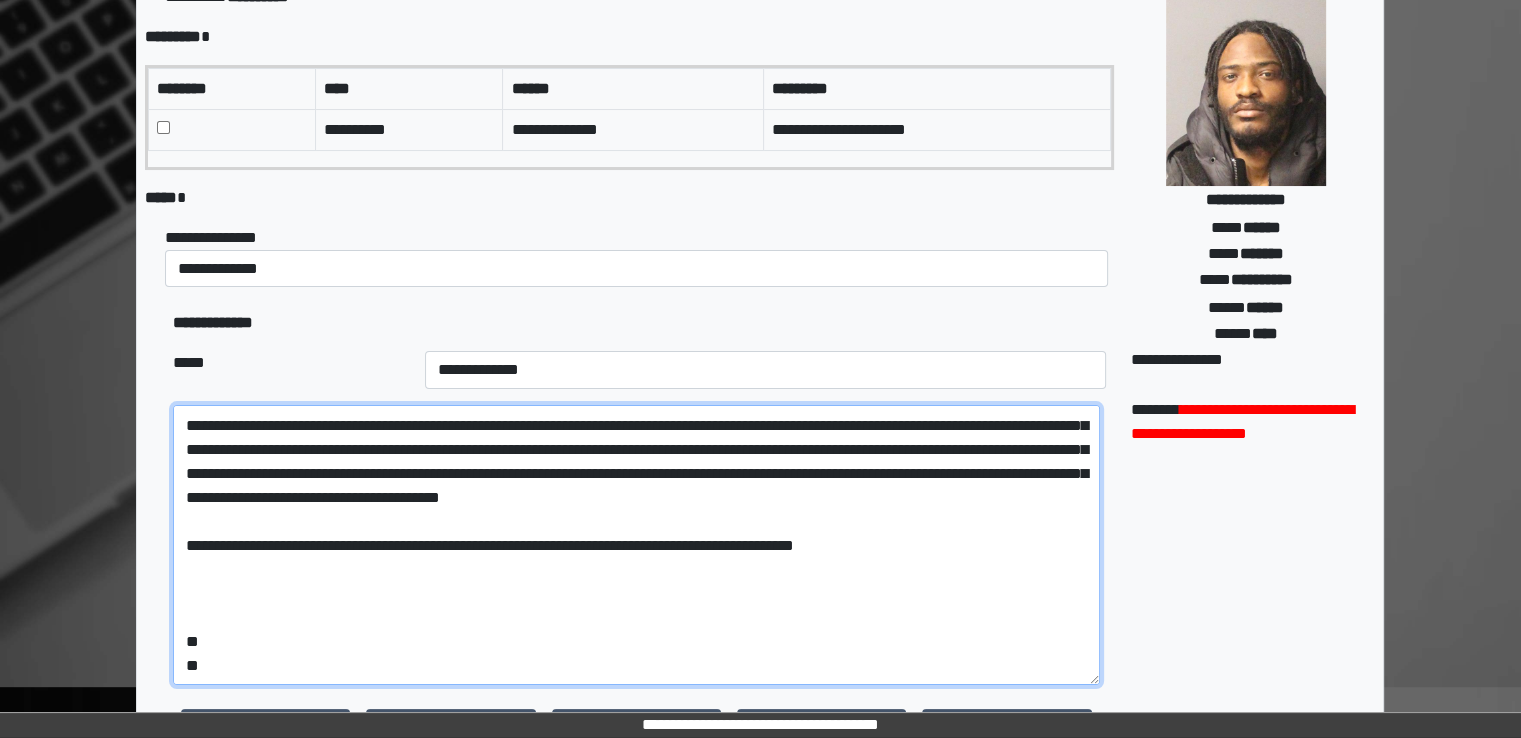 click on "**********" at bounding box center (636, 545) 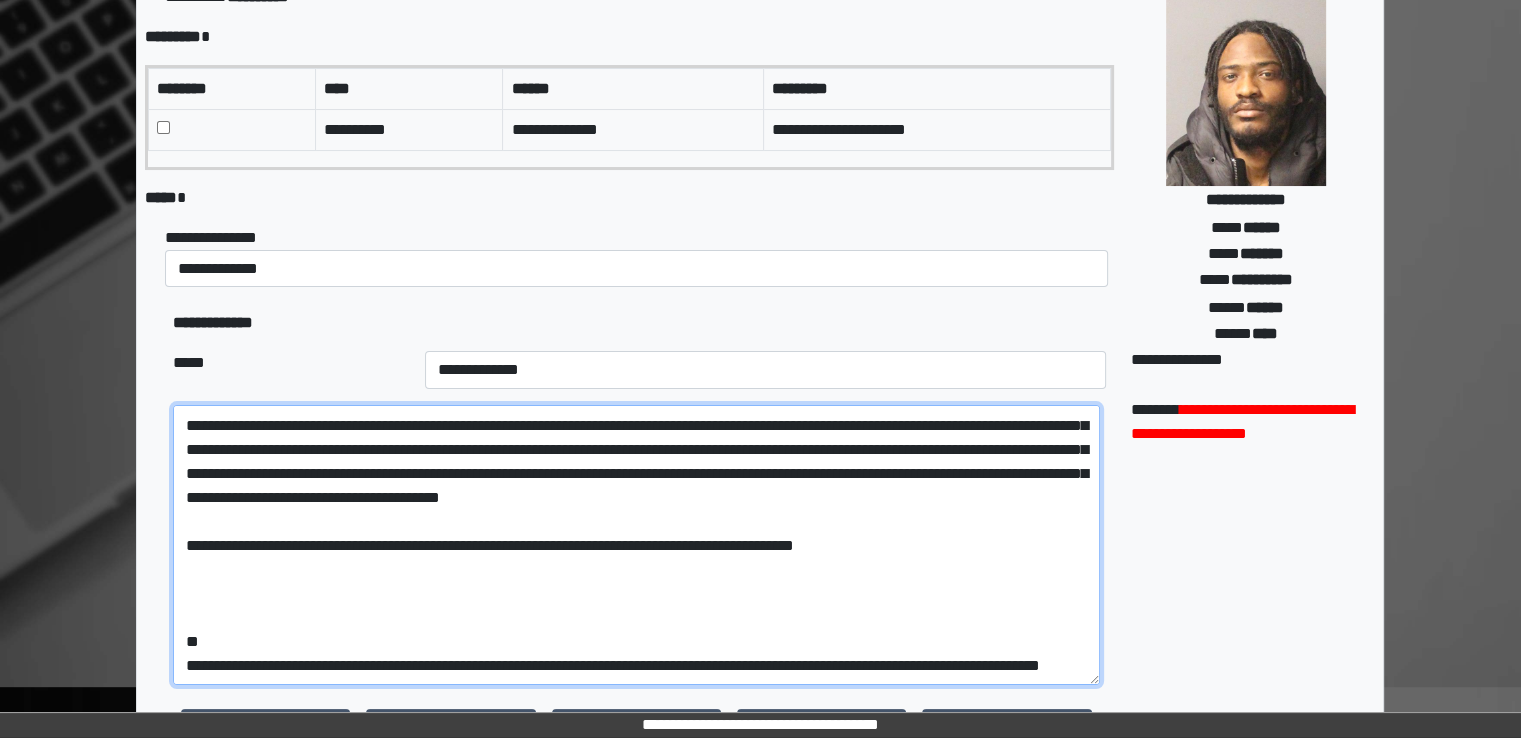 scroll, scrollTop: 117, scrollLeft: 0, axis: vertical 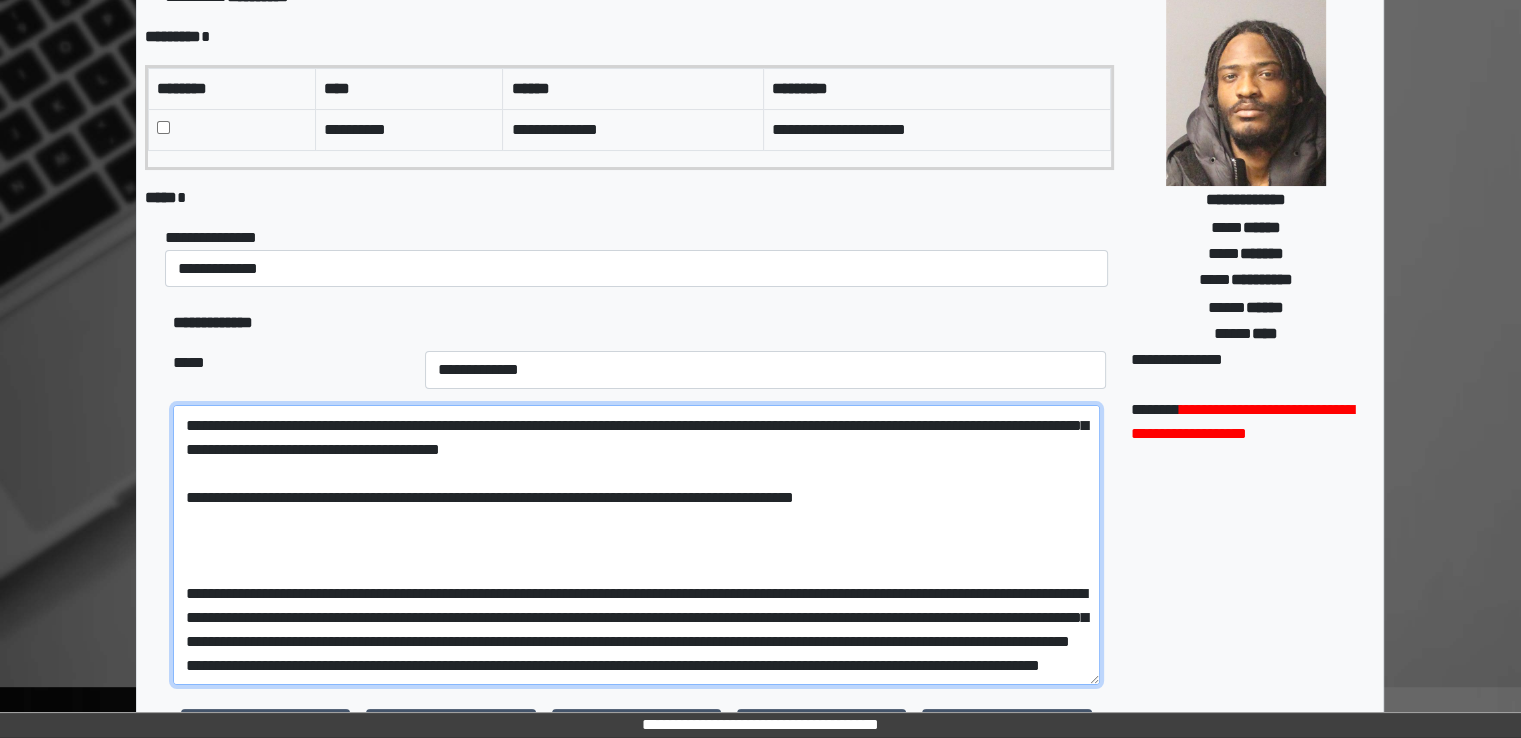 click at bounding box center [636, 545] 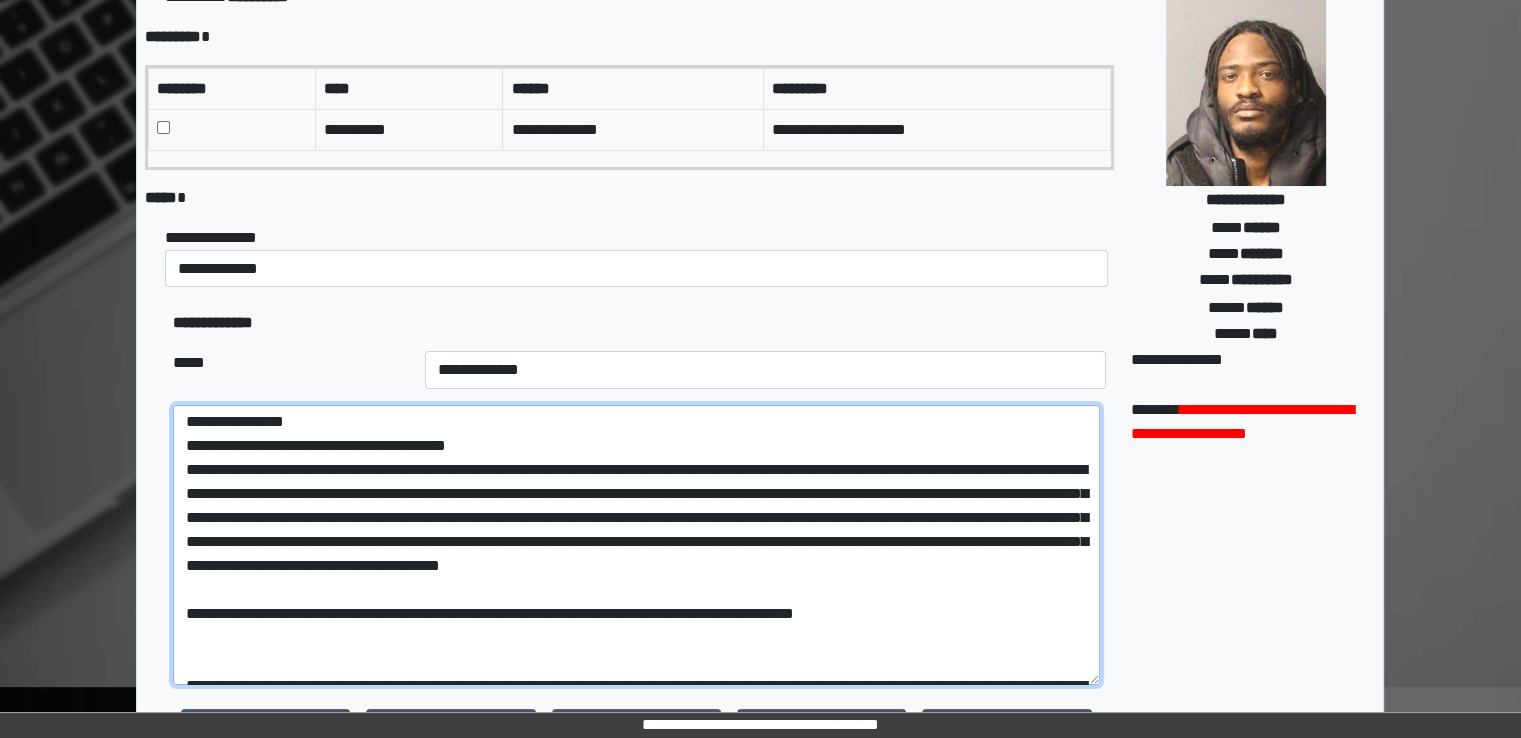 scroll, scrollTop: 0, scrollLeft: 0, axis: both 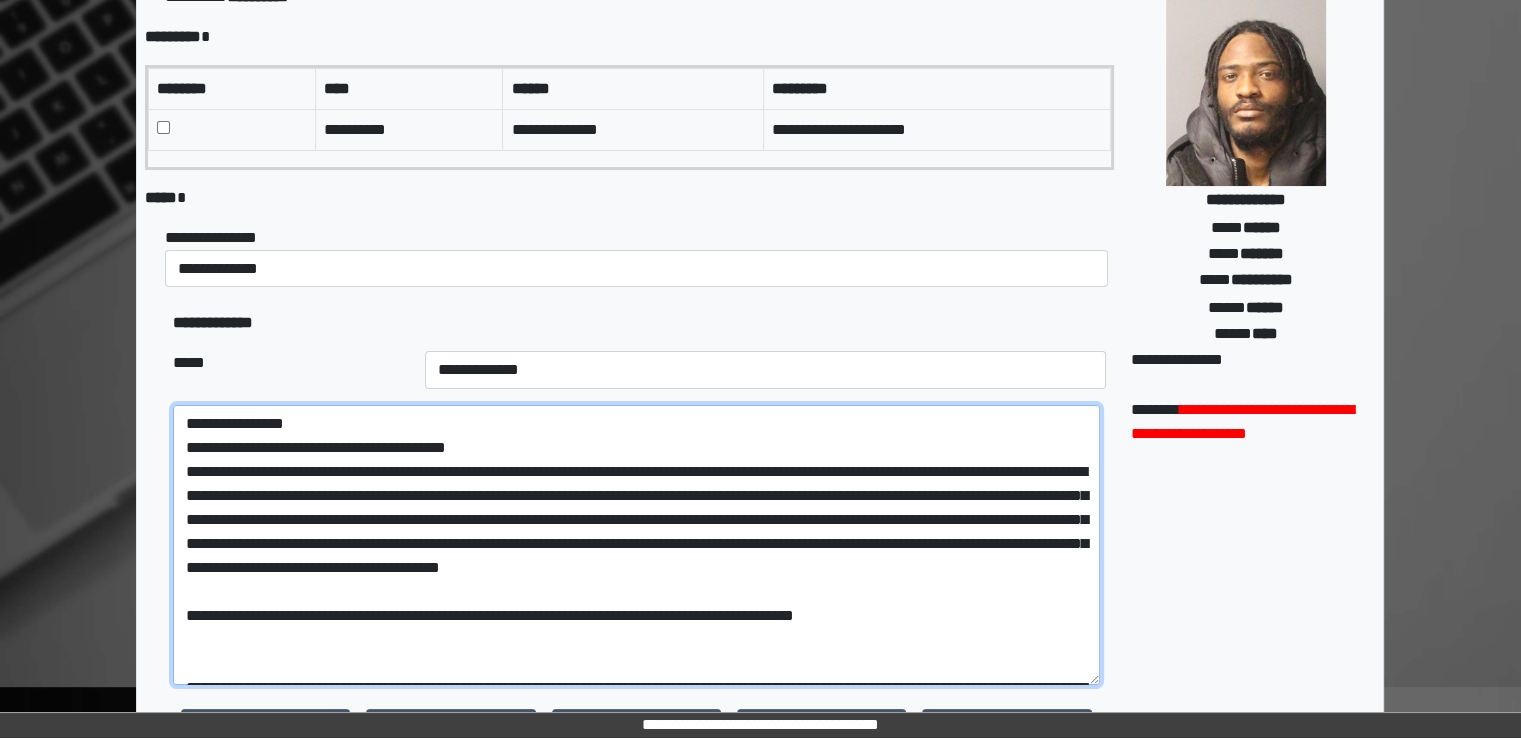 click at bounding box center [636, 545] 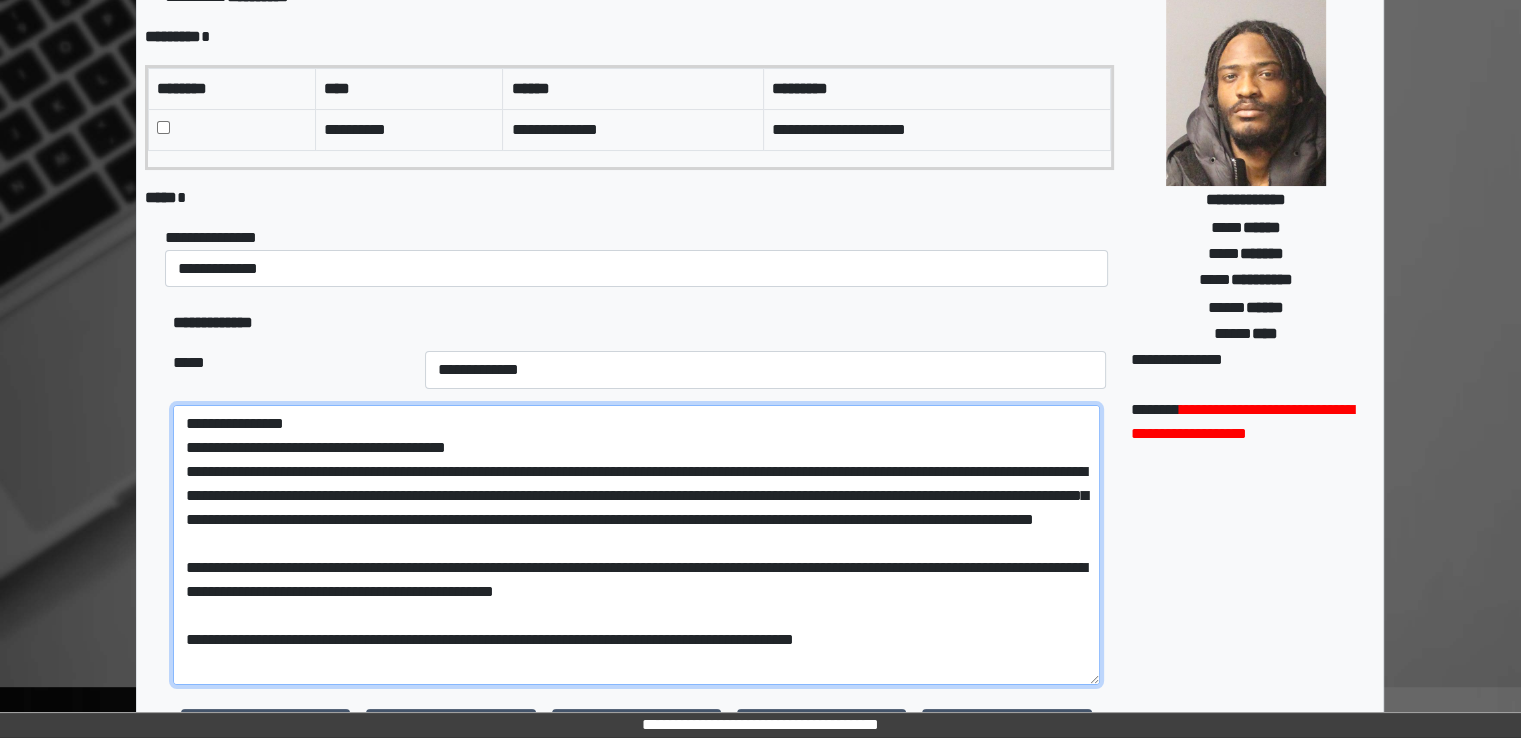 drag, startPoint x: 205, startPoint y: 468, endPoint x: 861, endPoint y: 563, distance: 662.84314 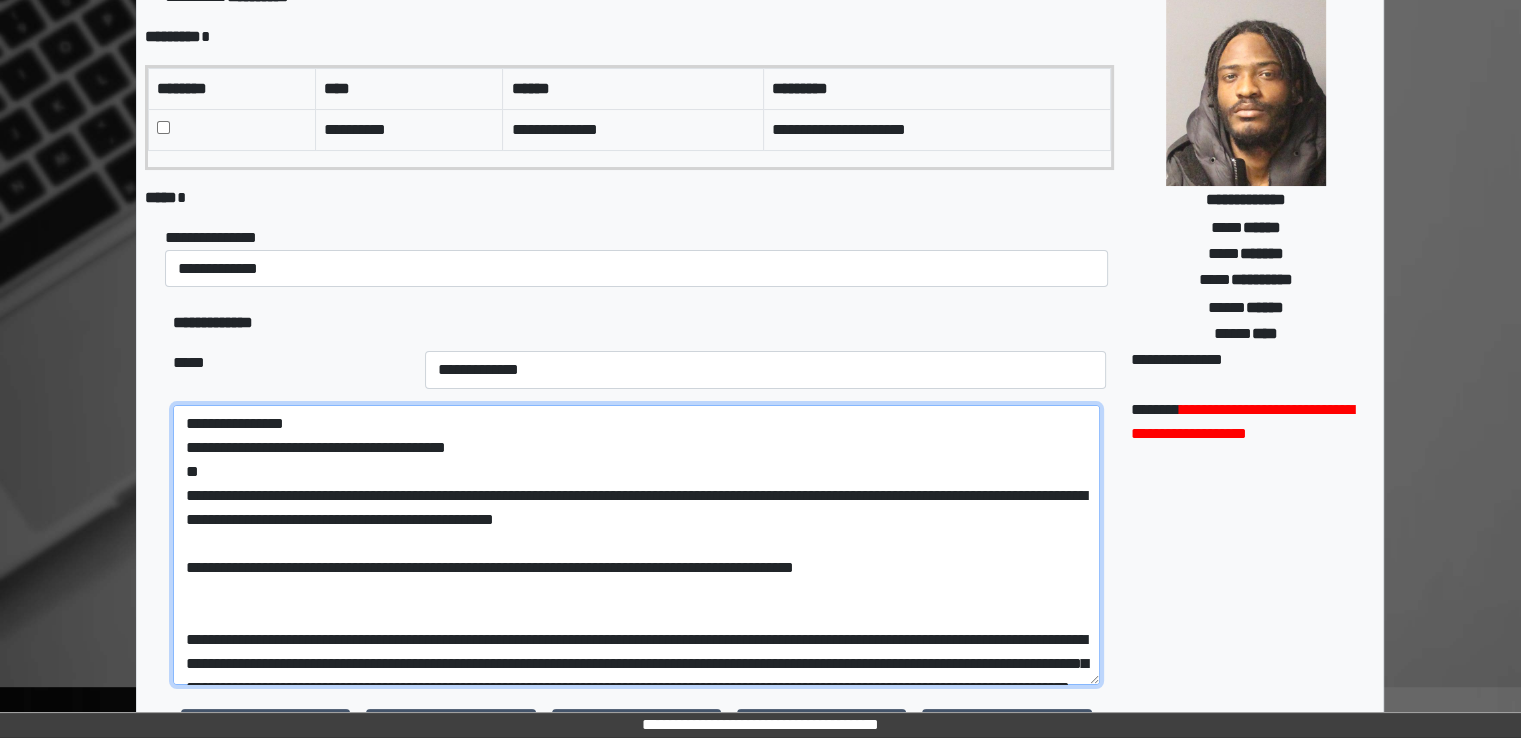 paste on "**********" 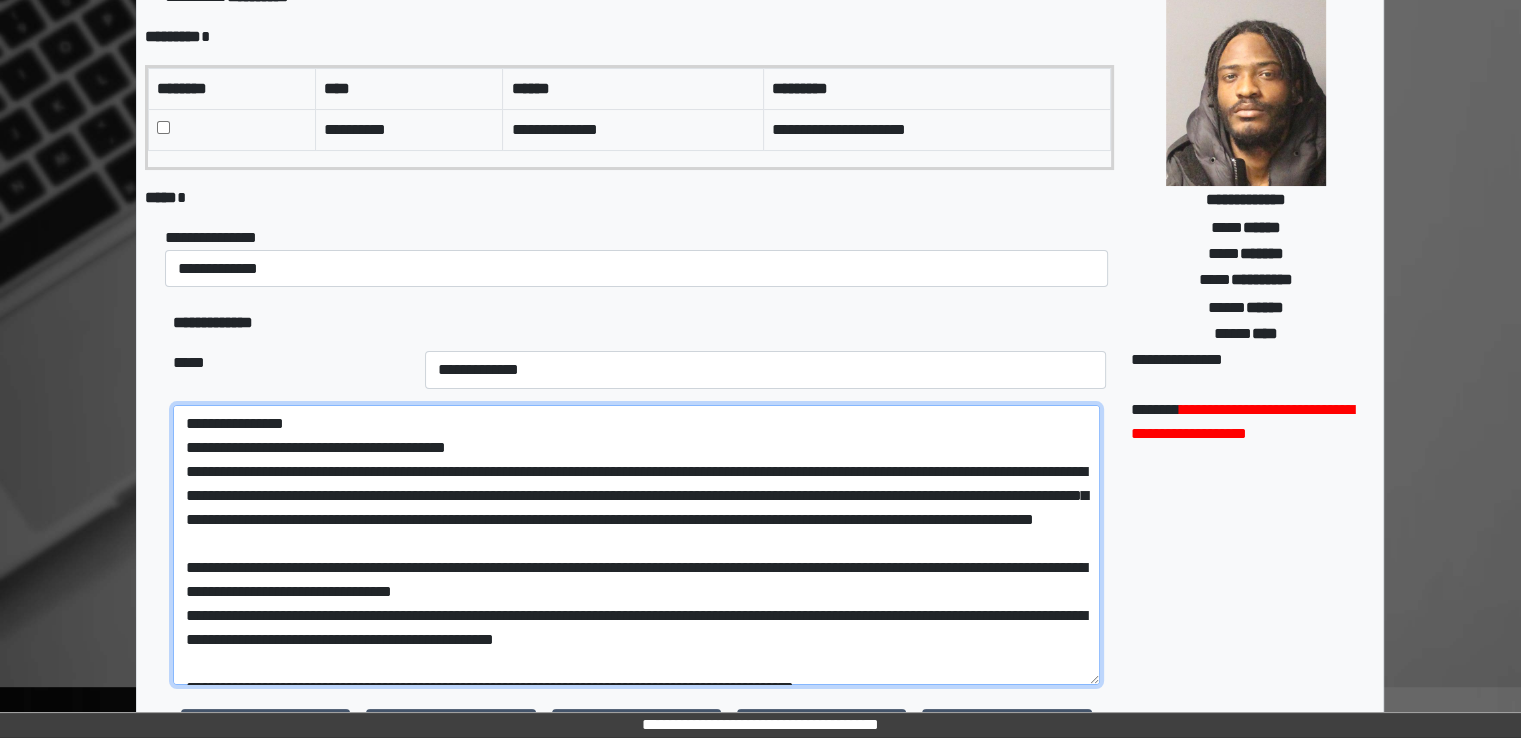 drag, startPoint x: 899, startPoint y: 471, endPoint x: 738, endPoint y: 464, distance: 161.1521 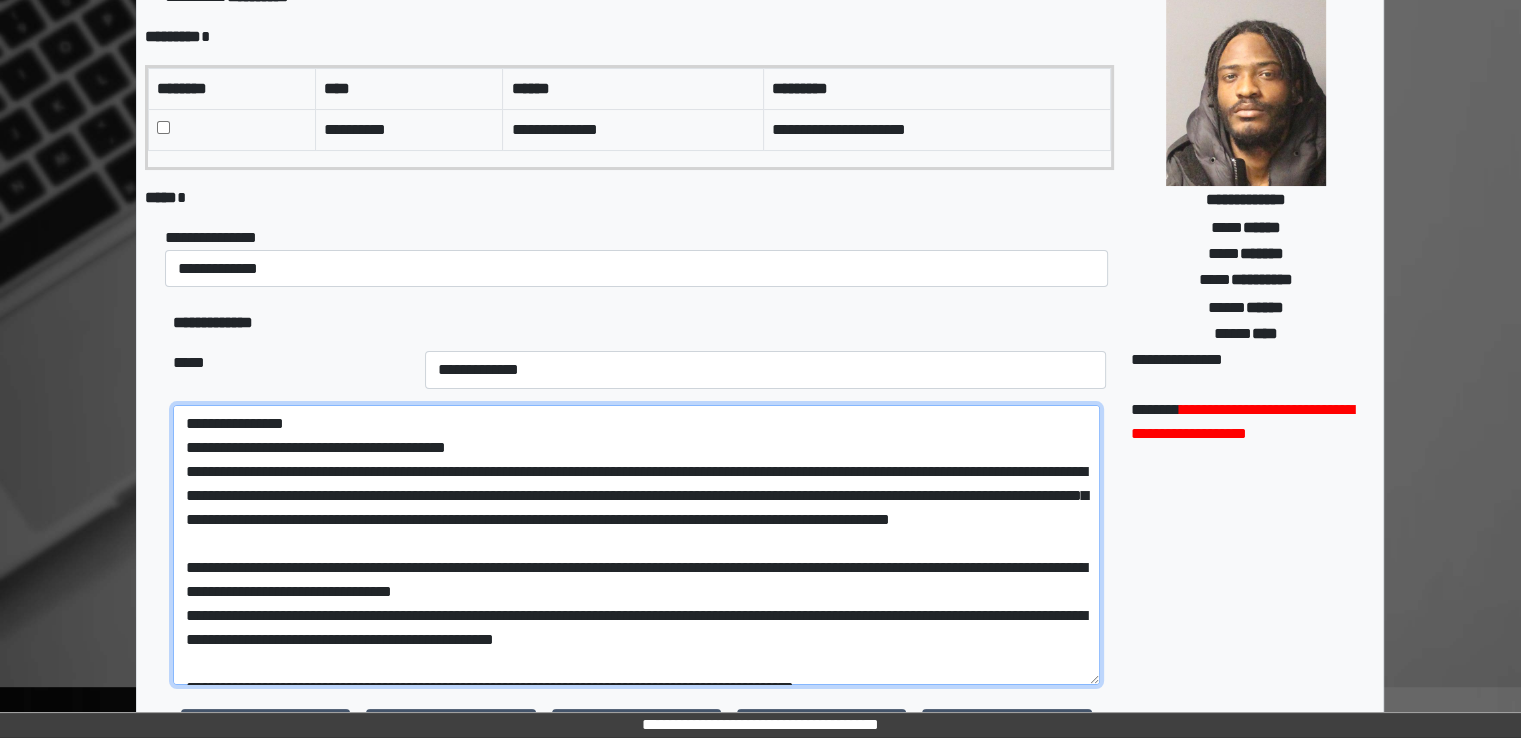 click at bounding box center [636, 545] 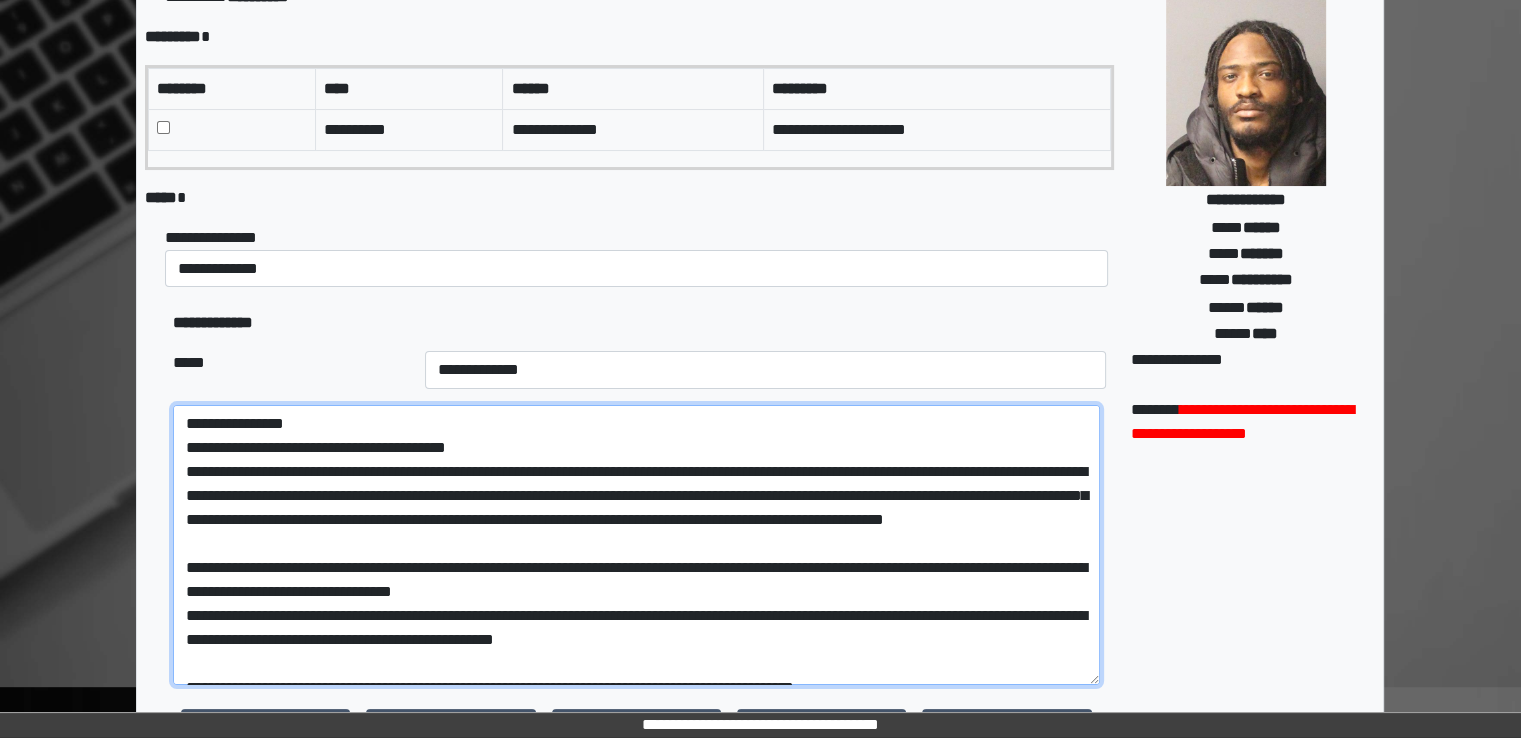 drag, startPoint x: 589, startPoint y: 517, endPoint x: 483, endPoint y: 516, distance: 106.004715 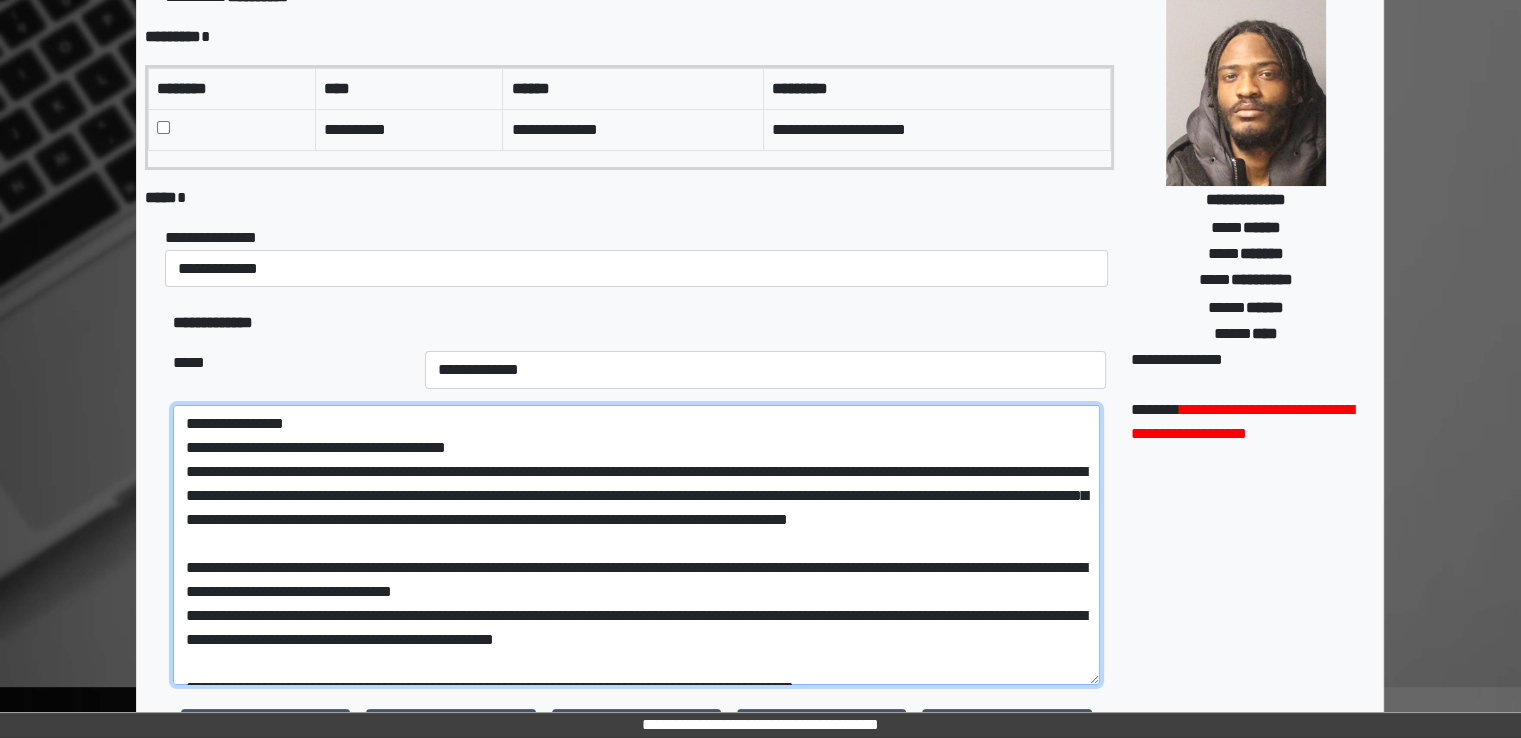 click at bounding box center [636, 545] 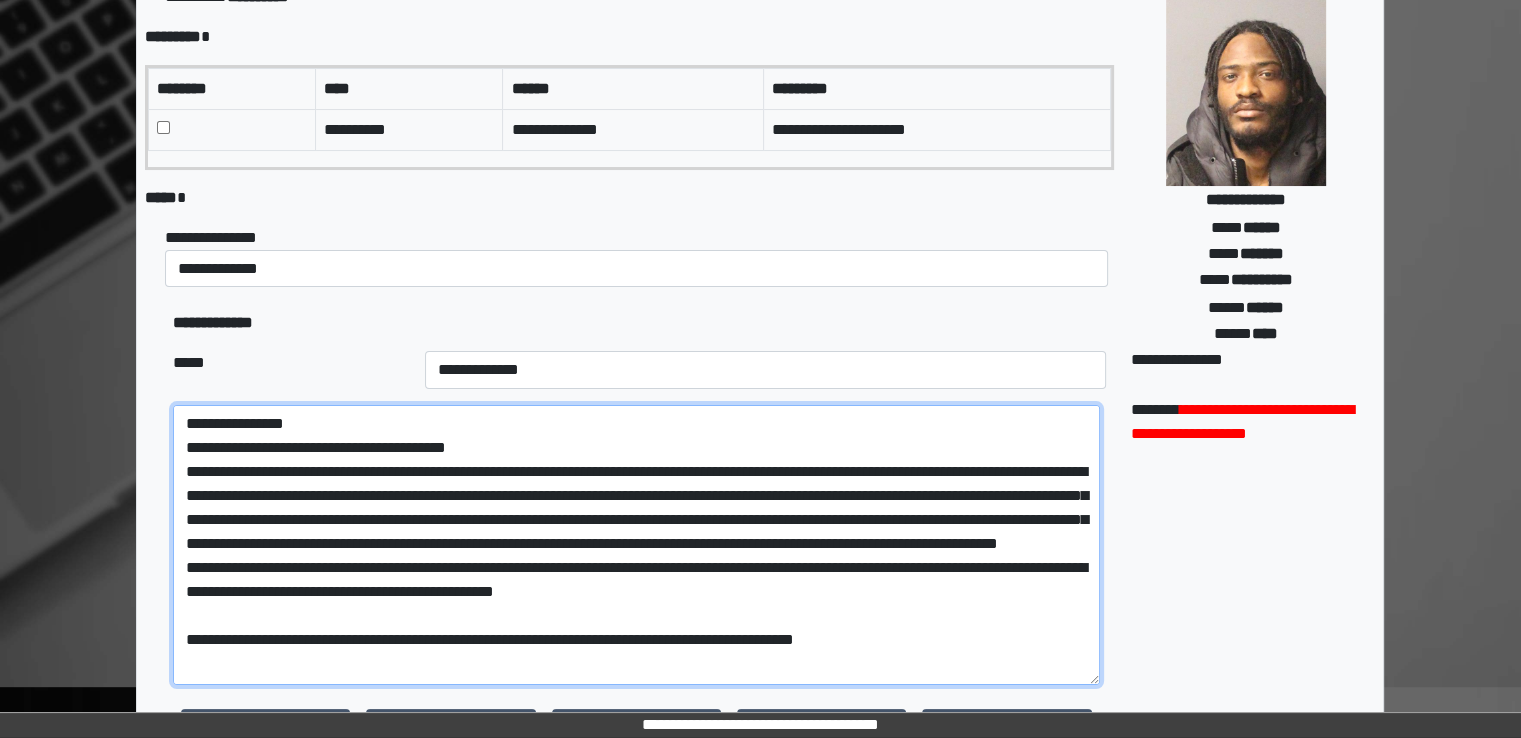 drag, startPoint x: 981, startPoint y: 543, endPoint x: 817, endPoint y: 540, distance: 164.02744 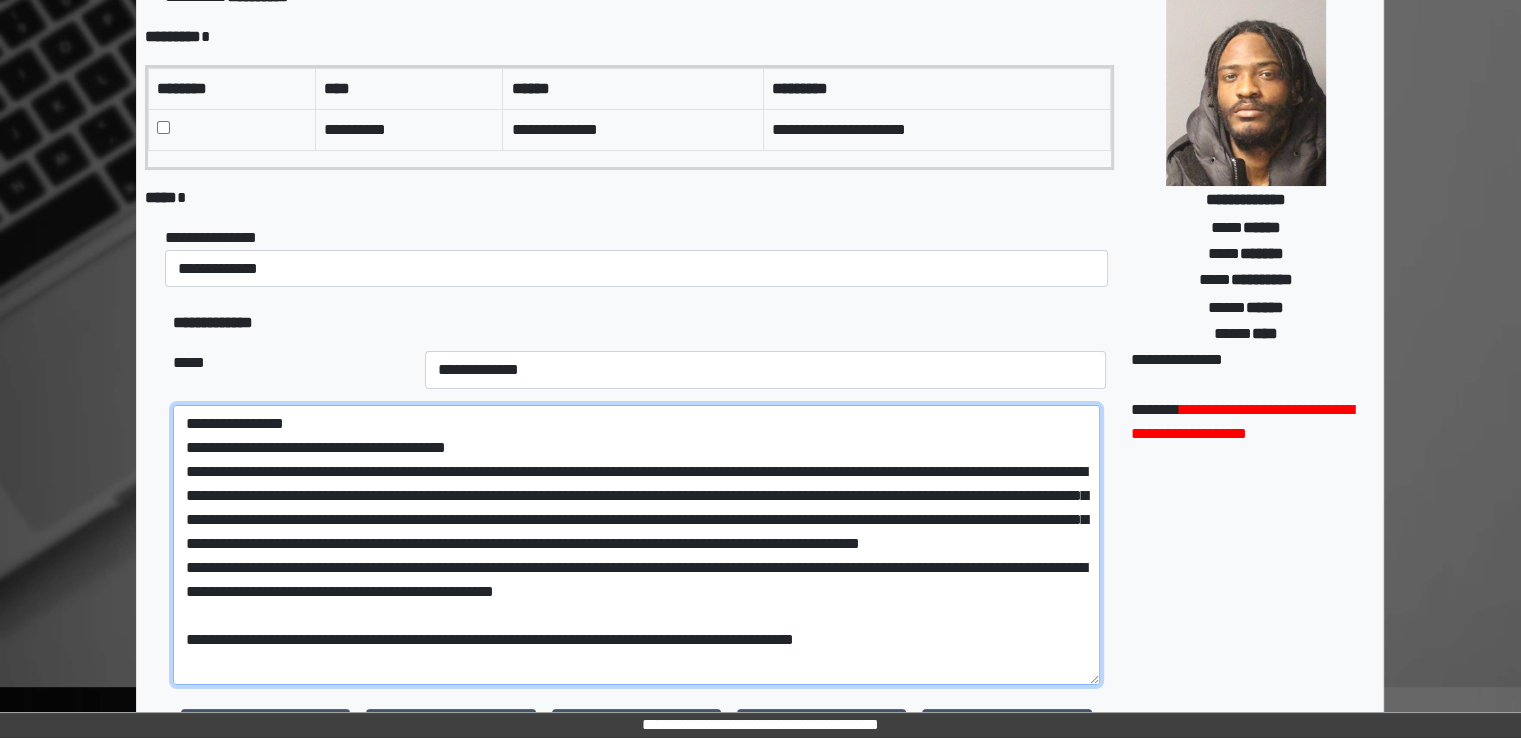 click at bounding box center (636, 545) 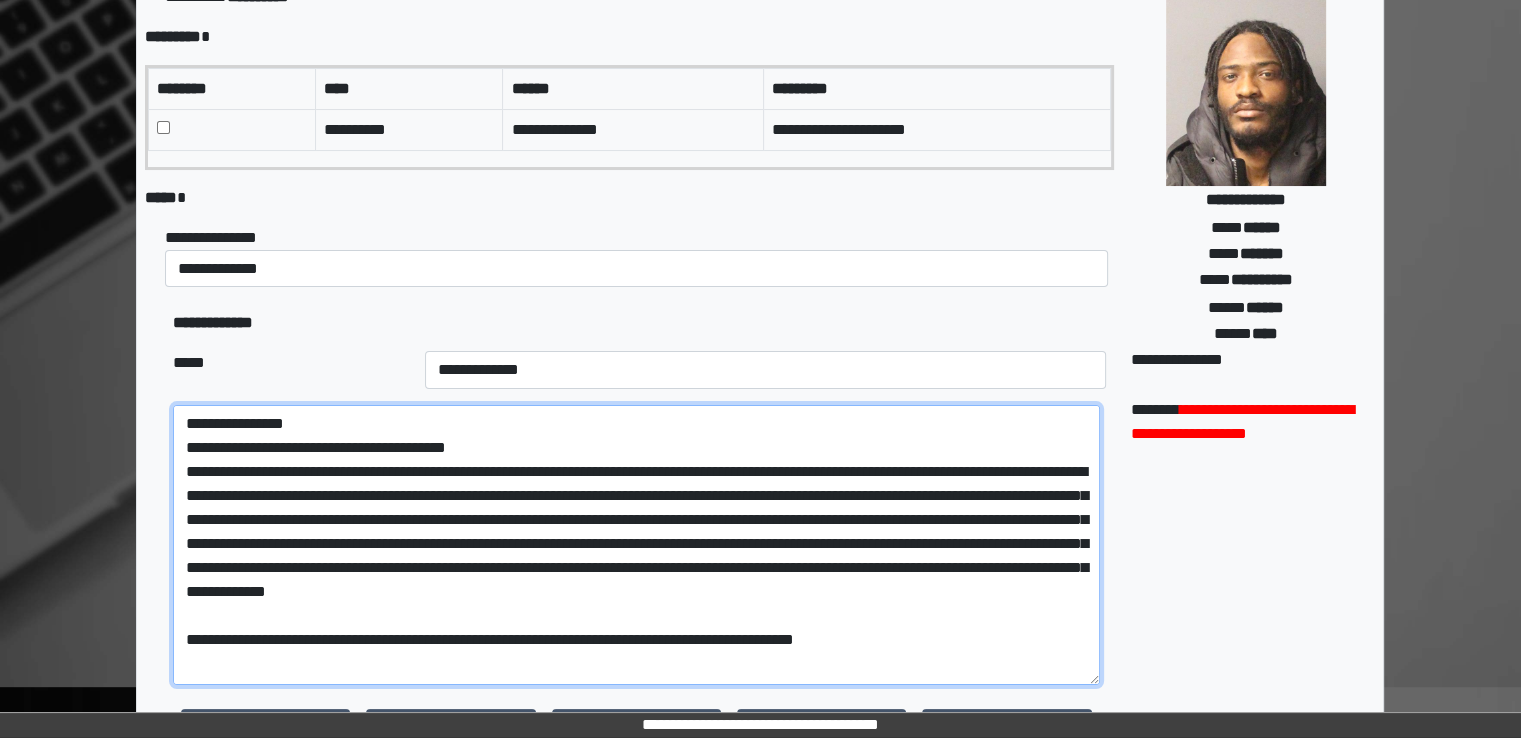 drag, startPoint x: 853, startPoint y: 561, endPoint x: 918, endPoint y: 629, distance: 94.06912 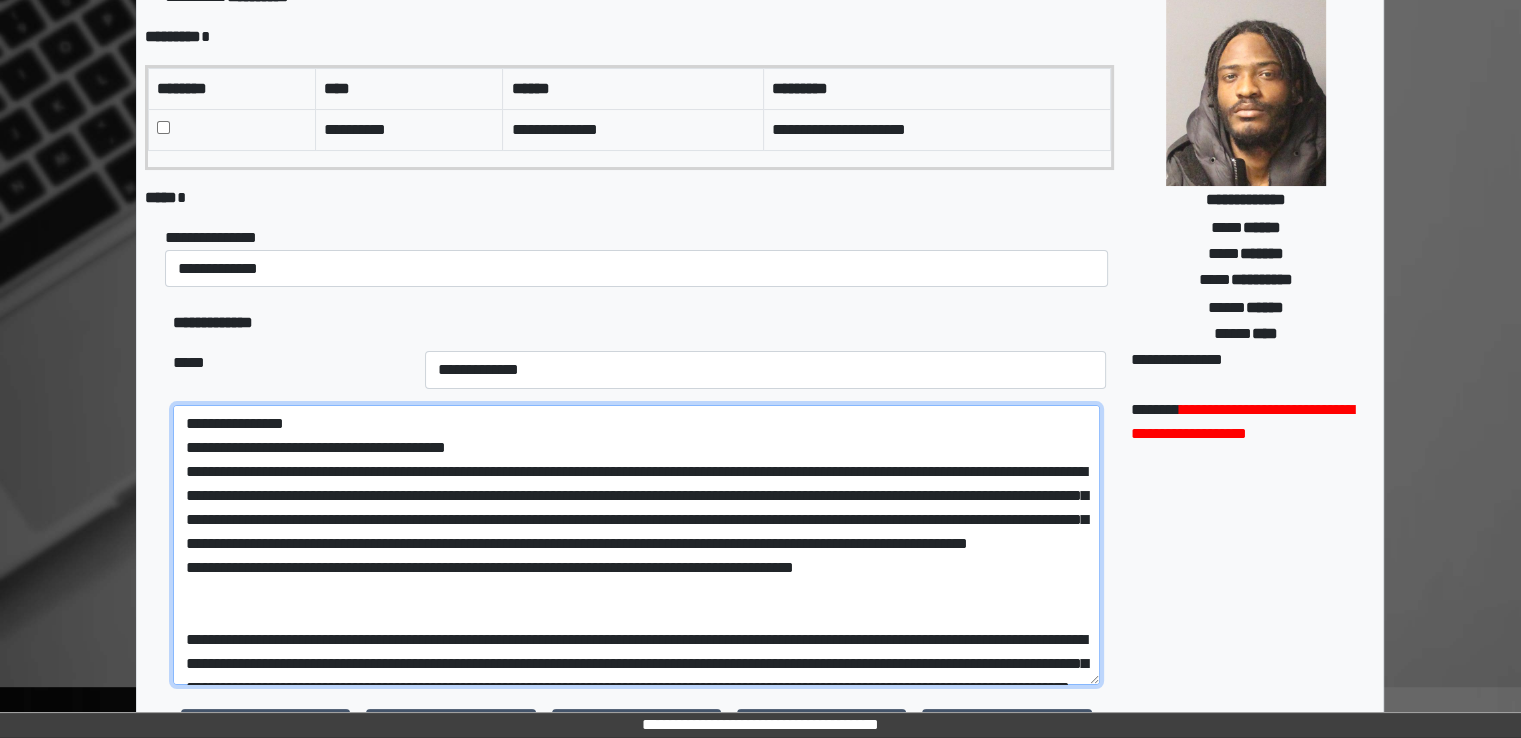 paste on "**********" 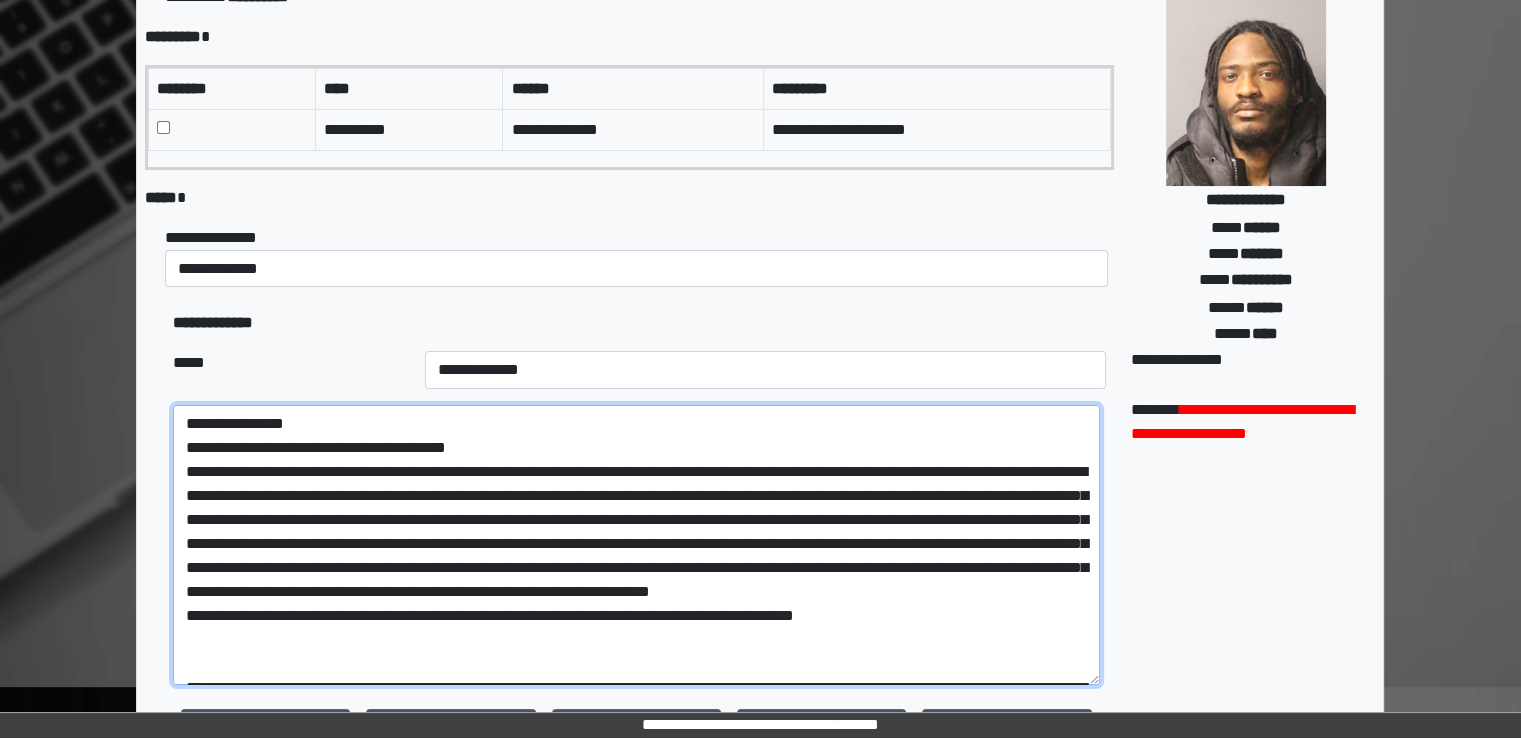 click at bounding box center (636, 545) 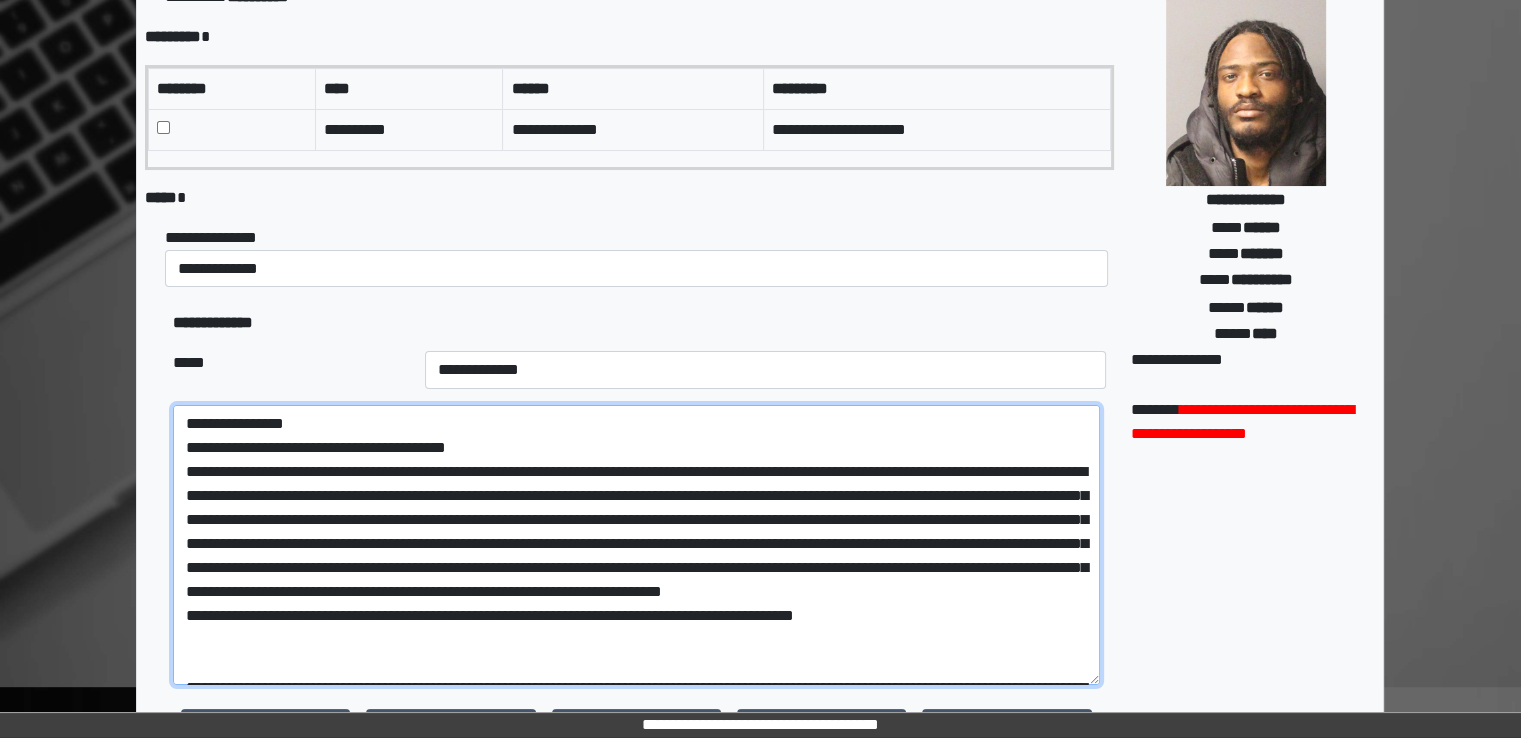 click at bounding box center (636, 545) 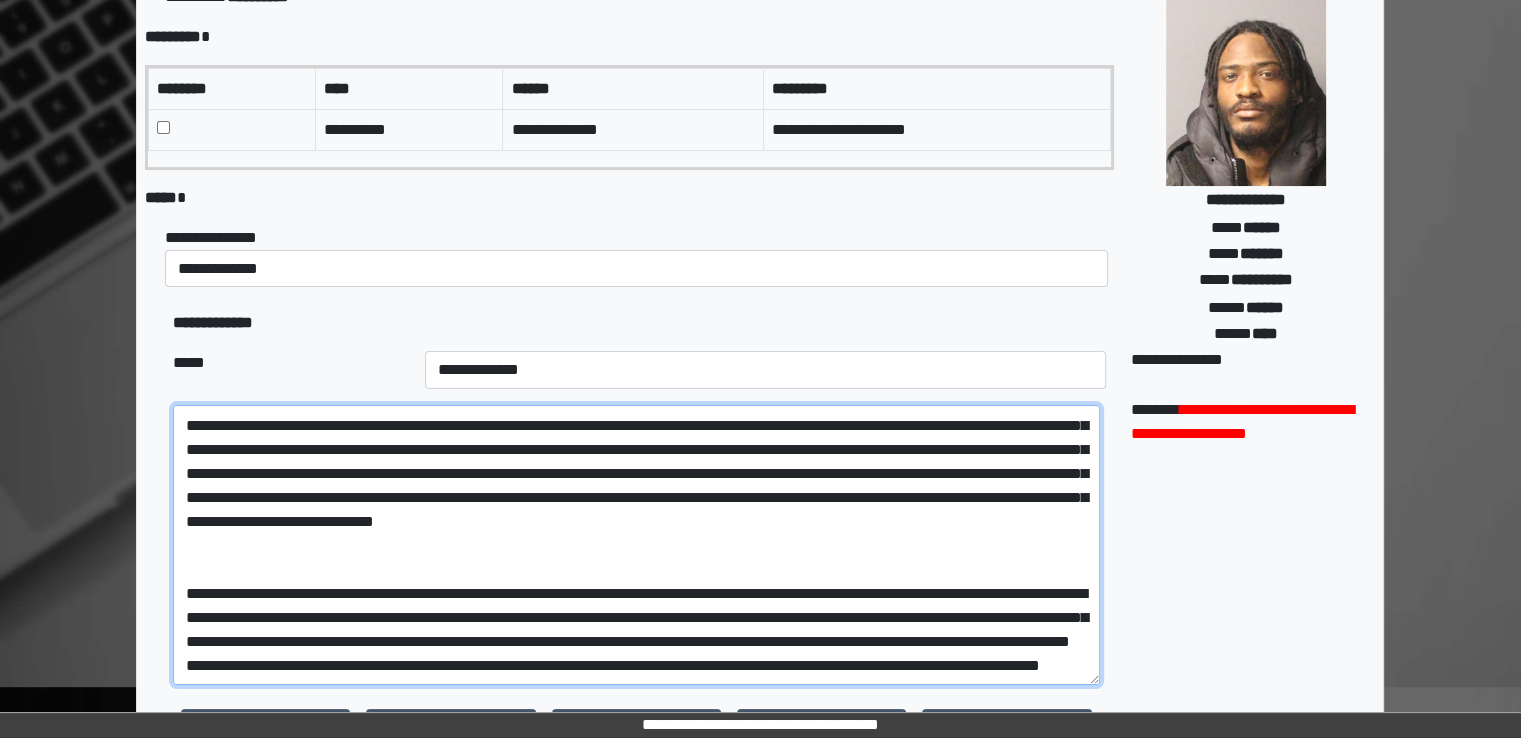 click at bounding box center (636, 545) 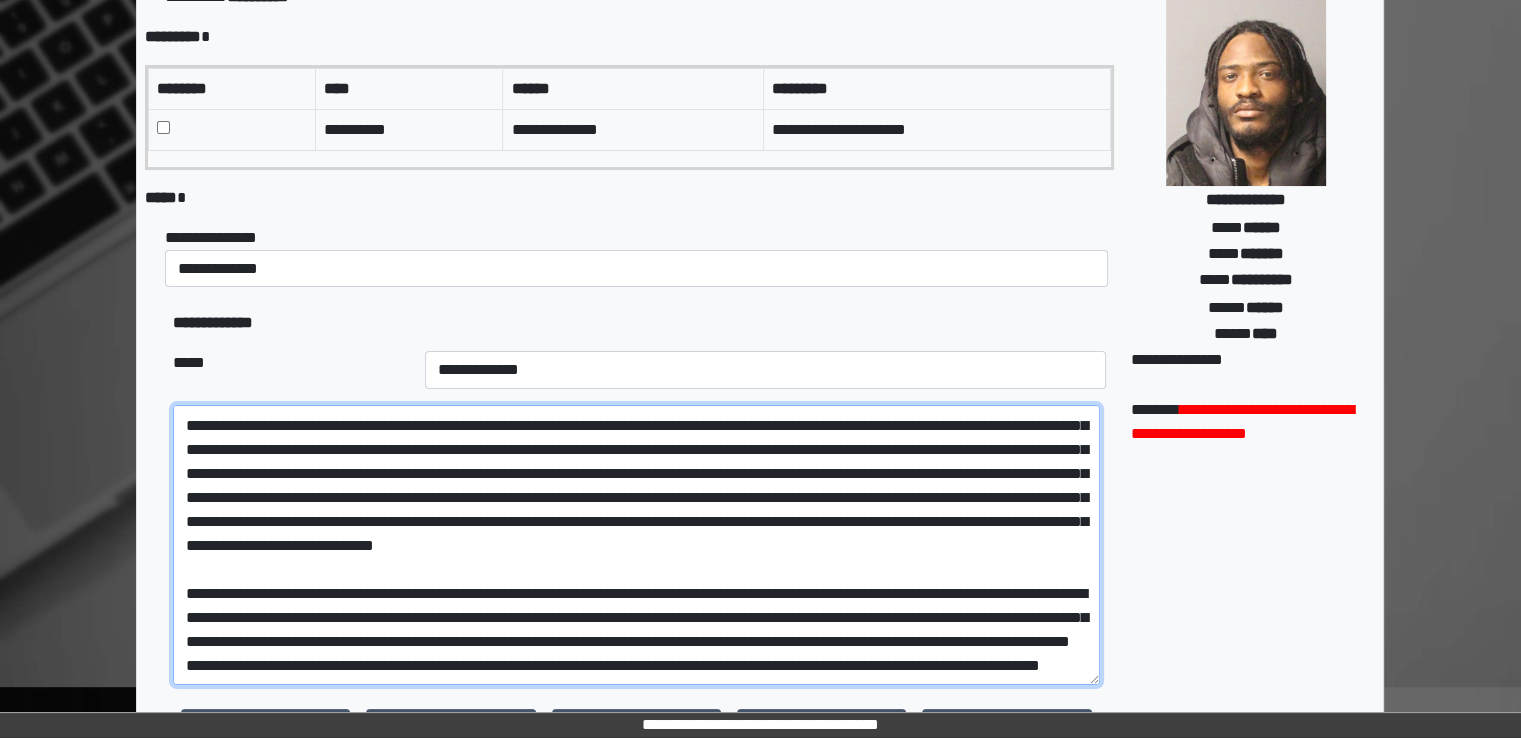 scroll, scrollTop: 141, scrollLeft: 0, axis: vertical 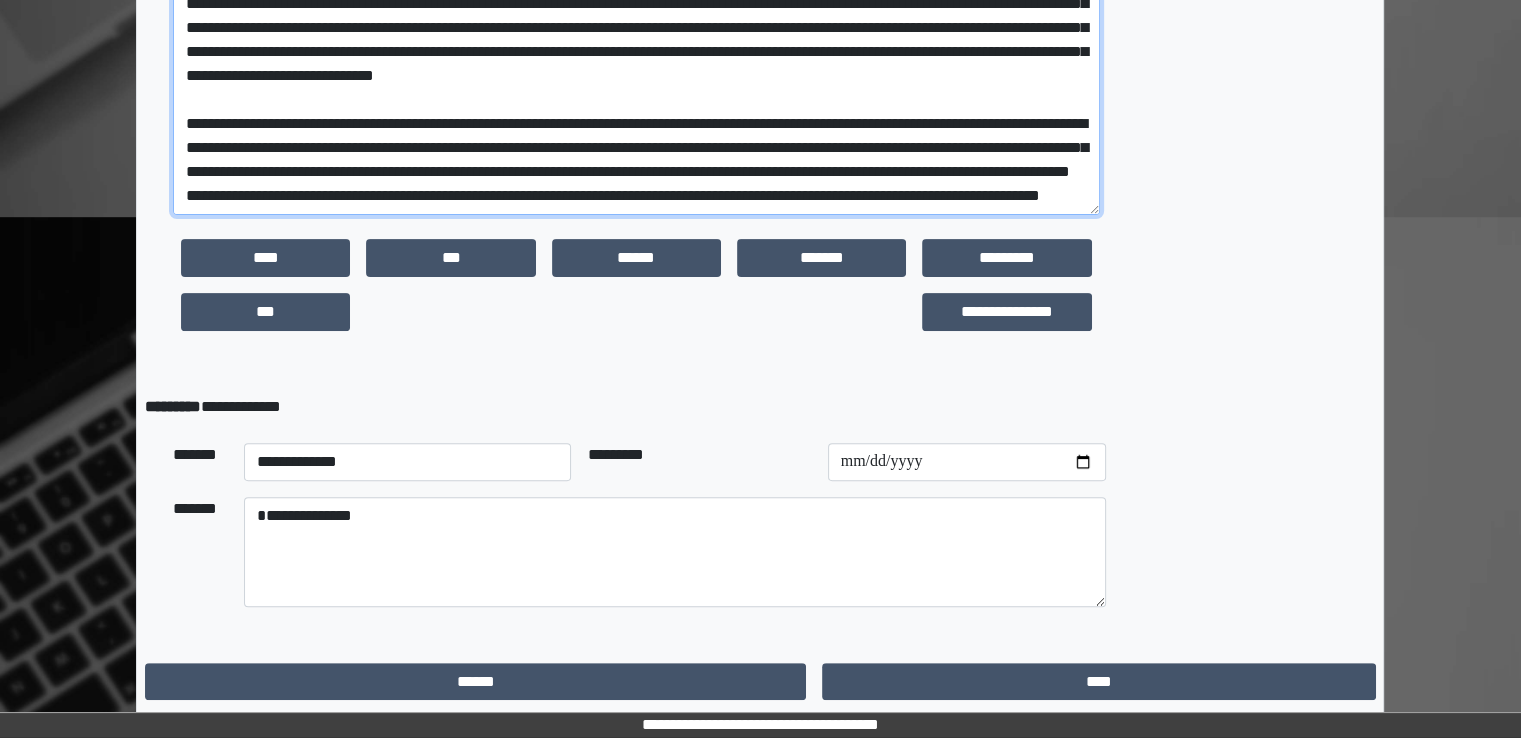 click at bounding box center (636, 75) 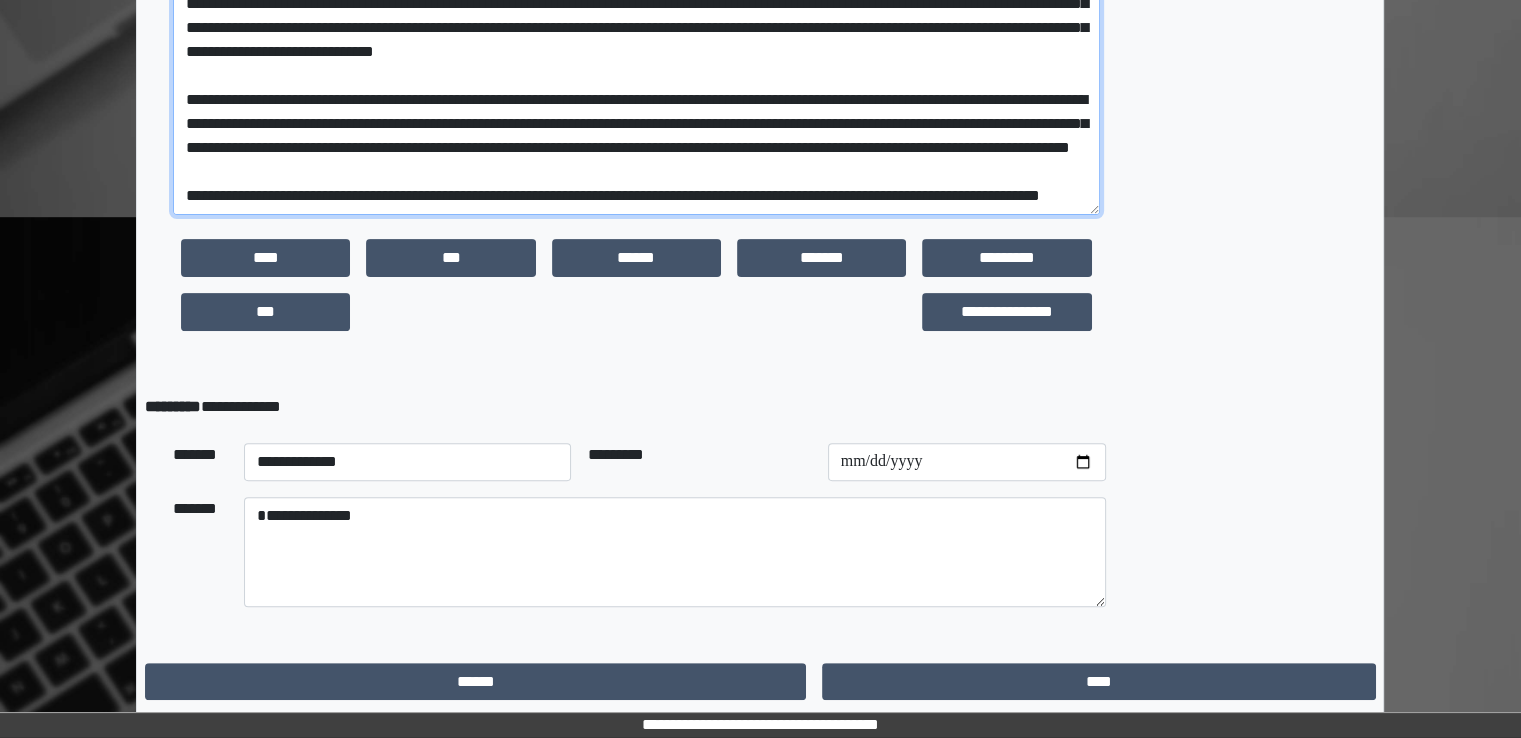 scroll, scrollTop: 165, scrollLeft: 0, axis: vertical 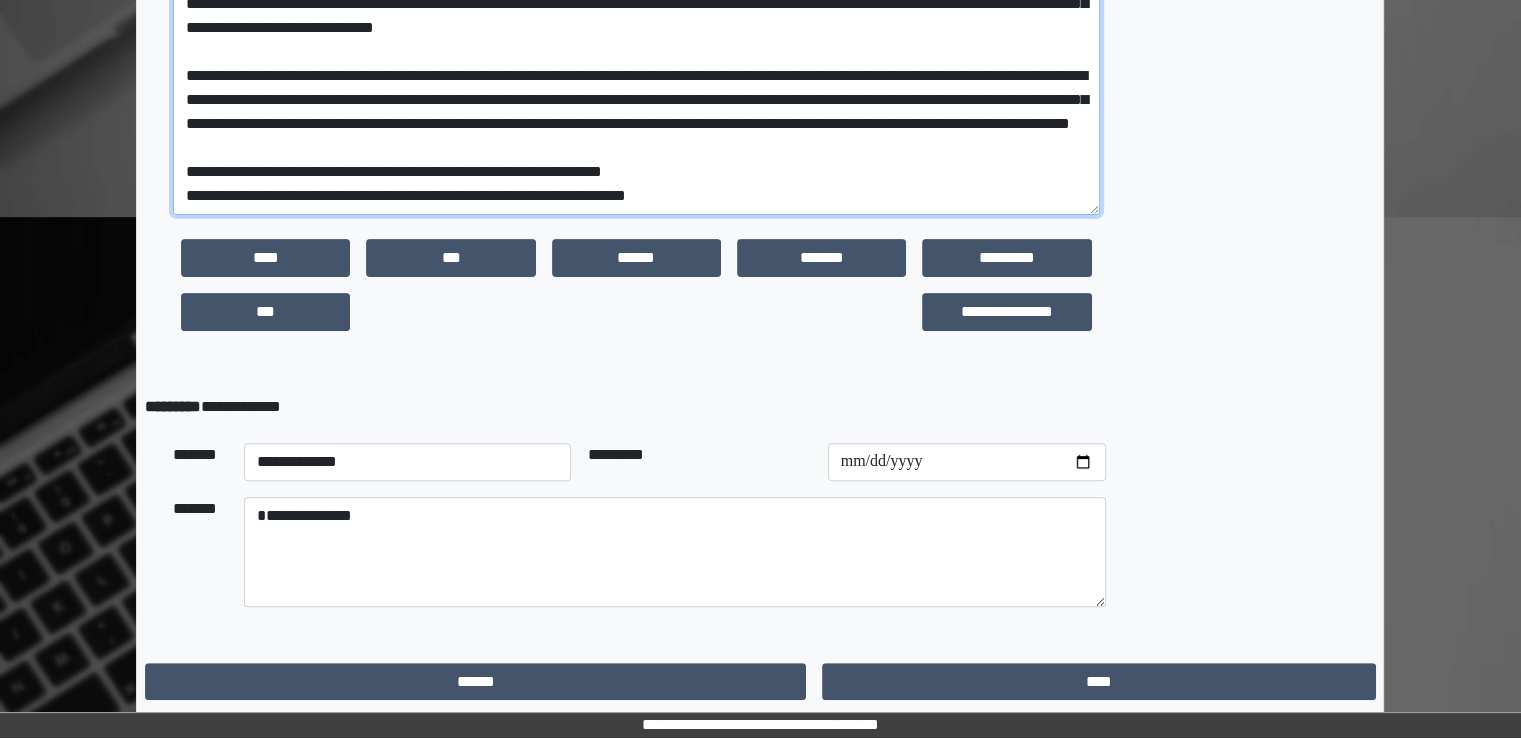 click at bounding box center [636, 75] 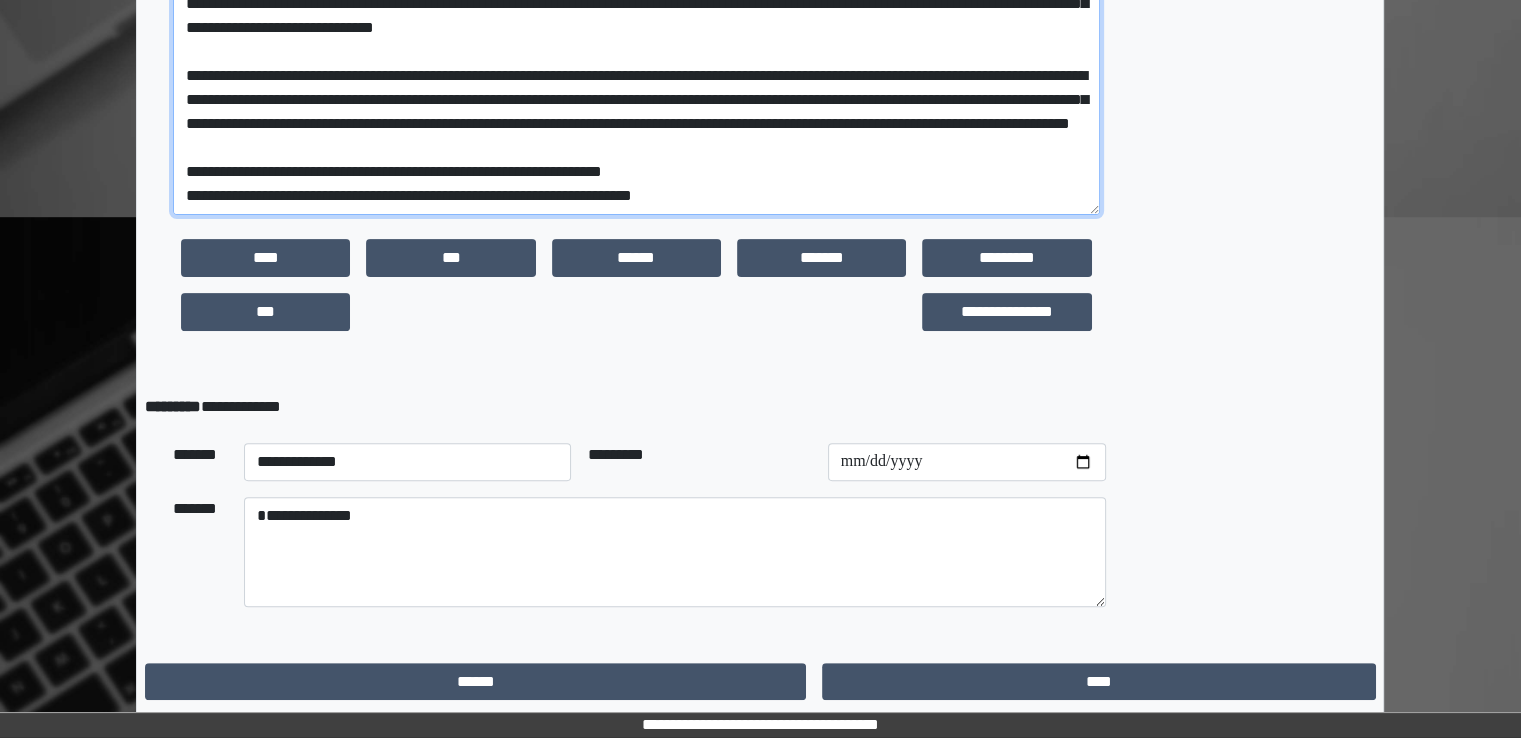 scroll, scrollTop: 182, scrollLeft: 0, axis: vertical 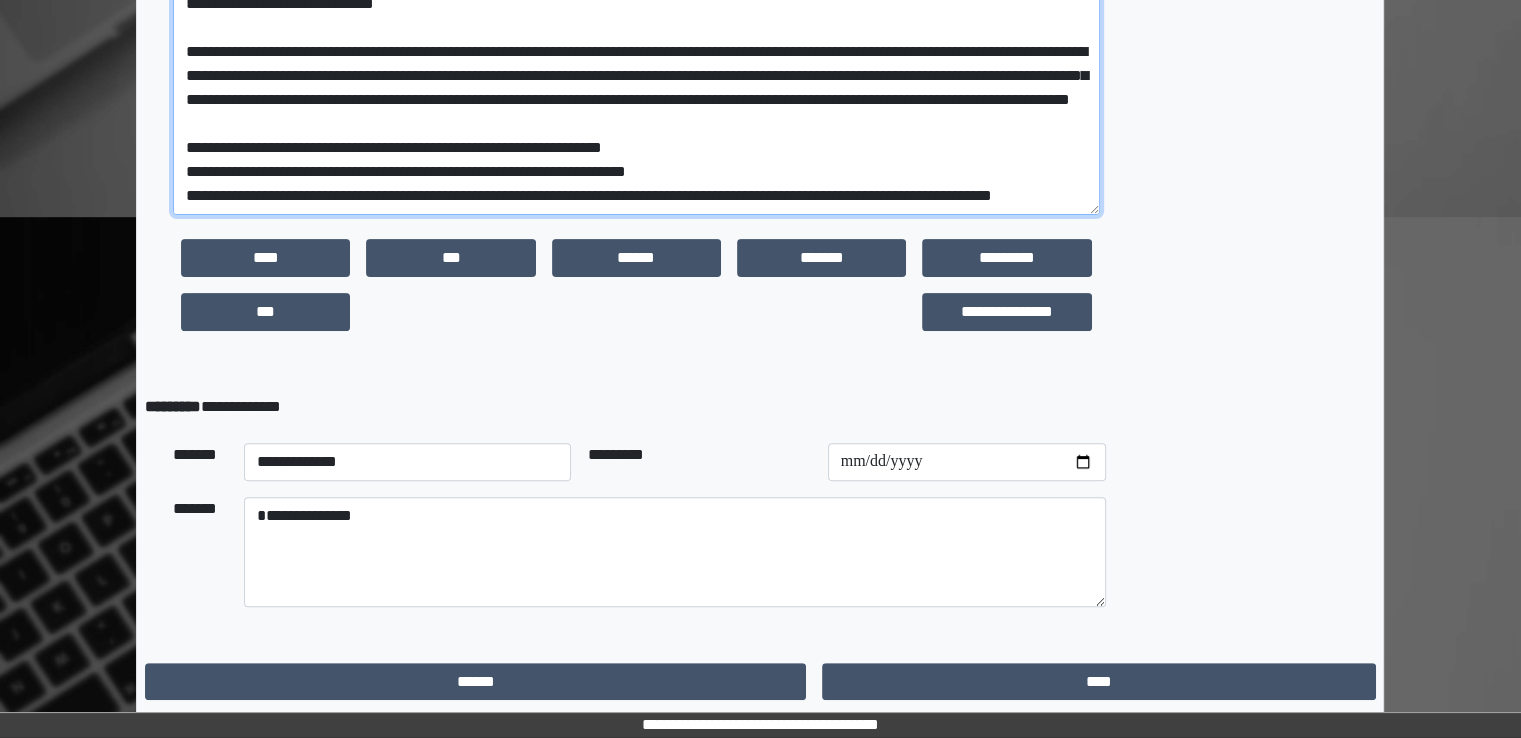 type on "**********" 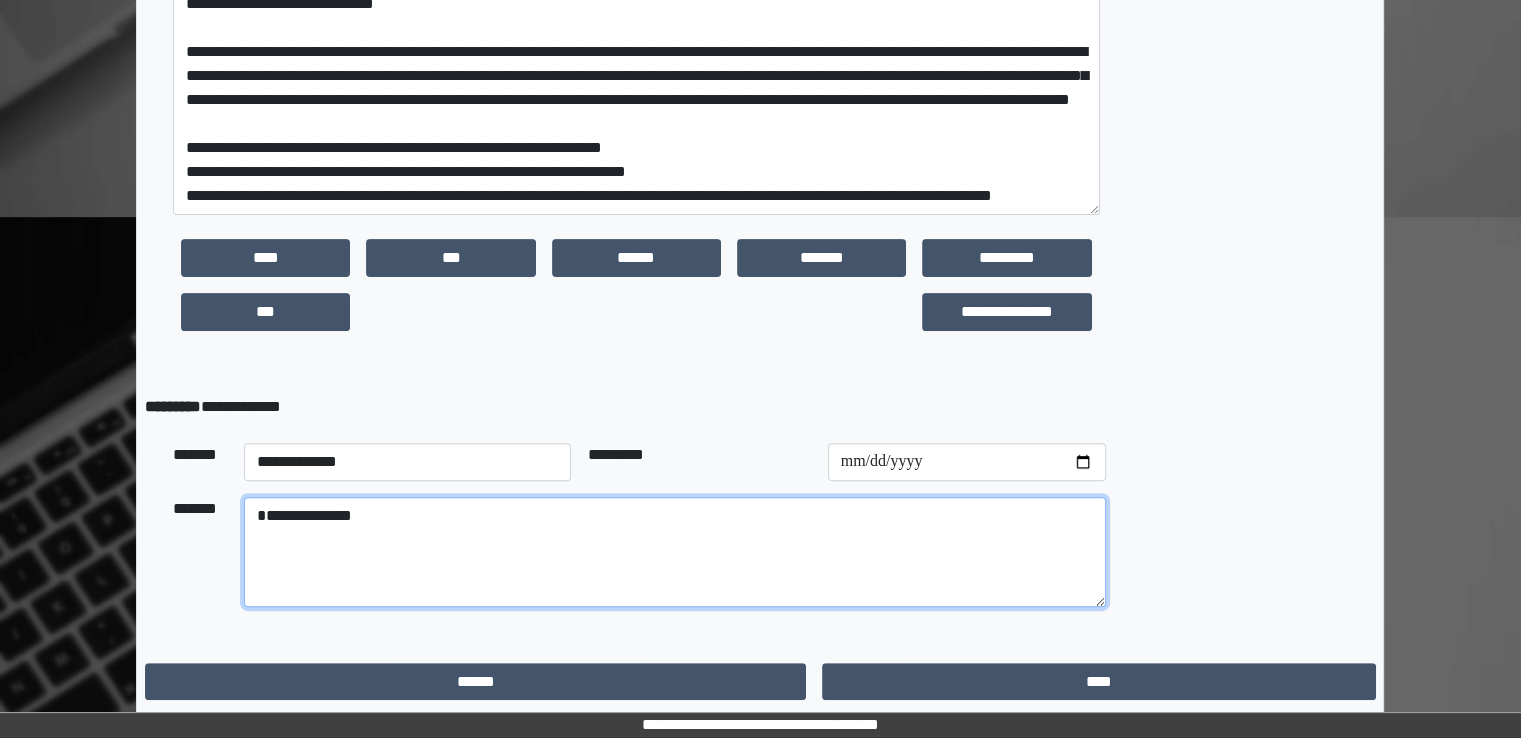 click on "**********" at bounding box center (675, 552) 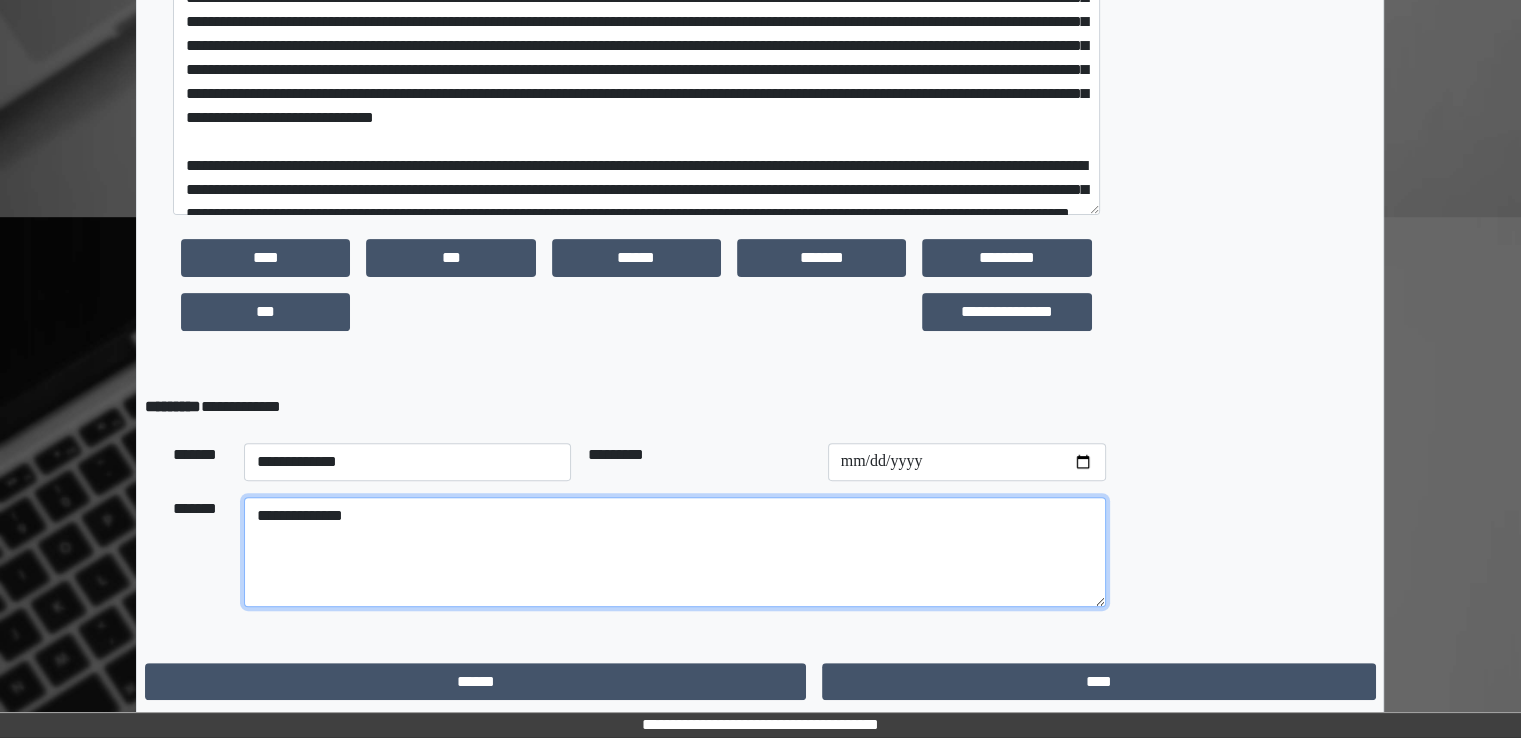 scroll, scrollTop: 0, scrollLeft: 0, axis: both 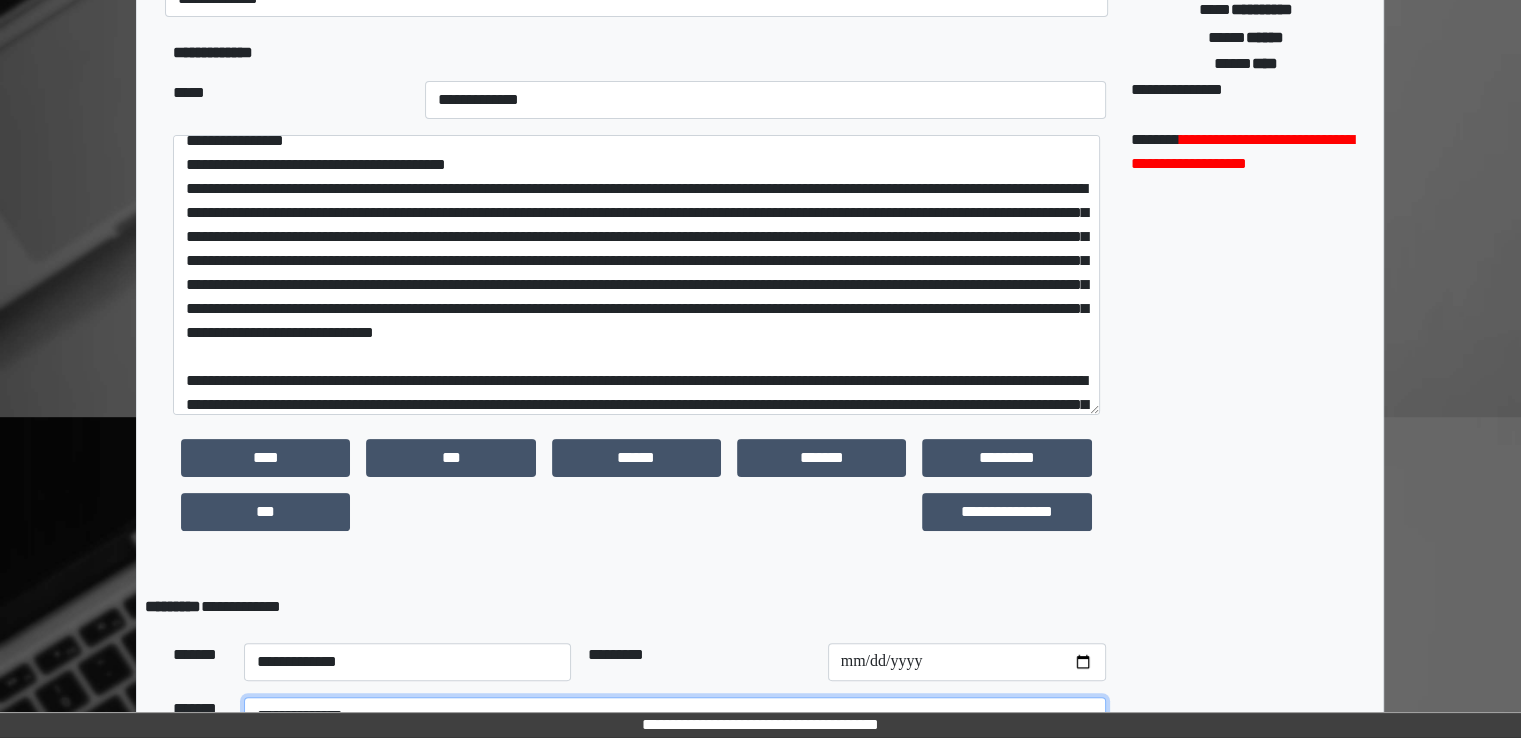 type on "**********" 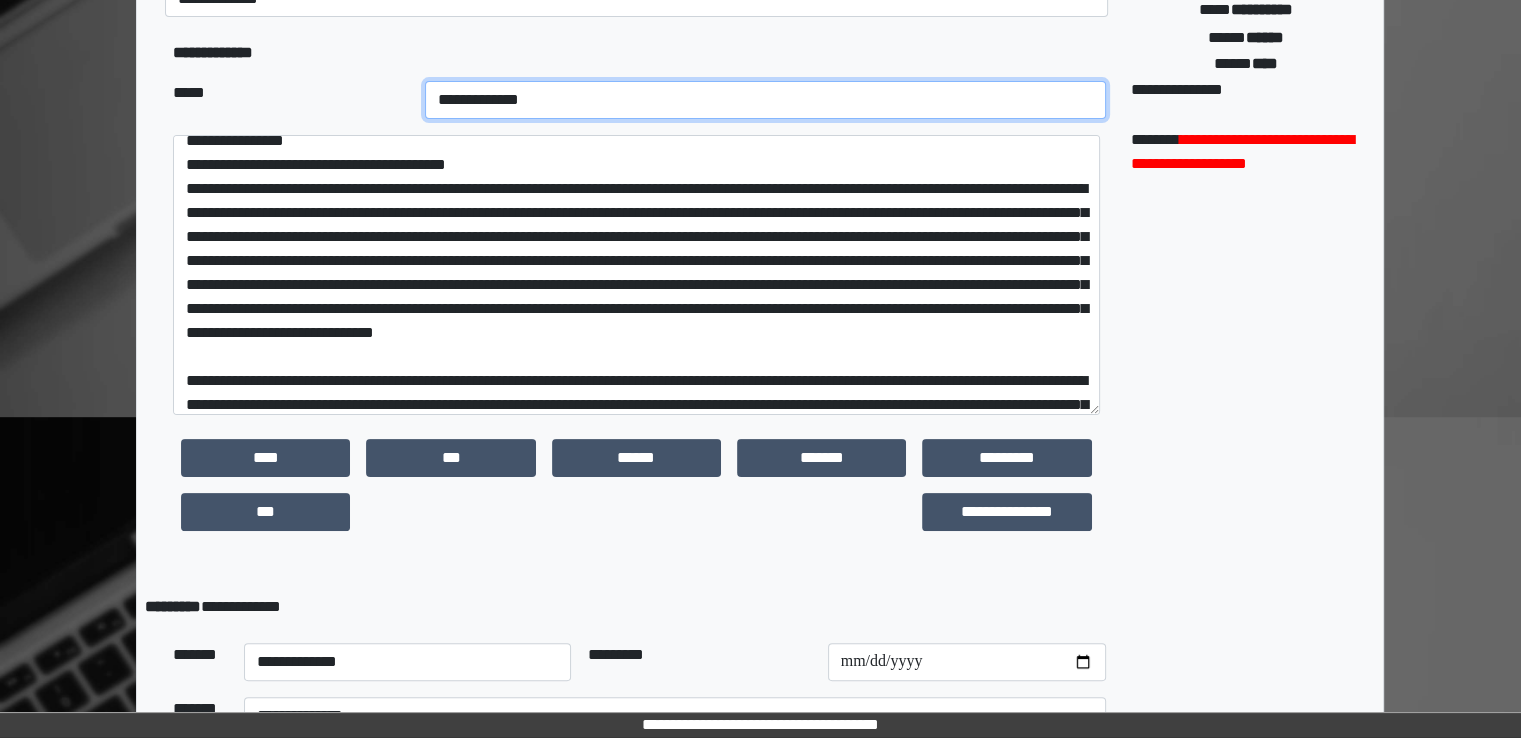 click on "**********" at bounding box center [765, 100] 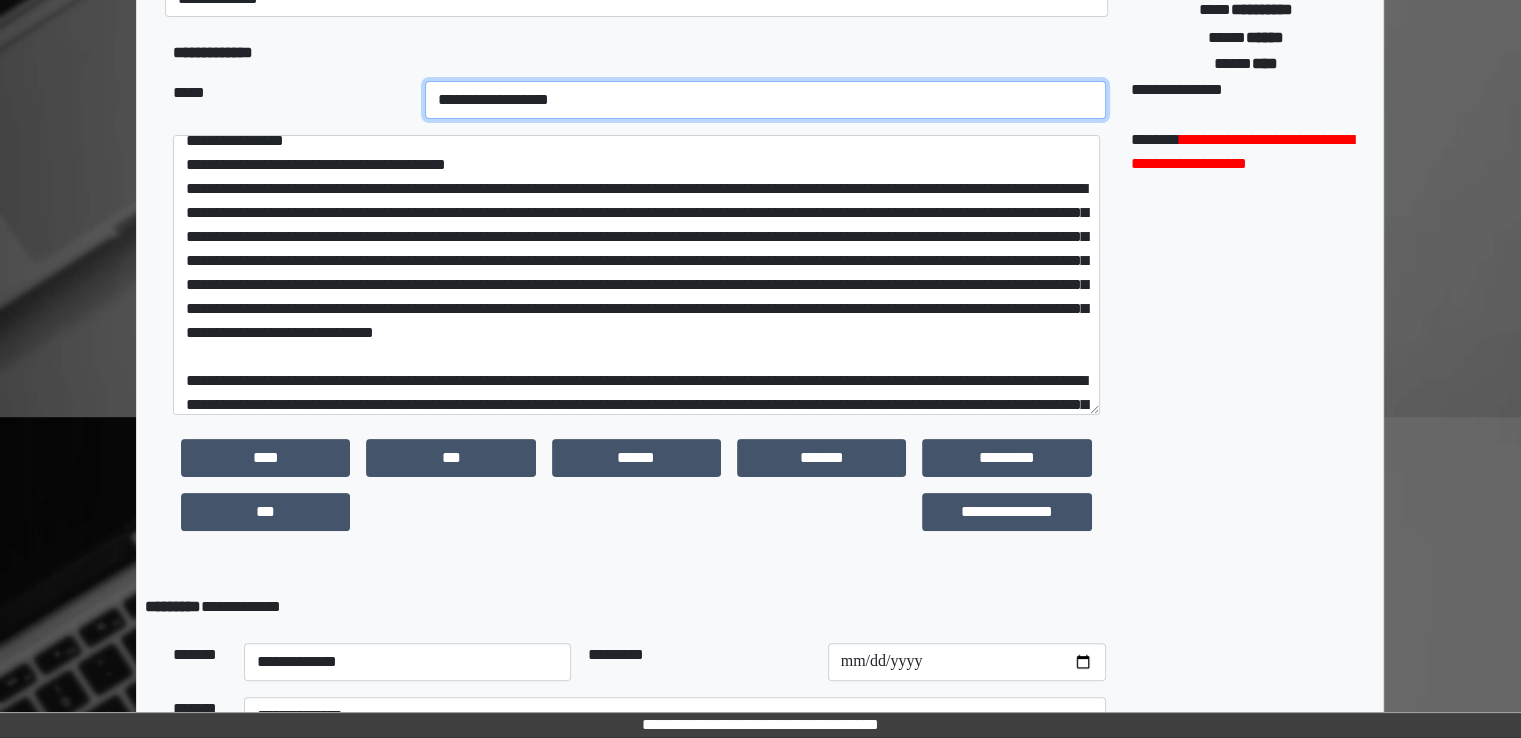 click on "**********" at bounding box center (765, 100) 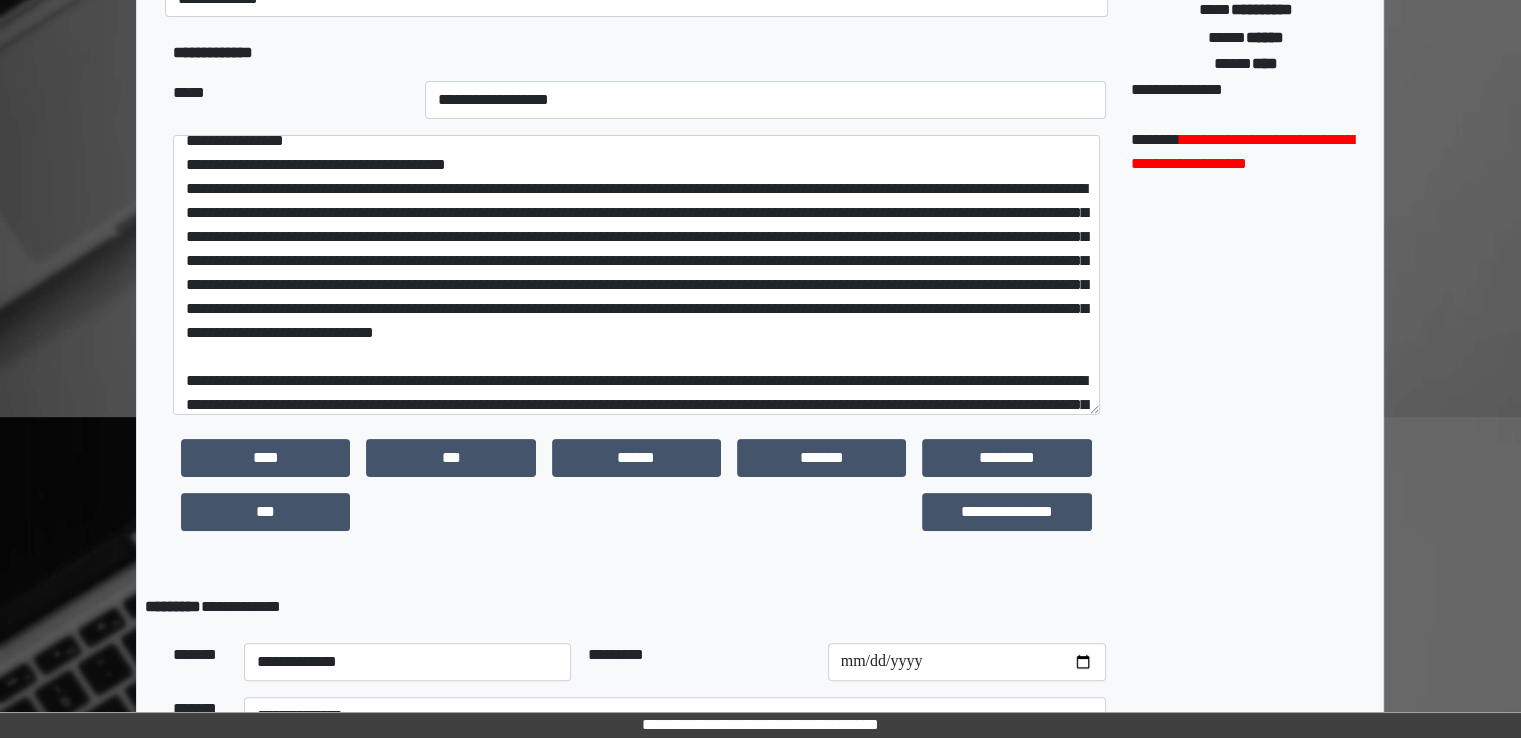 click on "**********" at bounding box center (629, 607) 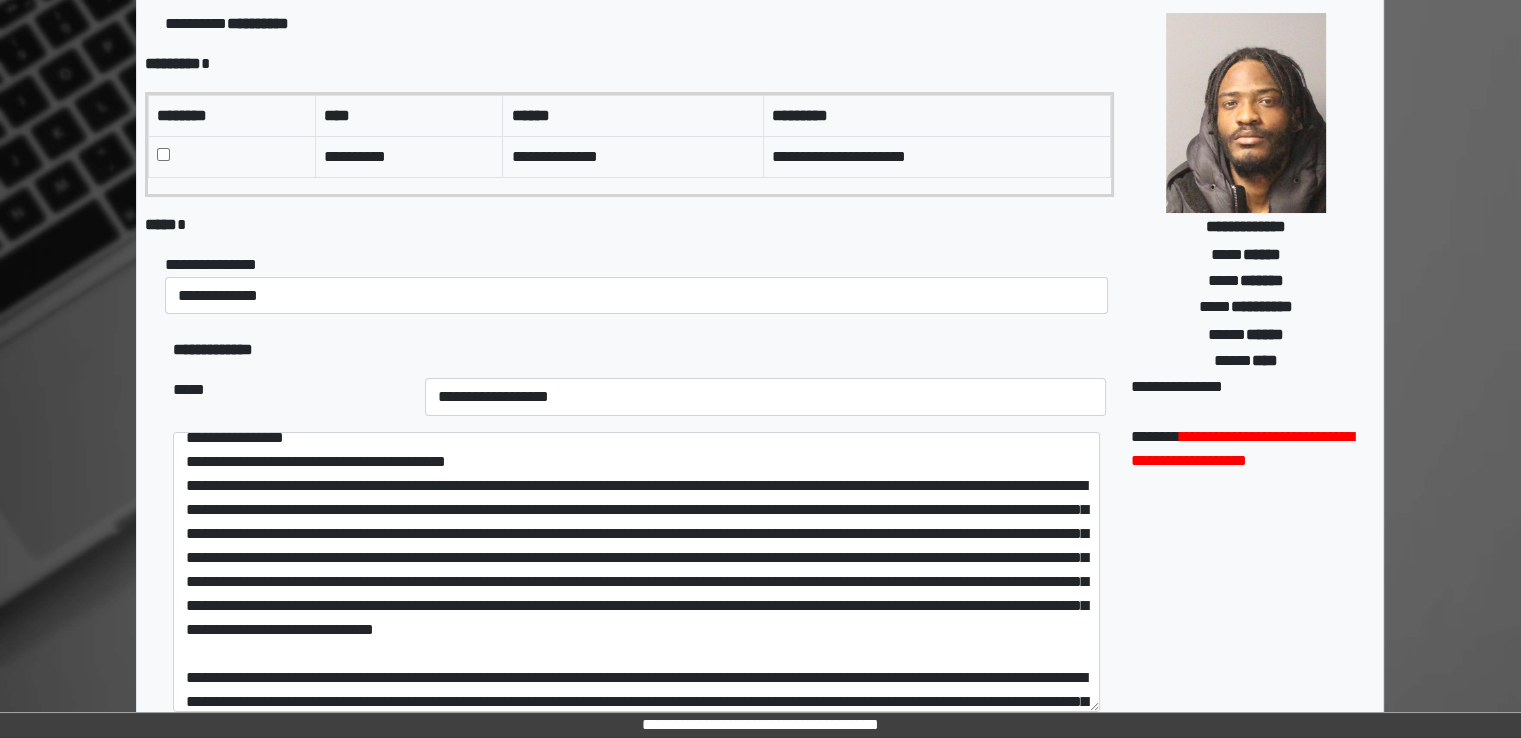 scroll, scrollTop: 400, scrollLeft: 0, axis: vertical 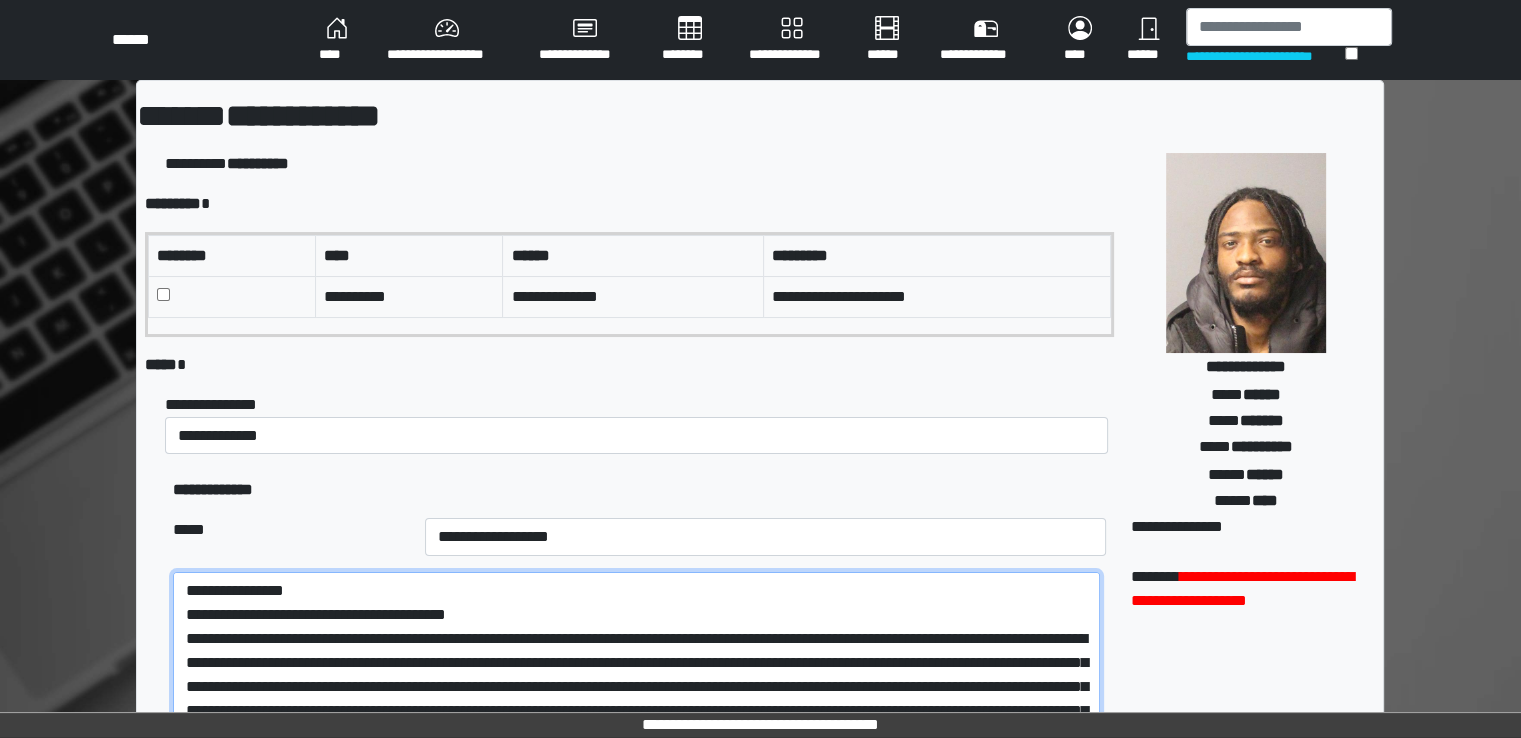 drag, startPoint x: 384, startPoint y: 199, endPoint x: 165, endPoint y: -52, distance: 333.1096 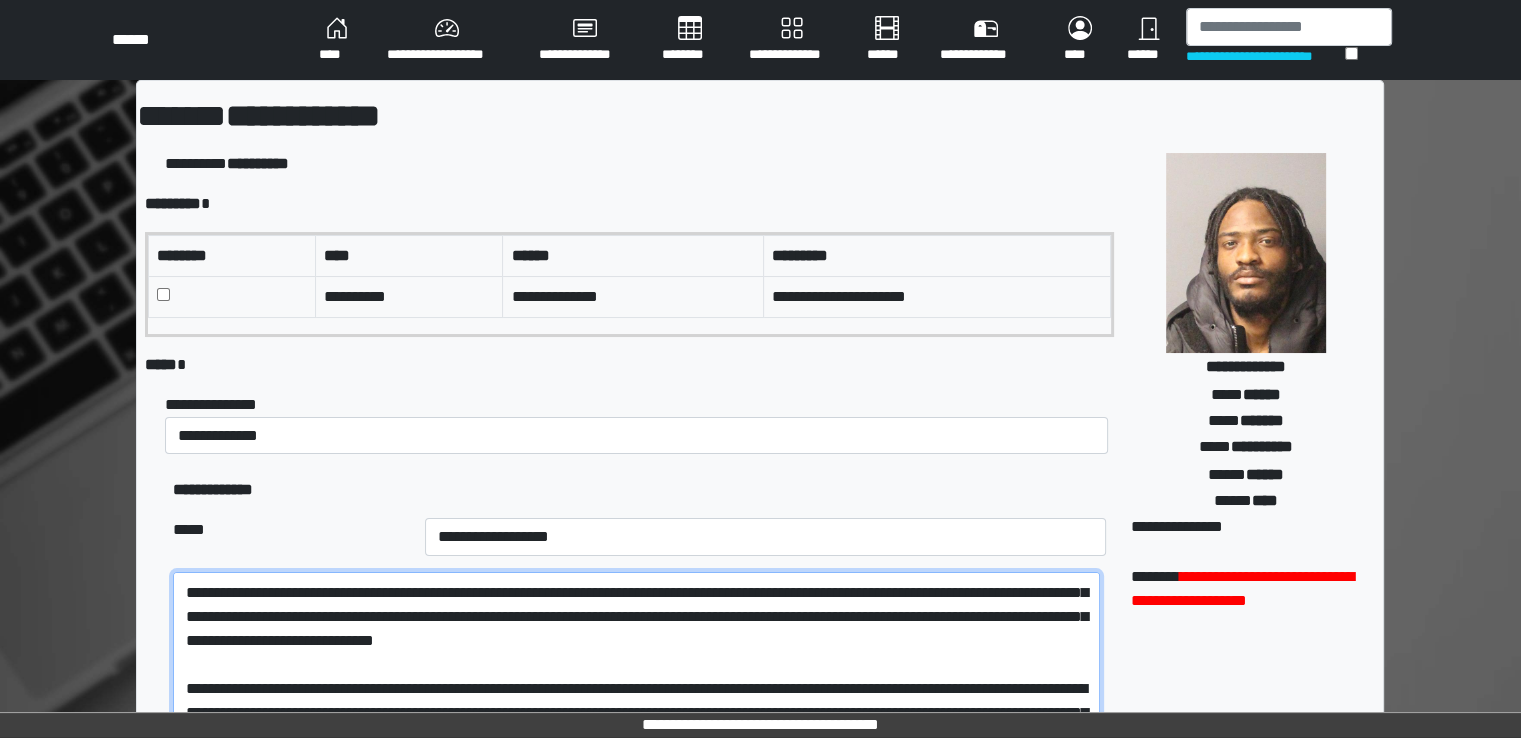 scroll, scrollTop: 213, scrollLeft: 0, axis: vertical 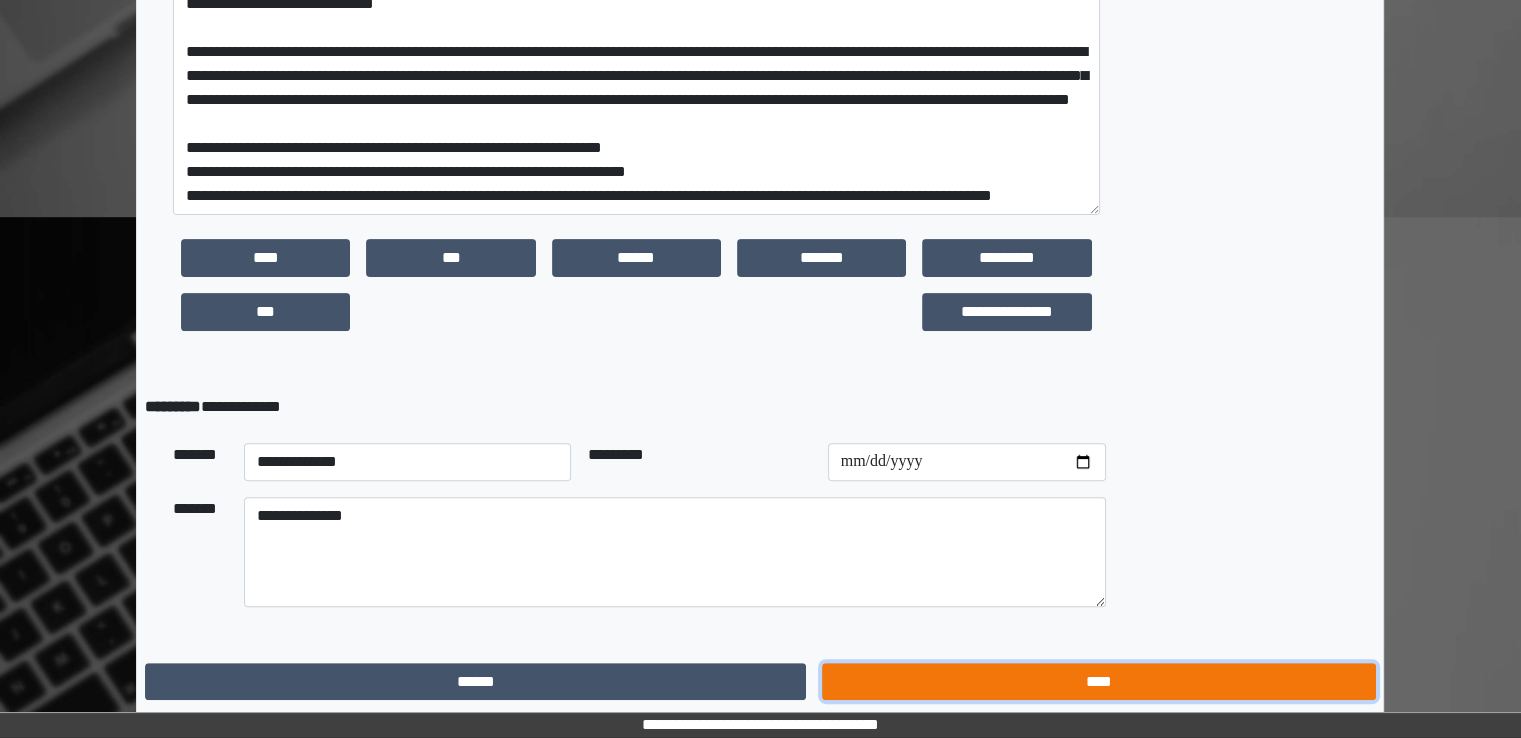 click on "****" at bounding box center (1098, 682) 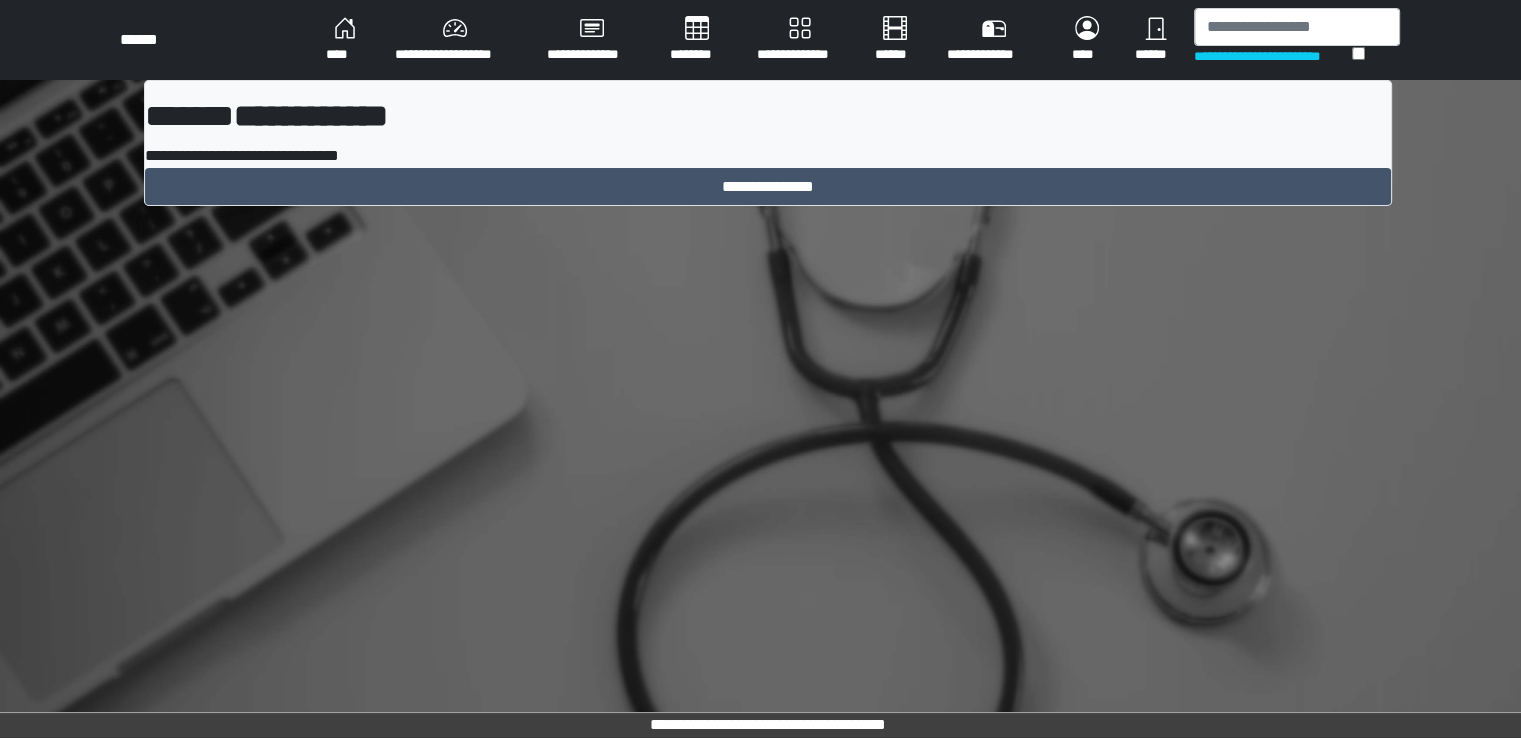 scroll, scrollTop: 0, scrollLeft: 0, axis: both 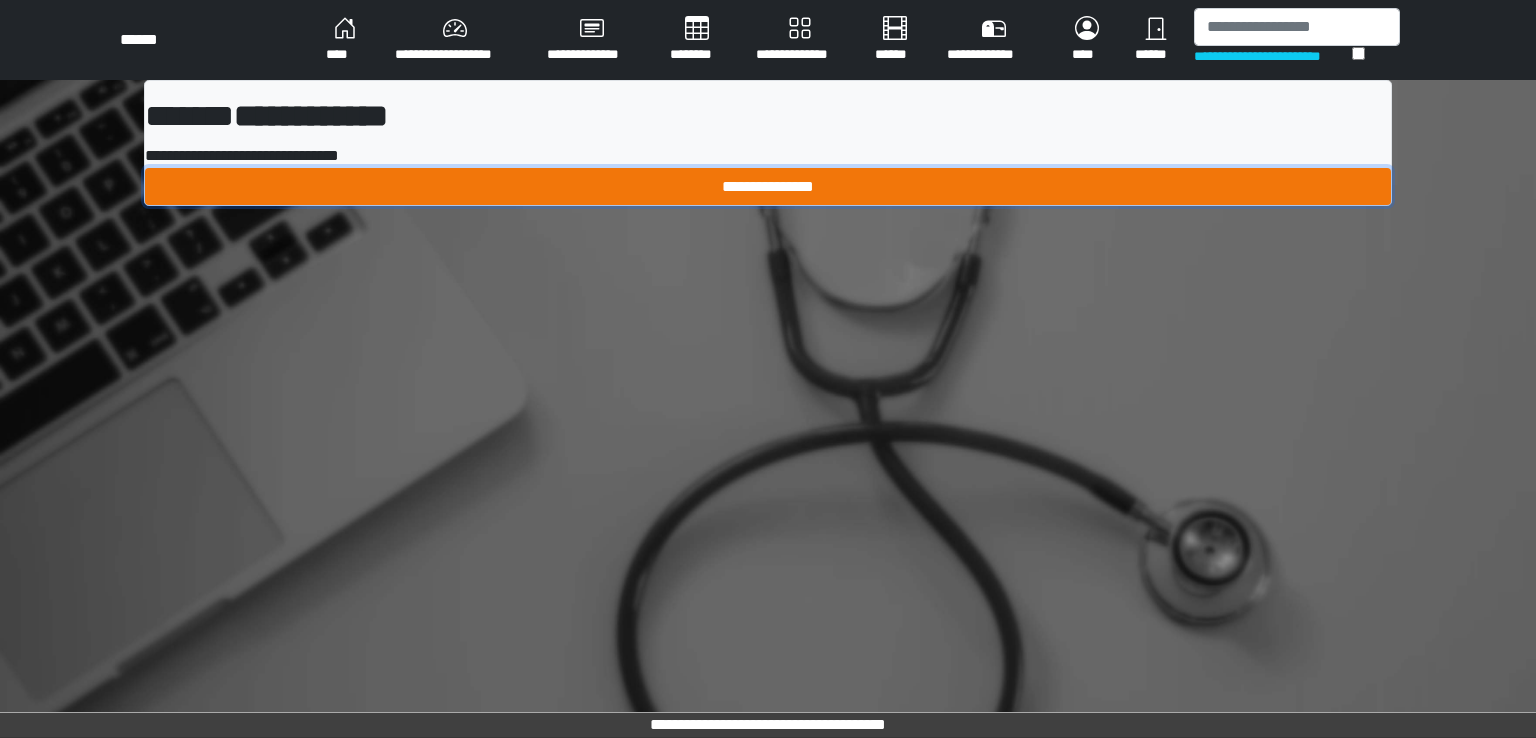 click on "**********" at bounding box center (768, 187) 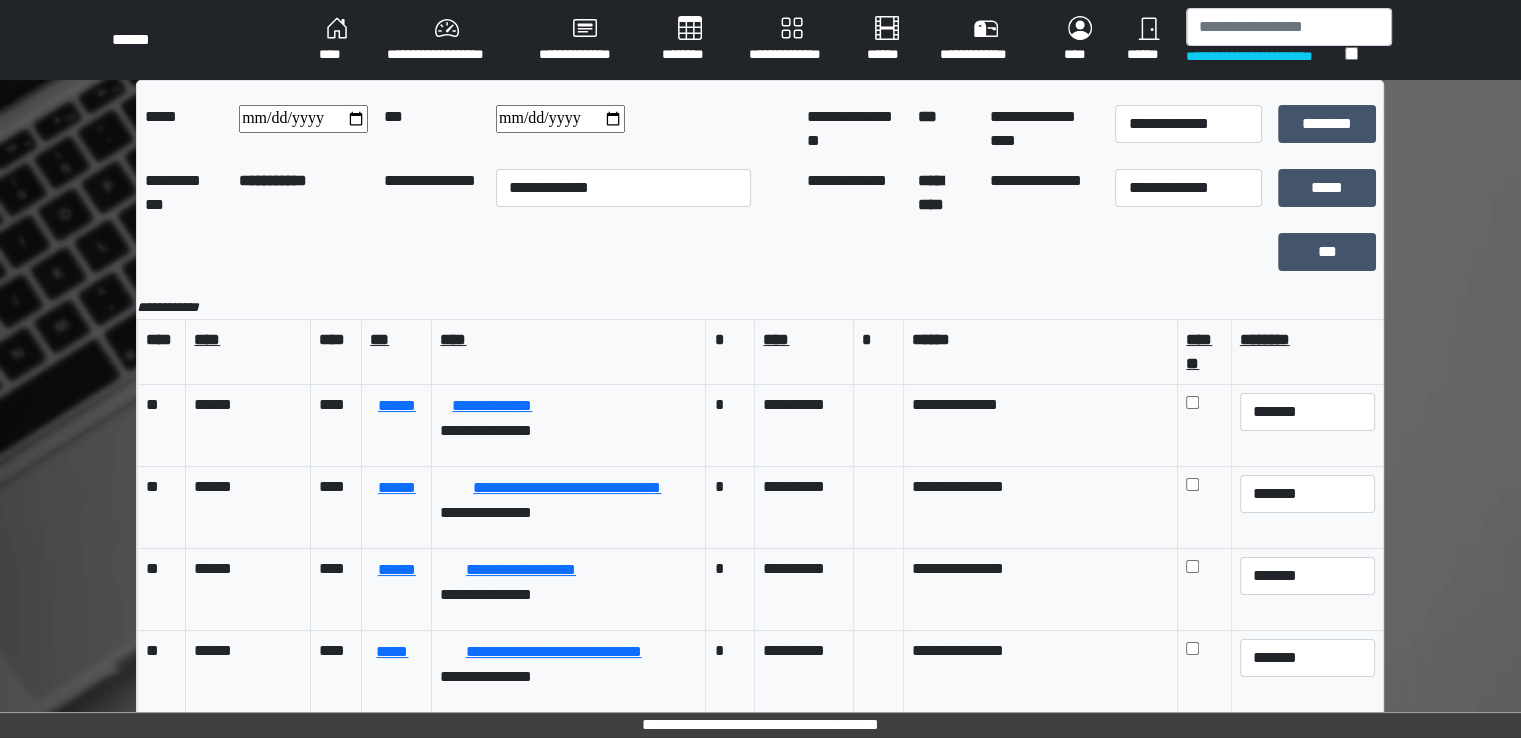 click on "********" at bounding box center [689, 40] 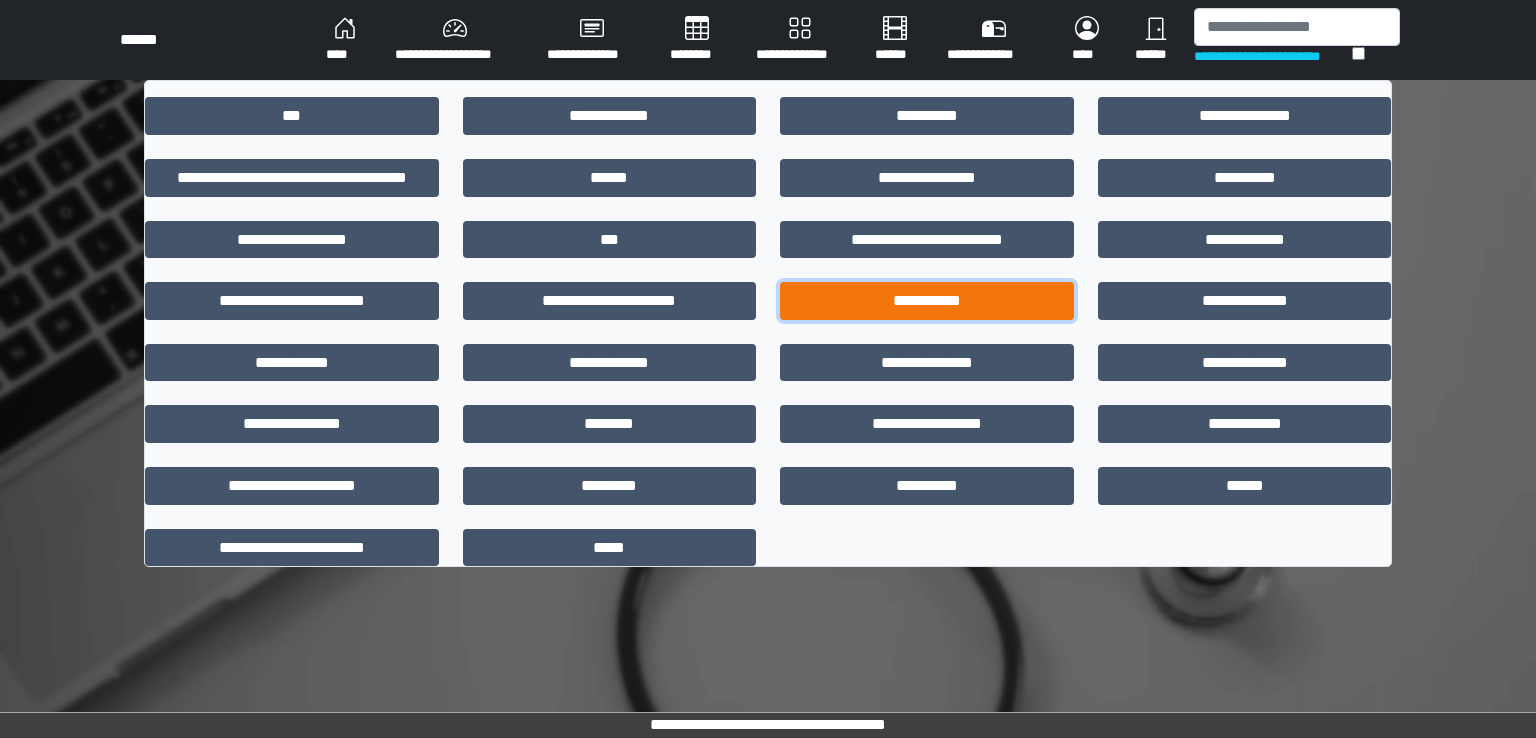 click on "**********" at bounding box center [927, 301] 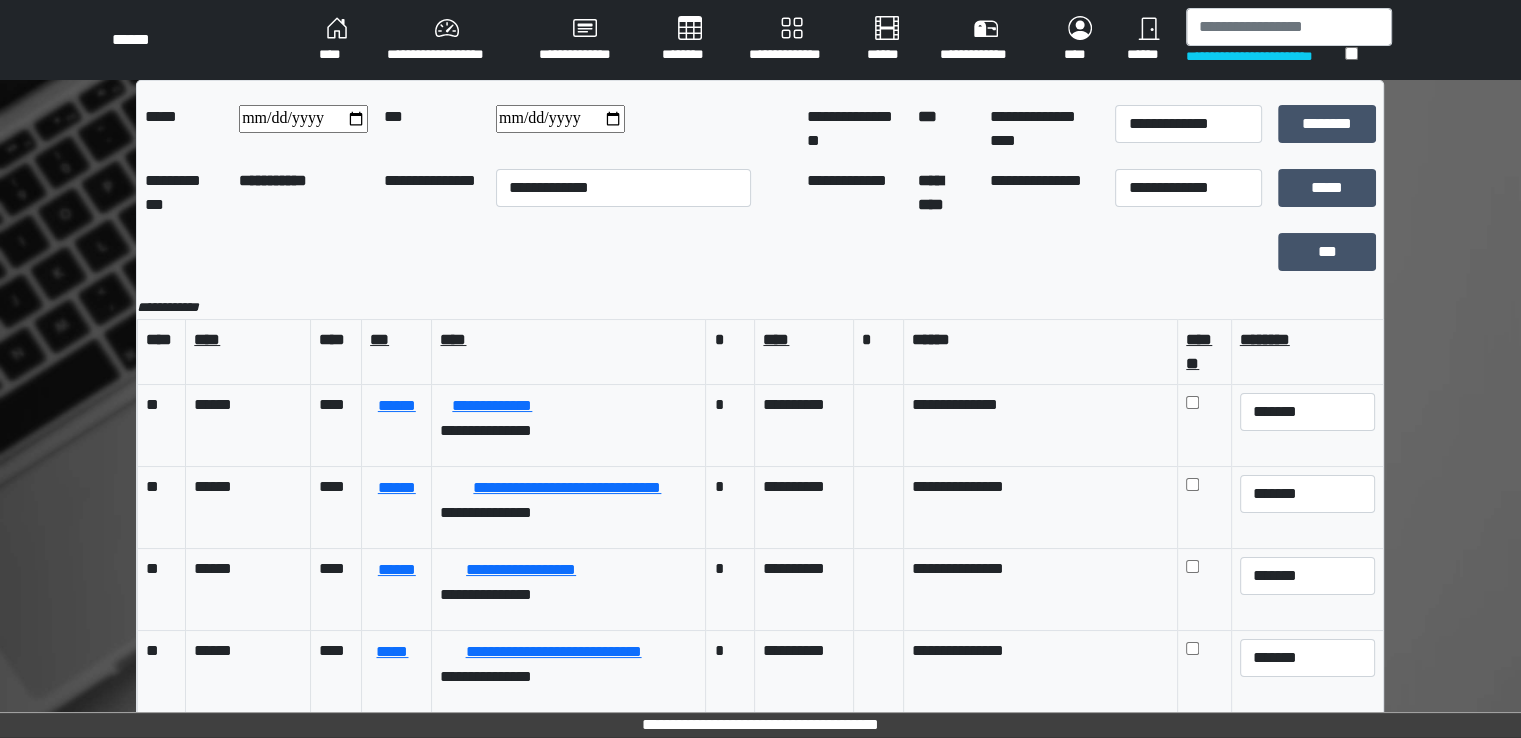 click on "****" at bounding box center (337, 40) 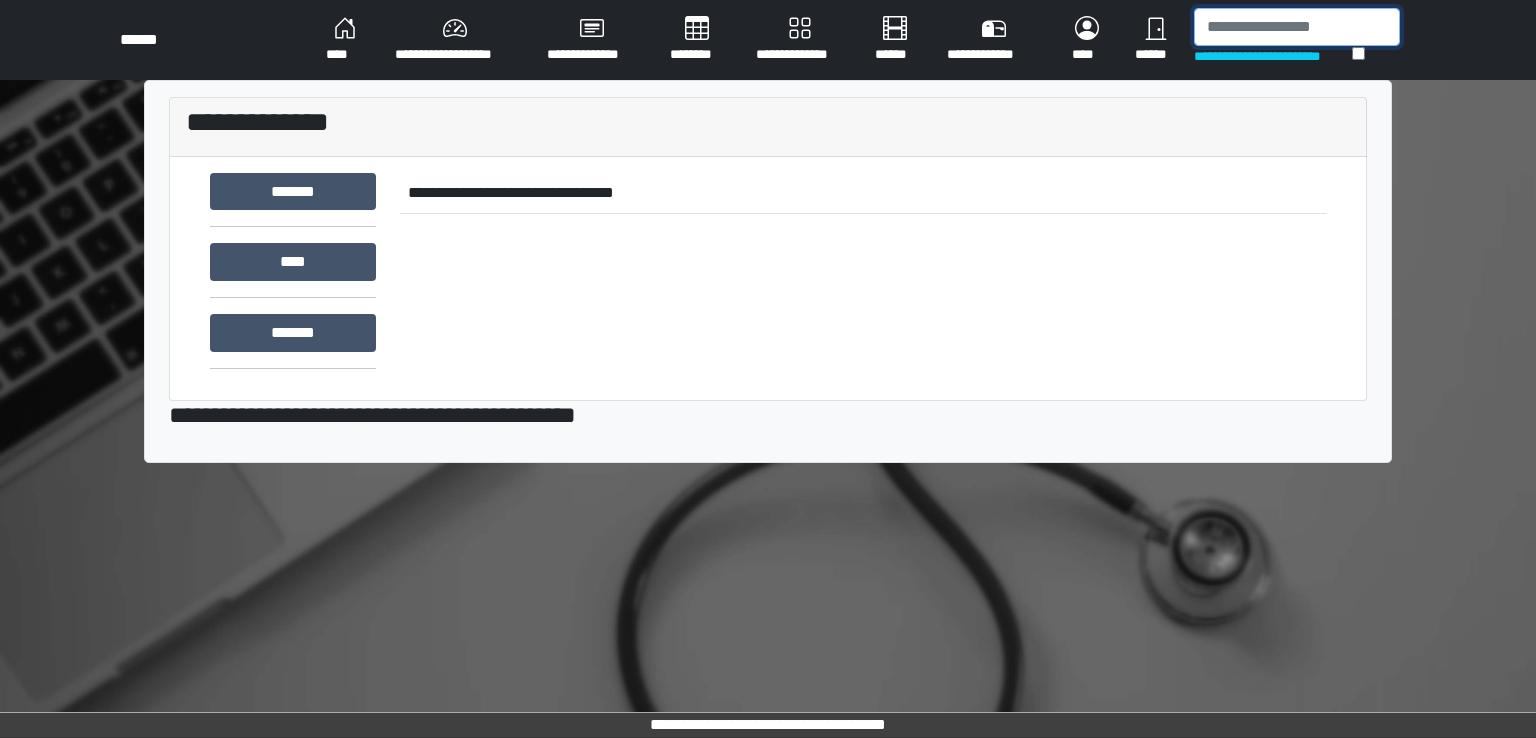 click at bounding box center [1297, 27] 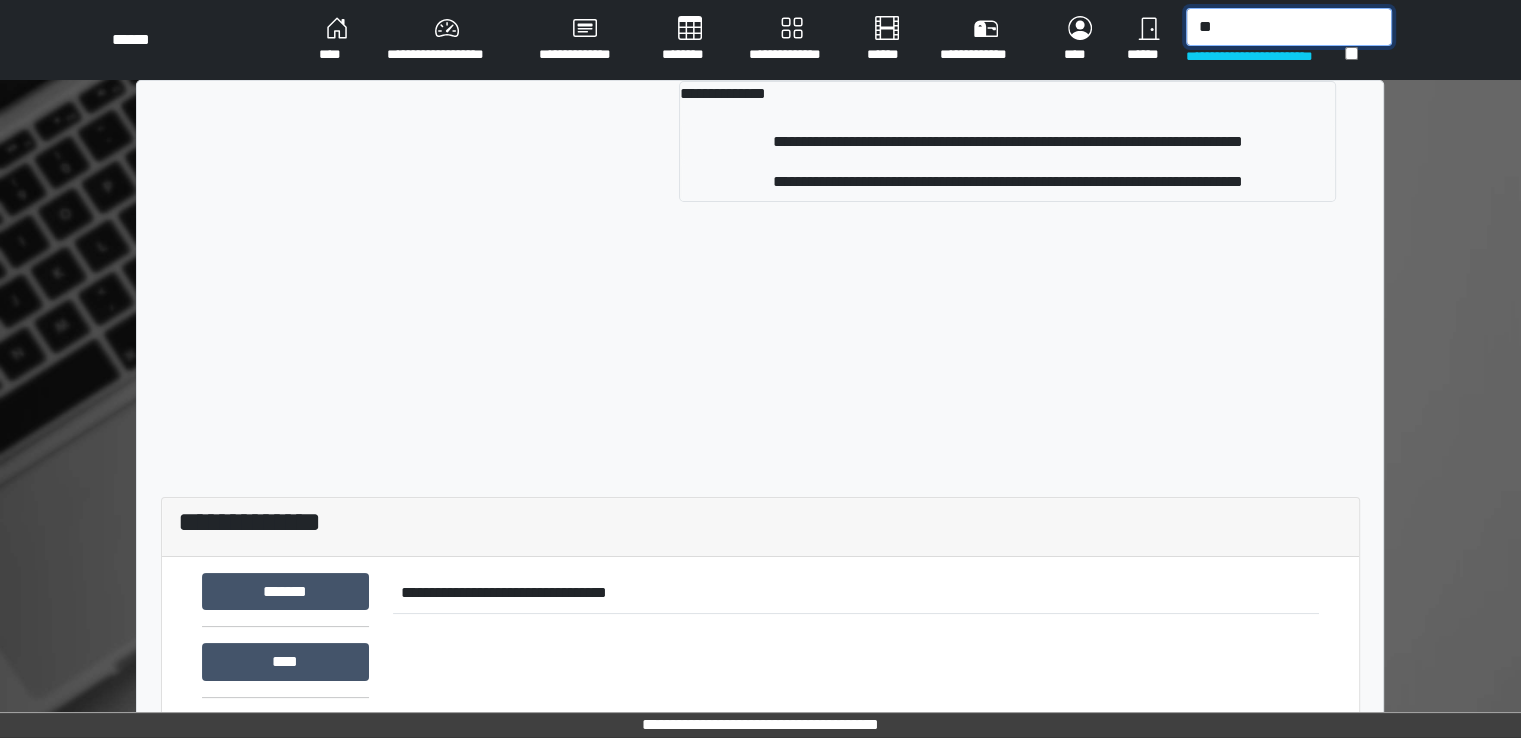 type on "*" 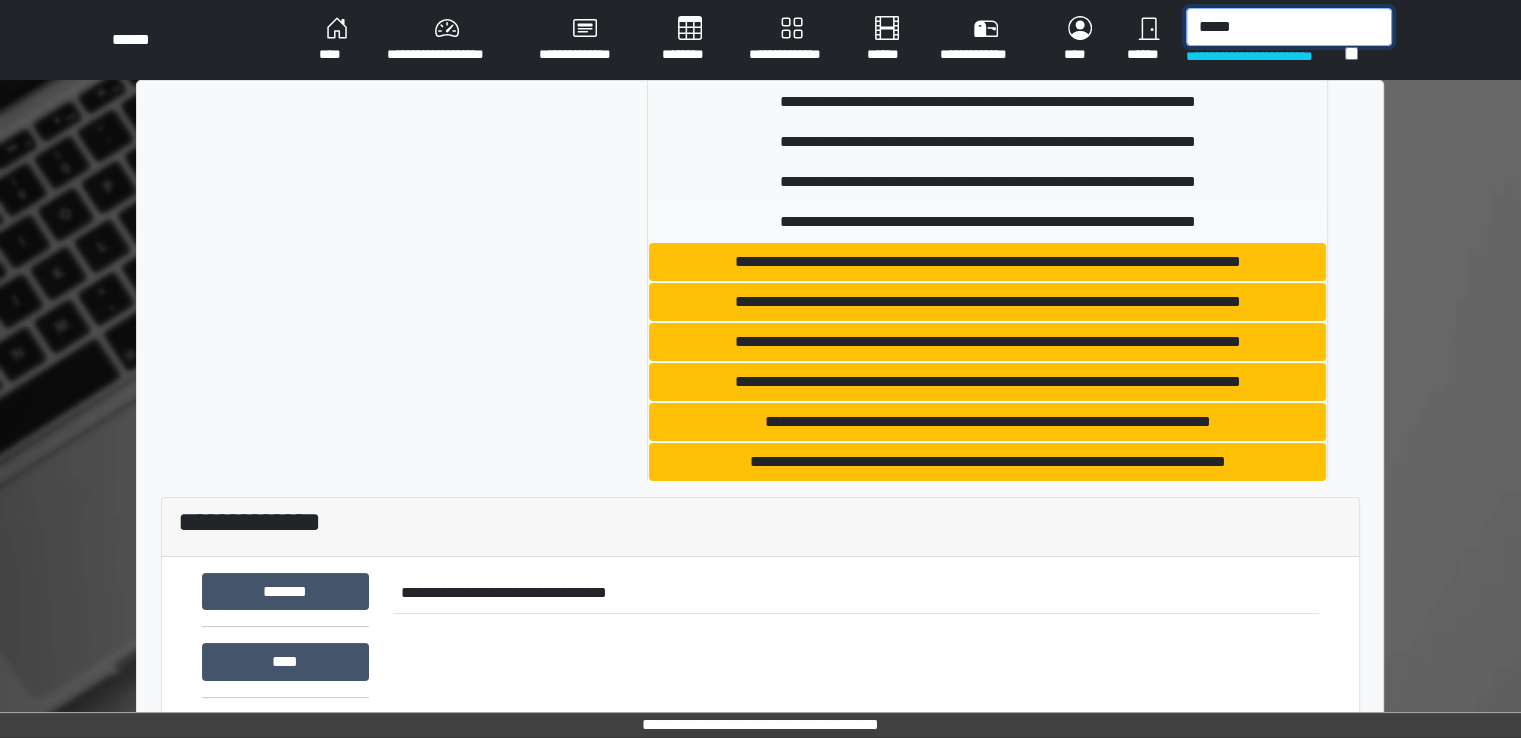 scroll, scrollTop: 200, scrollLeft: 0, axis: vertical 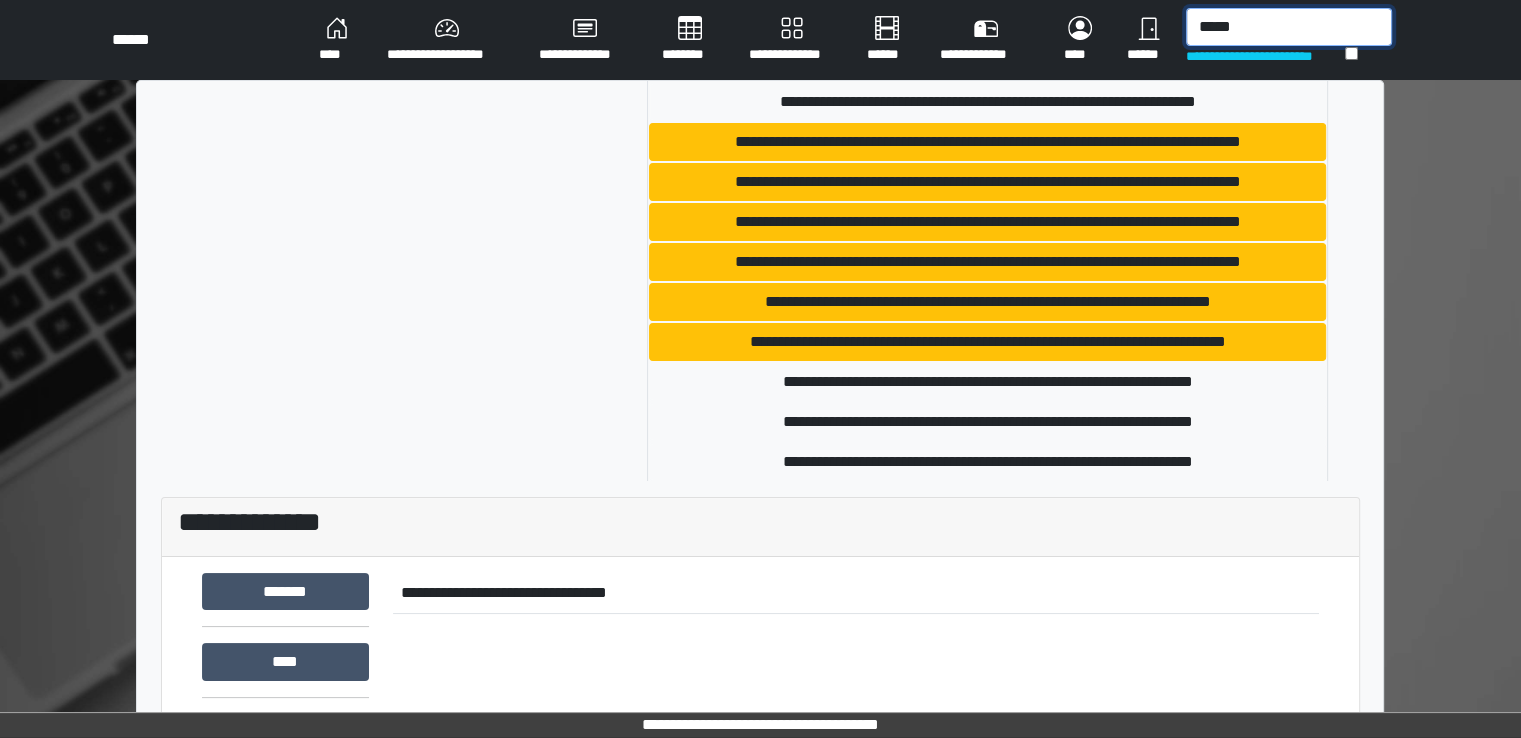click on "*****" at bounding box center [1289, 27] 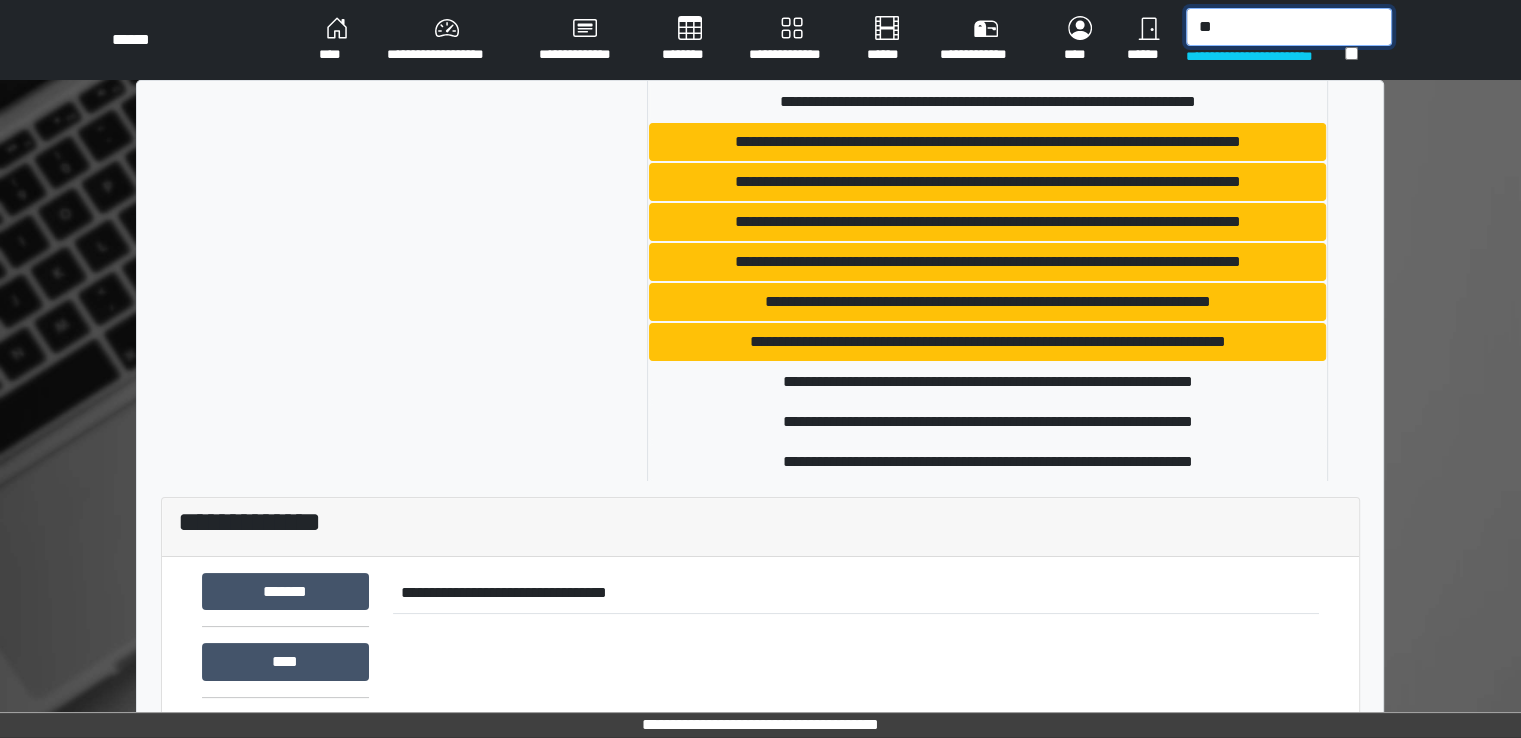 type on "*" 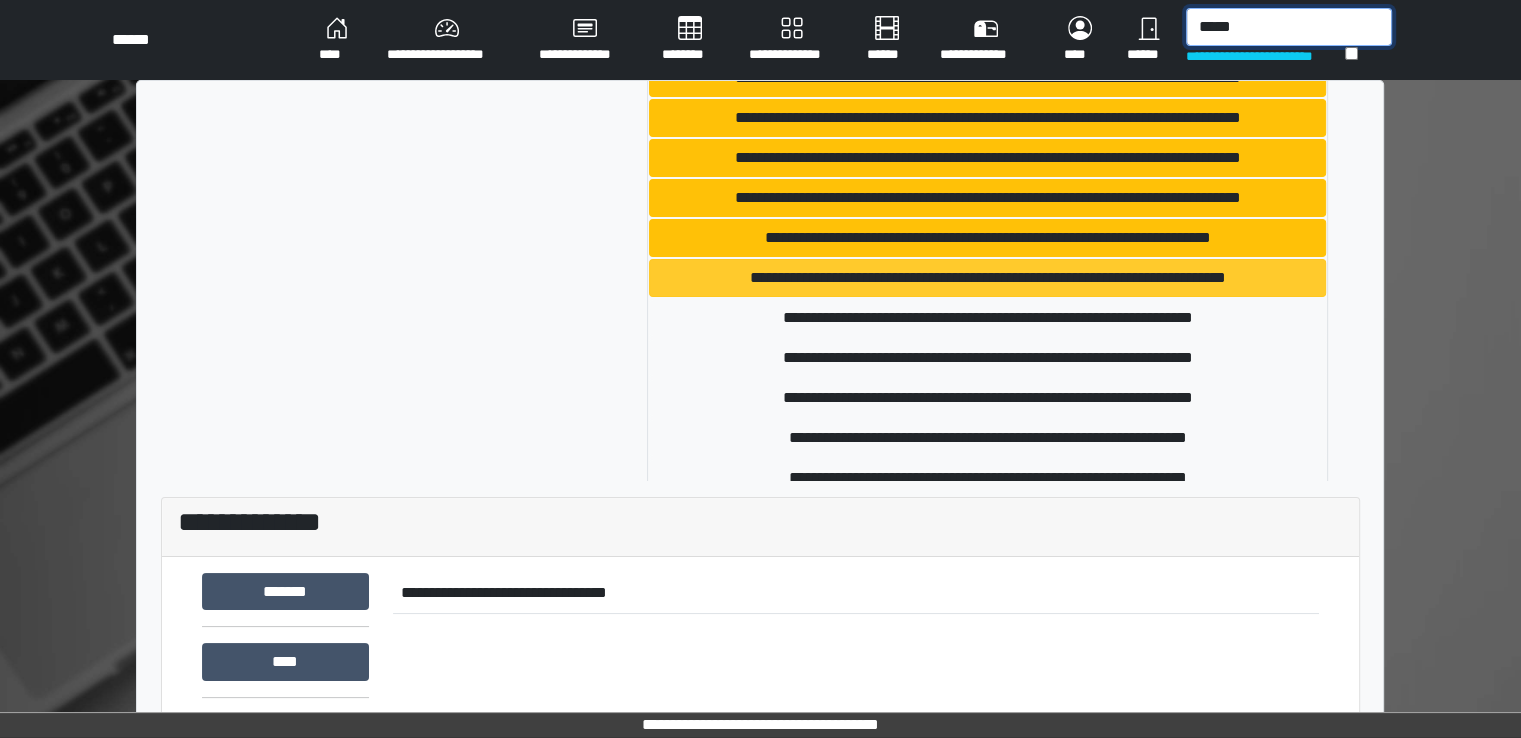 scroll, scrollTop: 300, scrollLeft: 0, axis: vertical 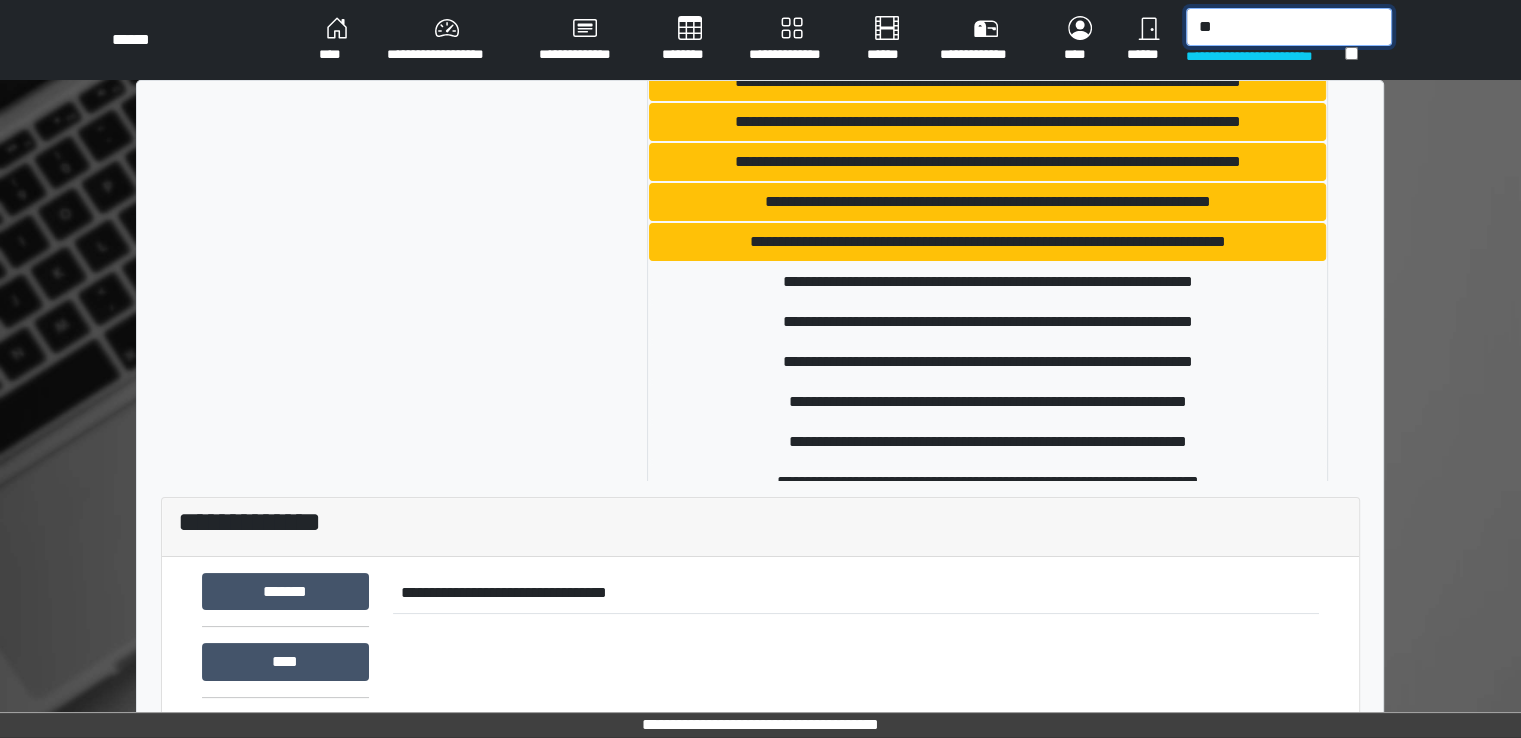 type on "*" 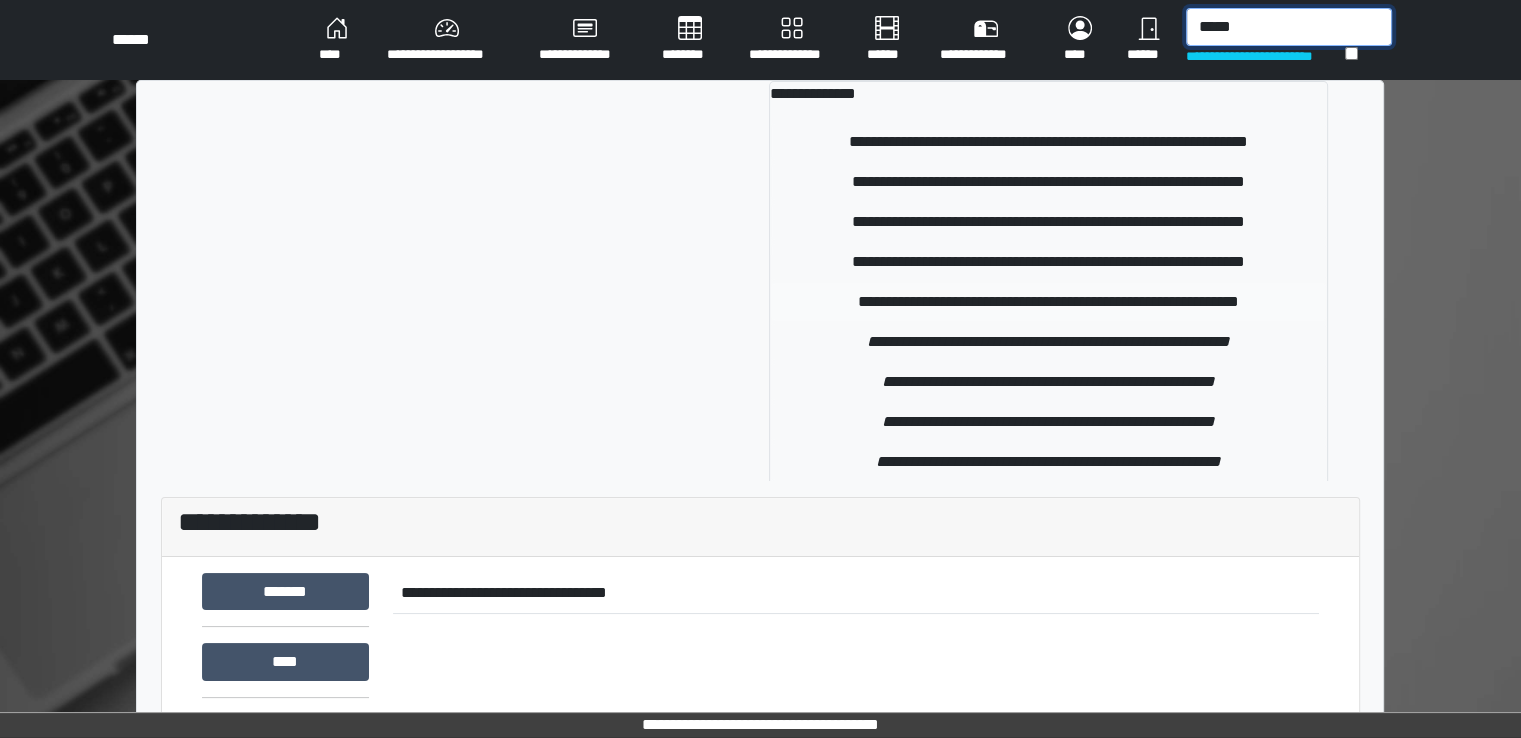 type on "*****" 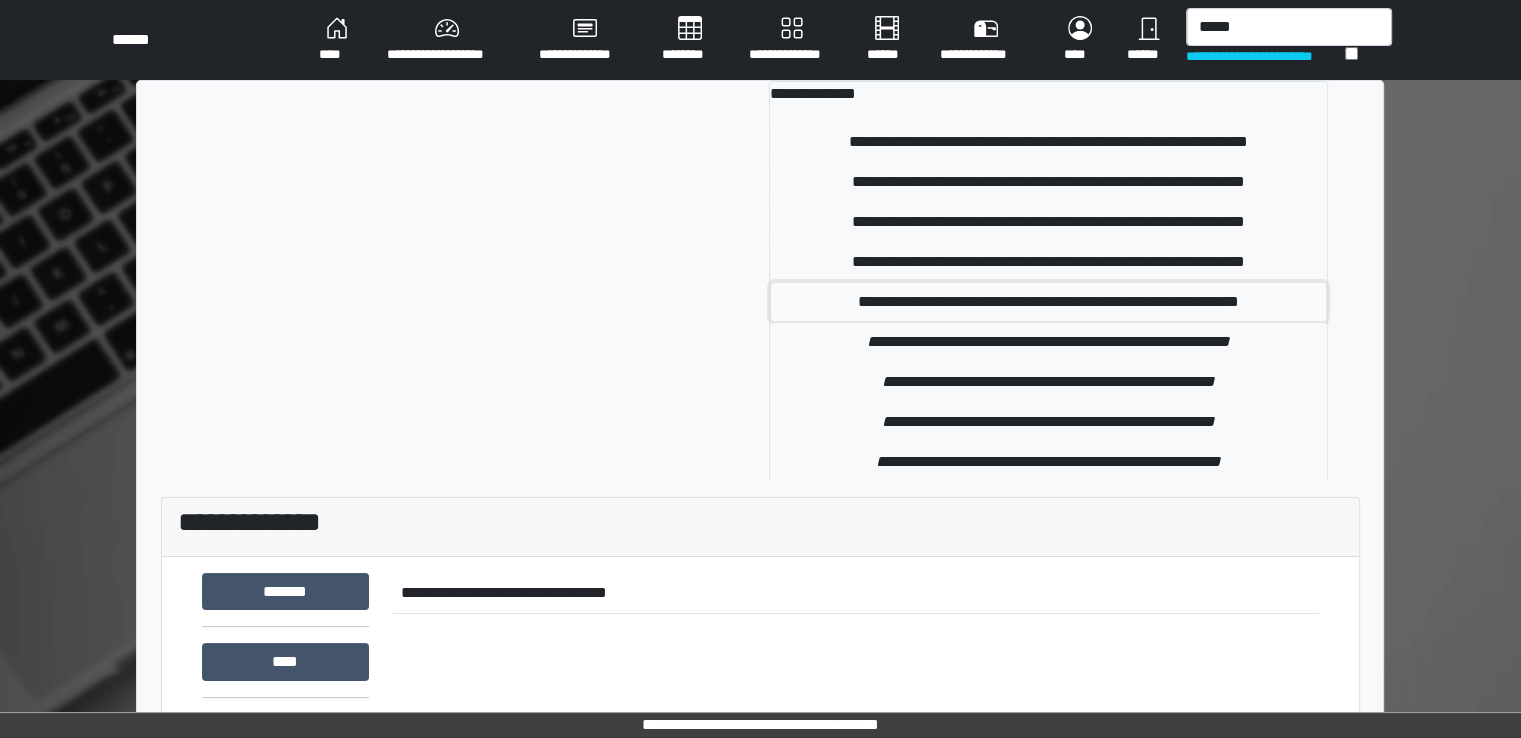 click on "**********" at bounding box center [1049, 302] 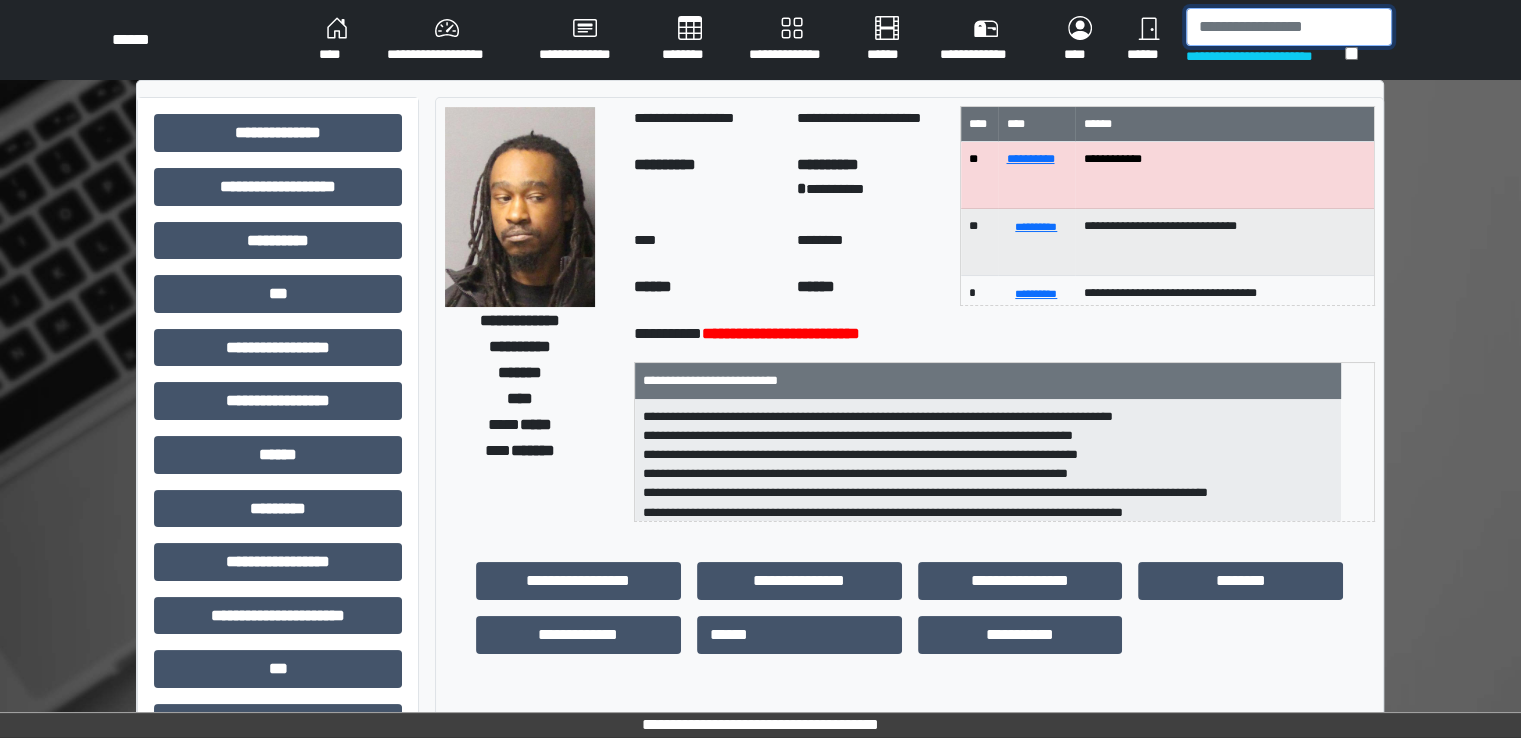 click at bounding box center (1289, 27) 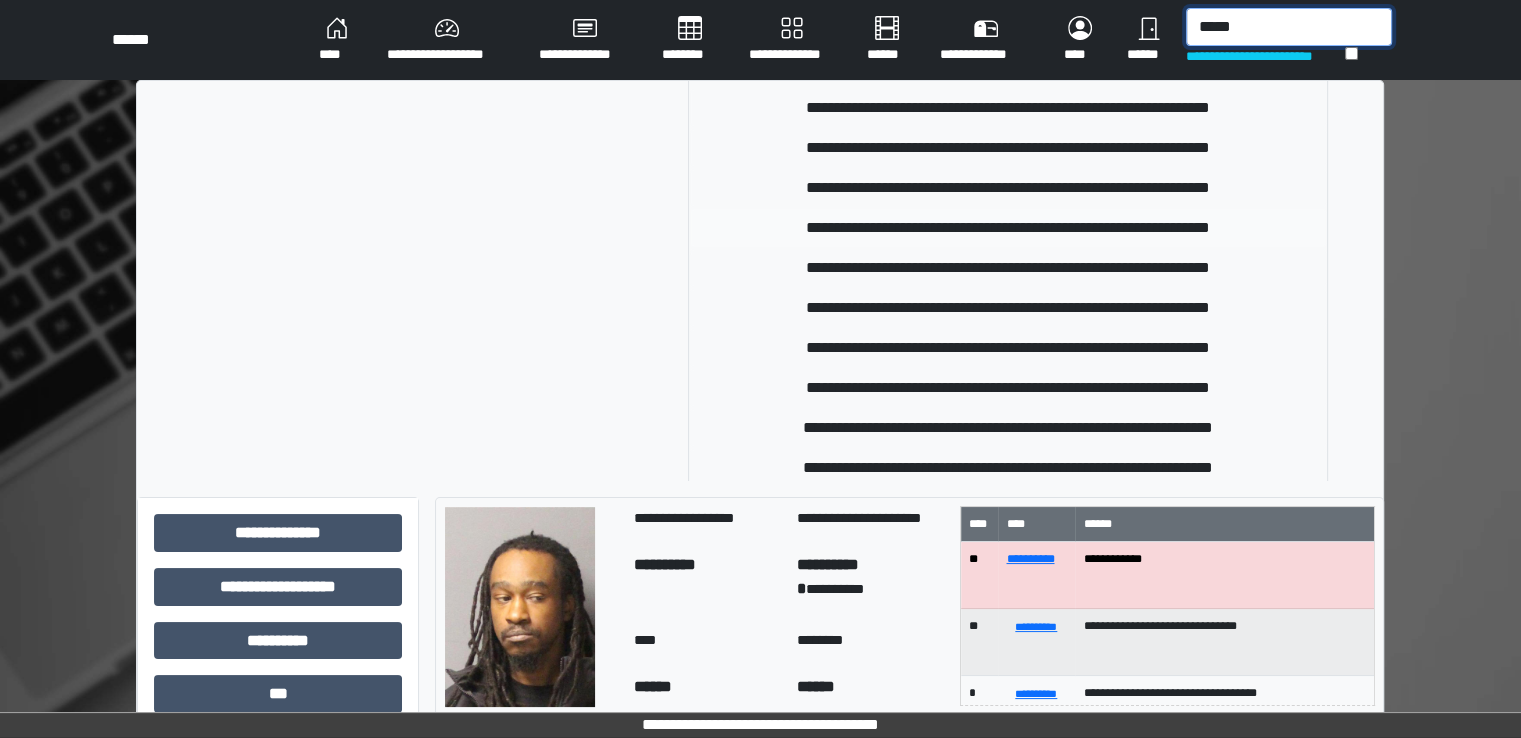 scroll, scrollTop: 0, scrollLeft: 0, axis: both 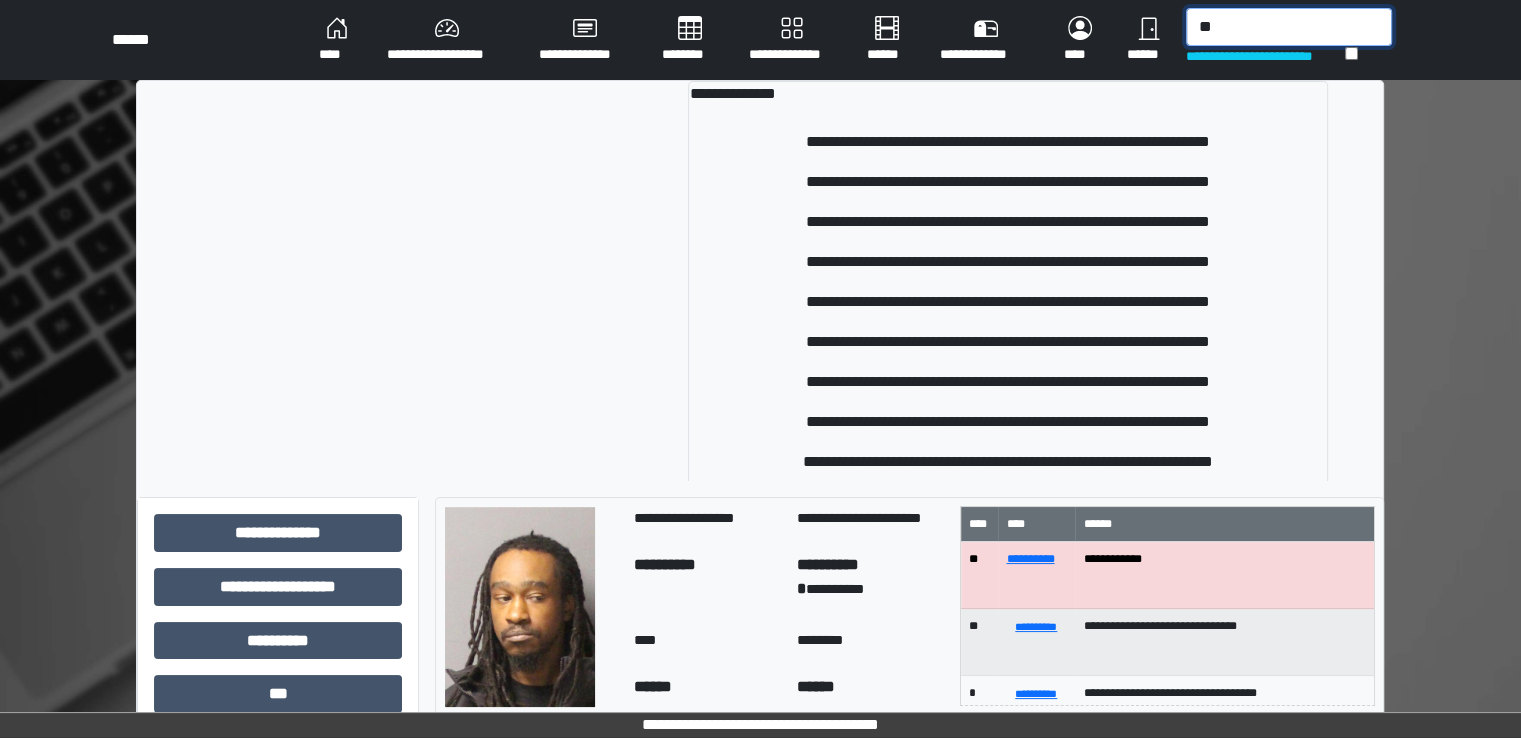 type on "*" 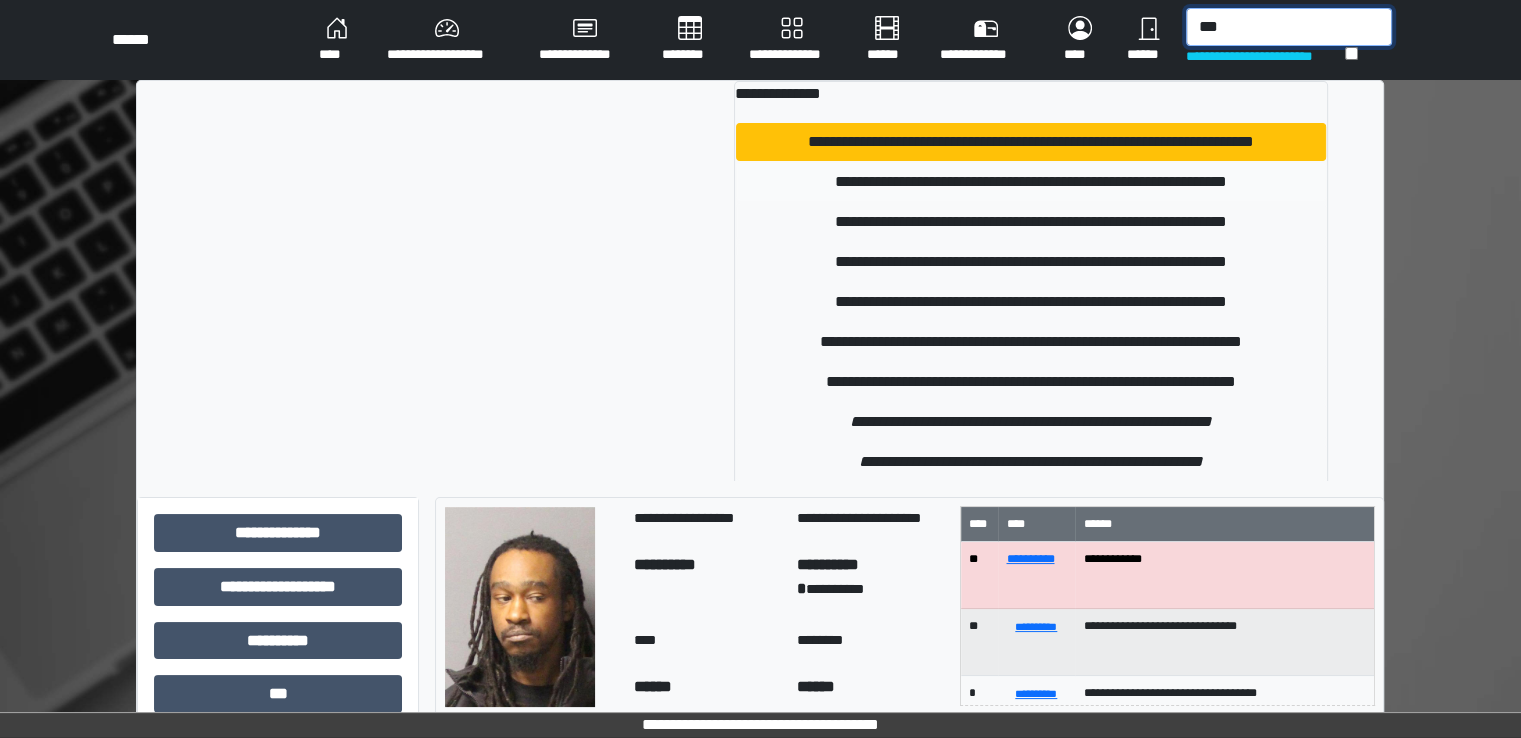 type on "***" 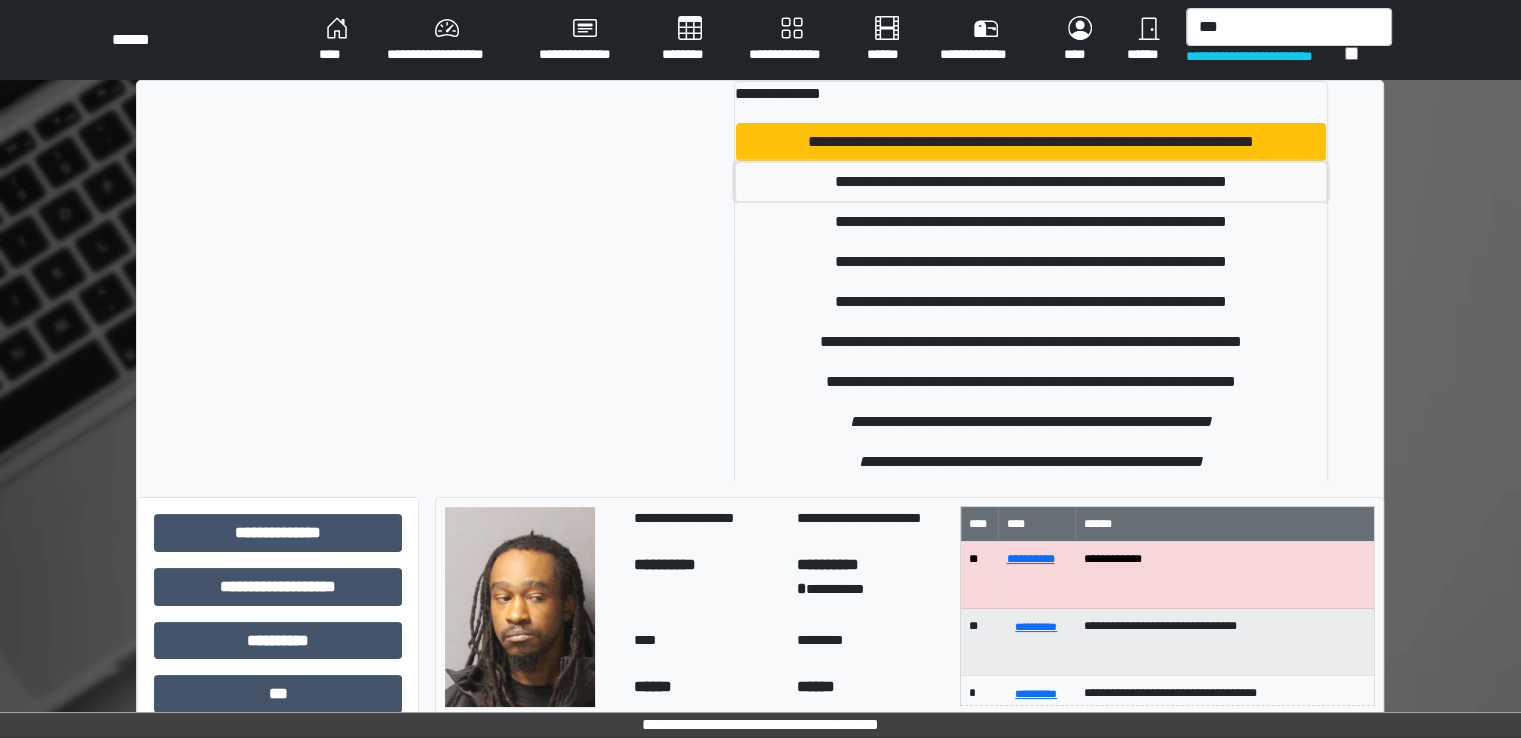 click on "**********" at bounding box center [1031, 182] 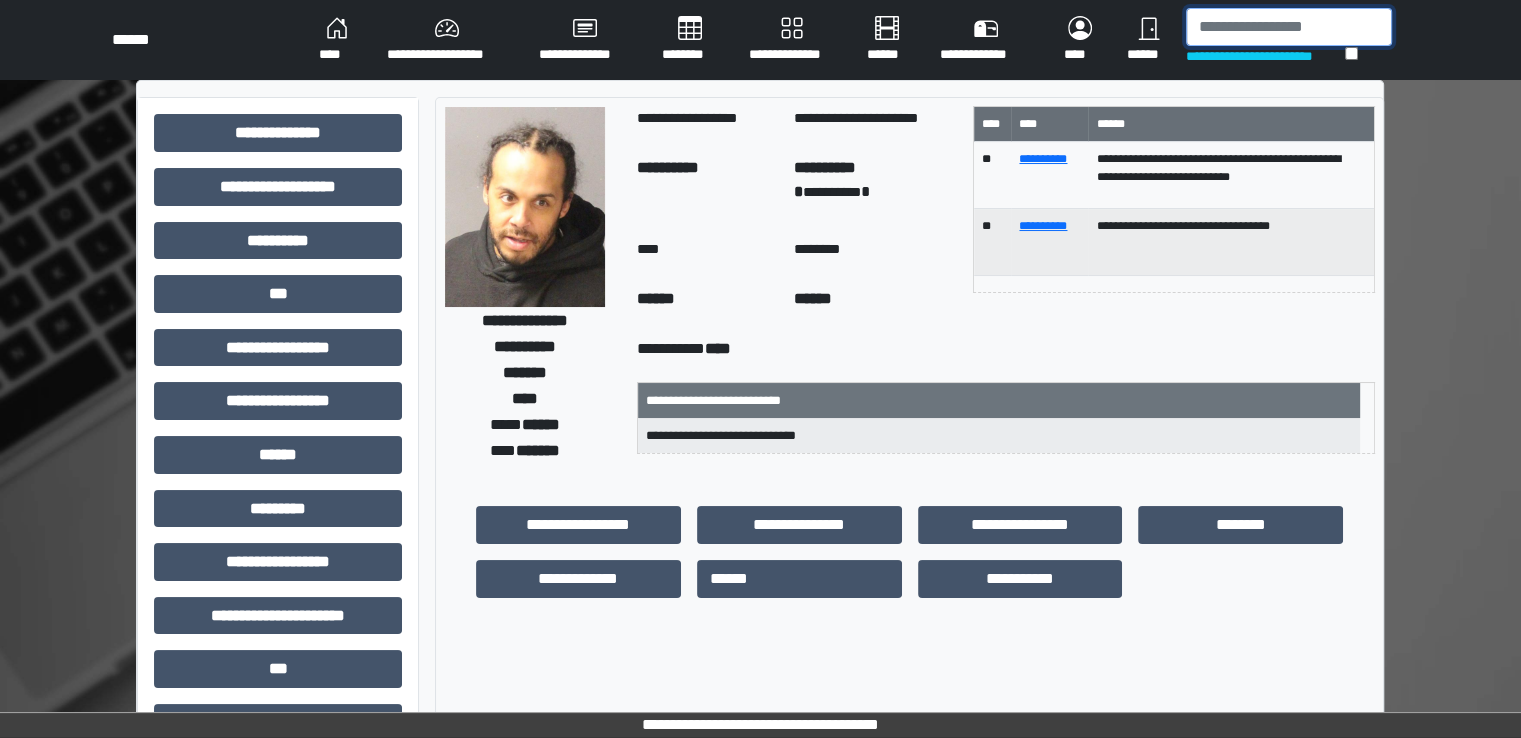 click at bounding box center [1289, 27] 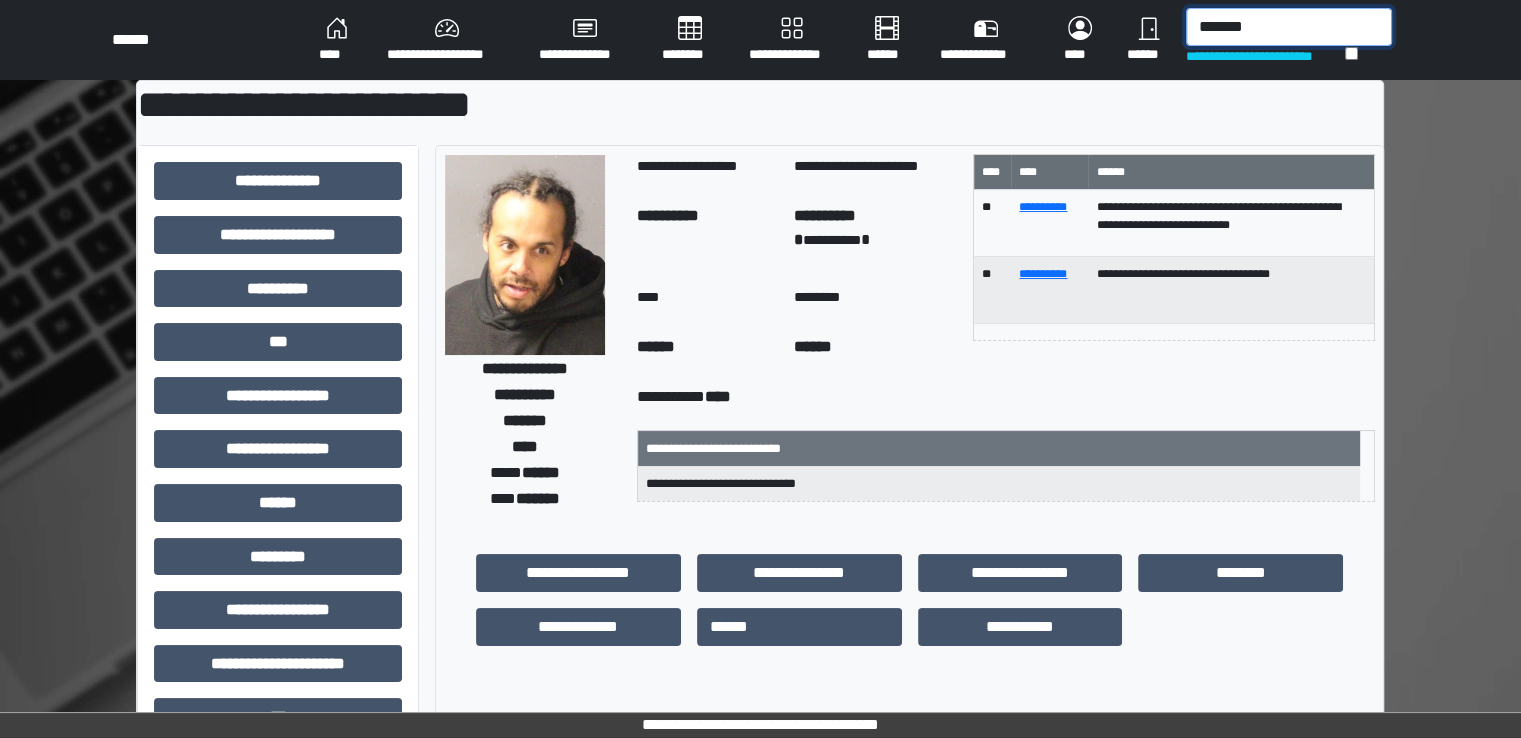 type on "********" 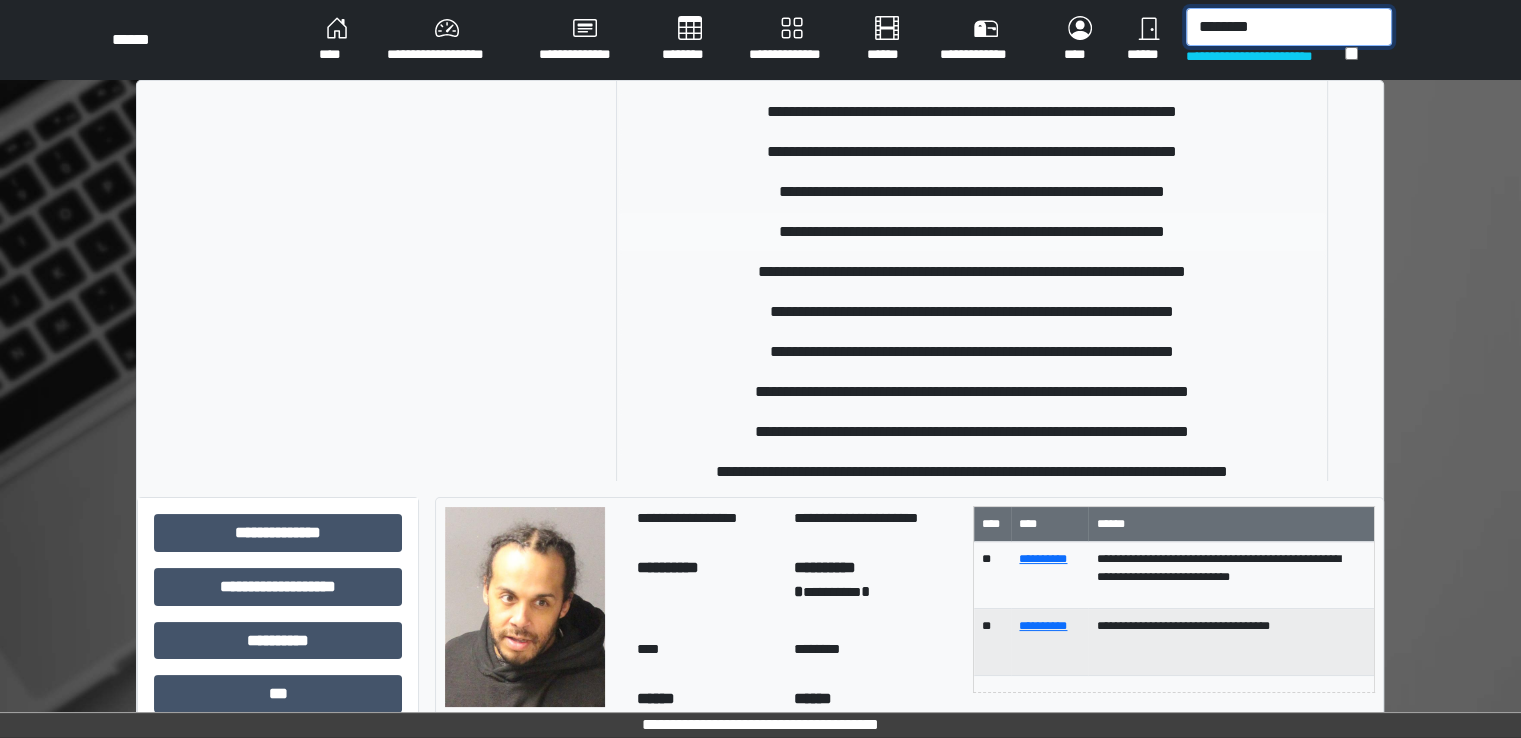 scroll, scrollTop: 0, scrollLeft: 0, axis: both 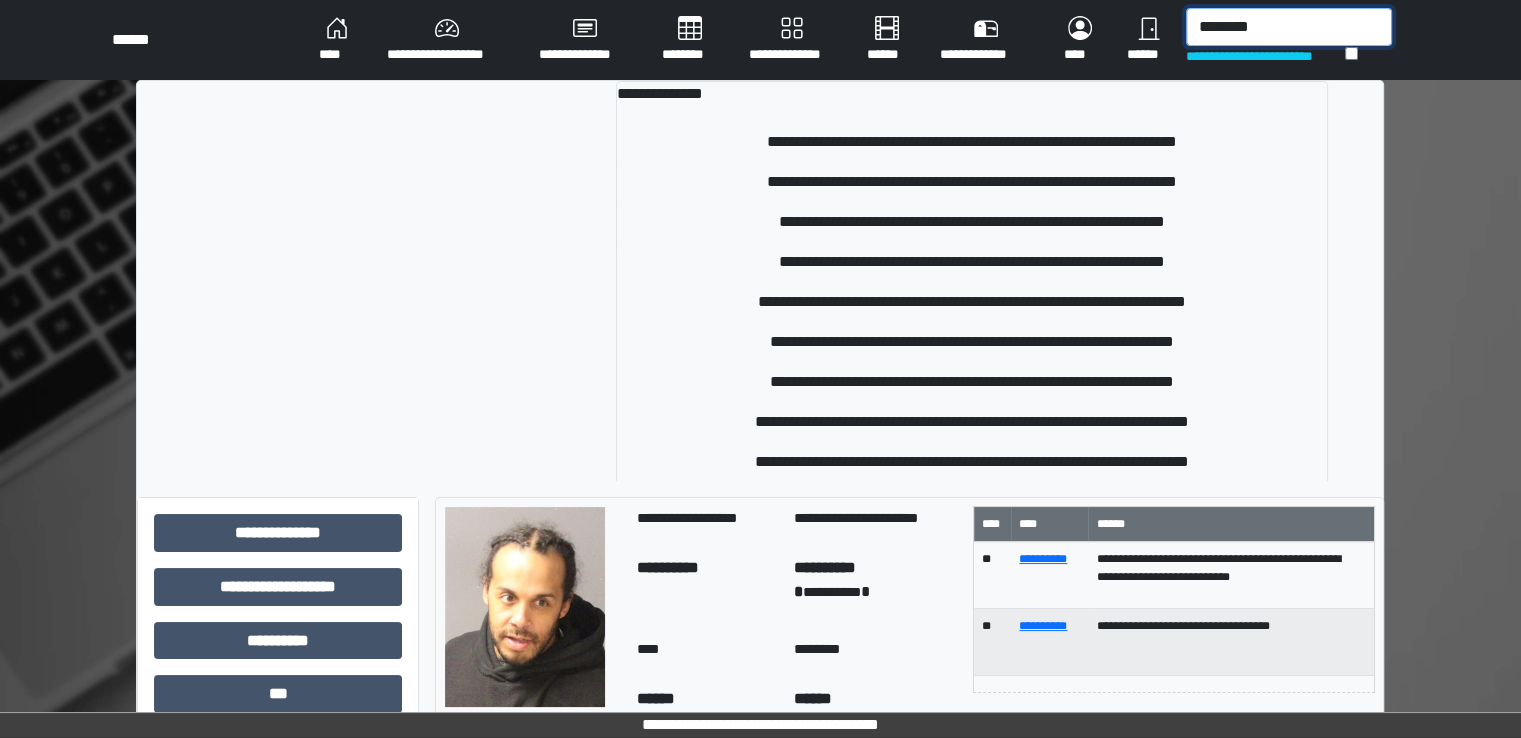 click on "********" at bounding box center [1289, 27] 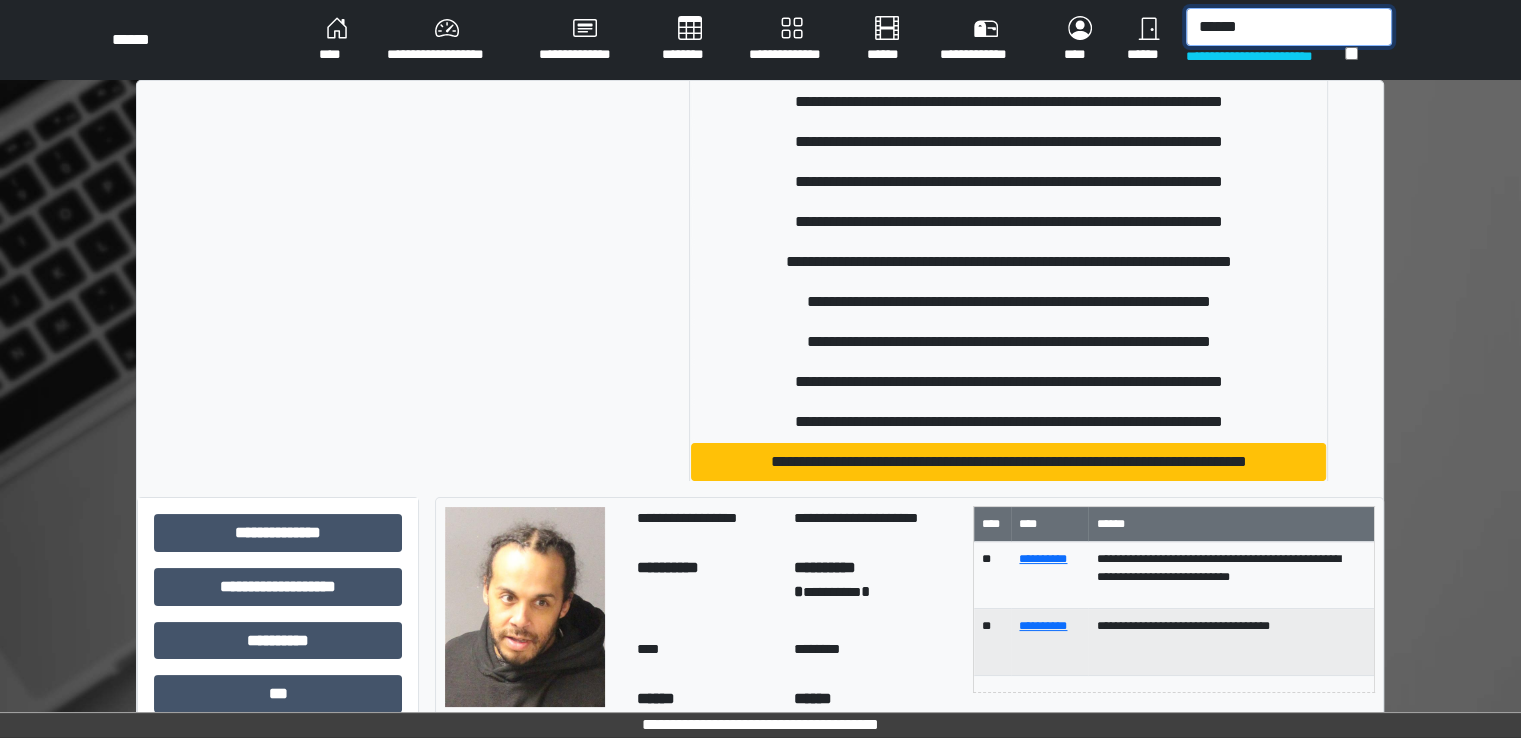 scroll, scrollTop: 1200, scrollLeft: 0, axis: vertical 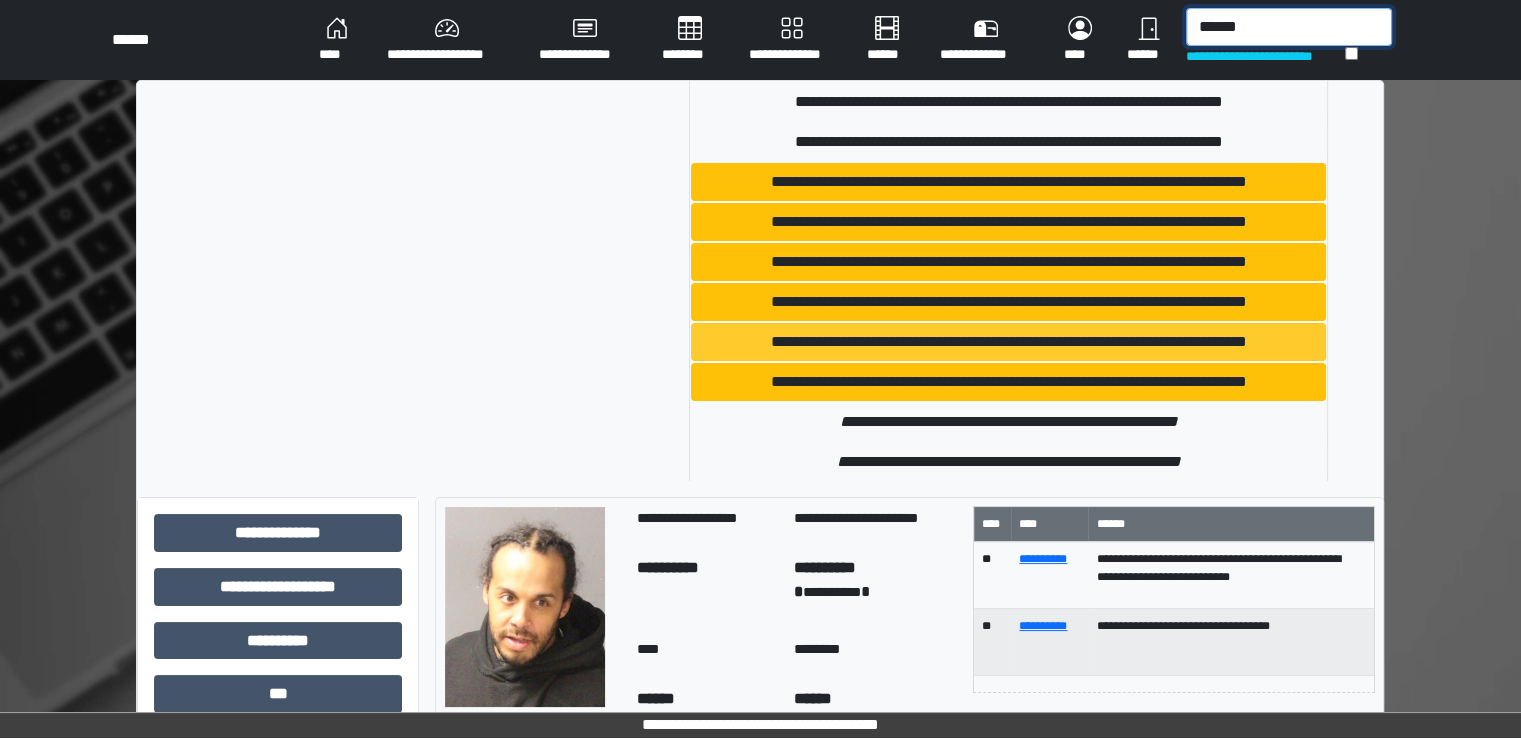type on "******" 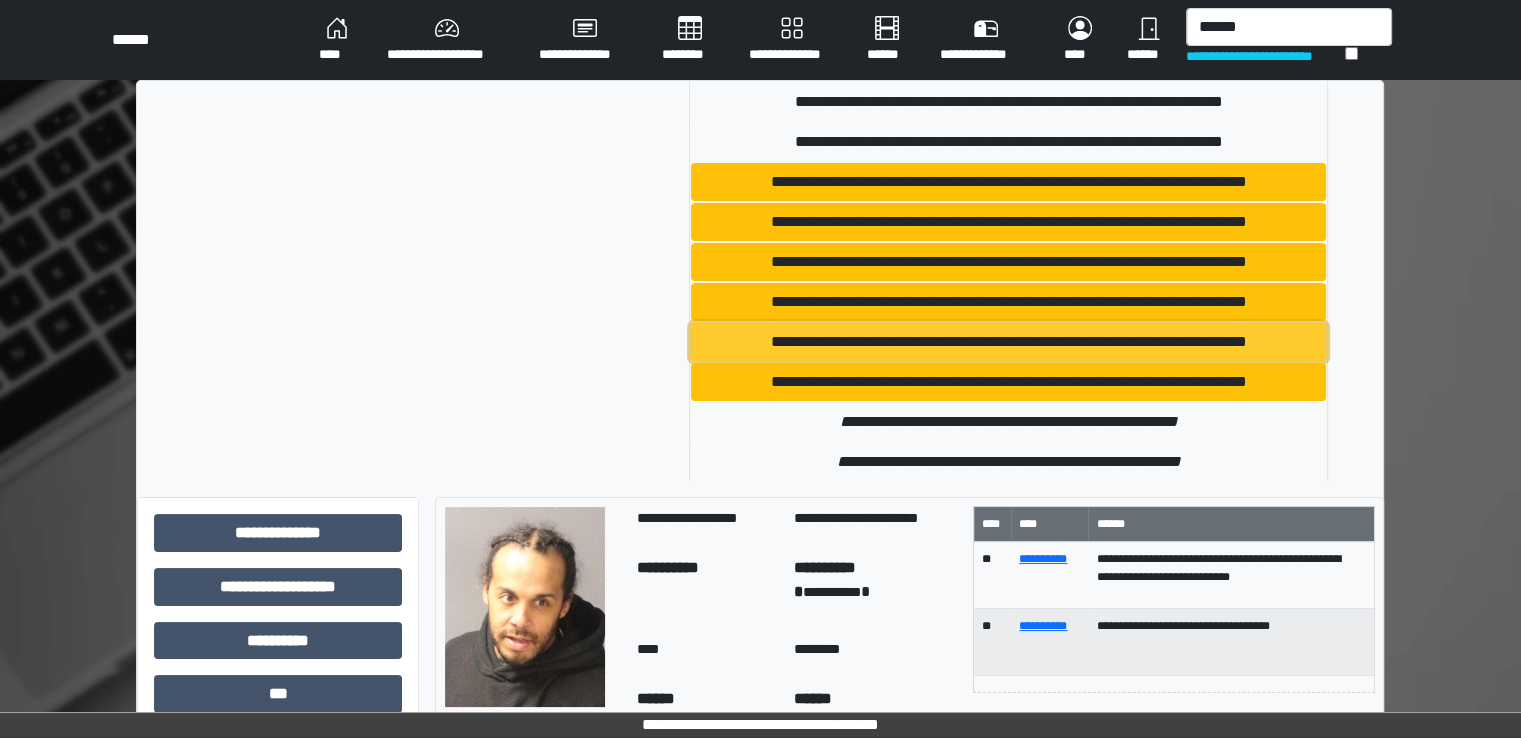 click on "**********" at bounding box center [1008, 342] 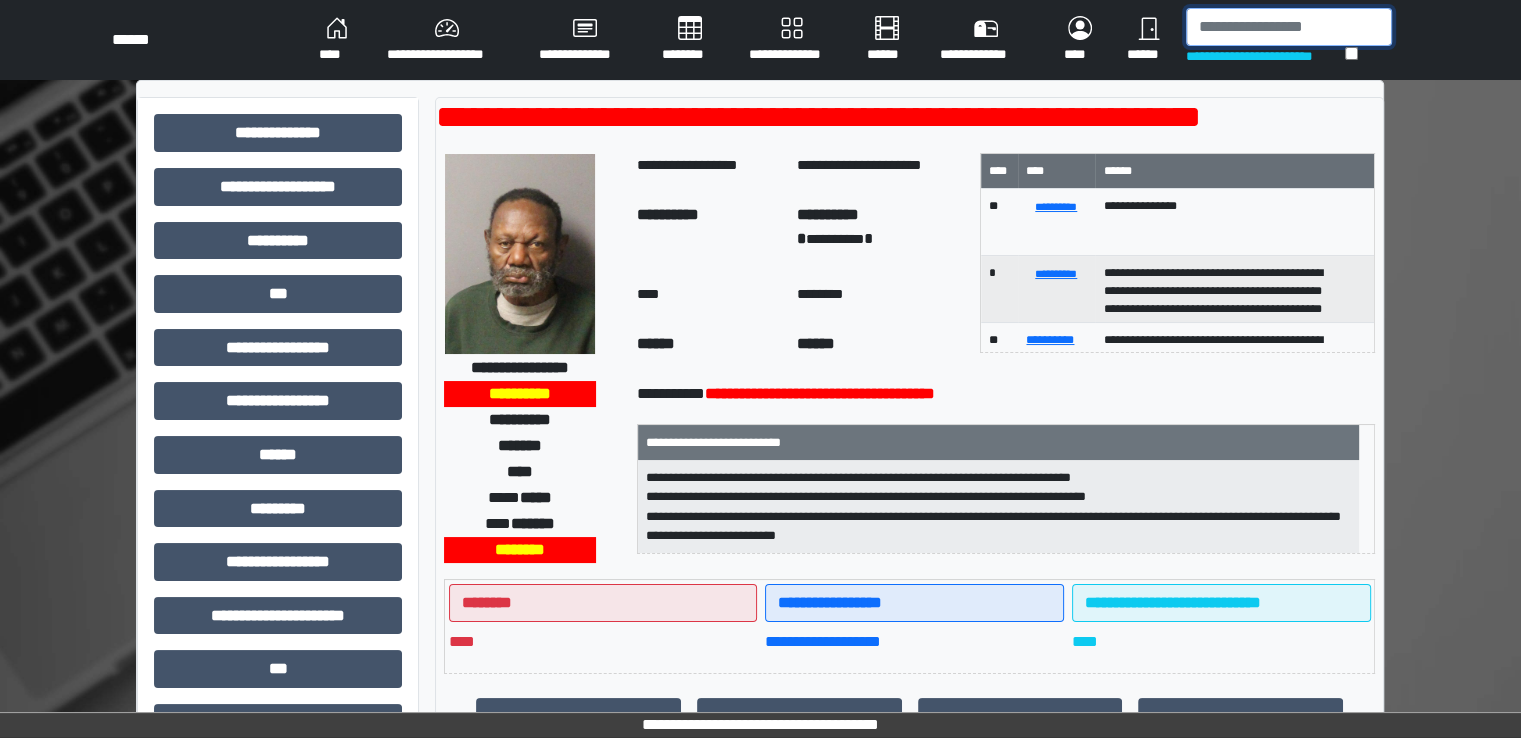 click at bounding box center [1289, 27] 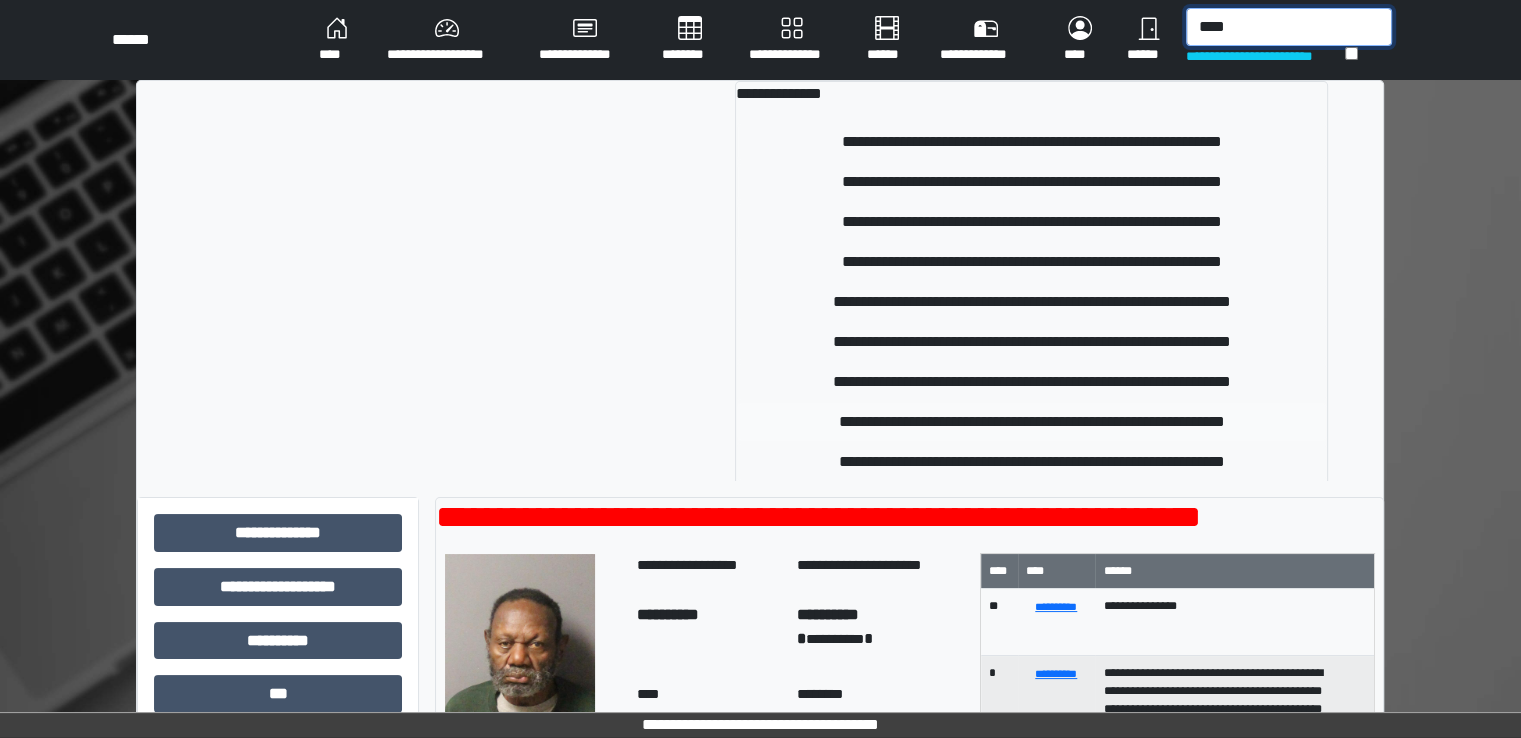 type on "****" 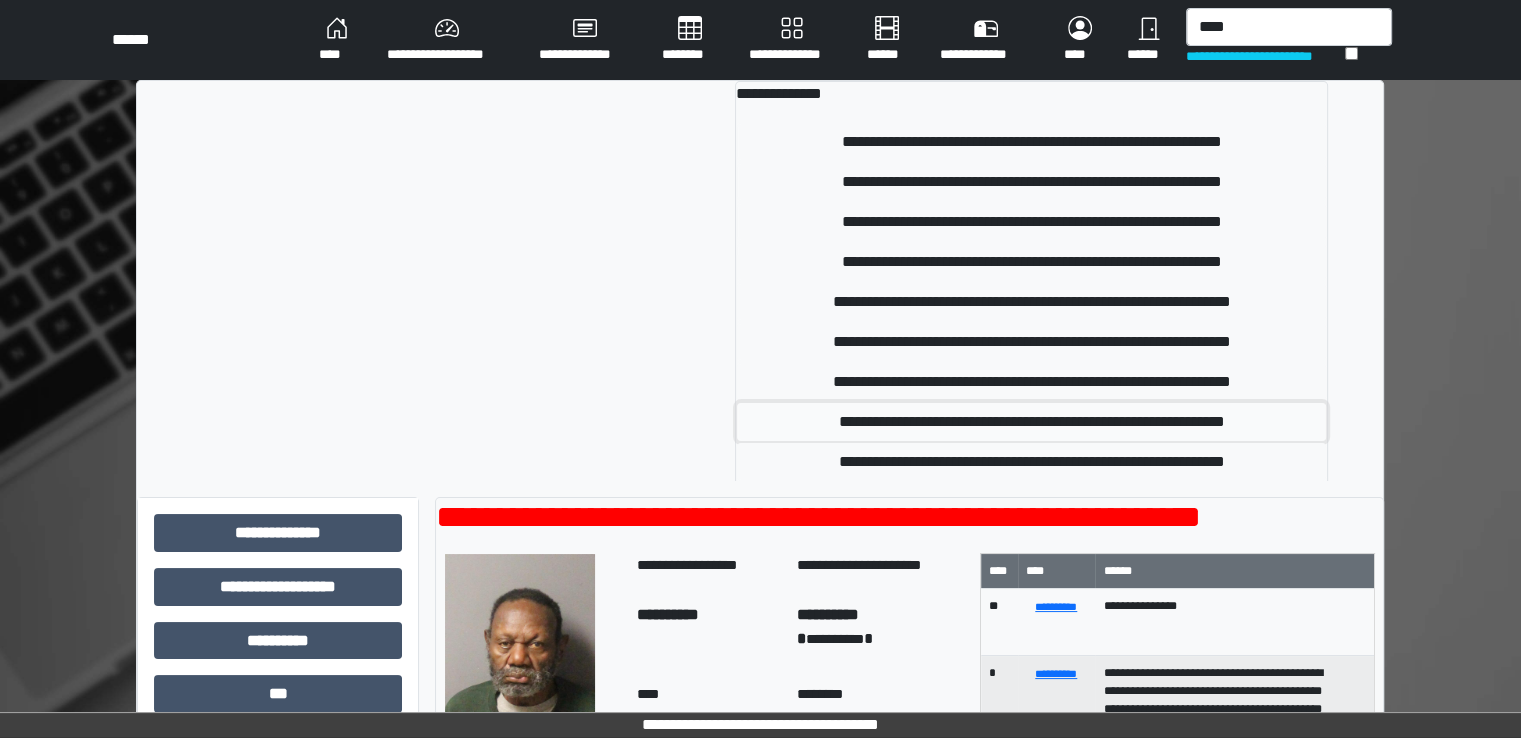 click on "**********" at bounding box center [1031, 422] 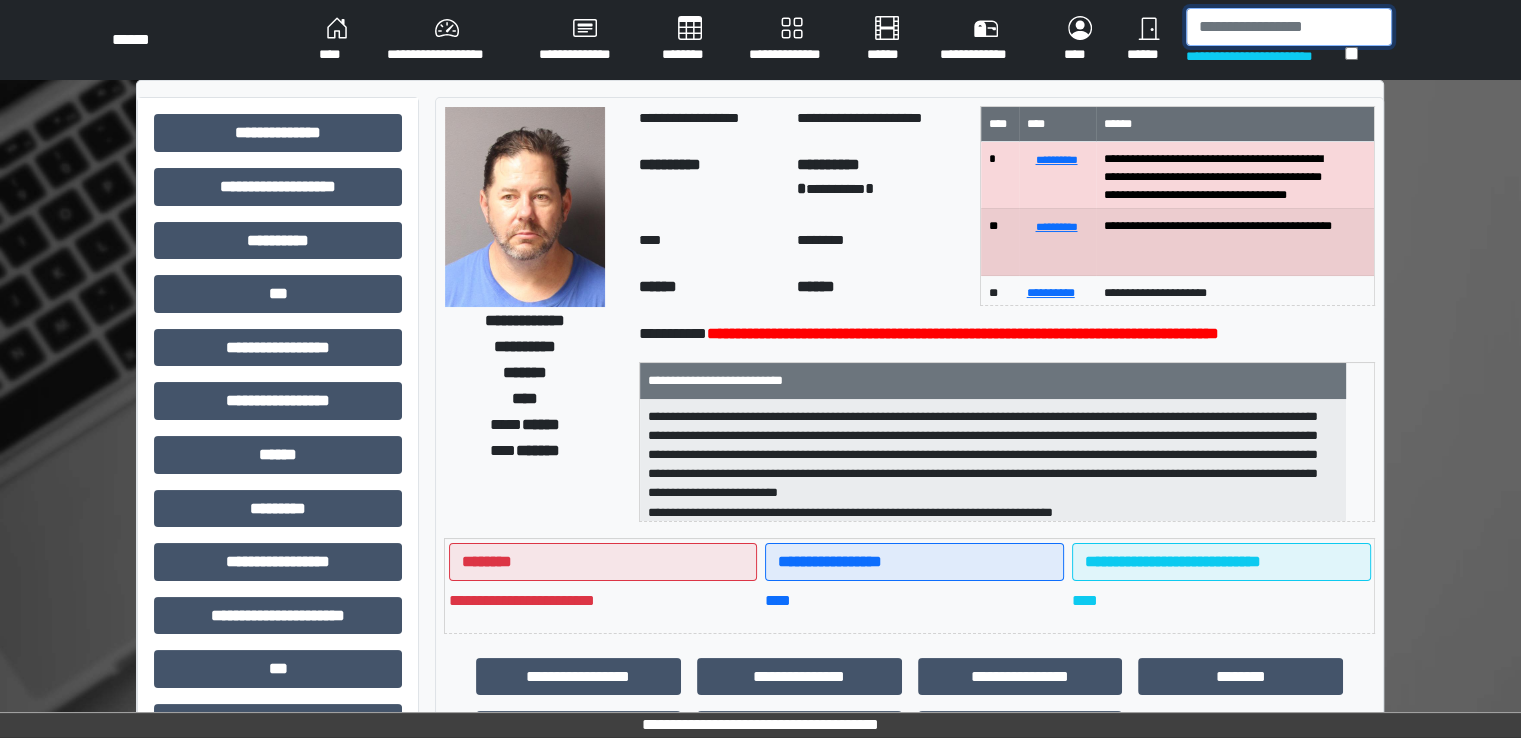 click at bounding box center (1289, 27) 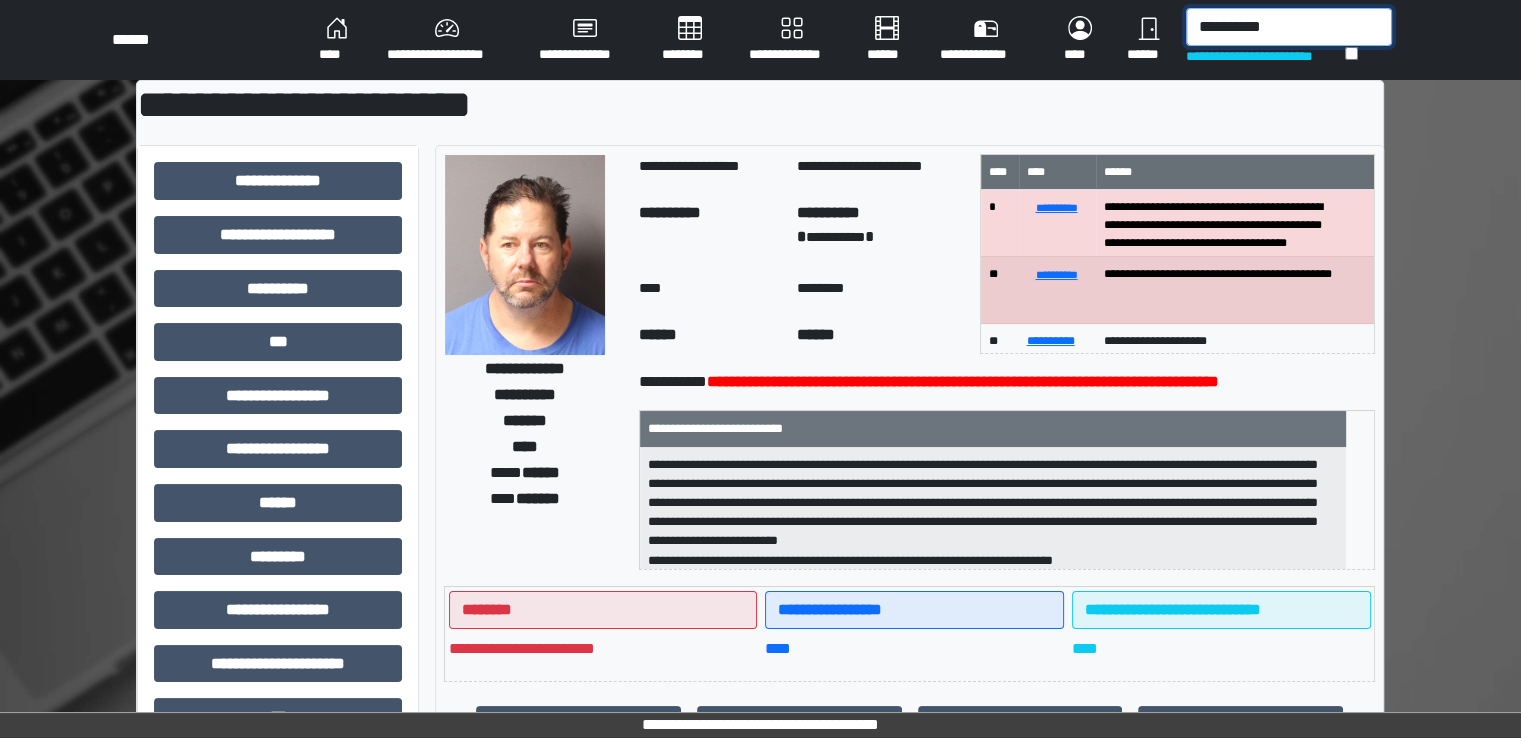 type on "**********" 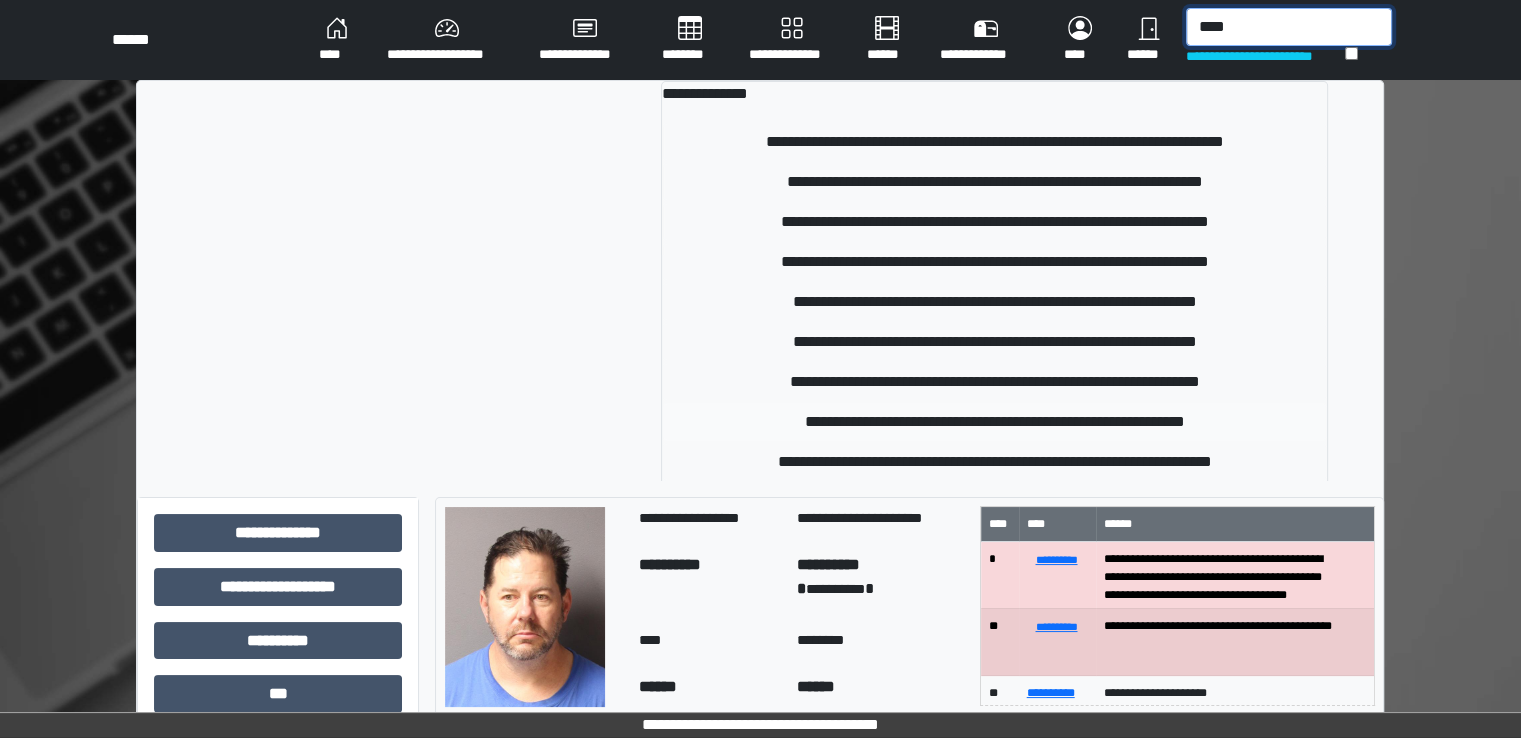 type on "****" 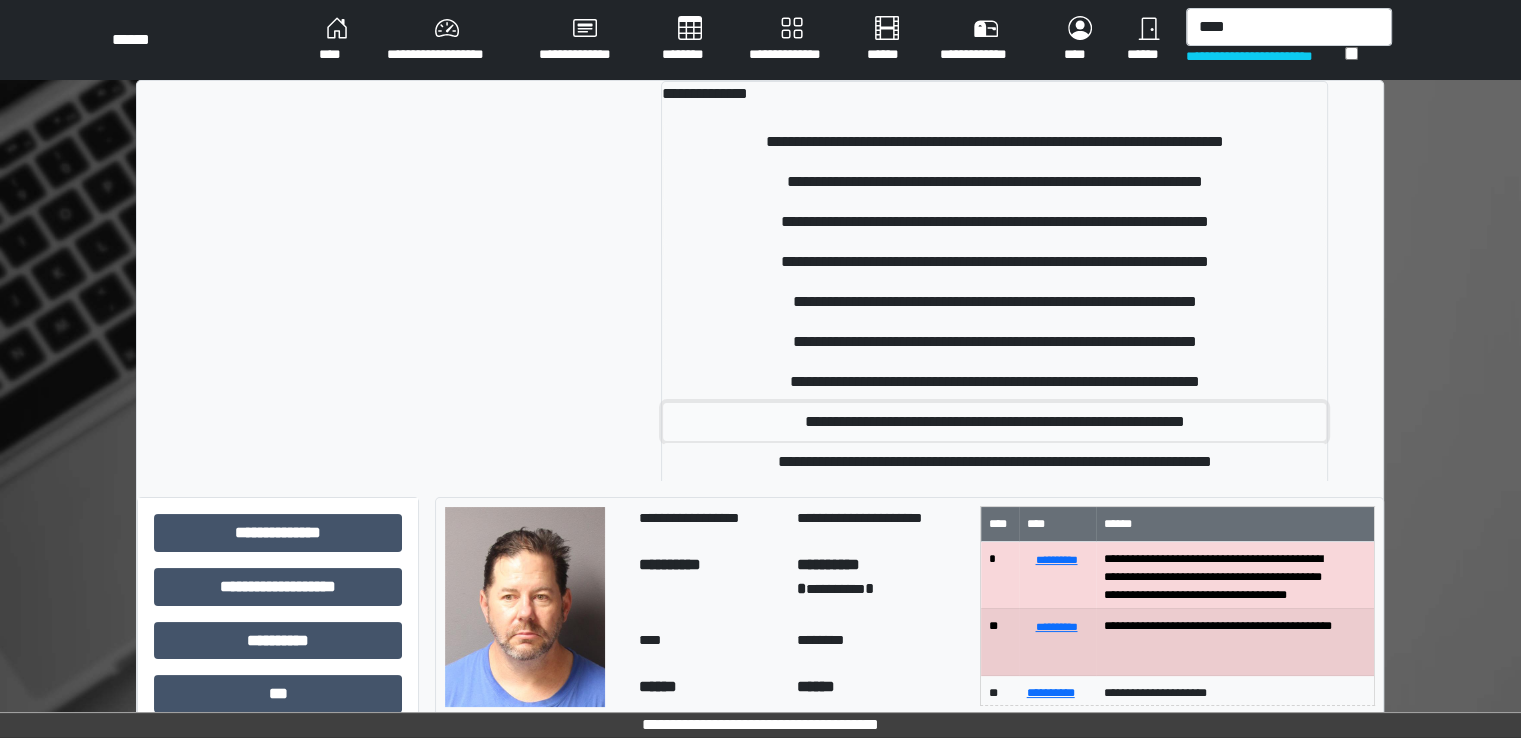 click on "**********" at bounding box center [994, 422] 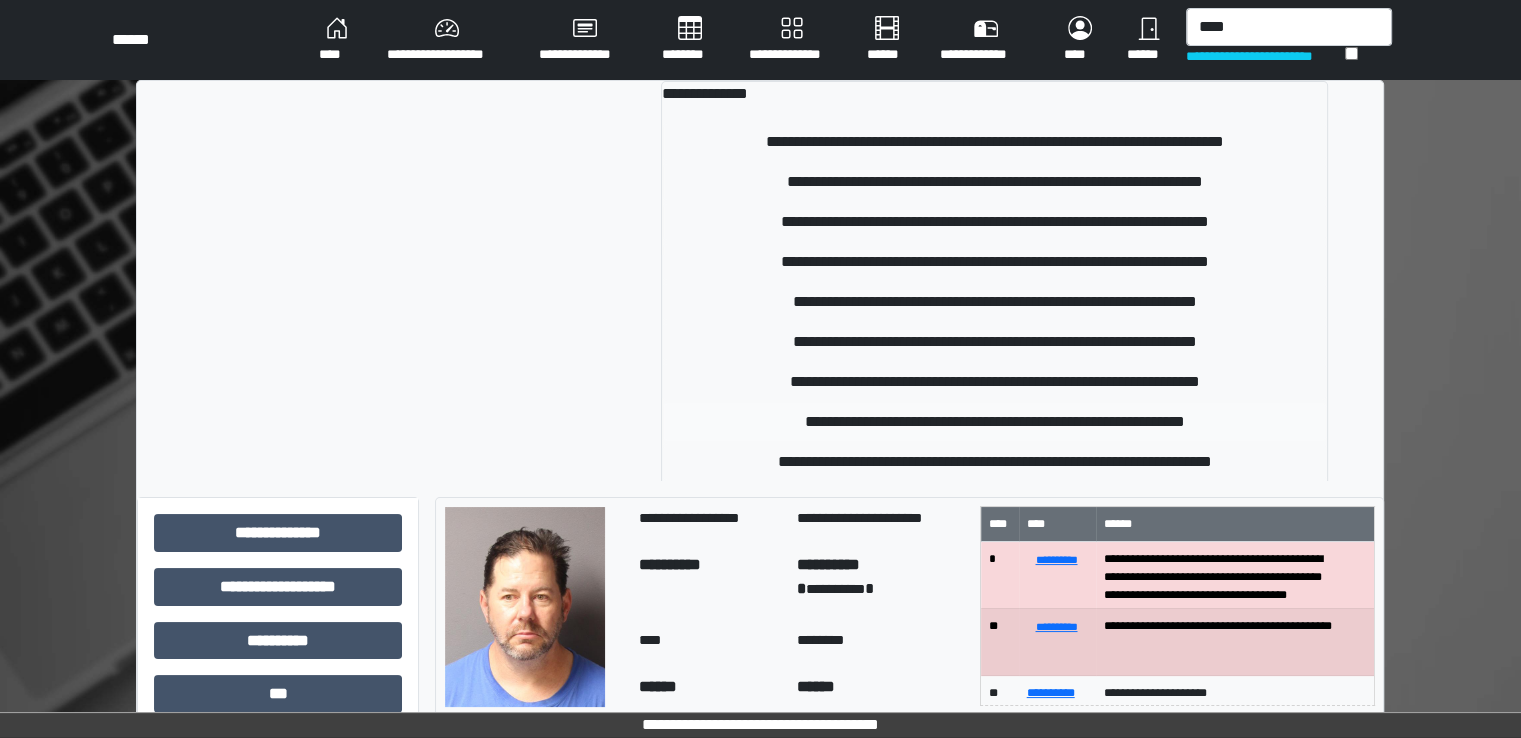 type 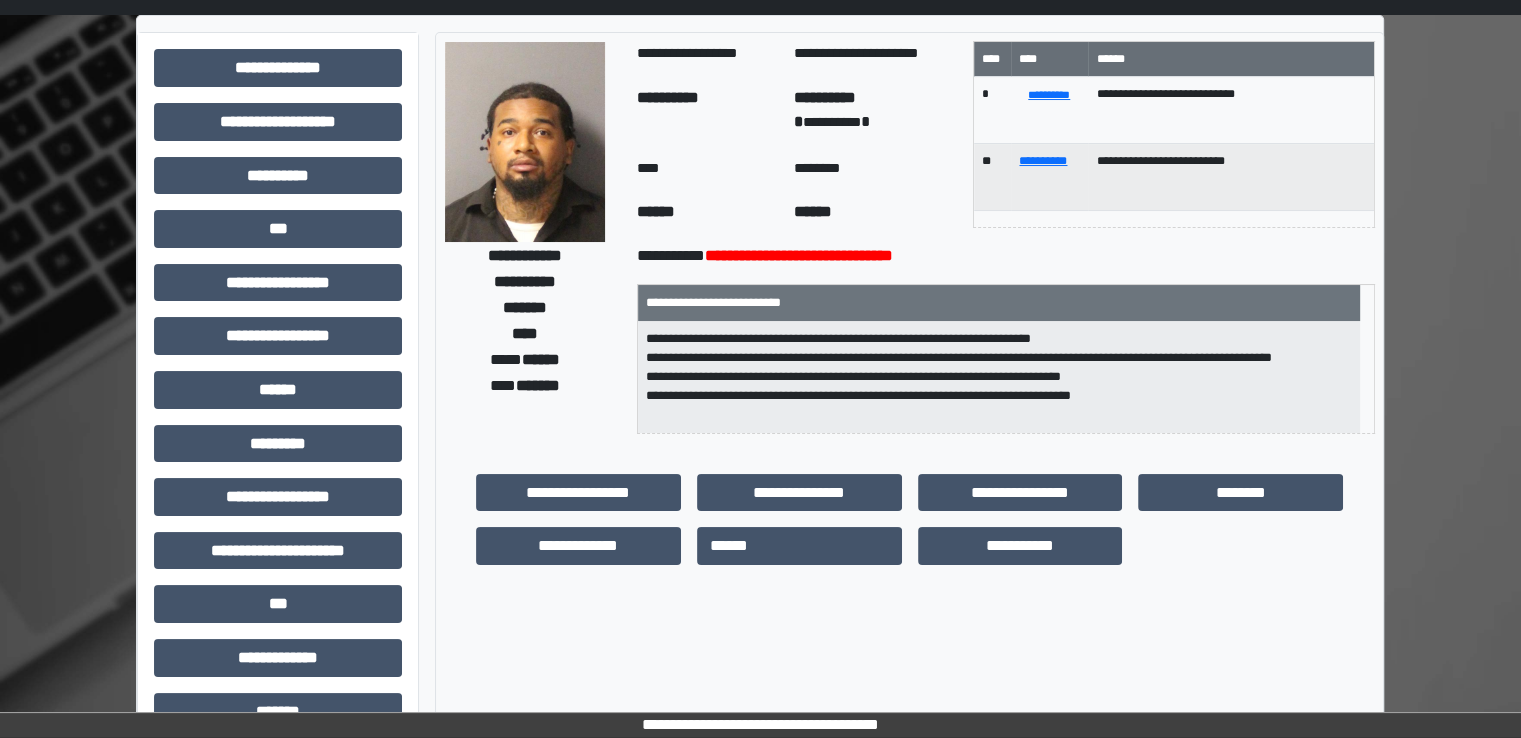 scroll, scrollTop: 100, scrollLeft: 0, axis: vertical 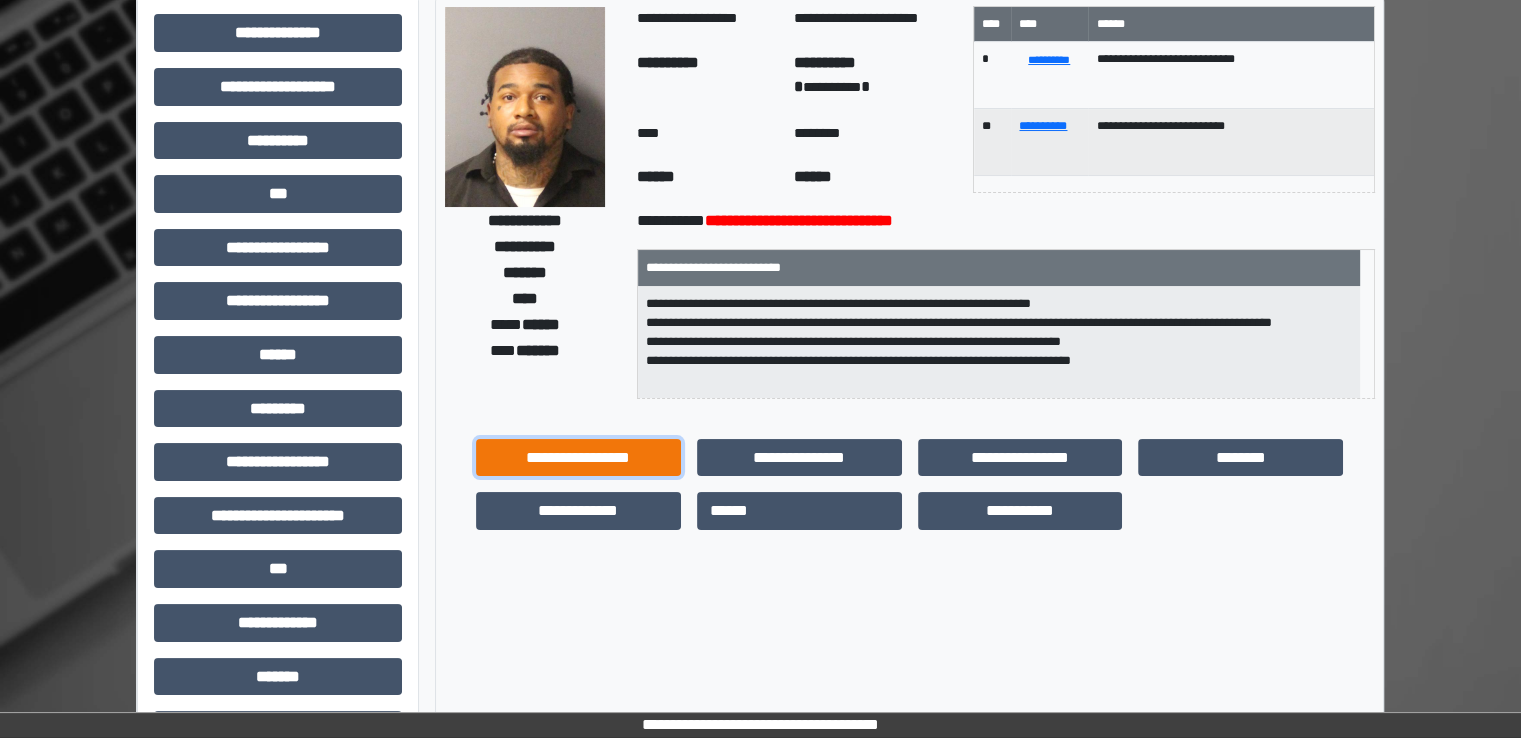 click on "**********" at bounding box center [578, 458] 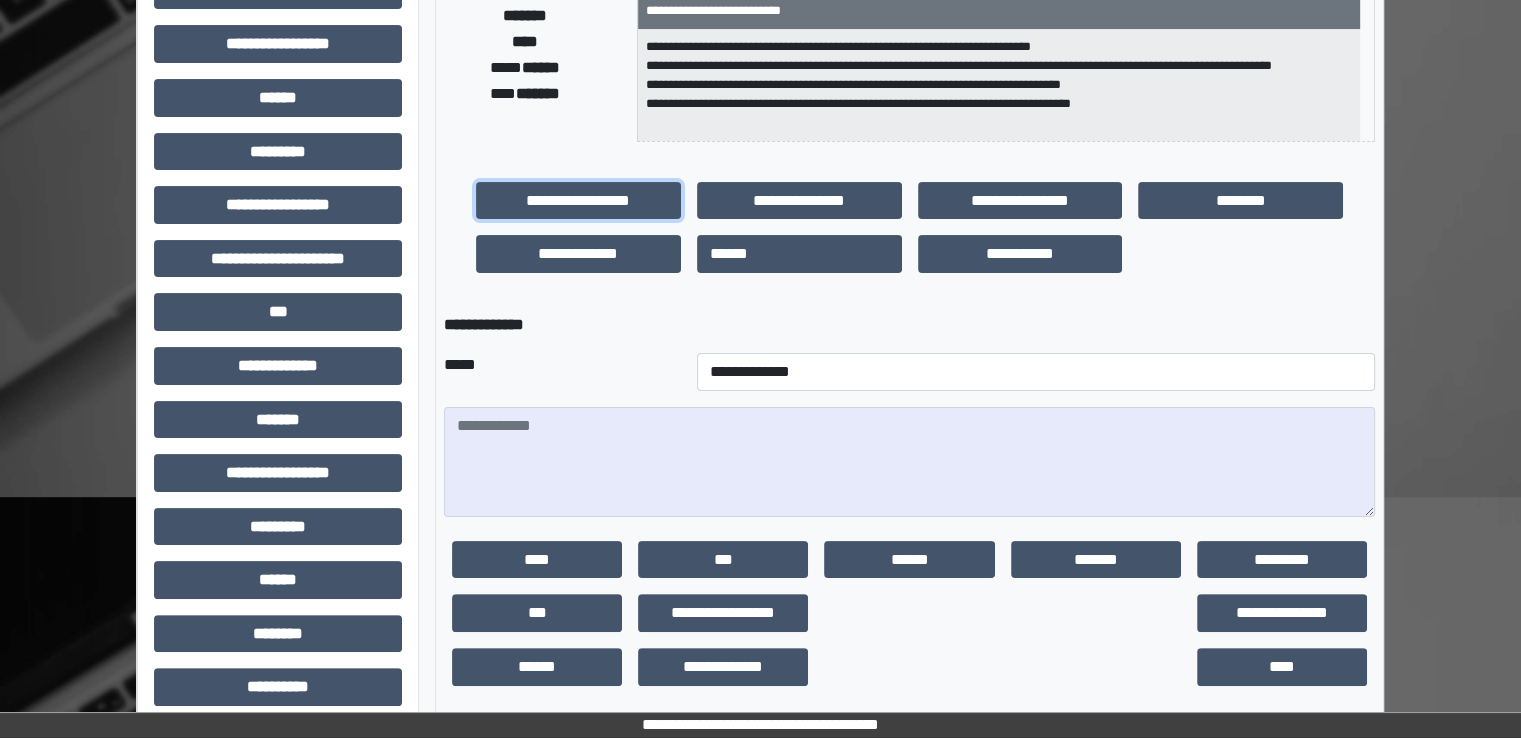 scroll, scrollTop: 400, scrollLeft: 0, axis: vertical 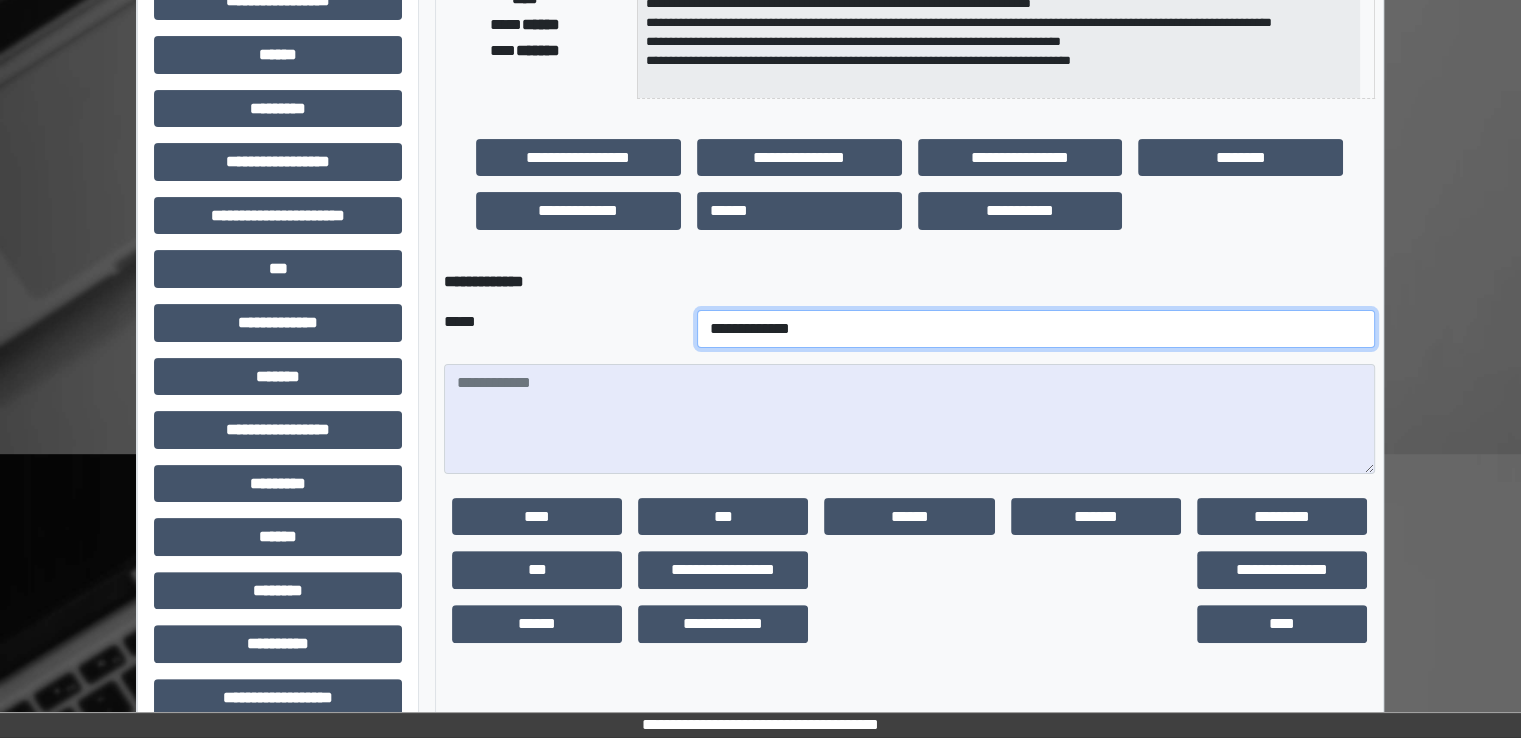 click on "**********" at bounding box center [1036, 329] 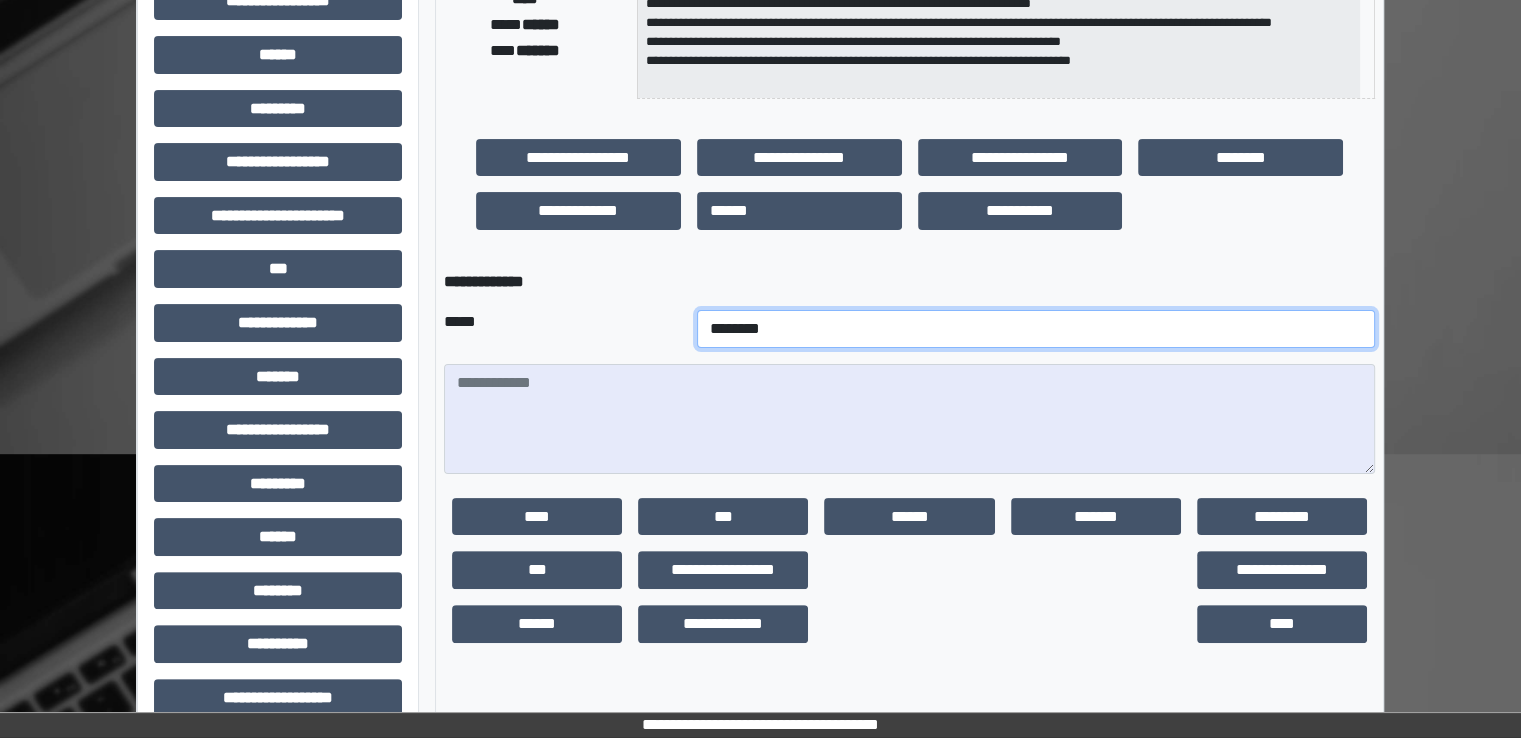 click on "**********" at bounding box center (1036, 329) 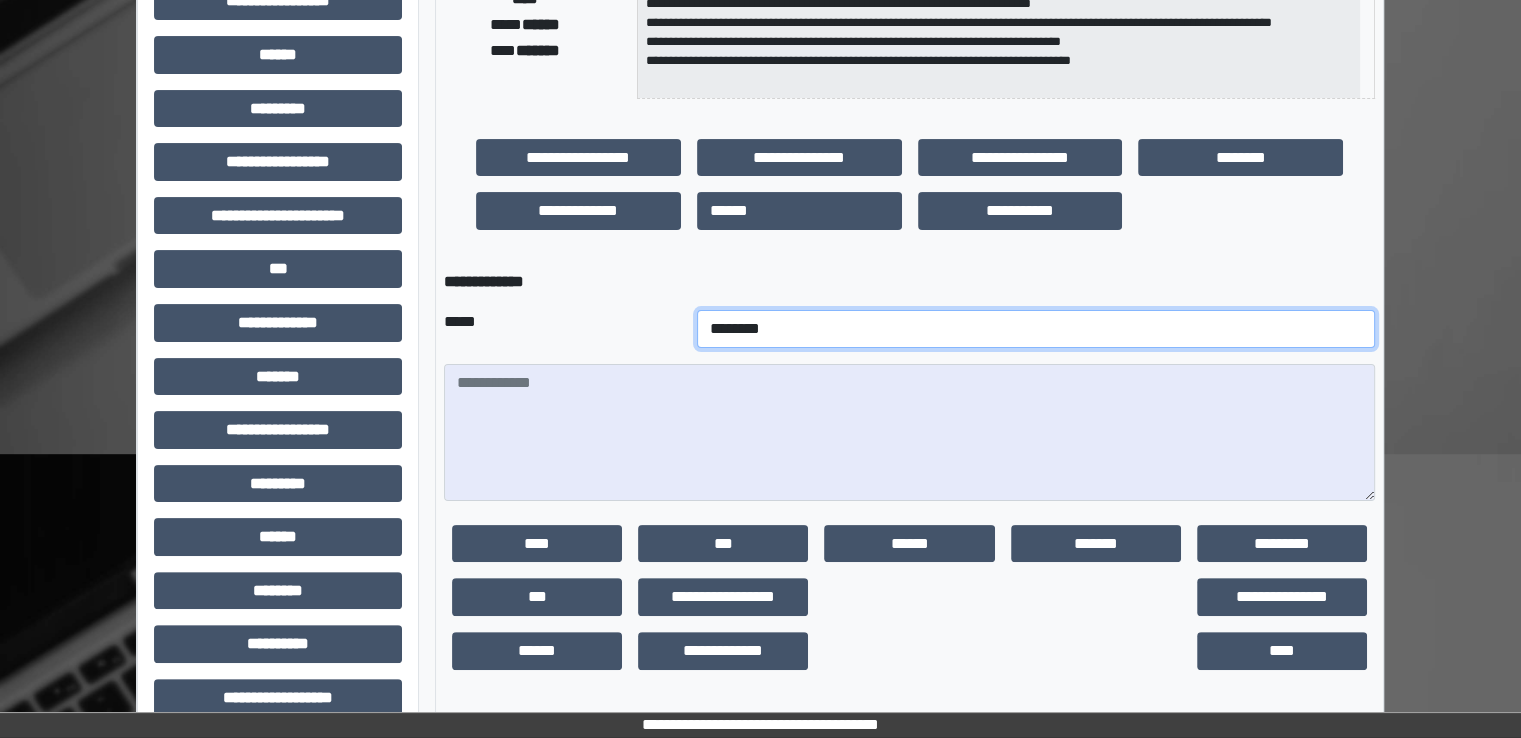 drag, startPoint x: 1368, startPoint y: 462, endPoint x: 1420, endPoint y: 713, distance: 256.32986 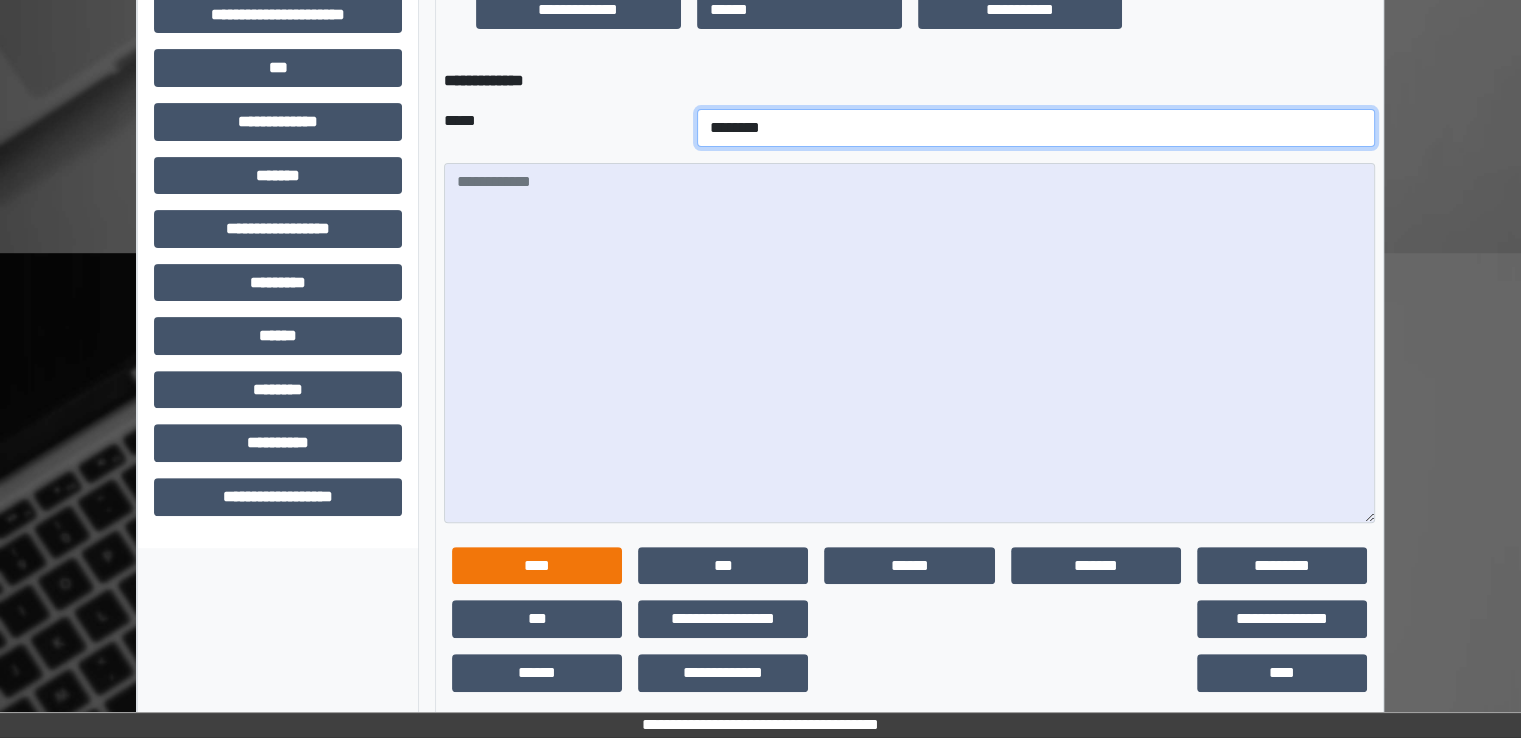 scroll, scrollTop: 618, scrollLeft: 0, axis: vertical 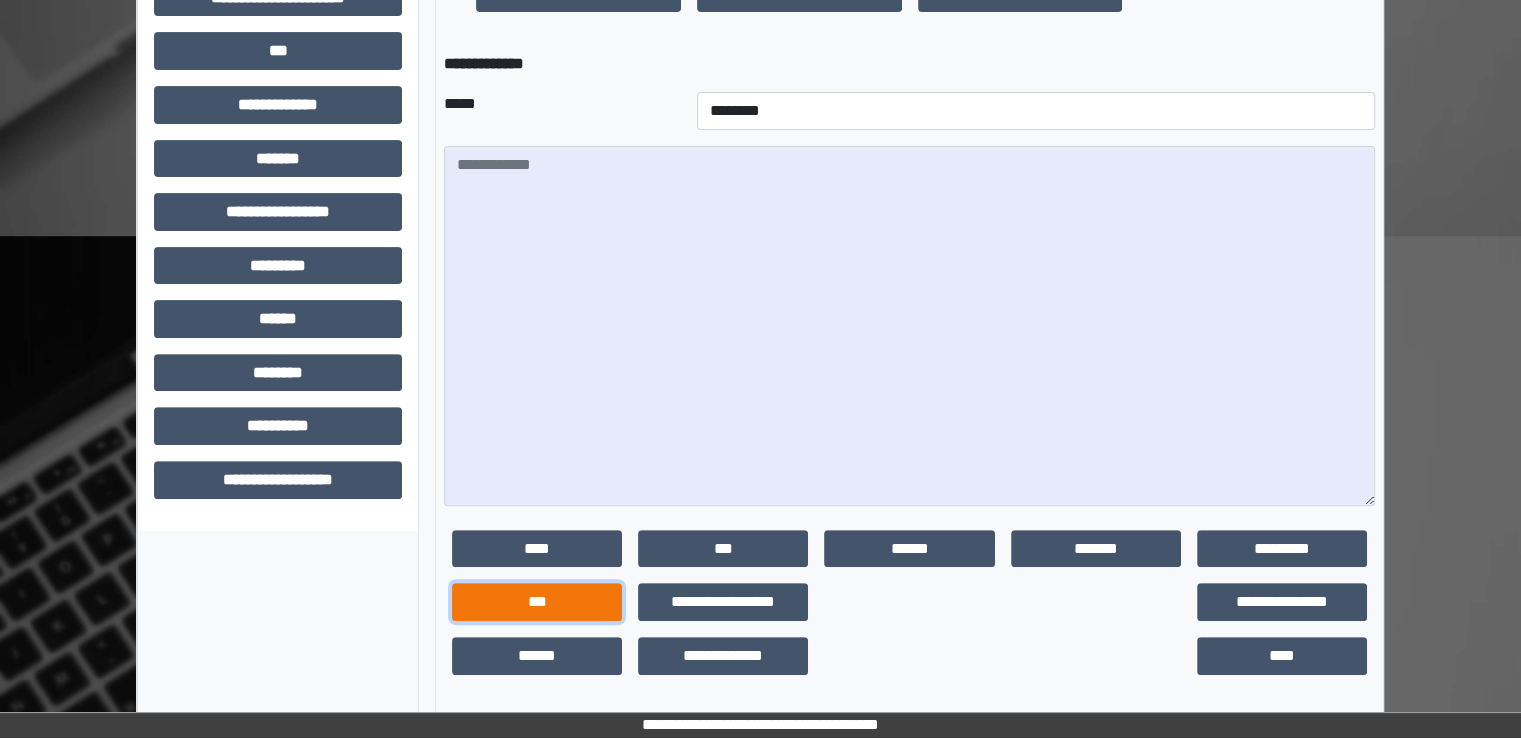 click on "***" at bounding box center (537, 602) 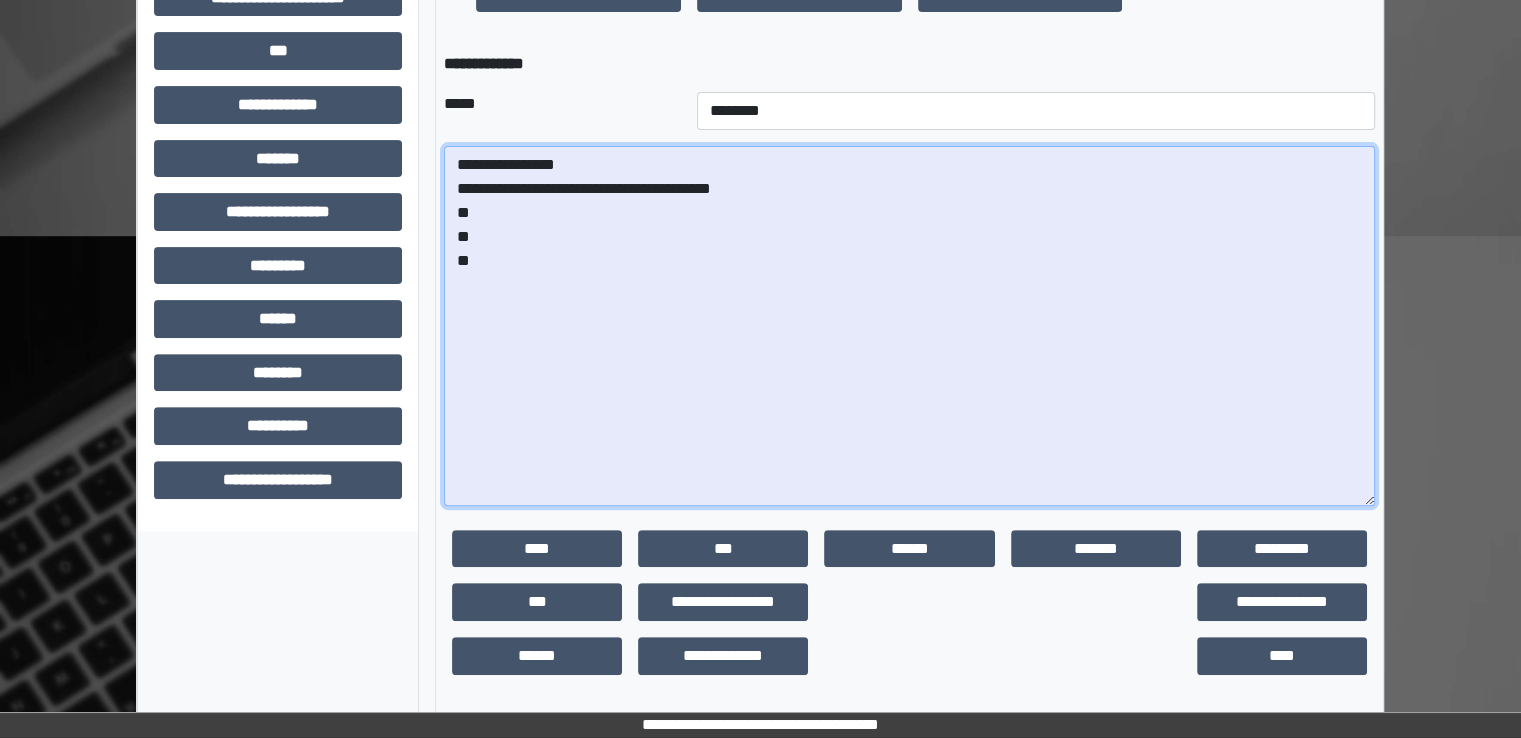 click on "**********" at bounding box center (909, 326) 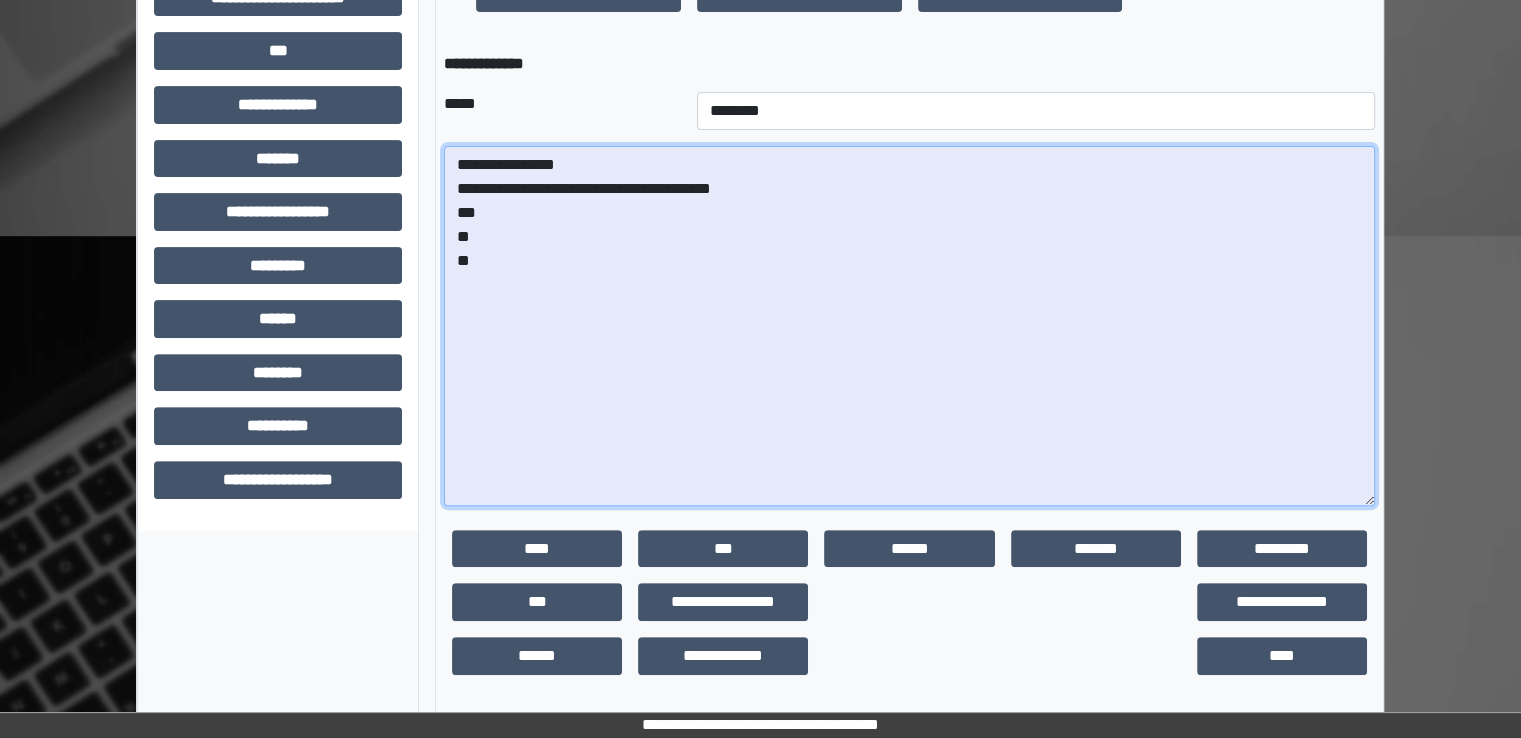 paste on "**********" 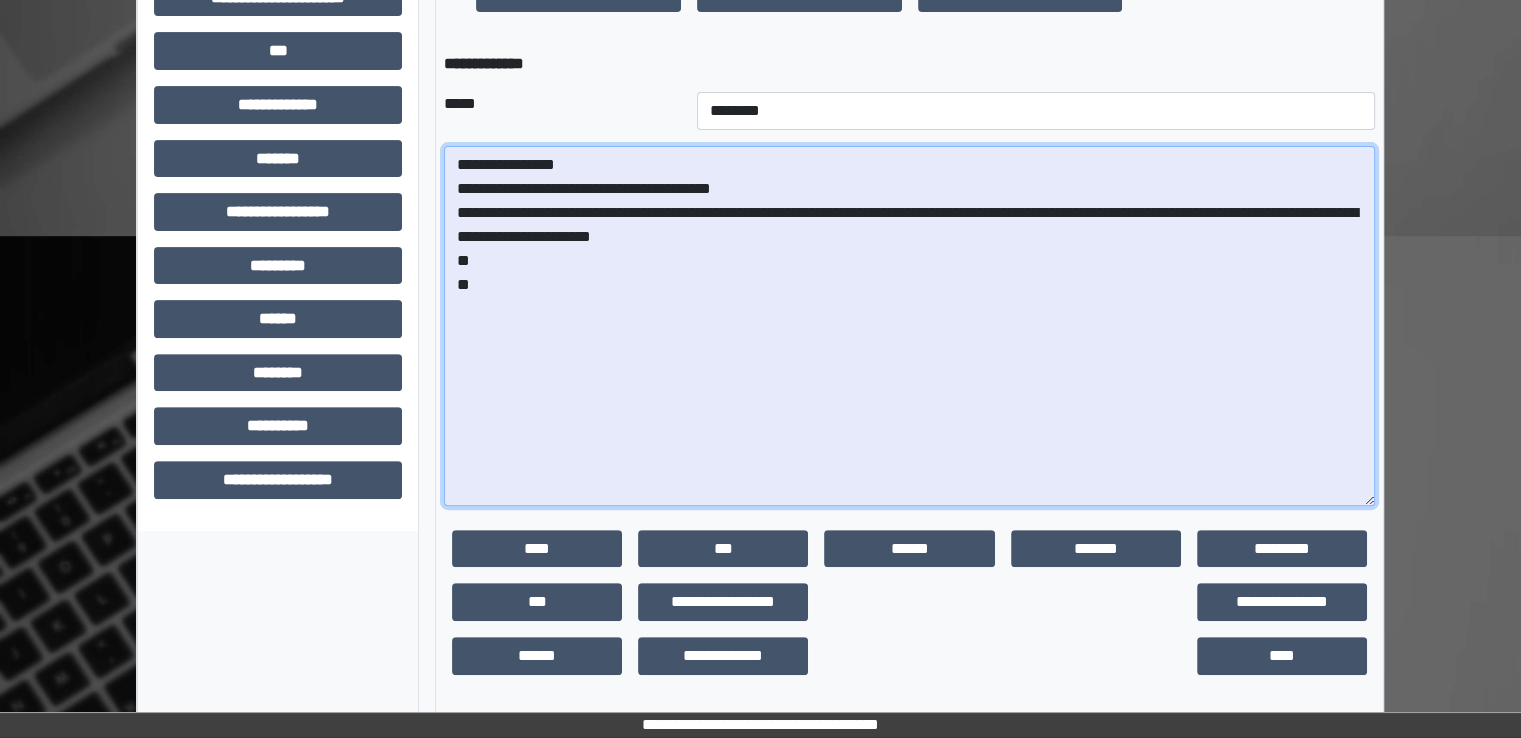 click on "**********" at bounding box center (909, 326) 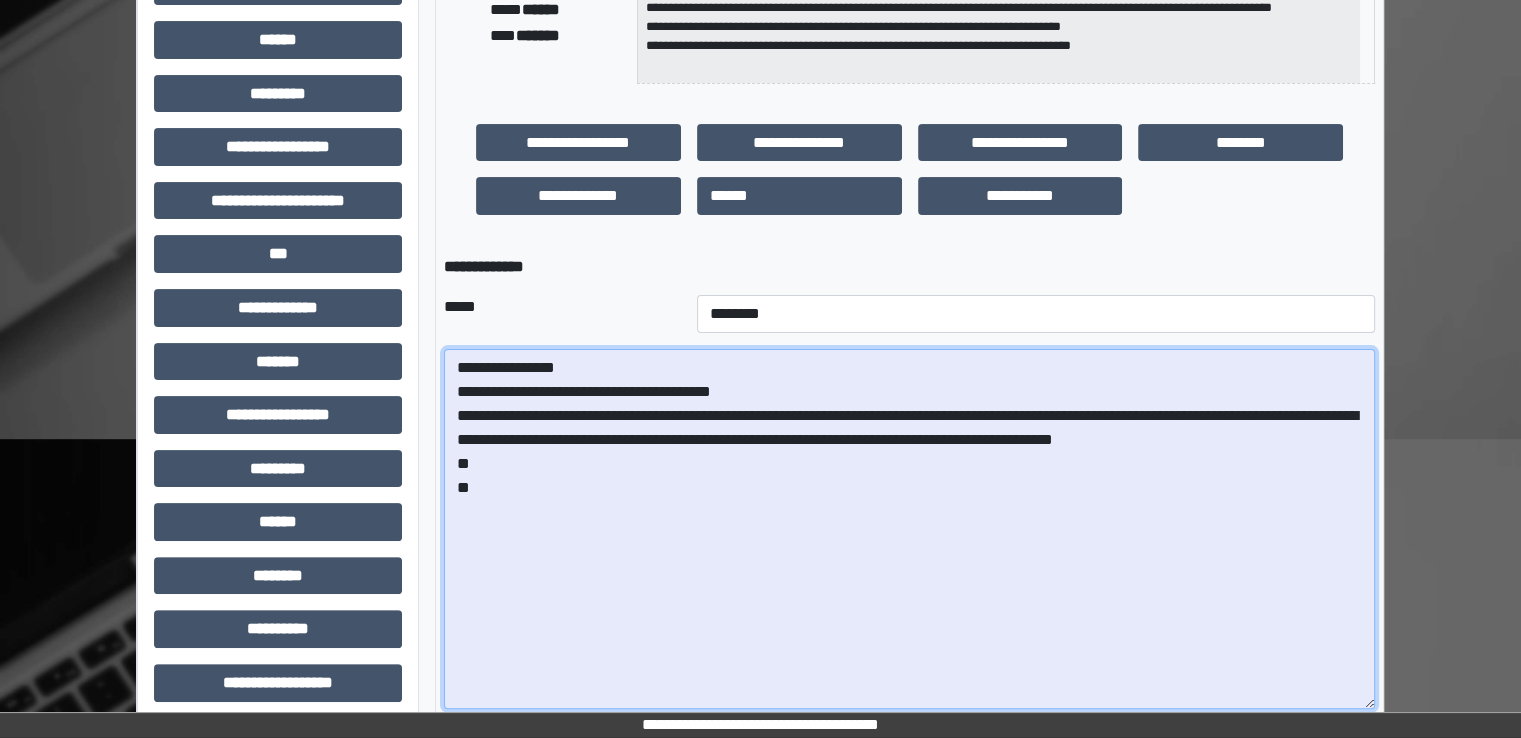 scroll, scrollTop: 418, scrollLeft: 0, axis: vertical 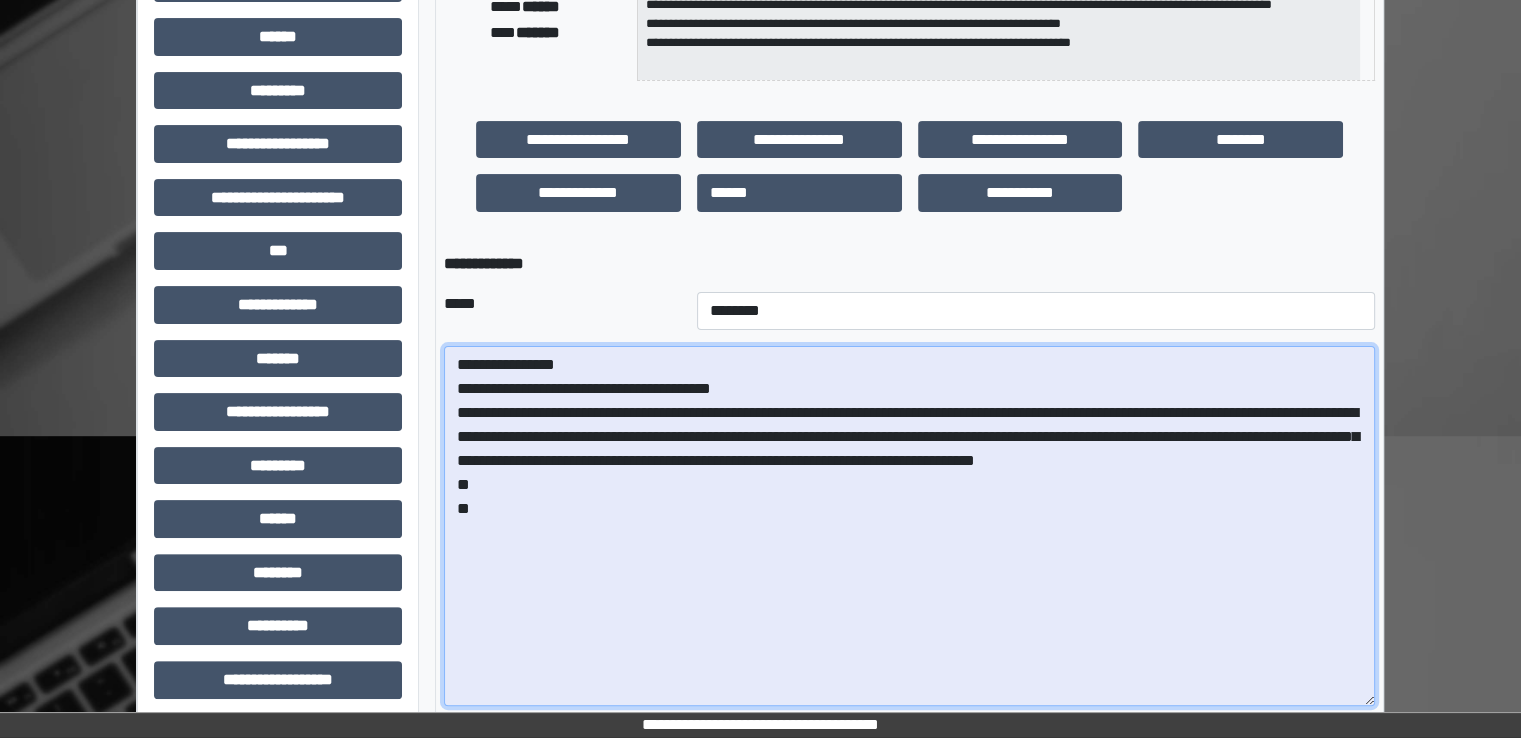 click on "**********" at bounding box center (909, 526) 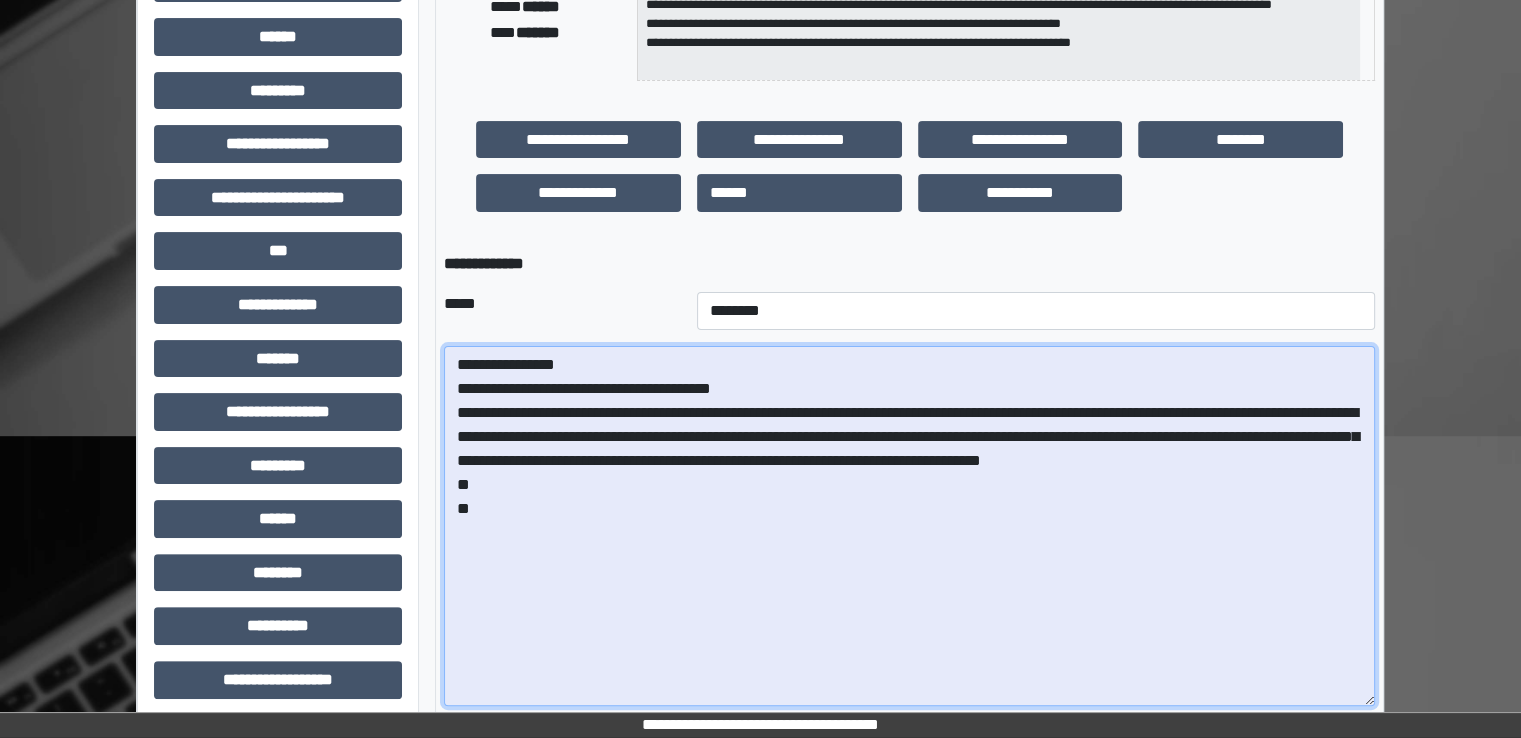 paste on "**********" 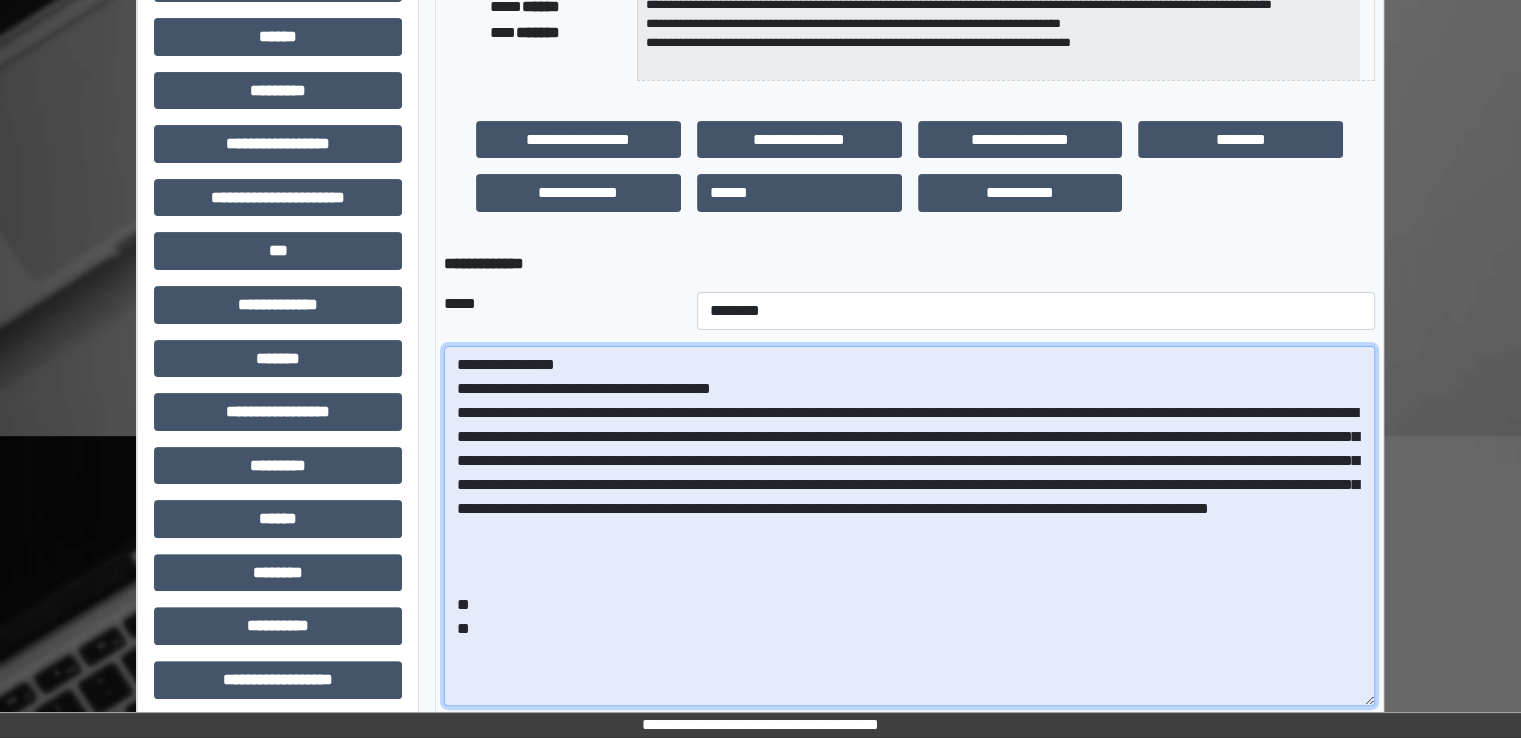 click on "**********" at bounding box center [909, 526] 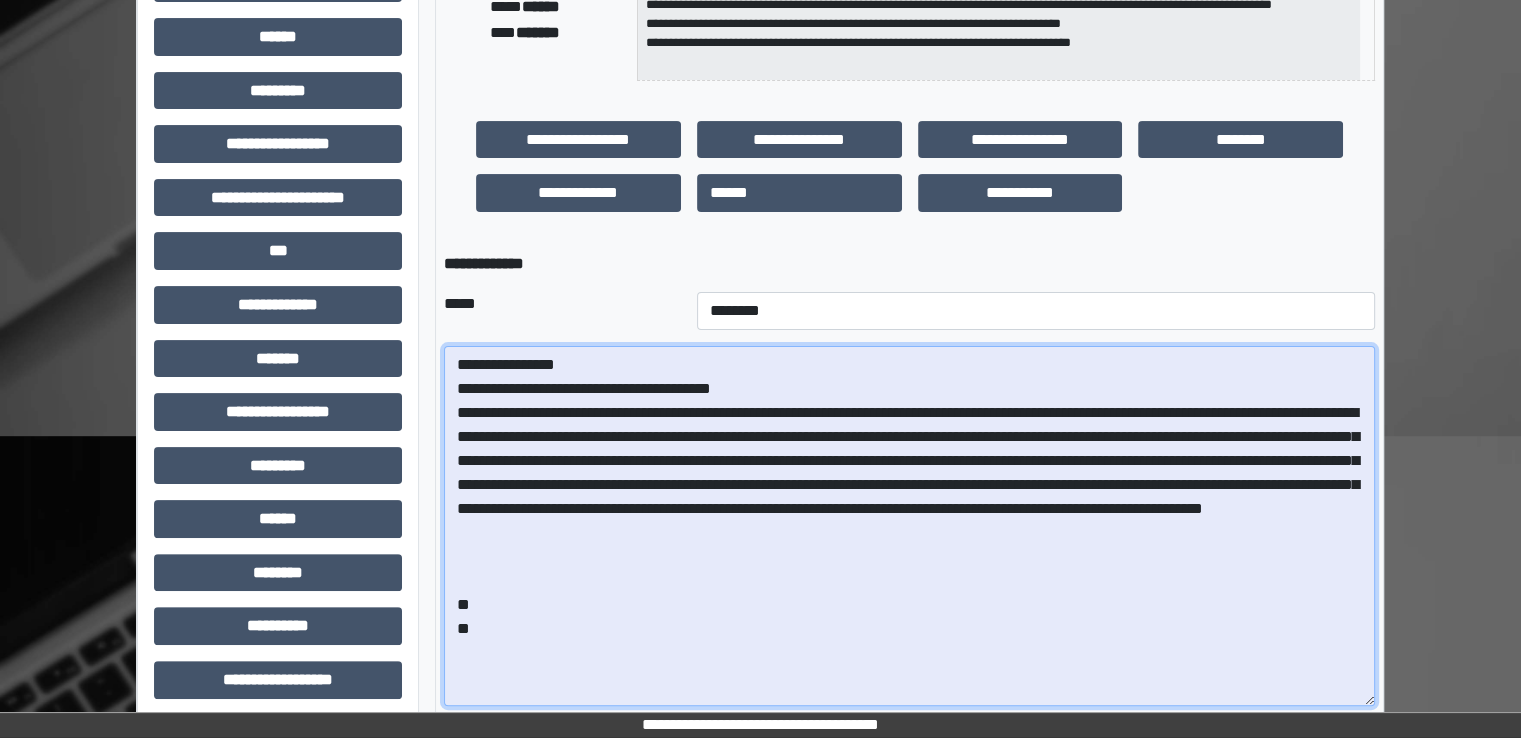 drag, startPoint x: 743, startPoint y: 485, endPoint x: 897, endPoint y: 481, distance: 154.05194 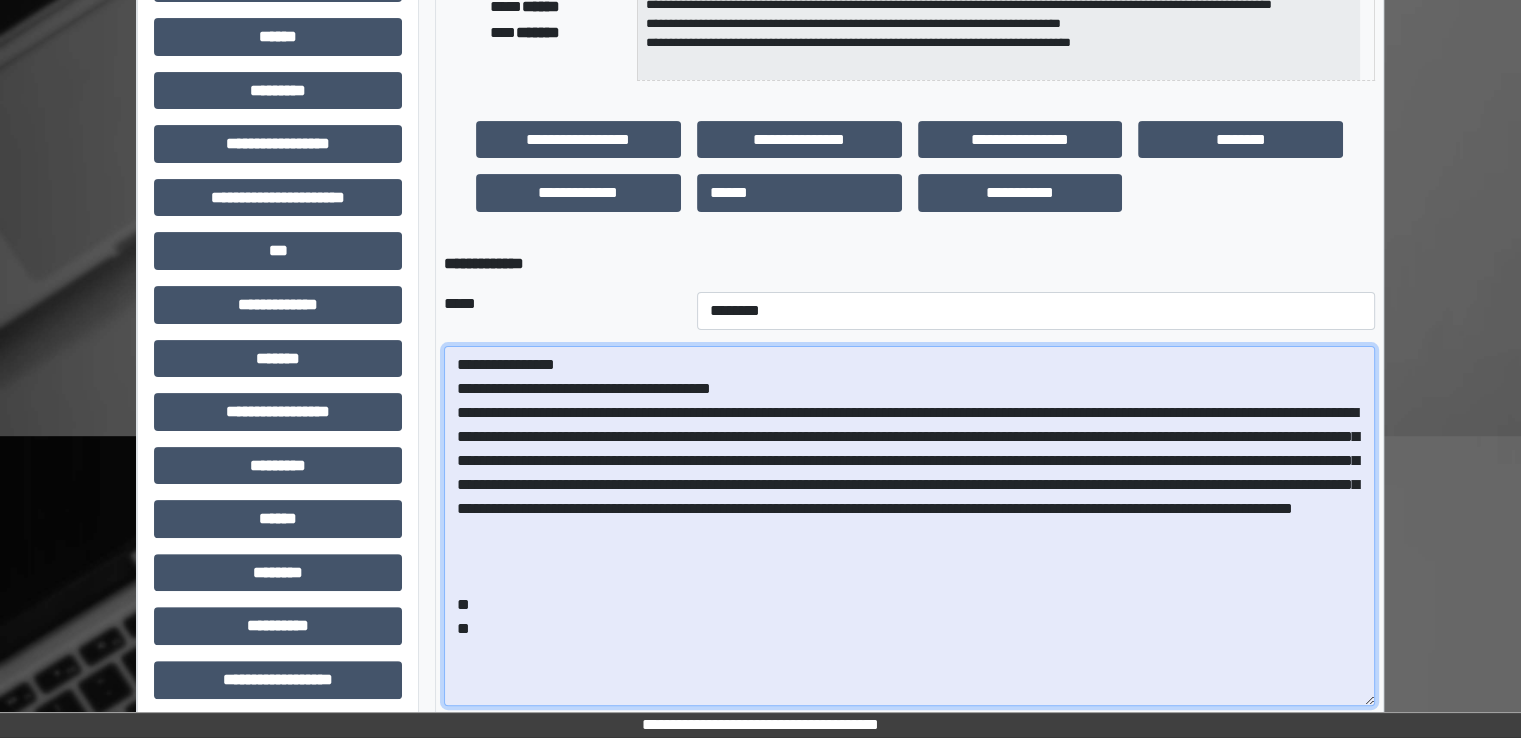 drag, startPoint x: 1227, startPoint y: 485, endPoint x: 603, endPoint y: 509, distance: 624.46136 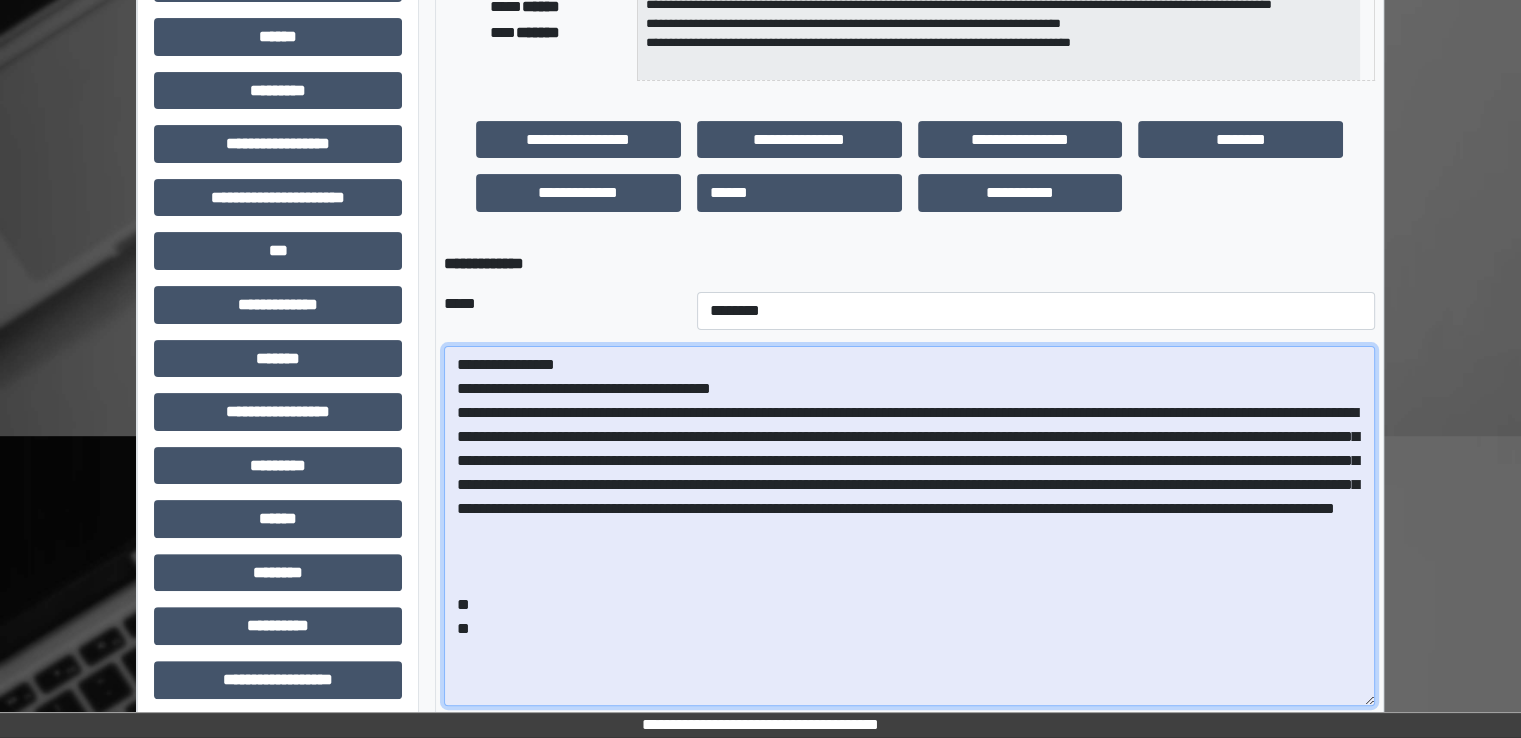 click on "**********" at bounding box center (909, 526) 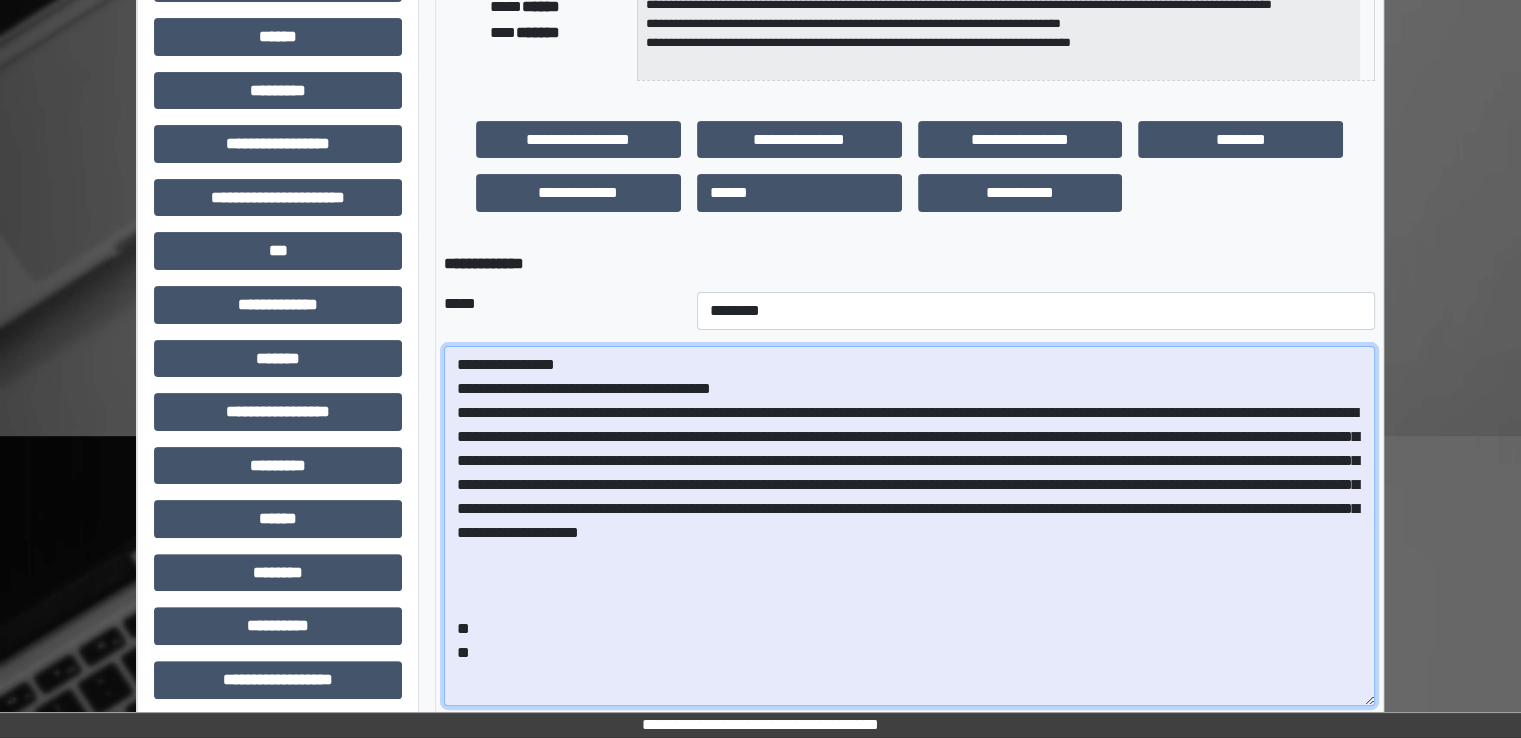 drag, startPoint x: 1112, startPoint y: 508, endPoint x: 839, endPoint y: 475, distance: 274.98727 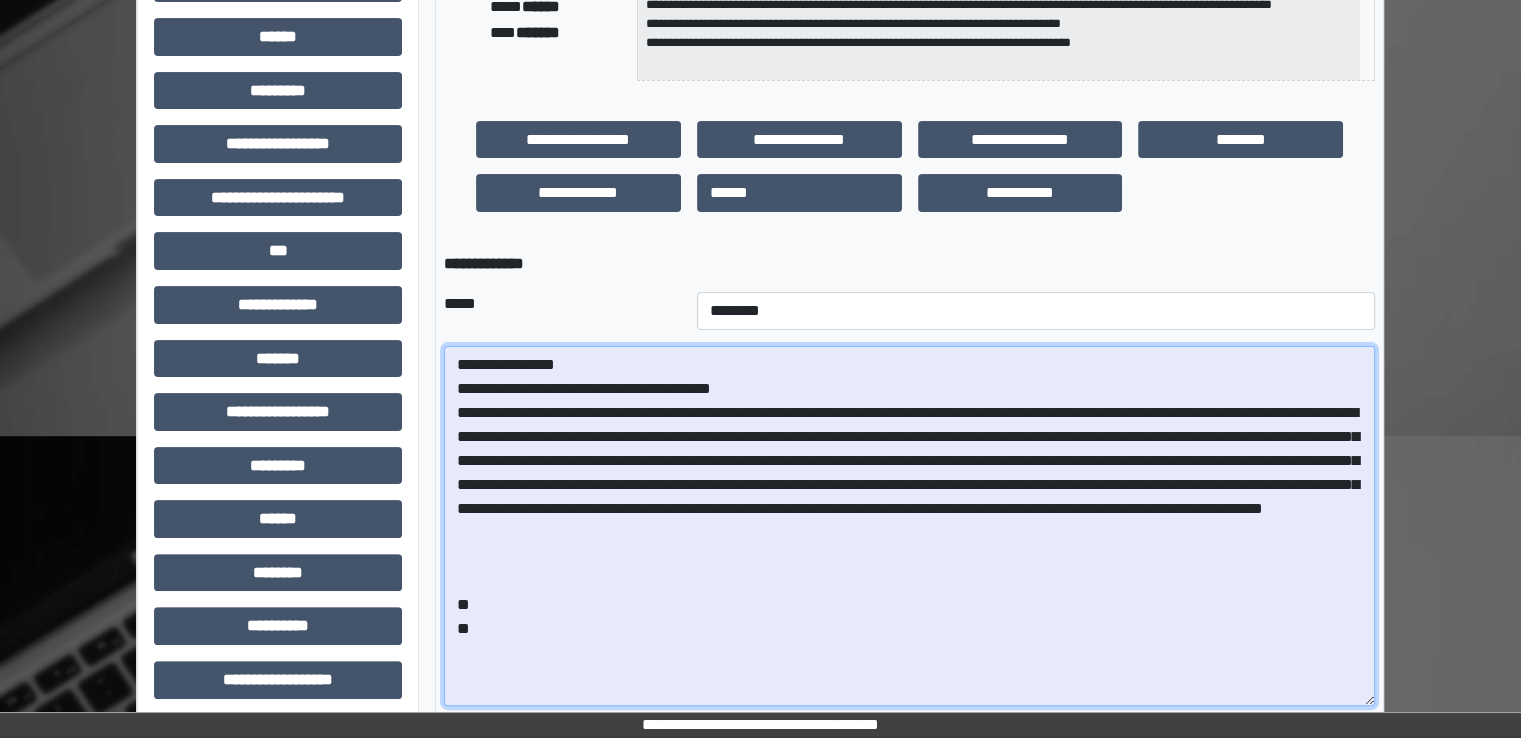 click on "**********" at bounding box center (909, 526) 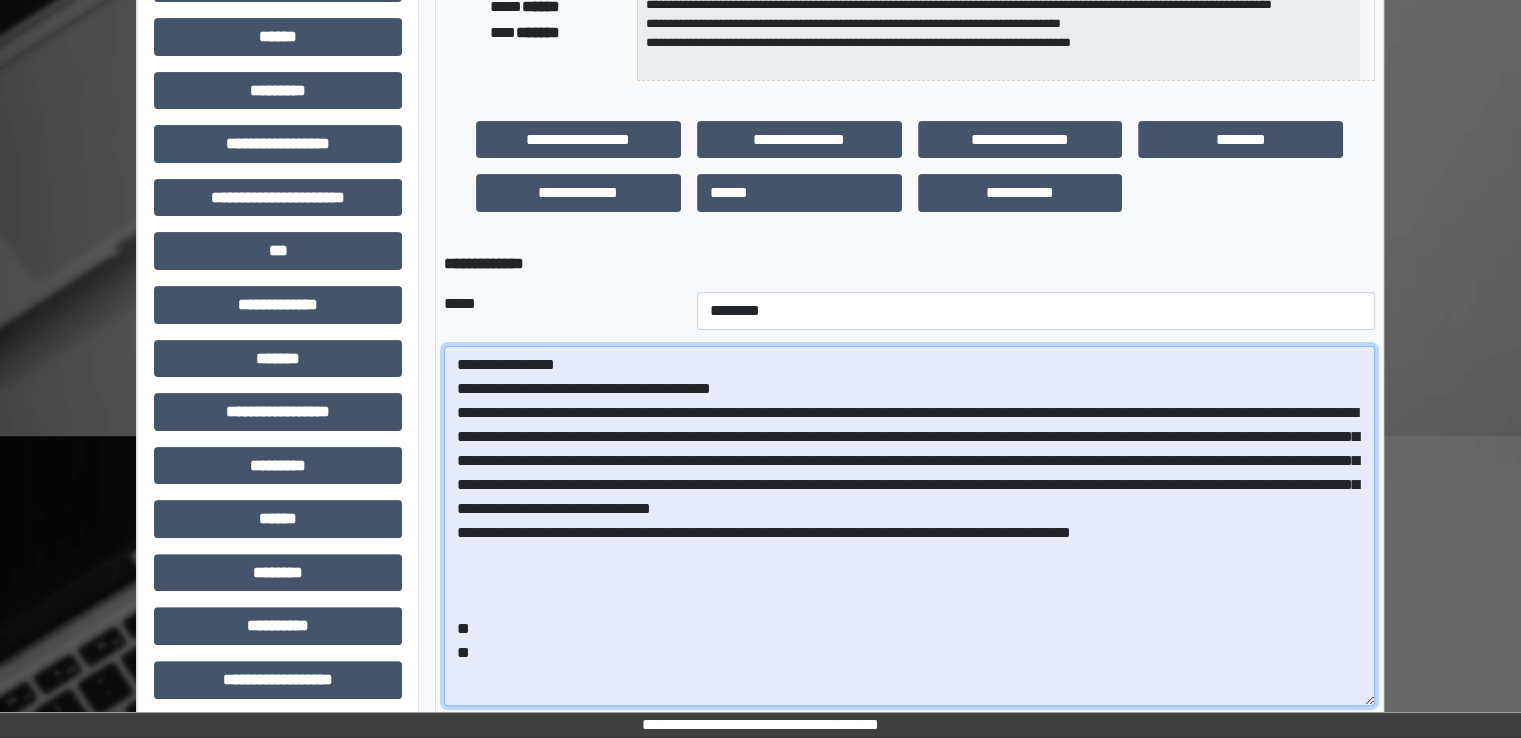 drag, startPoint x: 520, startPoint y: 528, endPoint x: 468, endPoint y: 405, distance: 133.54025 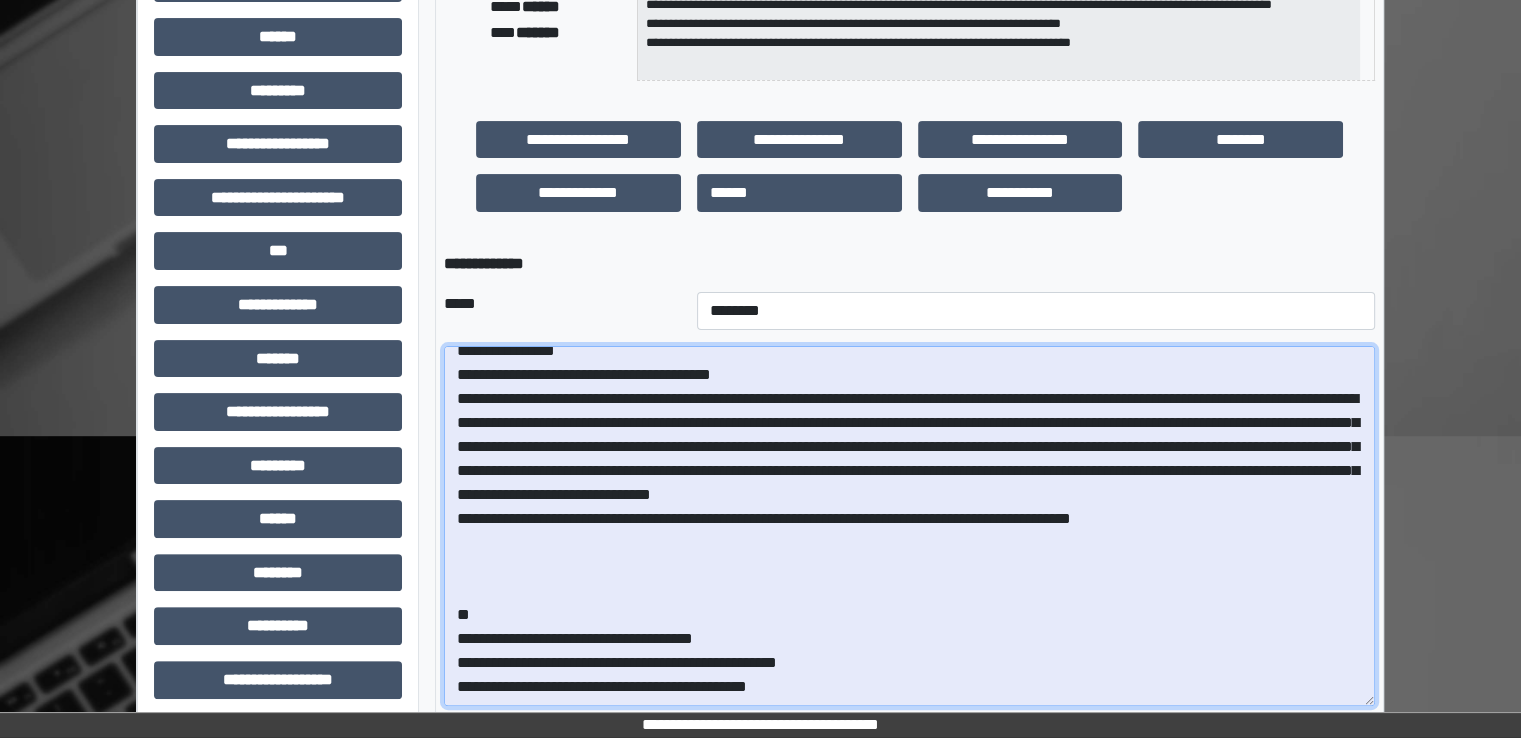 scroll, scrollTop: 37, scrollLeft: 0, axis: vertical 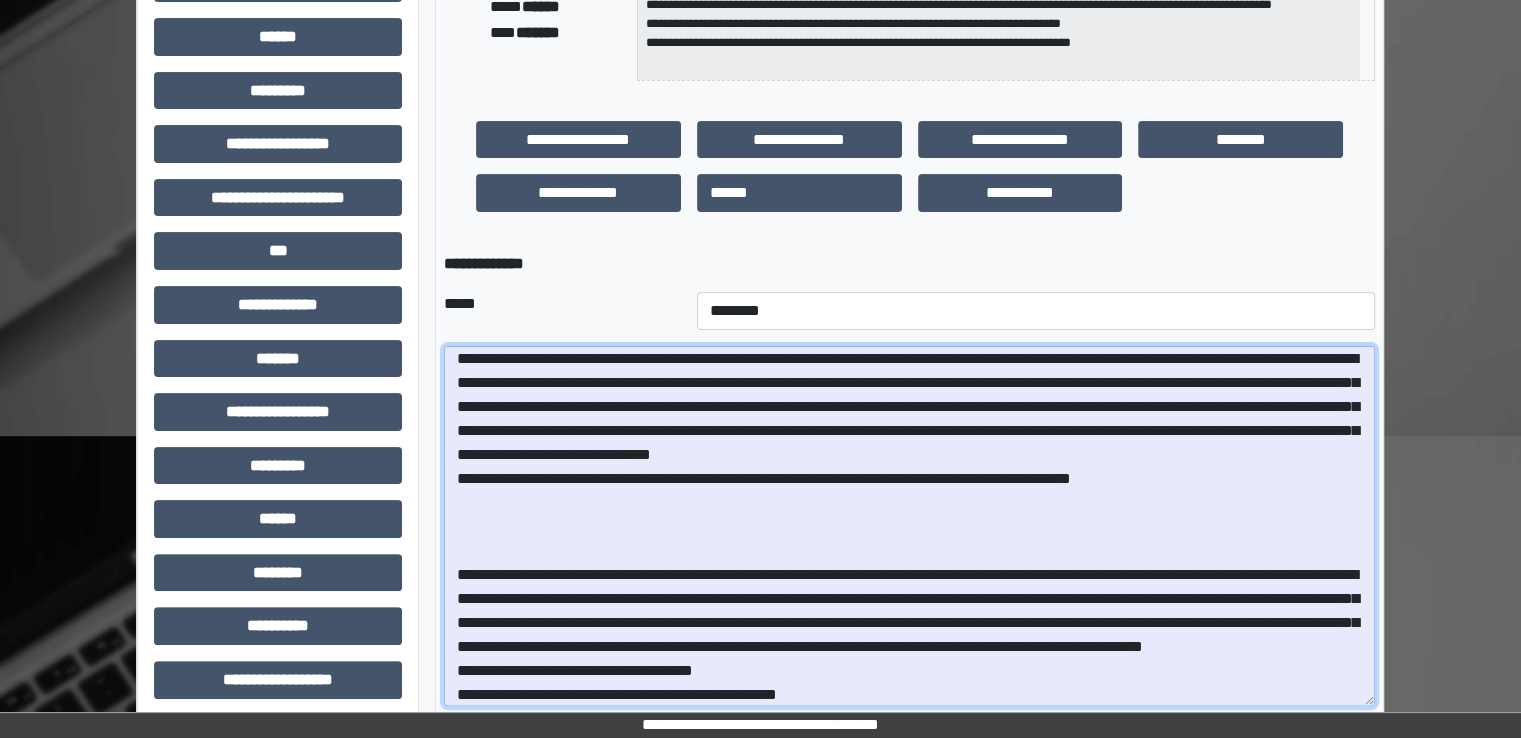 click at bounding box center [909, 526] 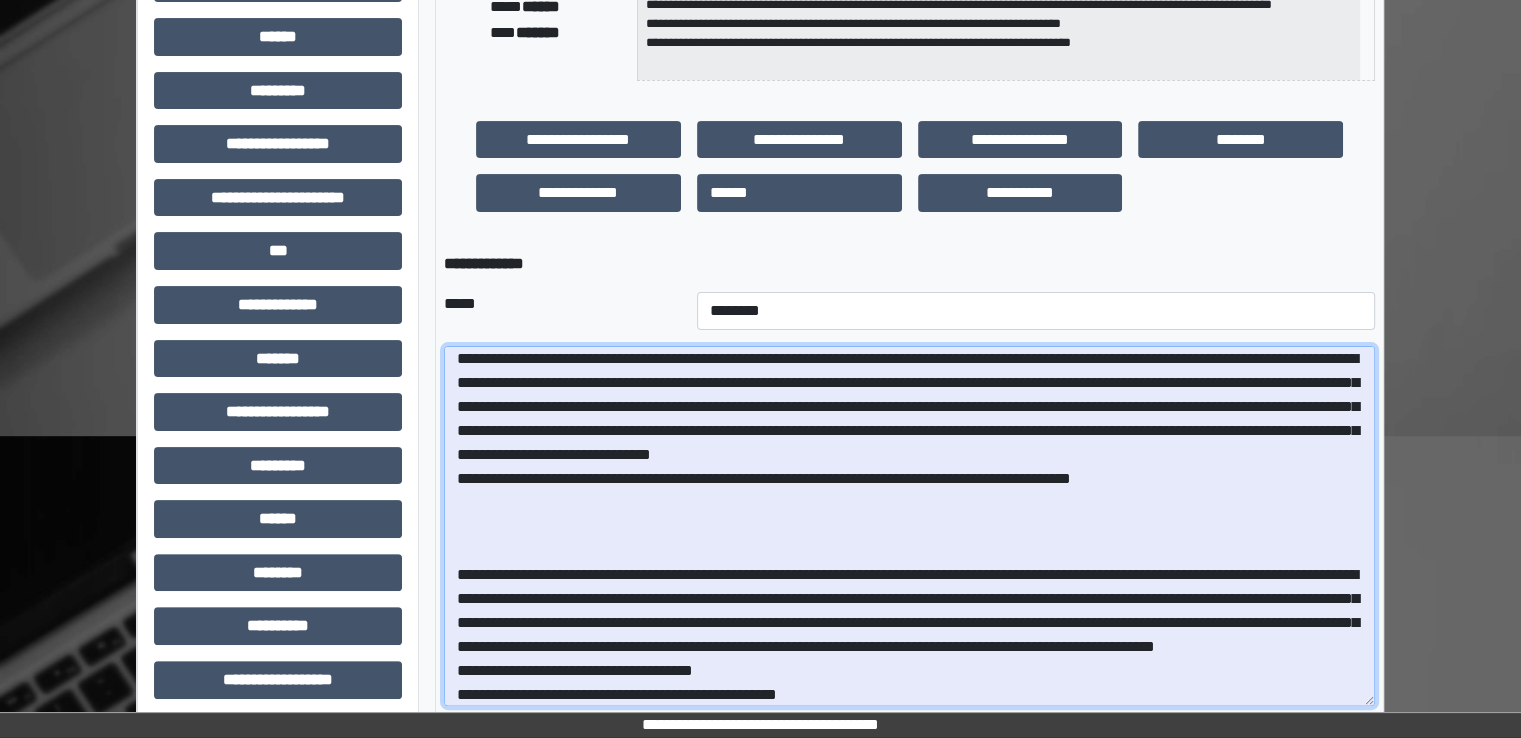 click at bounding box center [909, 526] 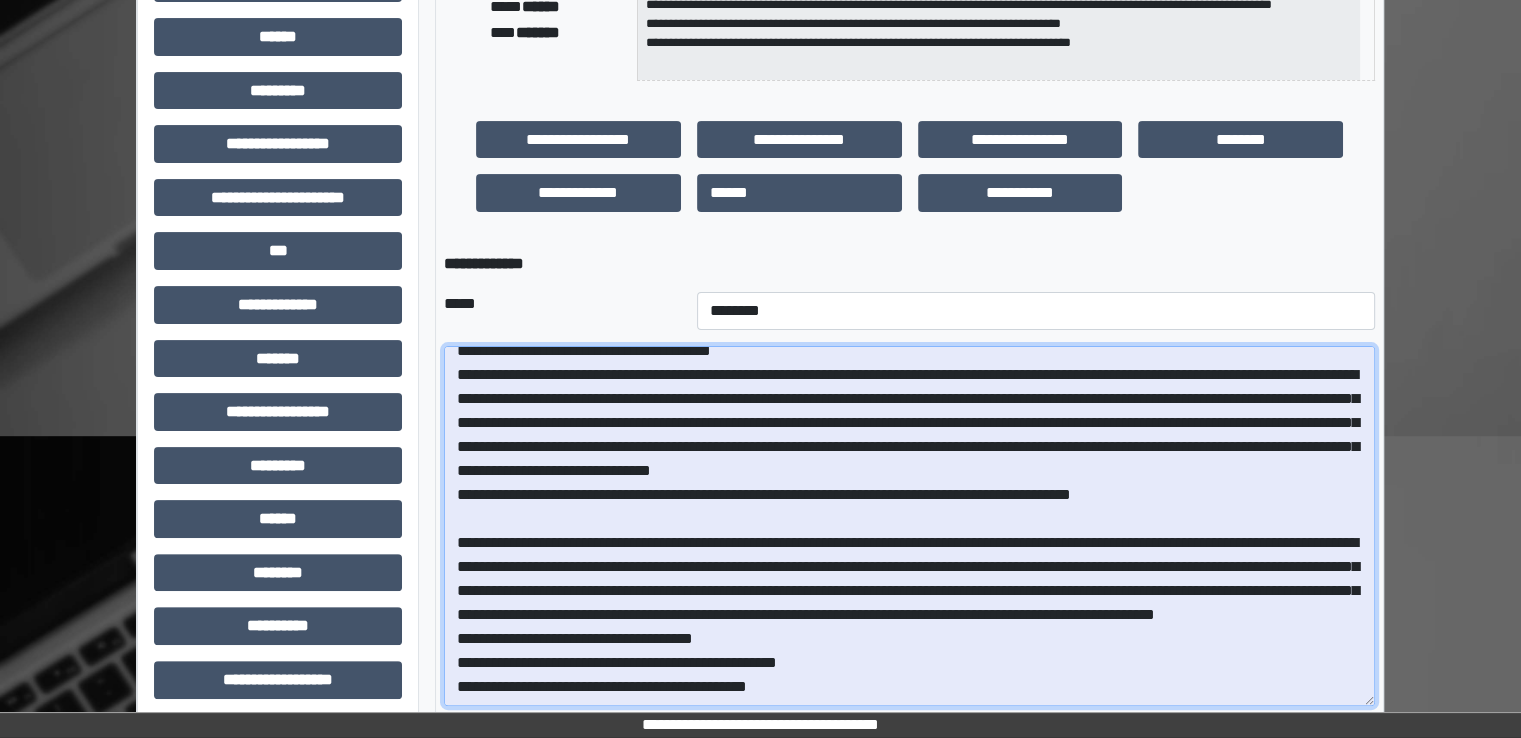 scroll, scrollTop: 85, scrollLeft: 0, axis: vertical 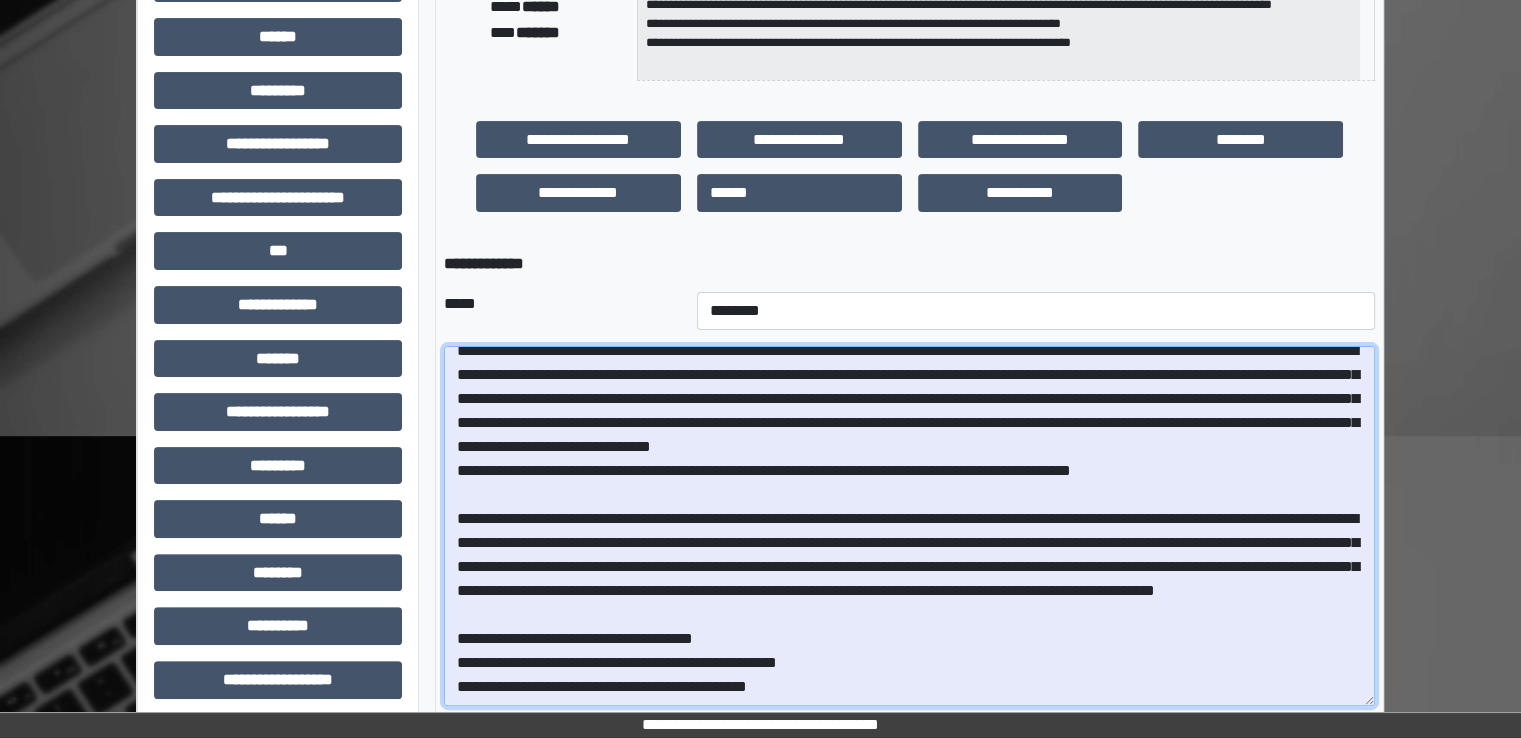 click at bounding box center (909, 526) 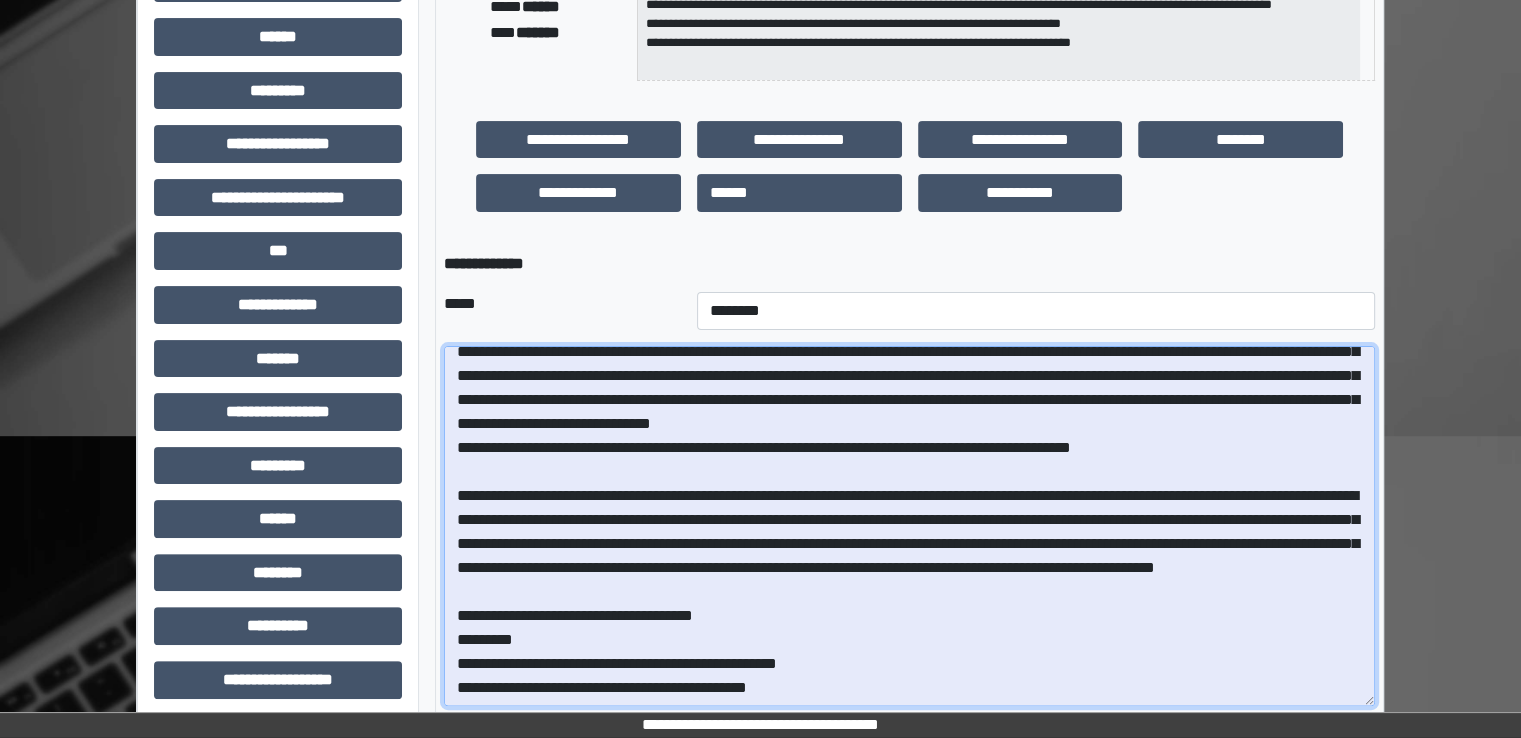 paste on "**********" 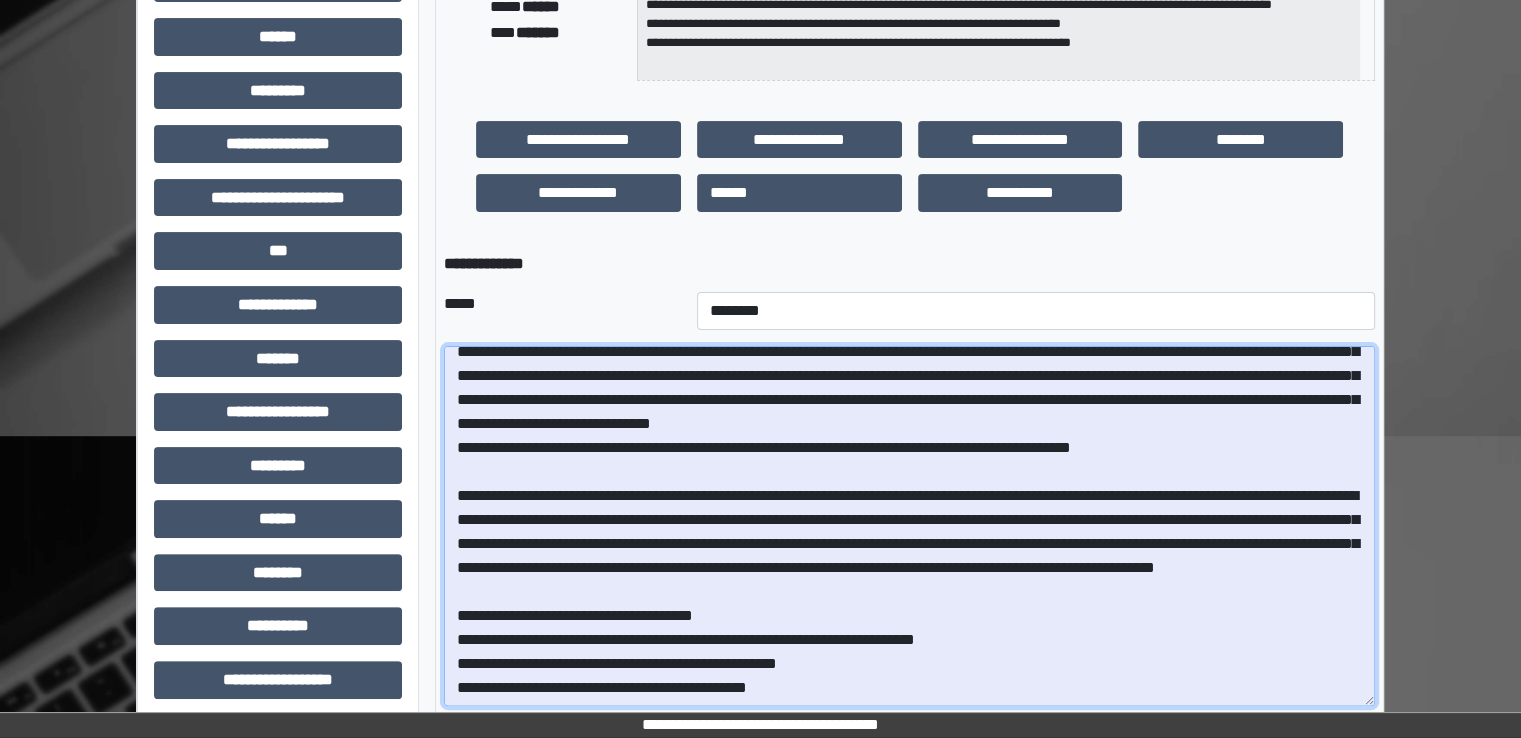 click at bounding box center (909, 526) 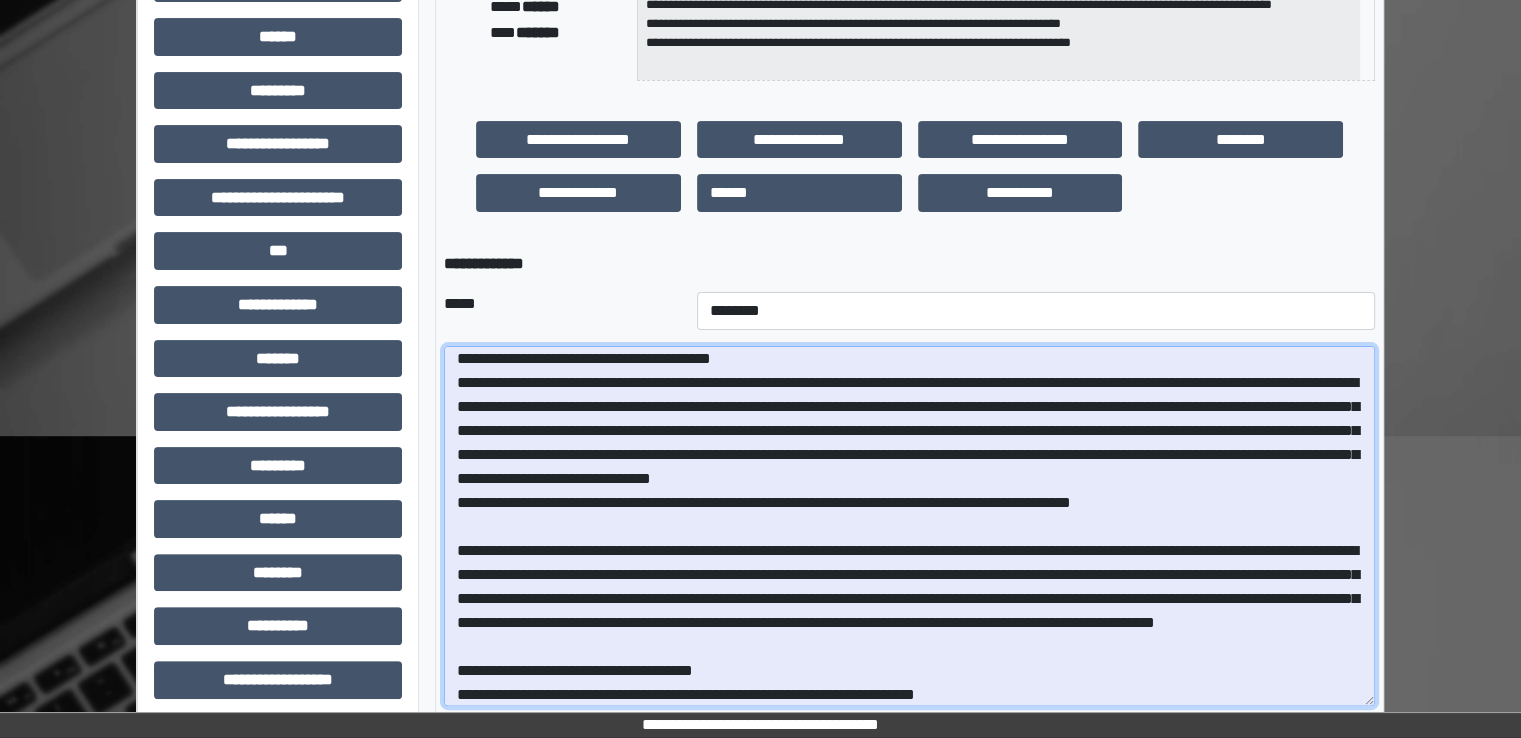 scroll, scrollTop: 0, scrollLeft: 0, axis: both 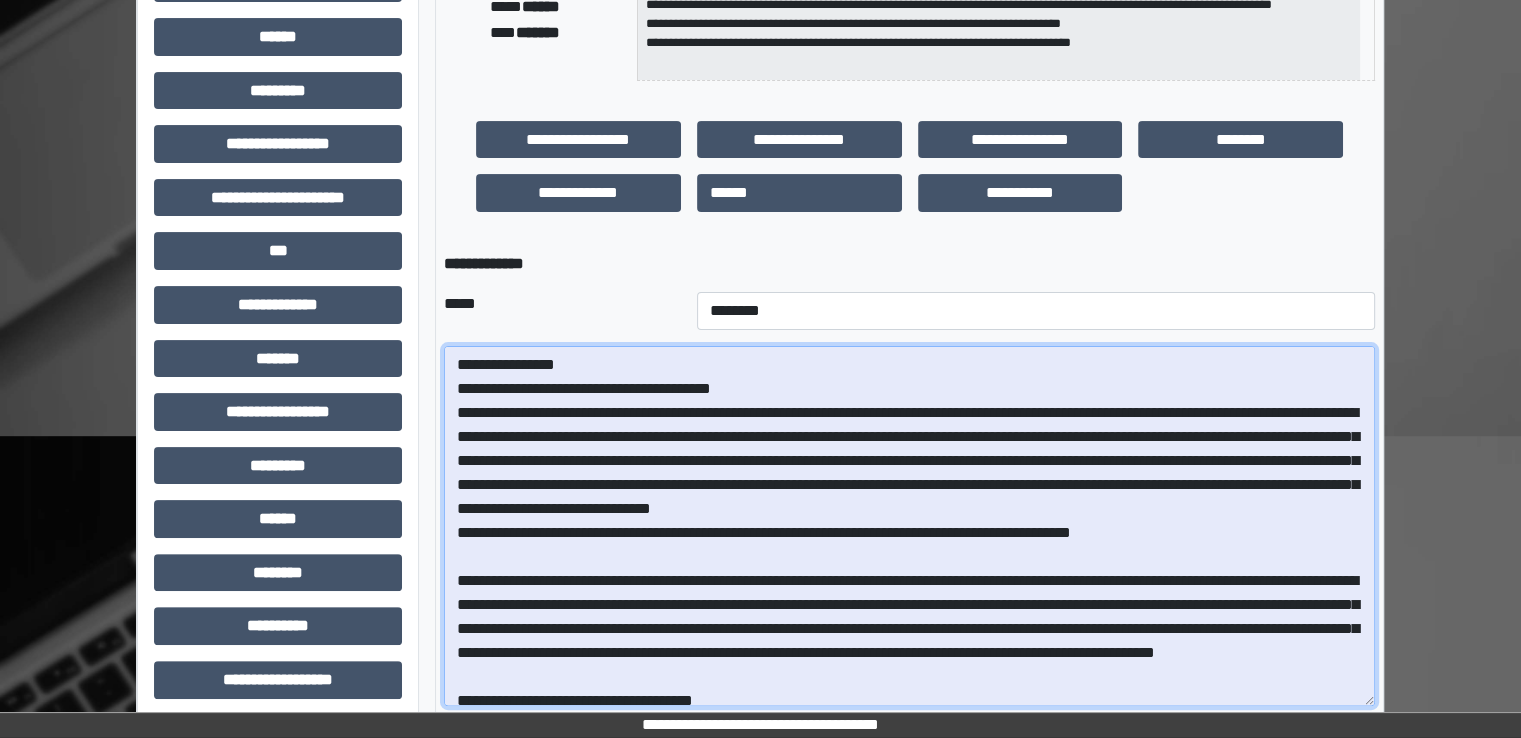 drag, startPoint x: 535, startPoint y: 412, endPoint x: 475, endPoint y: 420, distance: 60.530983 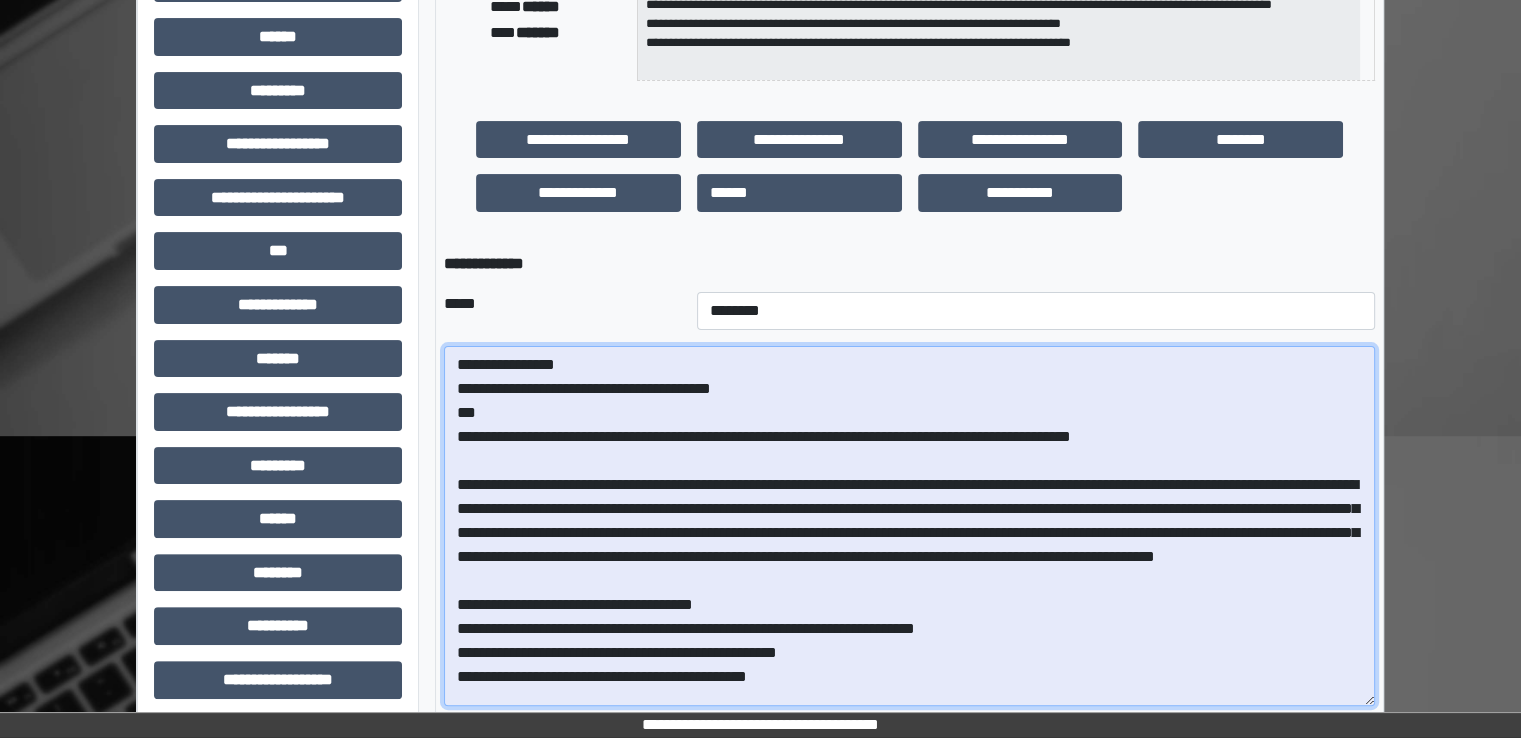 paste on "**********" 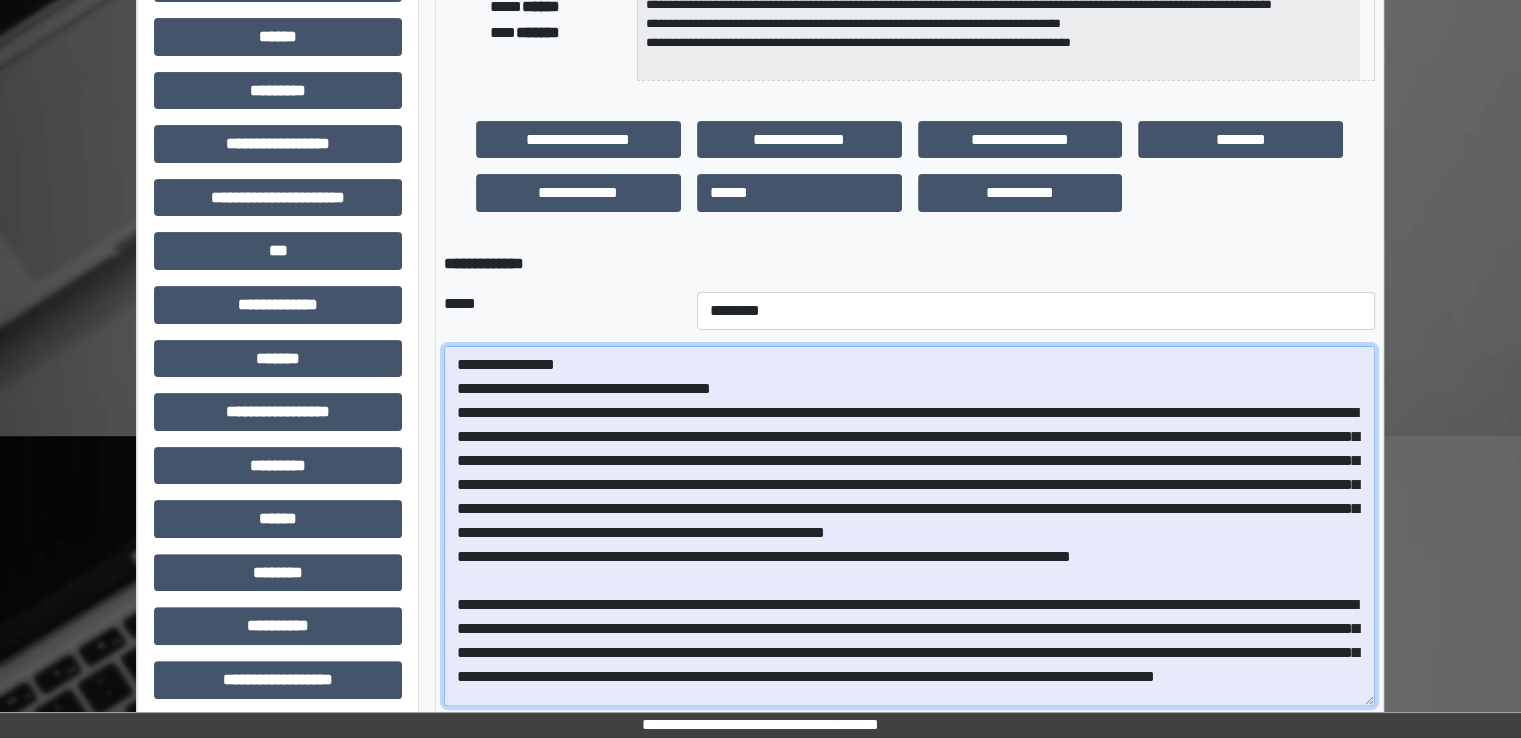 drag, startPoint x: 1252, startPoint y: 413, endPoint x: 1011, endPoint y: 414, distance: 241.00208 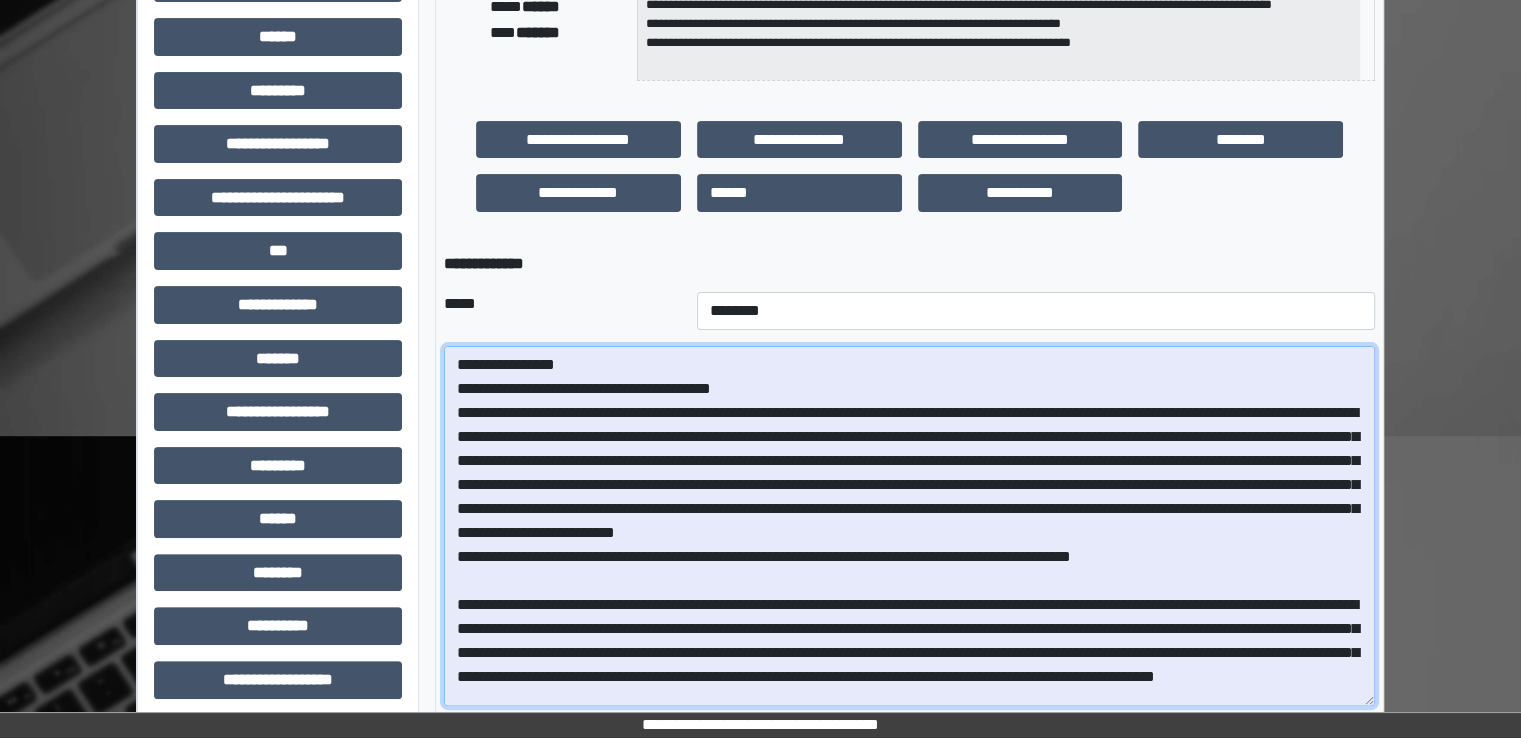 drag, startPoint x: 896, startPoint y: 485, endPoint x: 706, endPoint y: 503, distance: 190.85072 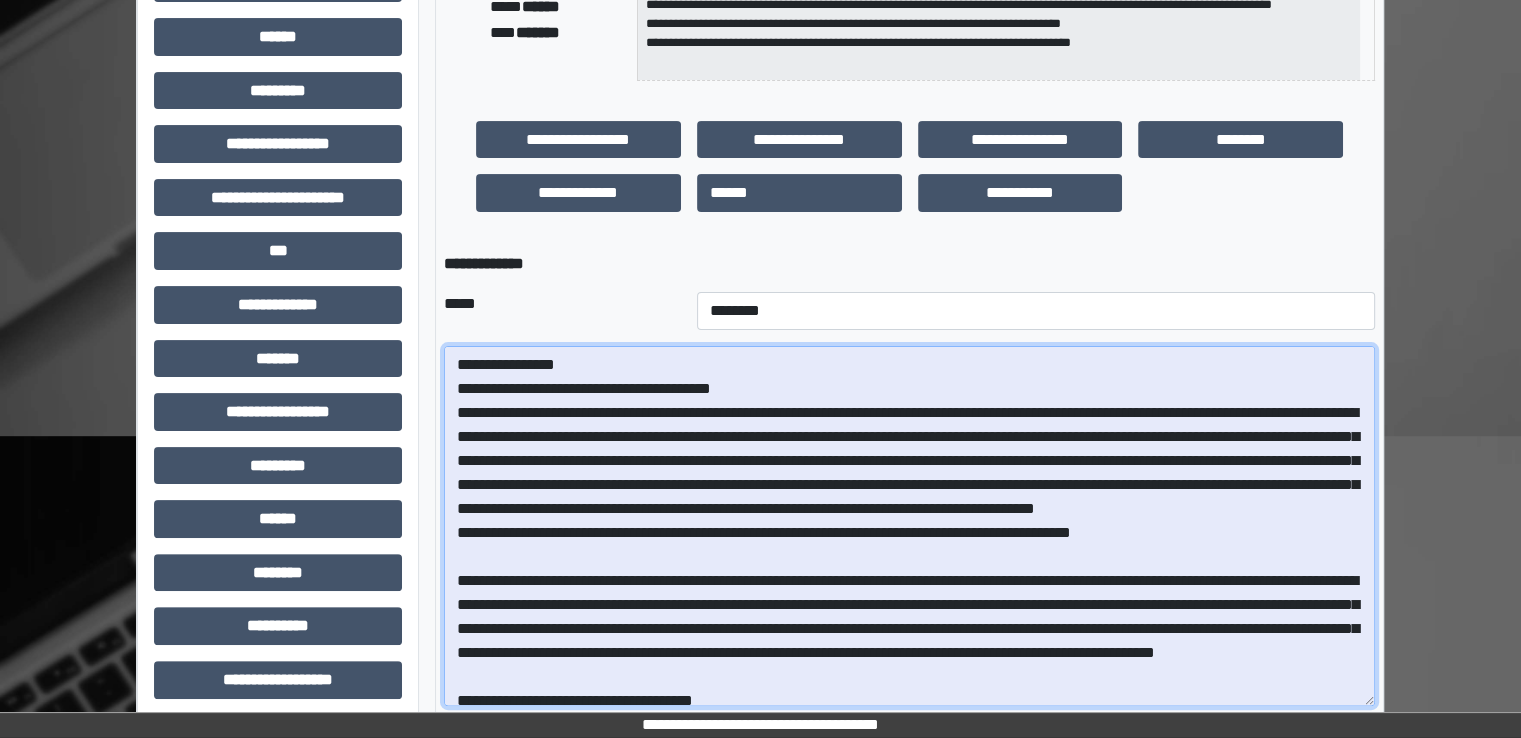 click at bounding box center (909, 526) 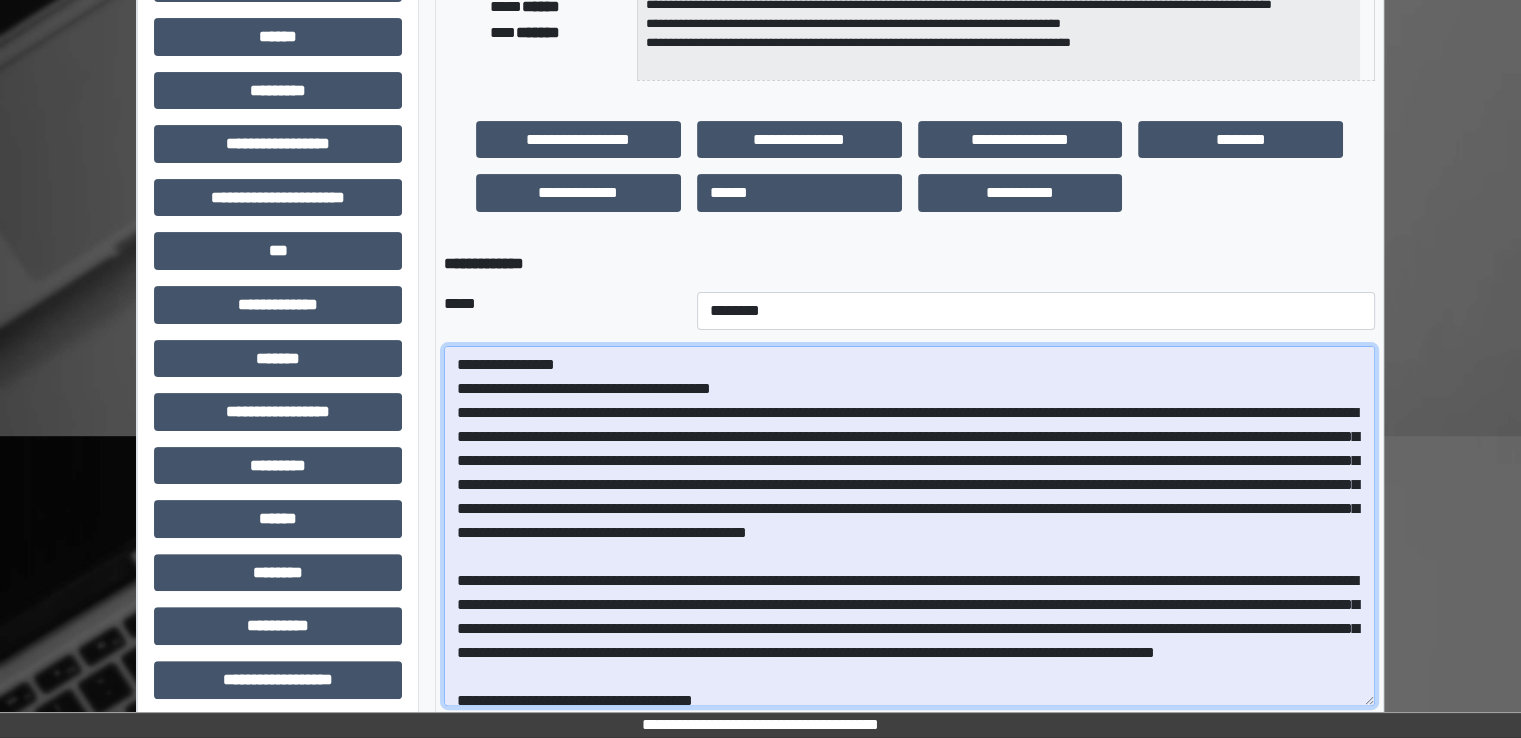 click at bounding box center (909, 526) 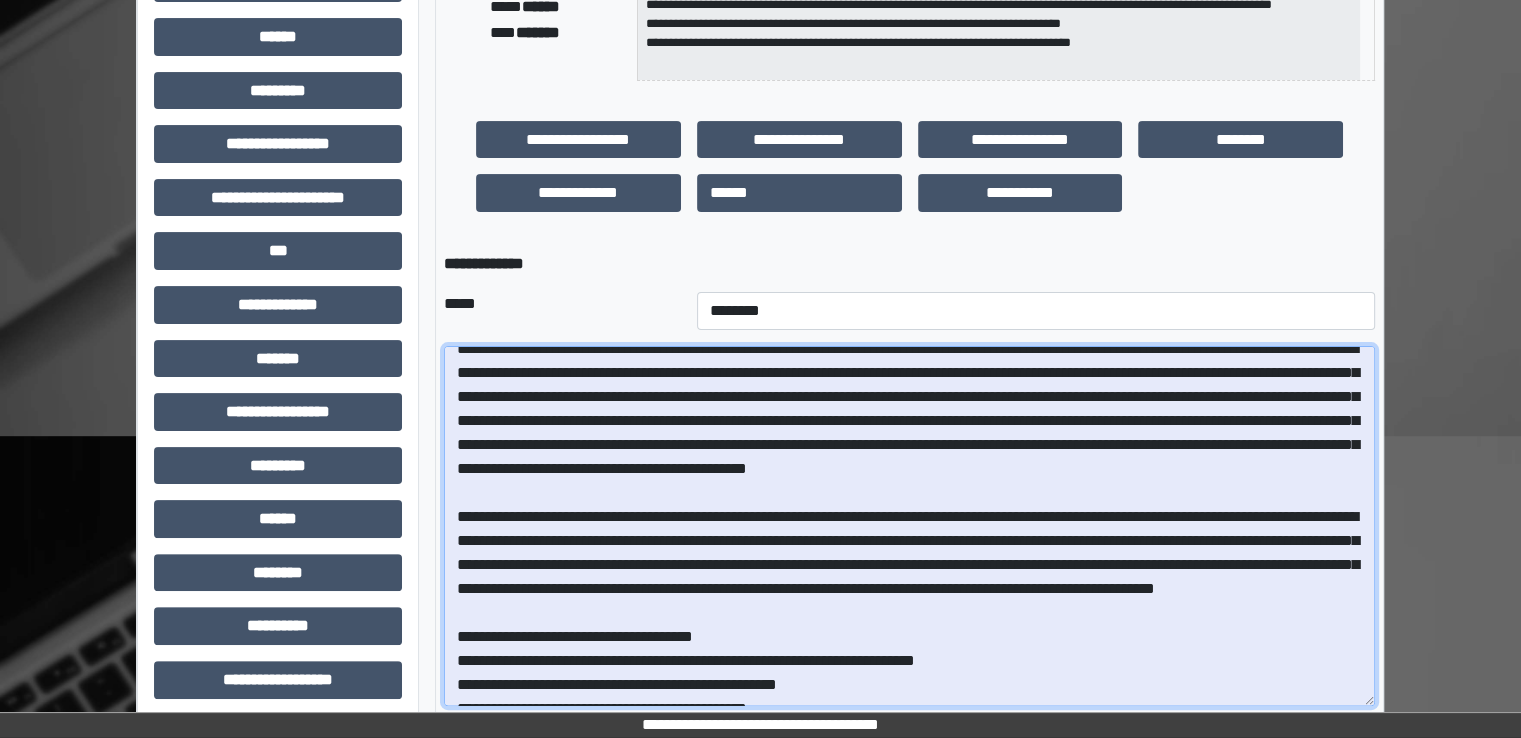 scroll, scrollTop: 133, scrollLeft: 0, axis: vertical 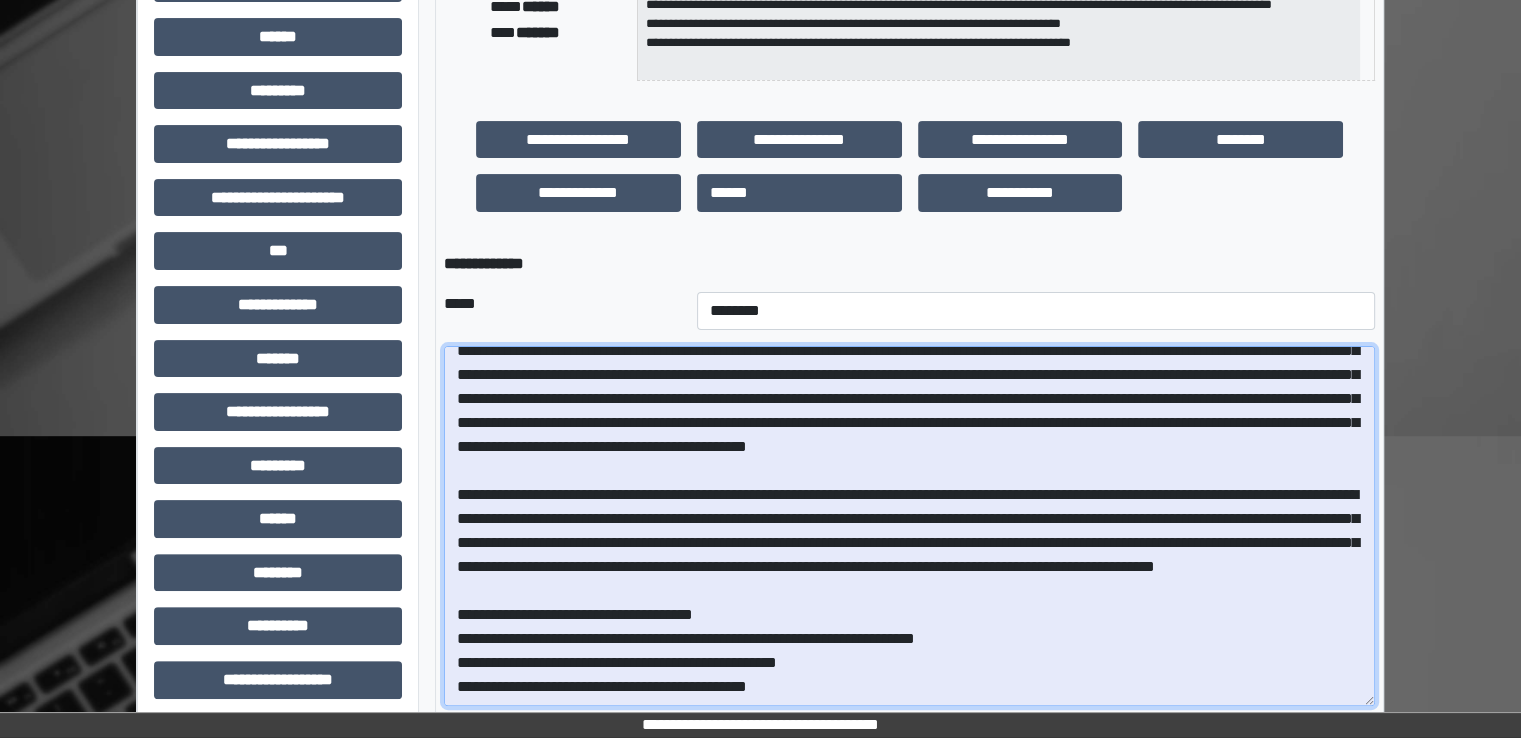 drag, startPoint x: 956, startPoint y: 579, endPoint x: 938, endPoint y: 565, distance: 22.803509 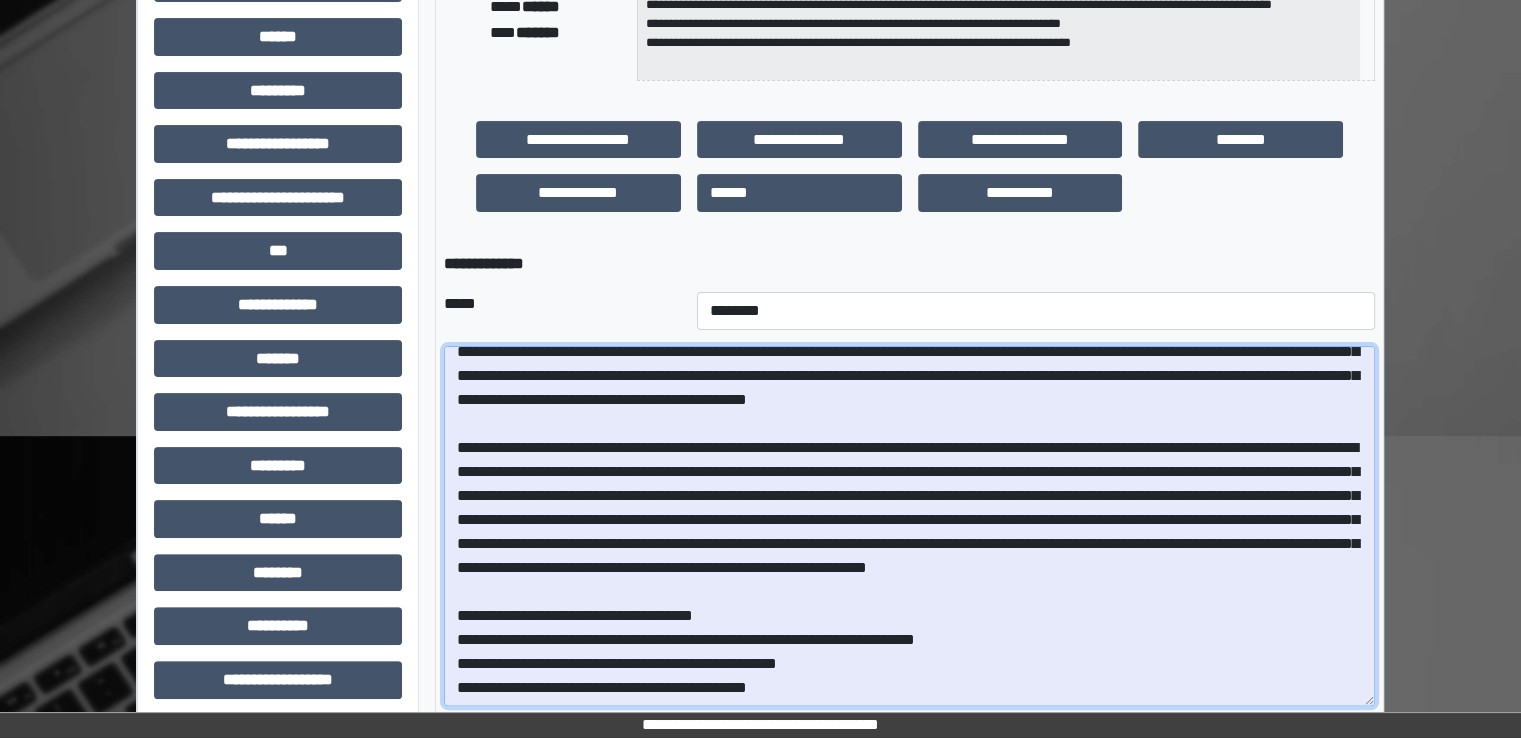 click at bounding box center (909, 526) 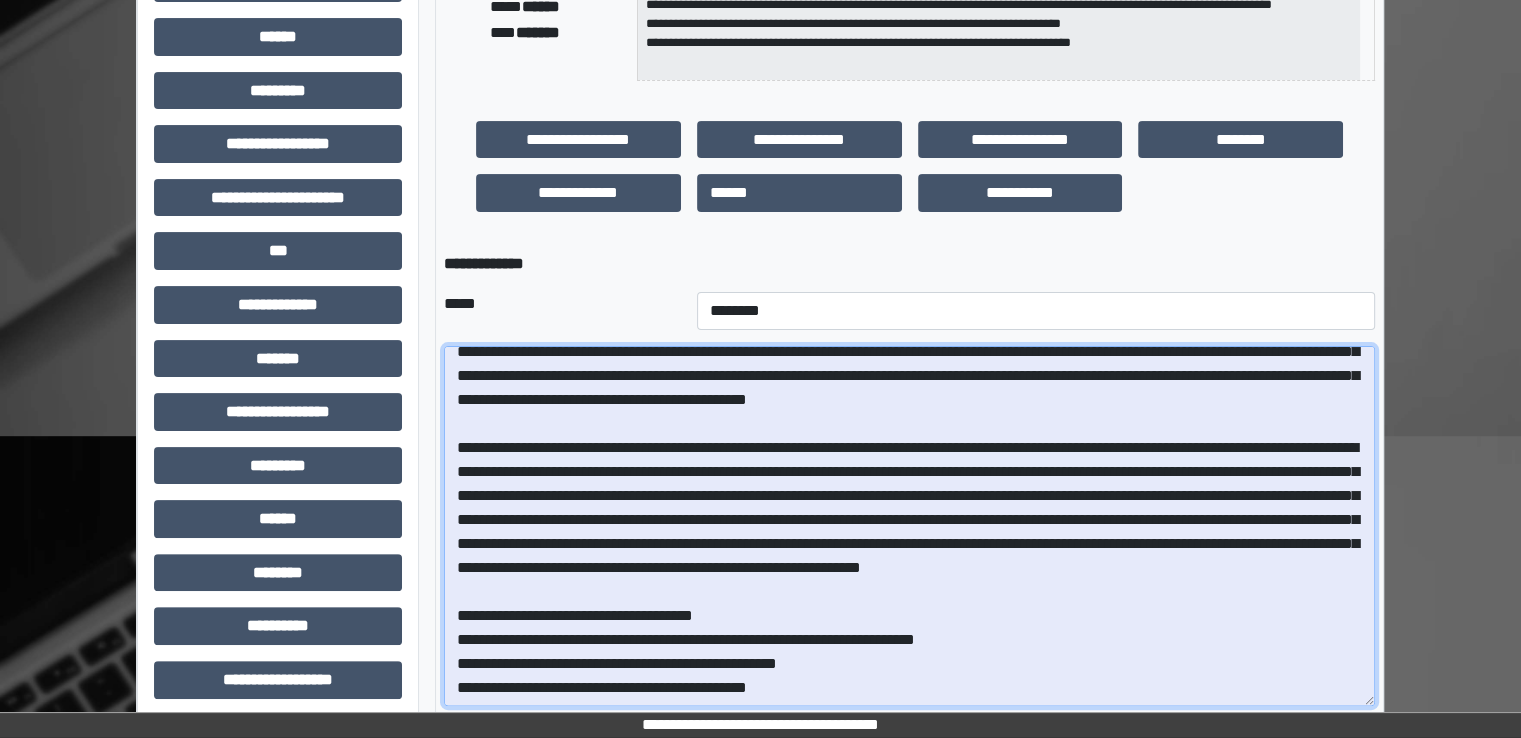 click at bounding box center [909, 526] 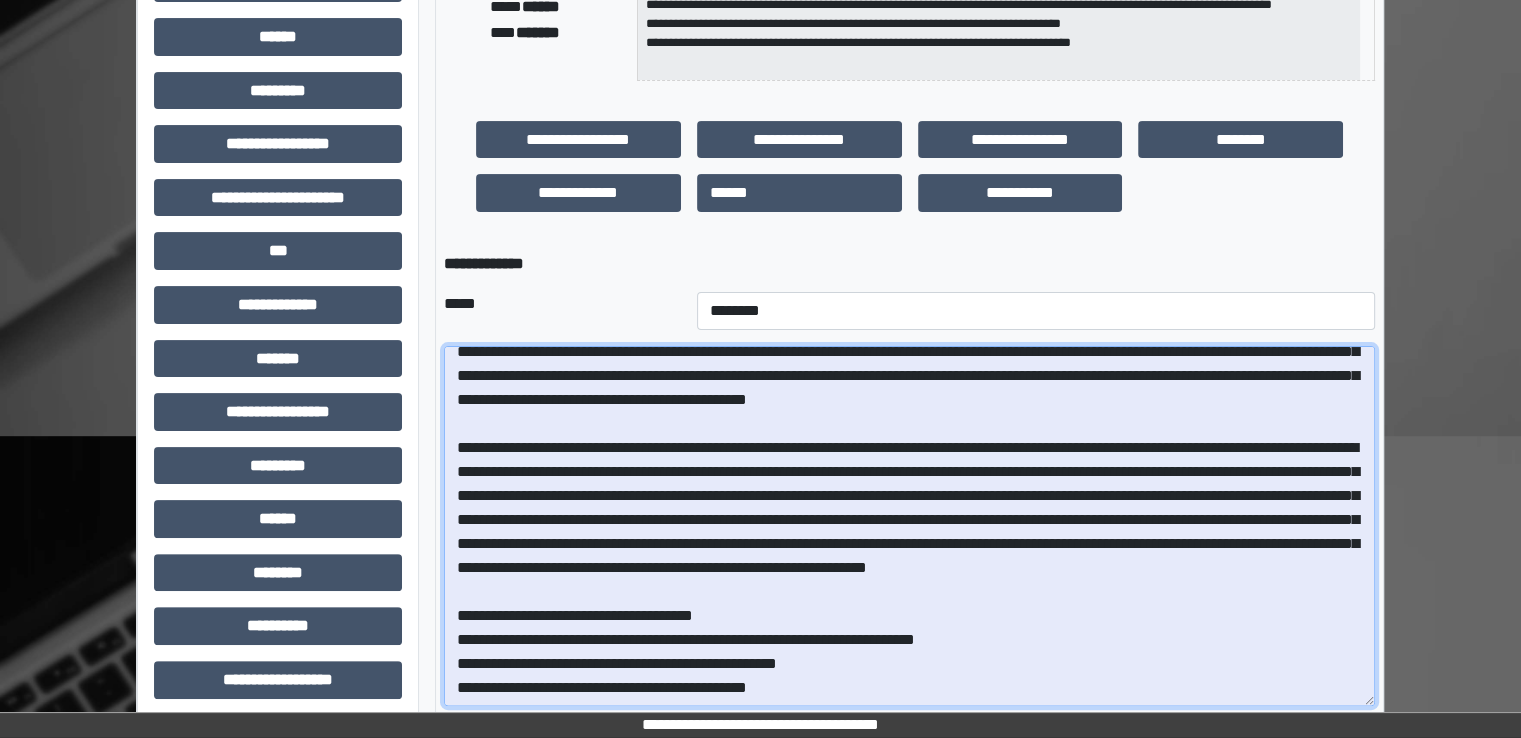 drag, startPoint x: 927, startPoint y: 494, endPoint x: 1076, endPoint y: 494, distance: 149 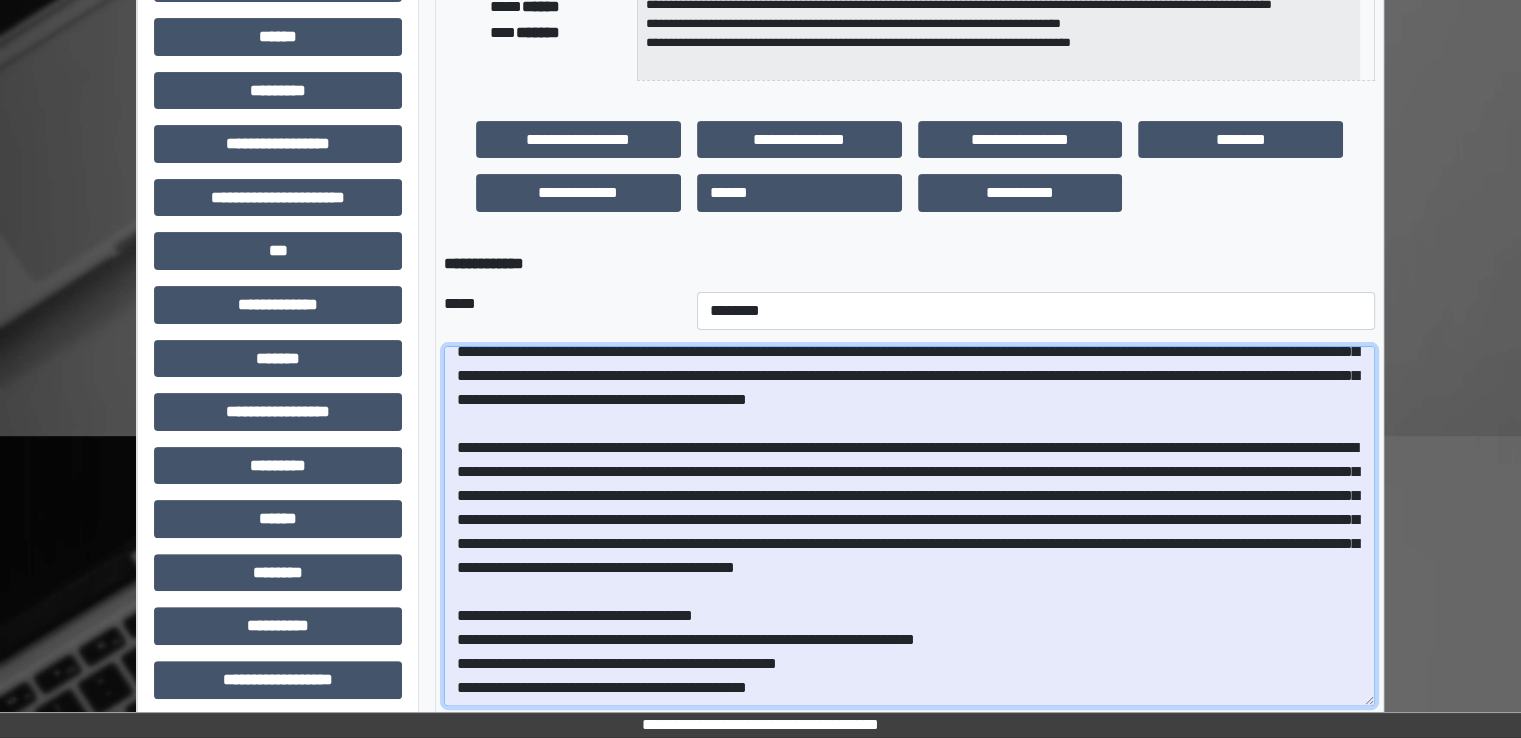 scroll, scrollTop: 181, scrollLeft: 0, axis: vertical 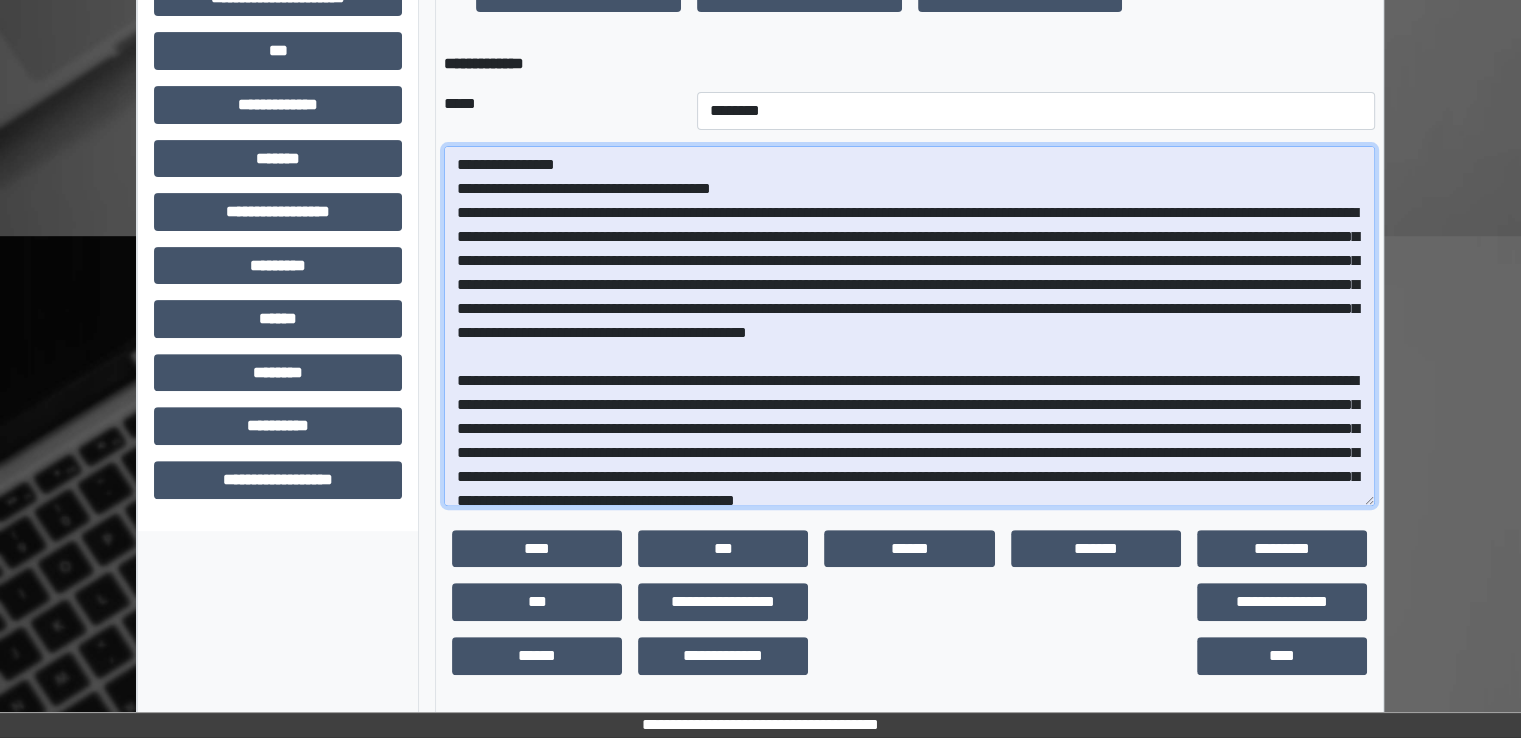 drag, startPoint x: 822, startPoint y: 493, endPoint x: 477, endPoint y: 111, distance: 514.732 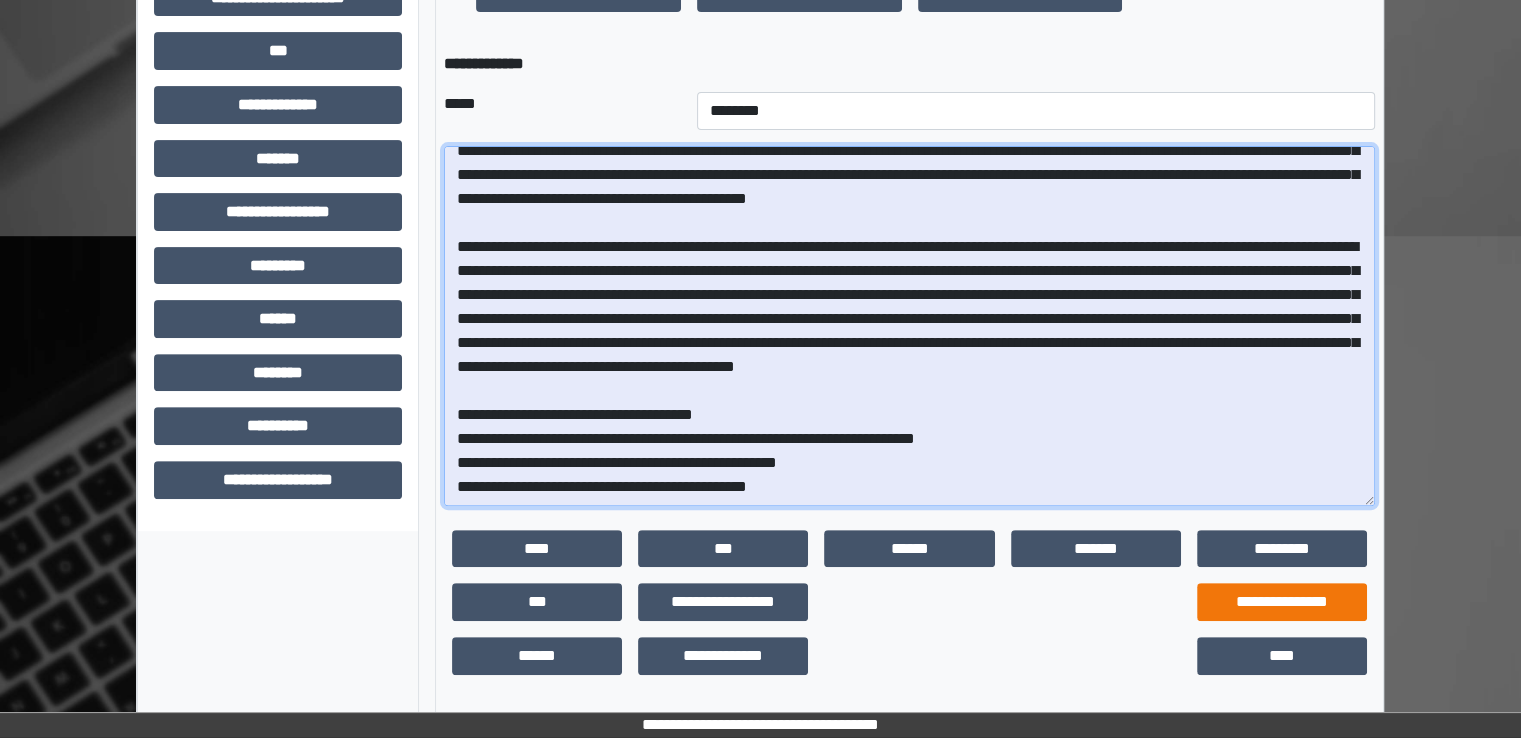 scroll, scrollTop: 181, scrollLeft: 0, axis: vertical 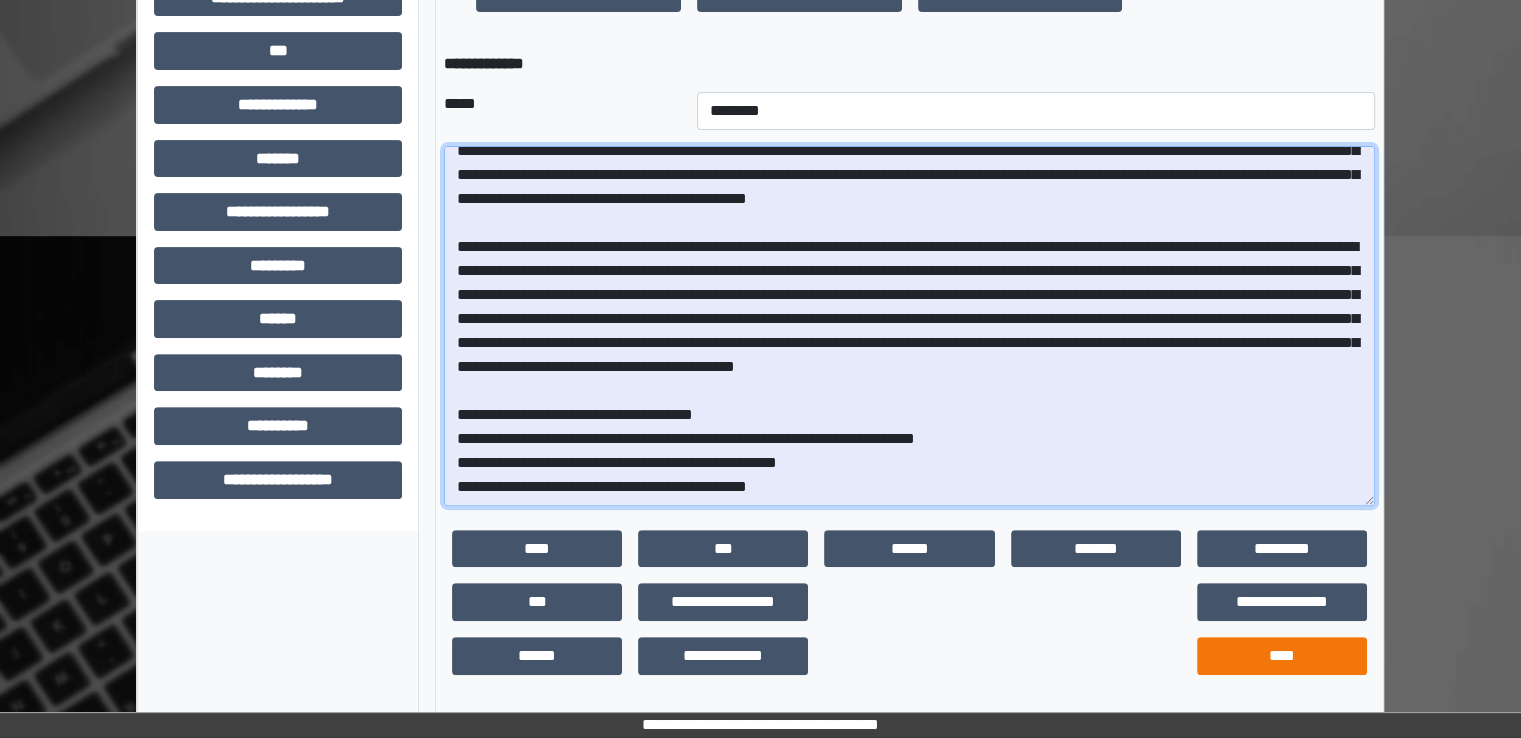 type on "**********" 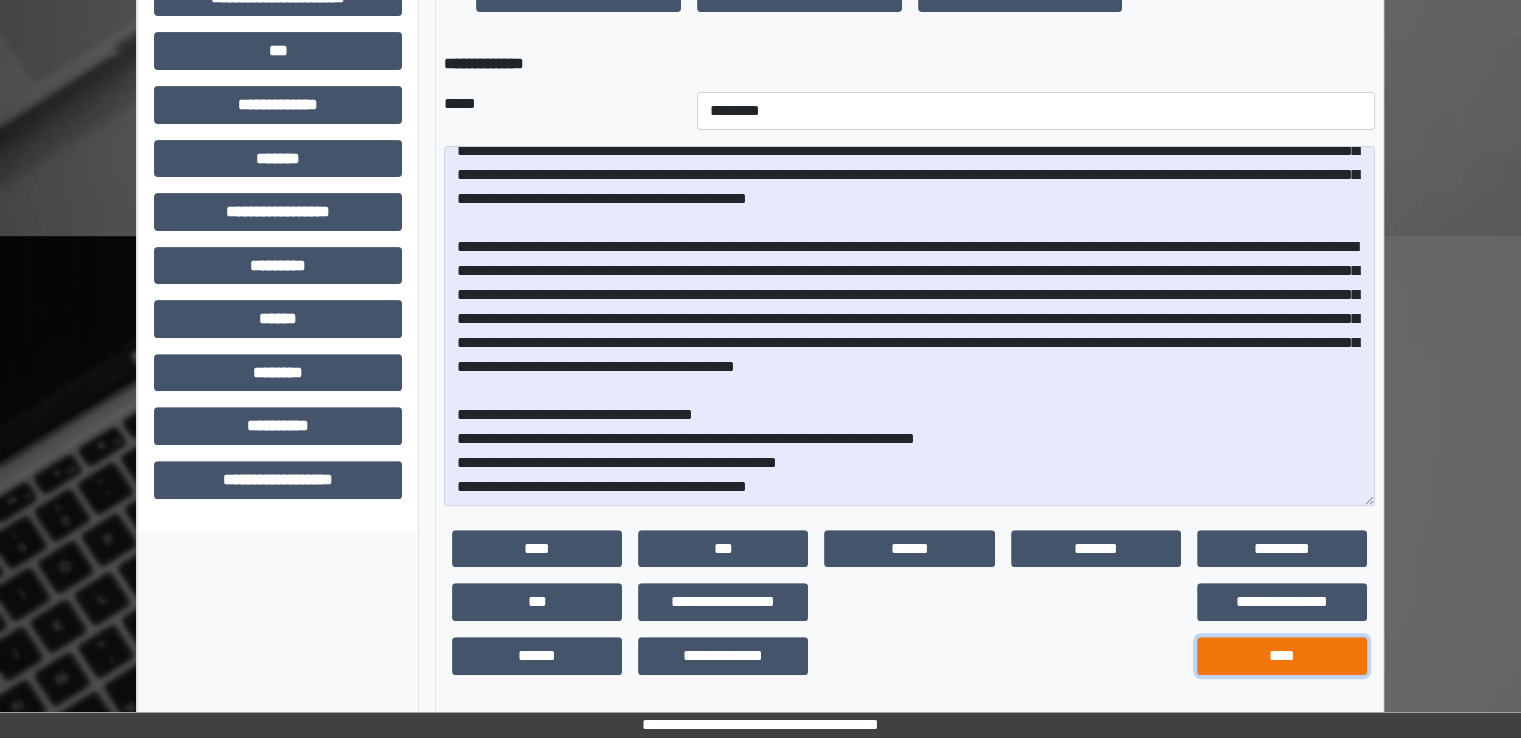click on "****" at bounding box center [1282, 656] 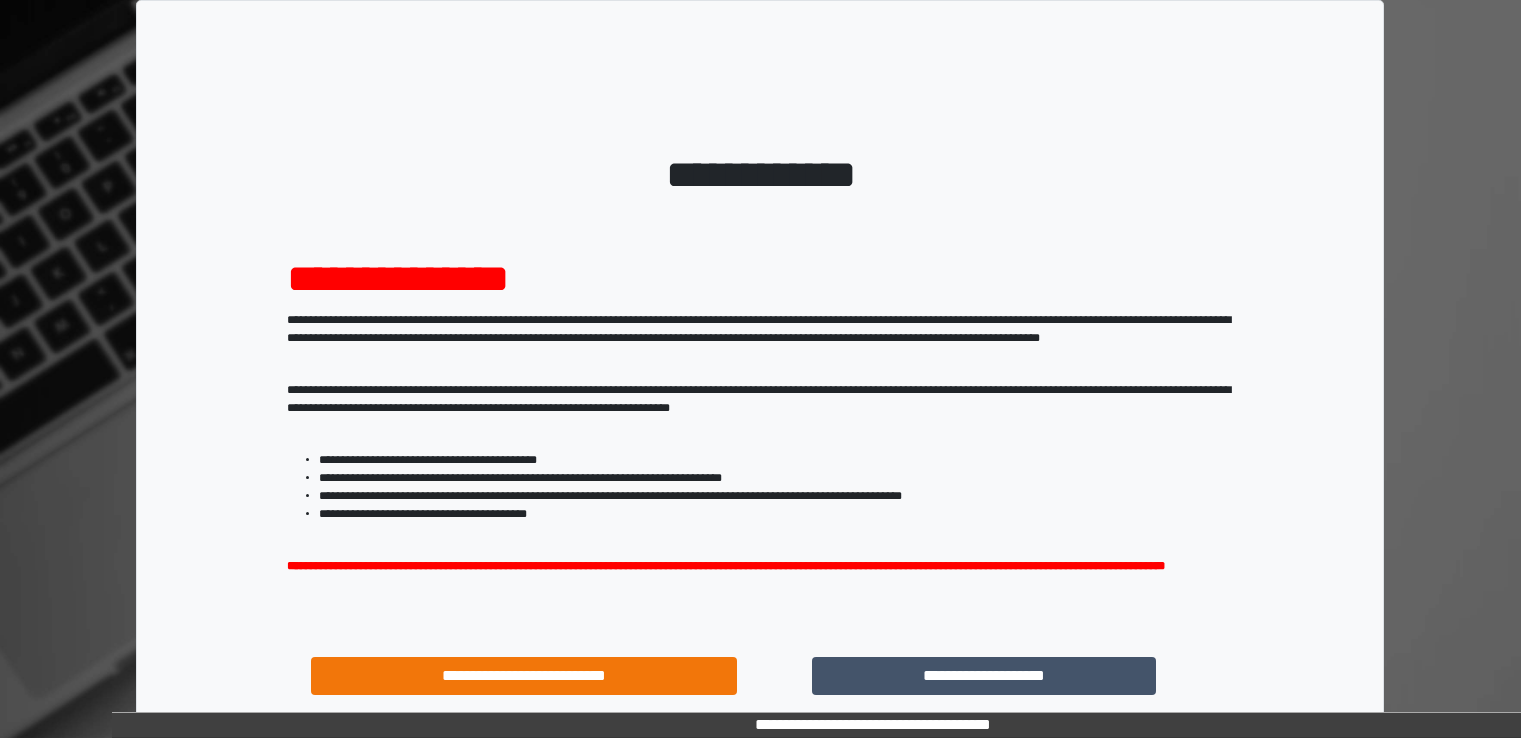 scroll, scrollTop: 0, scrollLeft: 0, axis: both 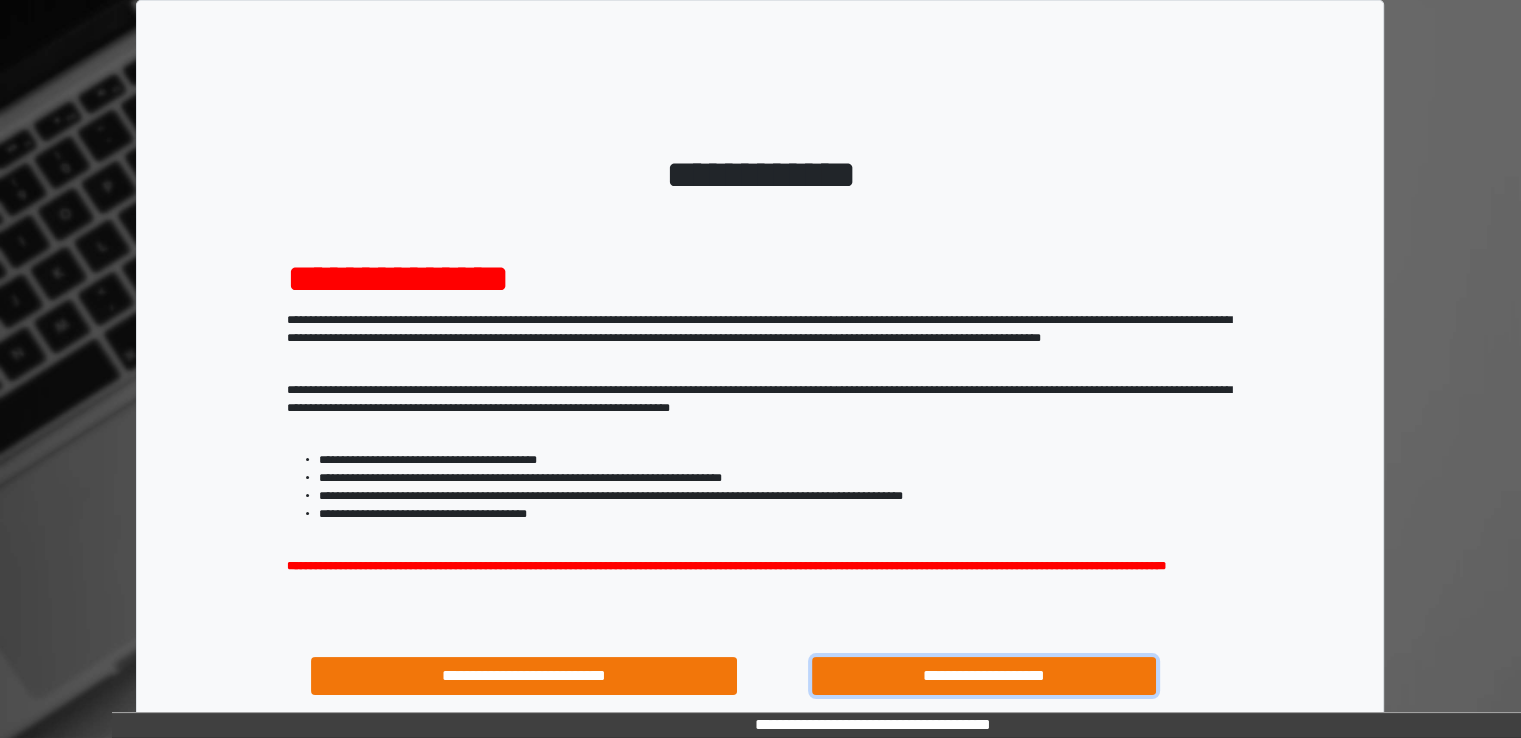 click on "**********" at bounding box center (984, 676) 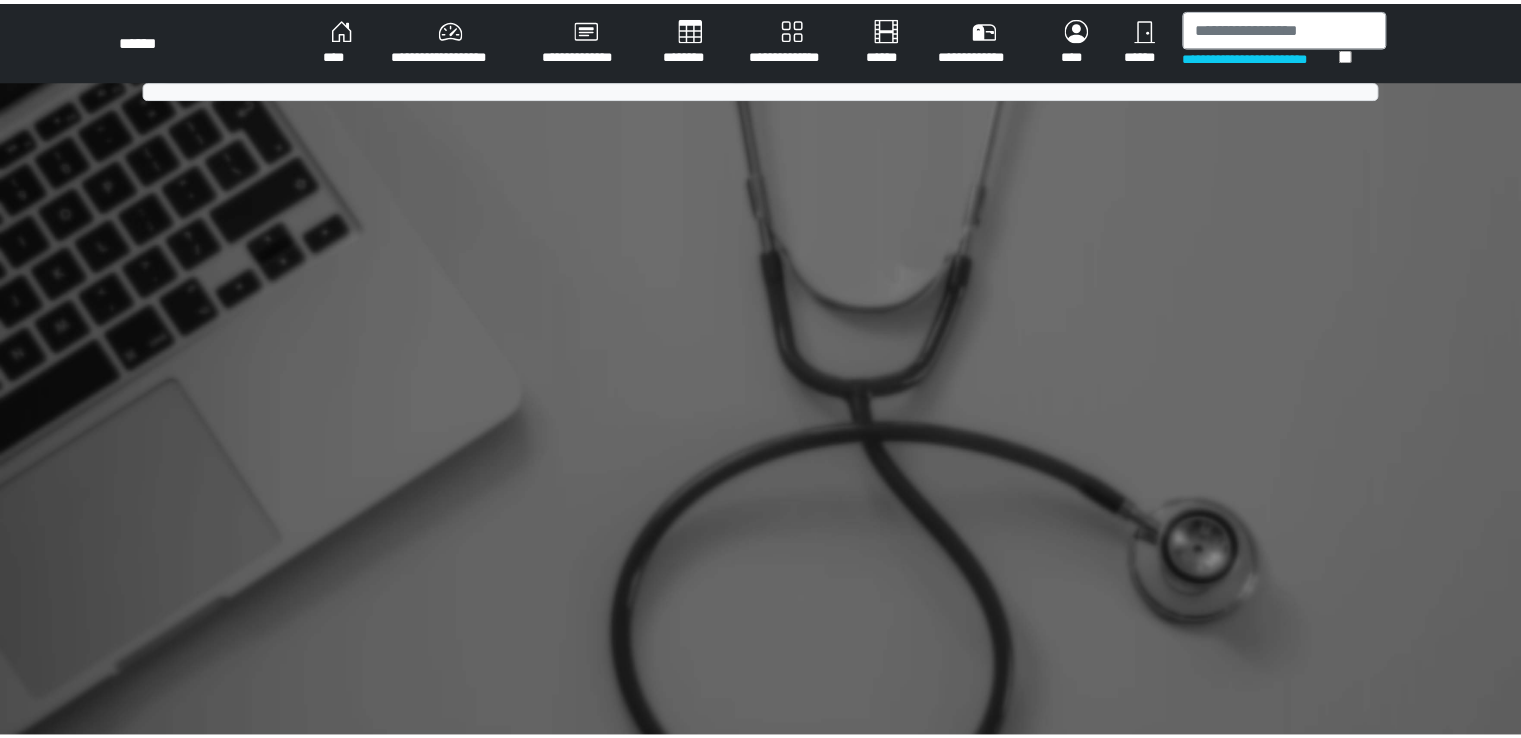 scroll, scrollTop: 0, scrollLeft: 0, axis: both 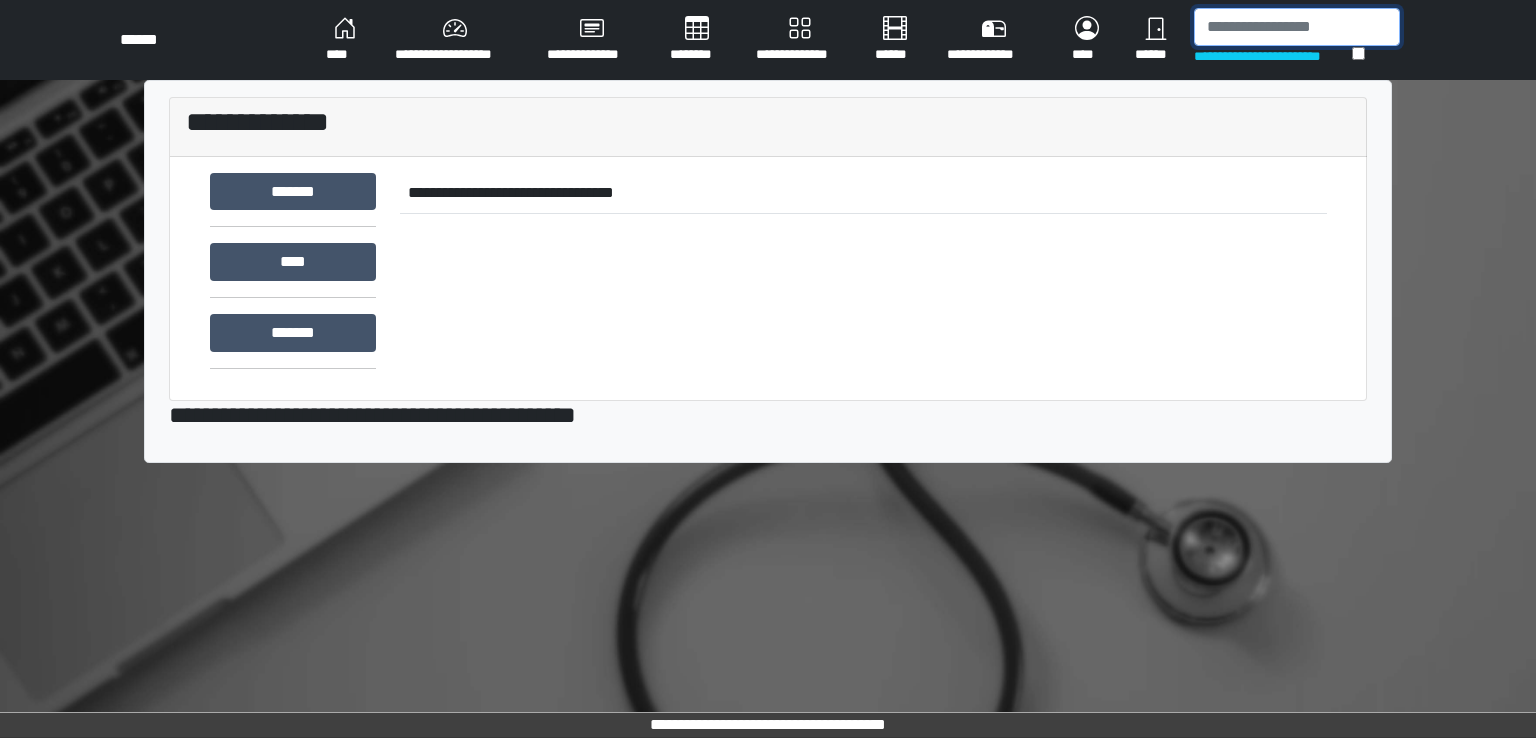 click at bounding box center [1297, 27] 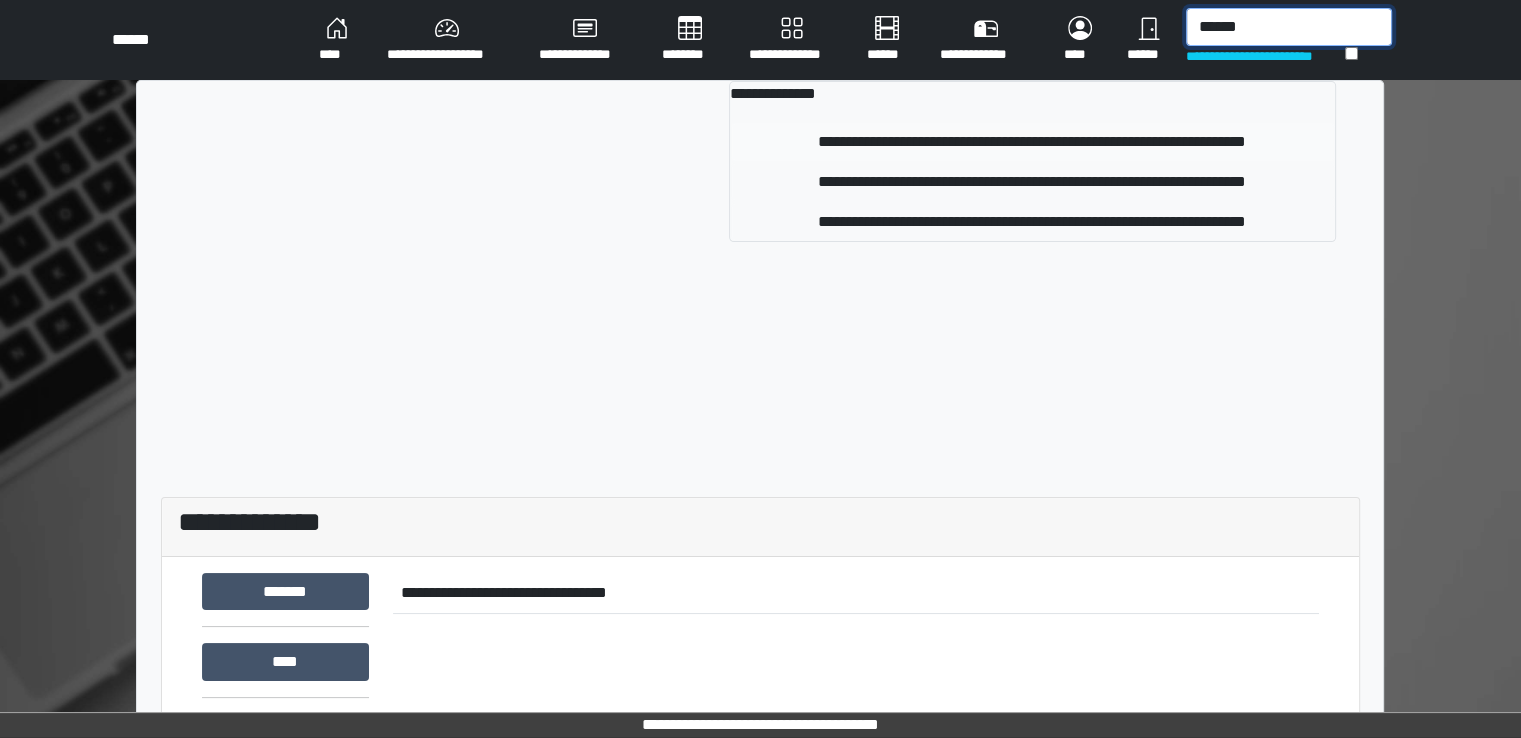 type on "******" 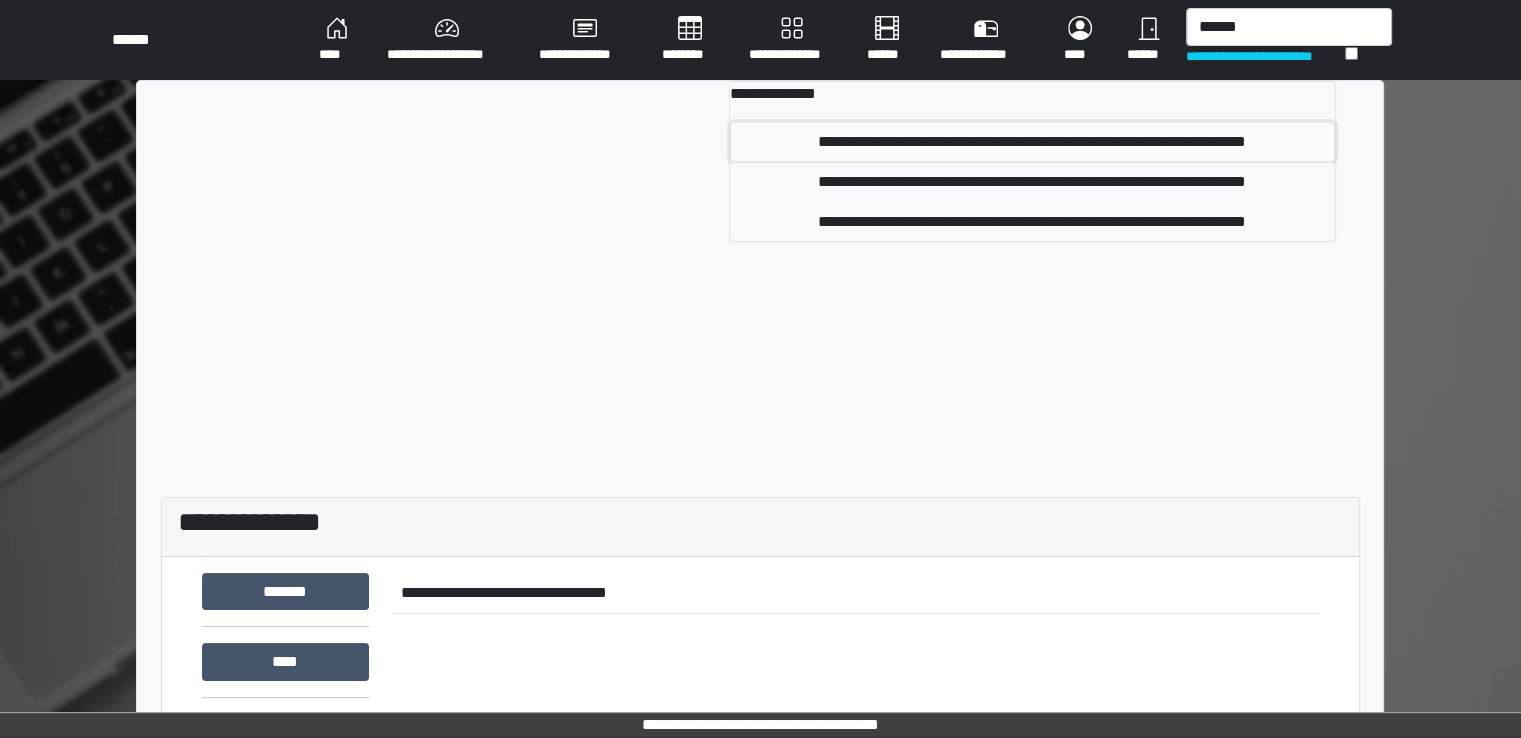 click on "**********" at bounding box center (1032, 142) 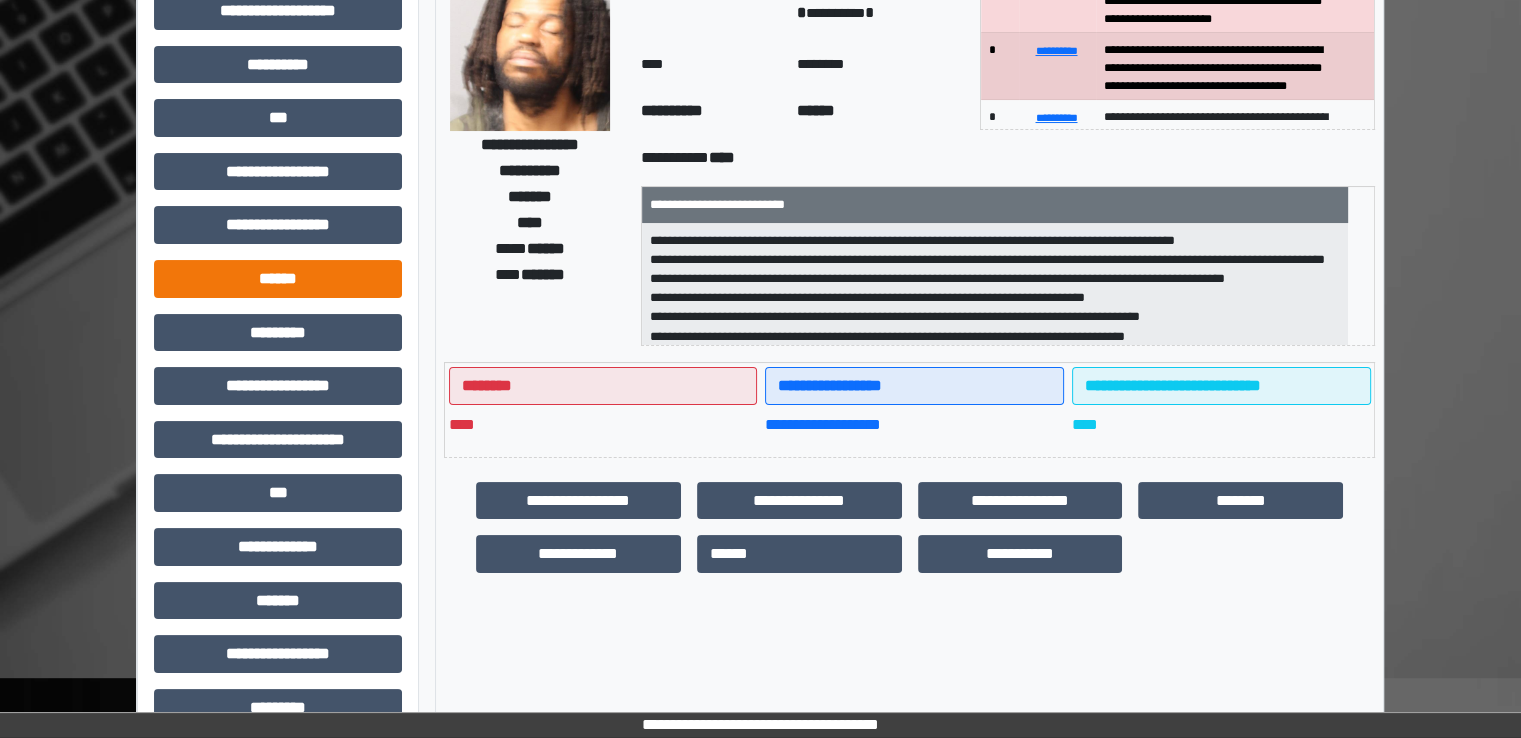 scroll, scrollTop: 300, scrollLeft: 0, axis: vertical 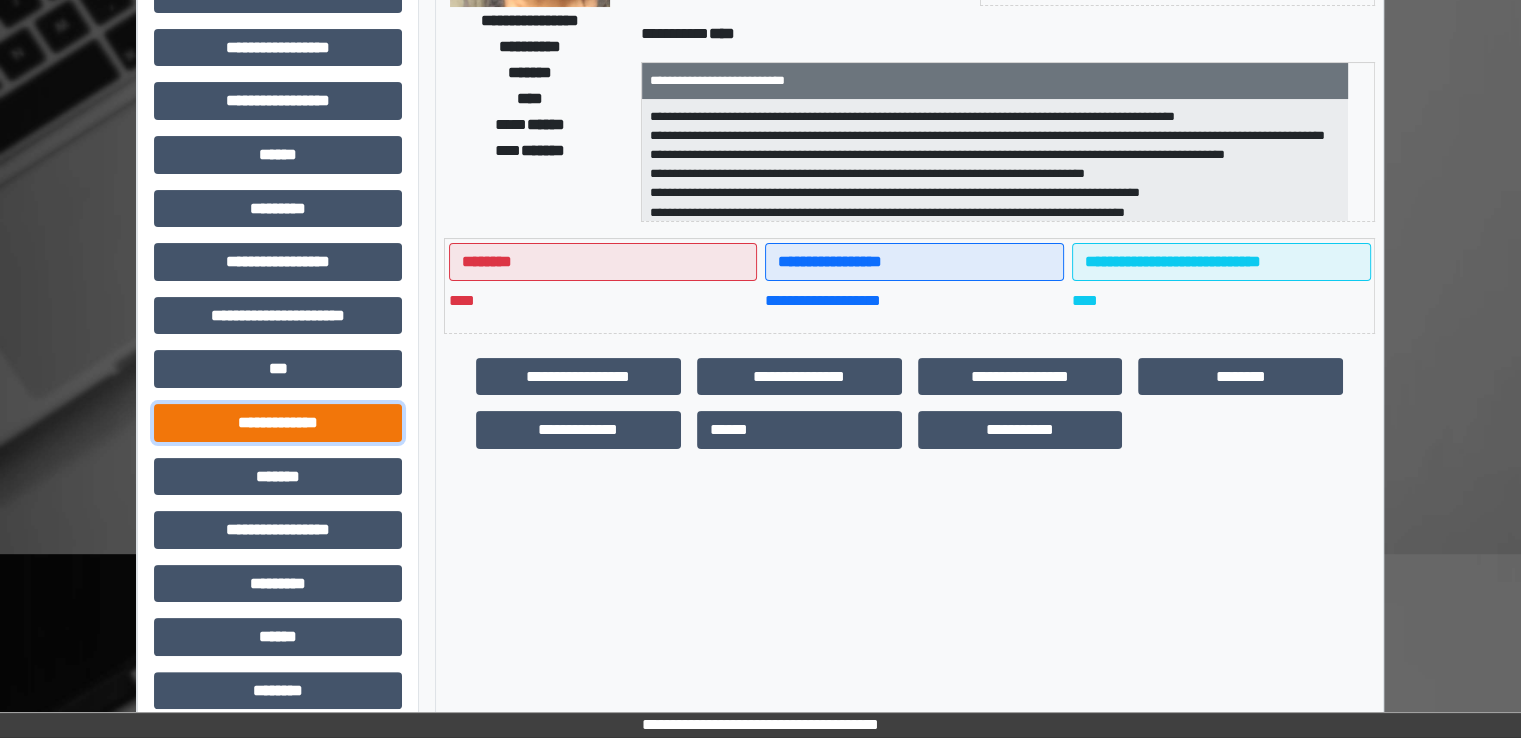 click on "**********" at bounding box center (278, 423) 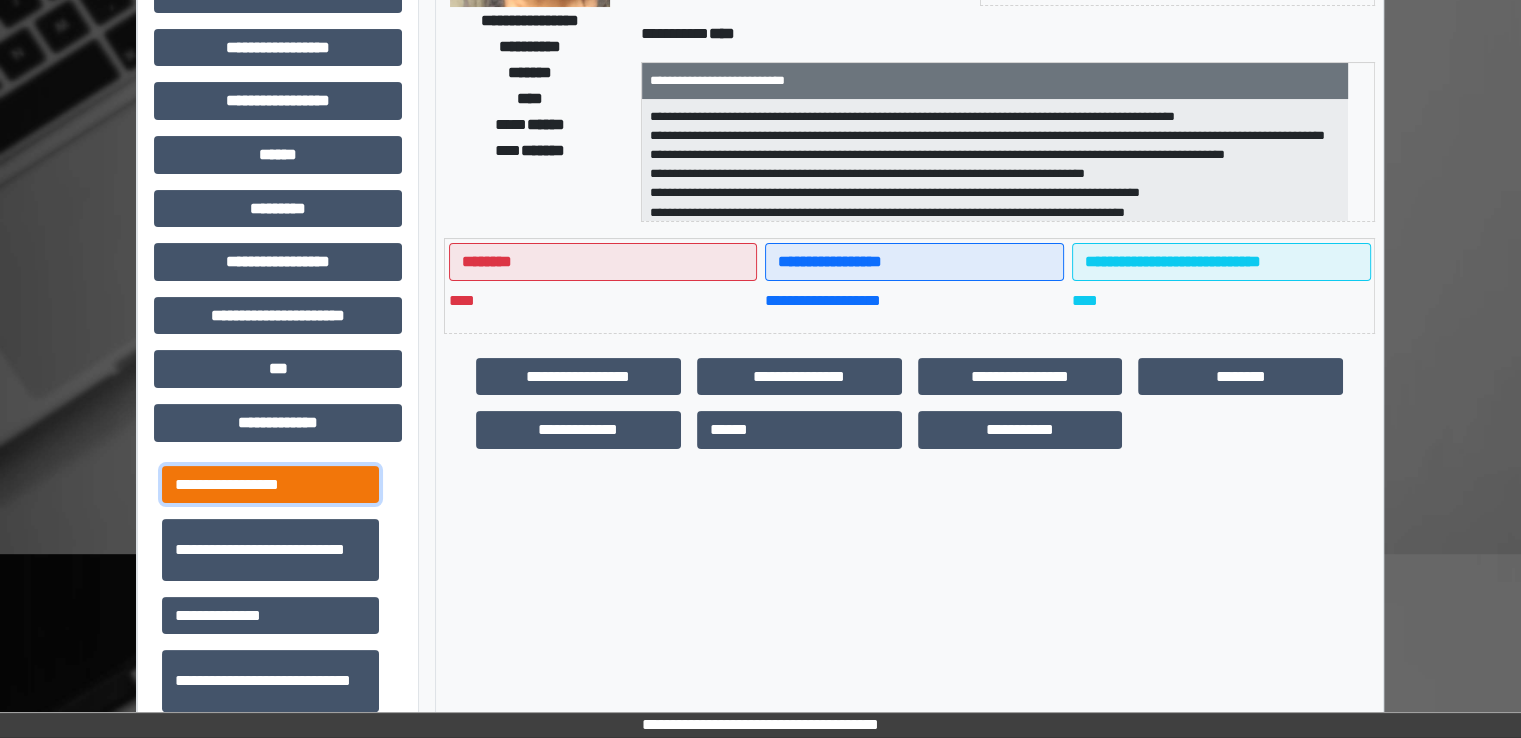 click on "**********" at bounding box center [270, 485] 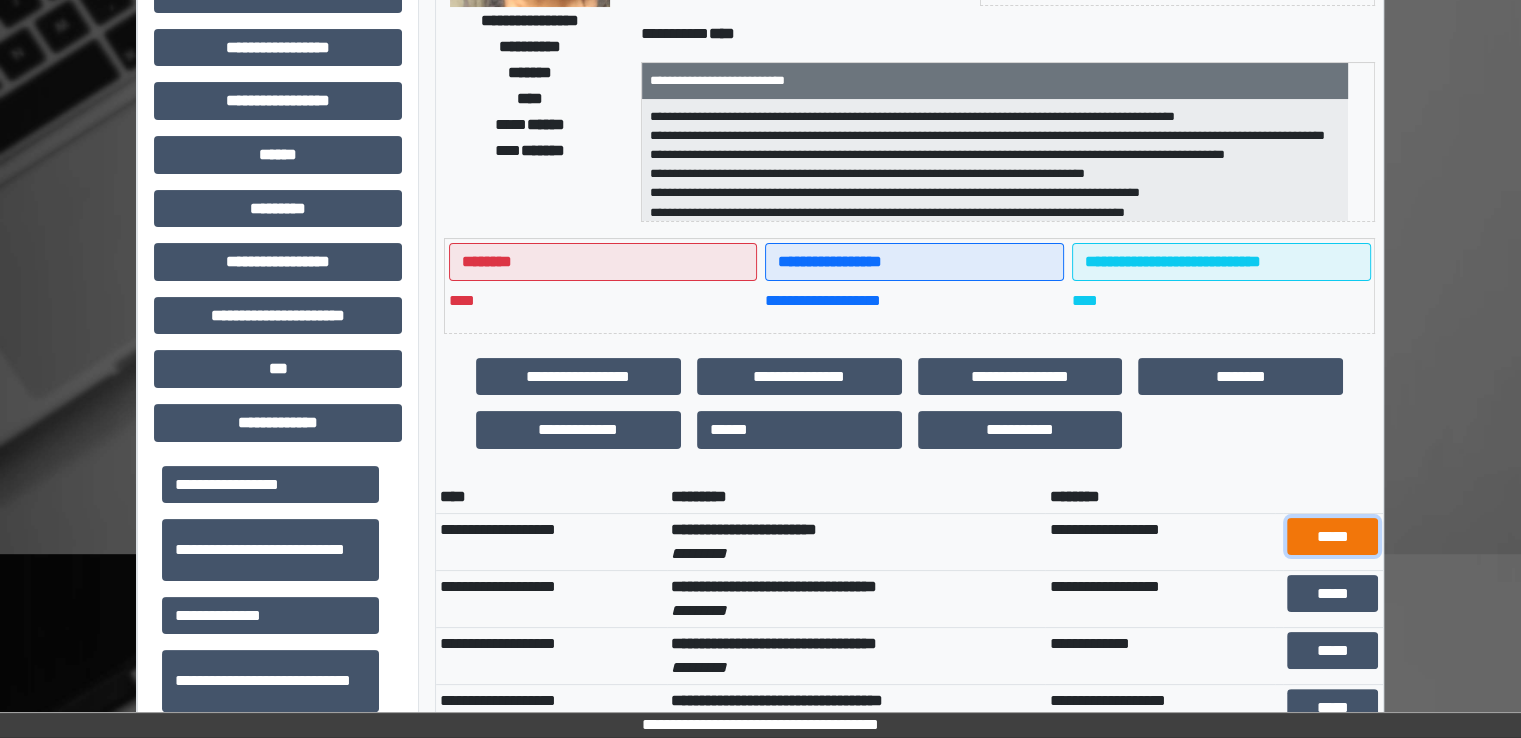 click on "*****" at bounding box center [1333, 537] 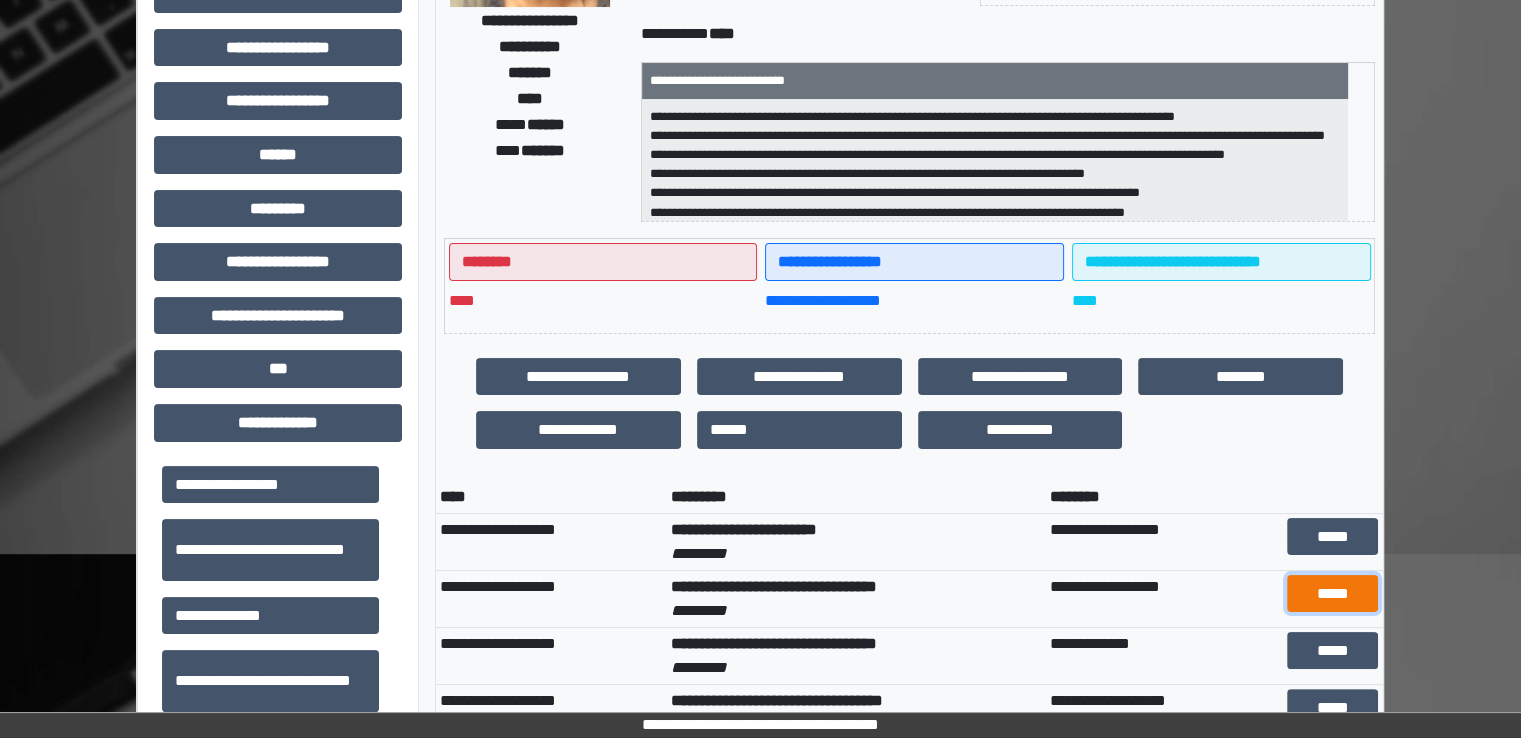 click on "*****" at bounding box center [1333, 594] 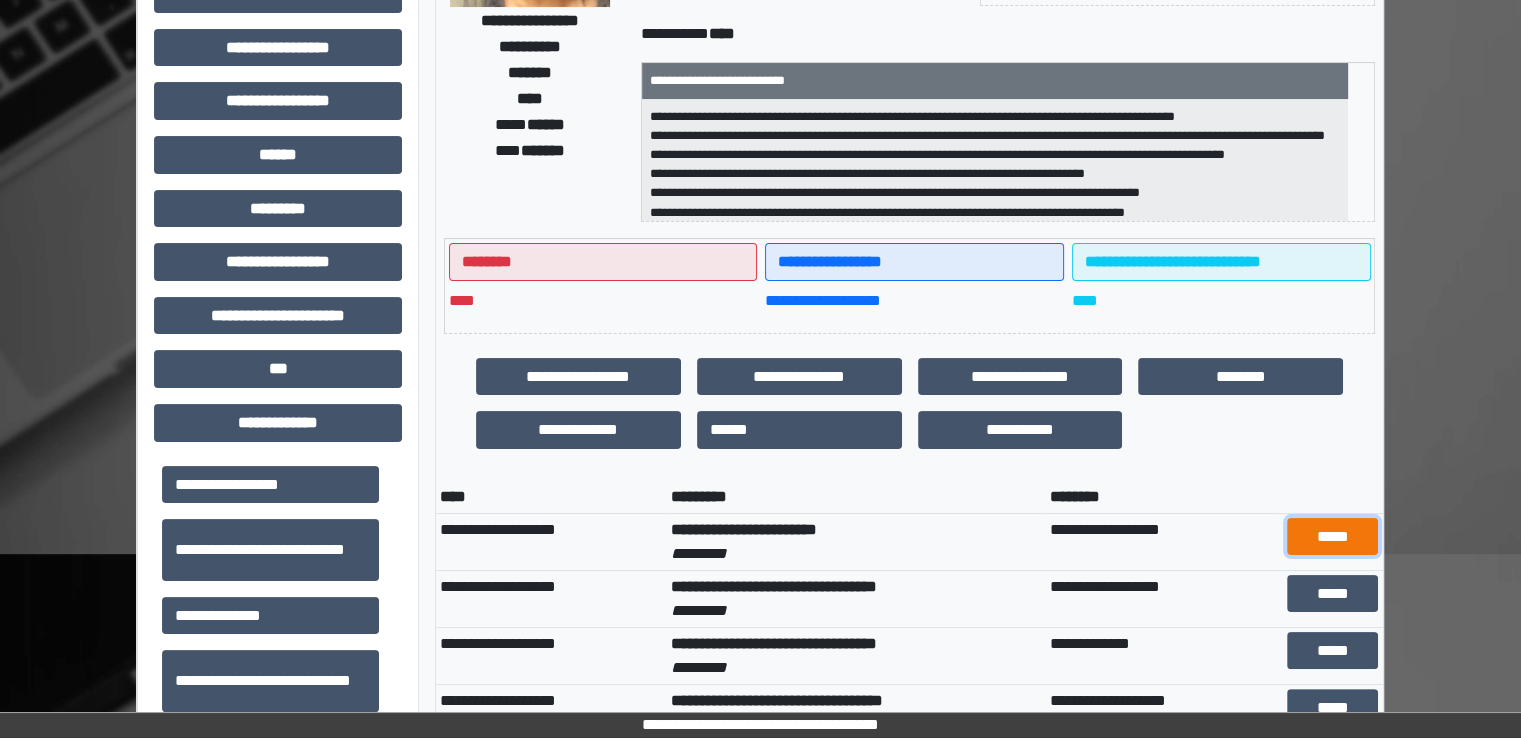 click on "*****" at bounding box center (1333, 537) 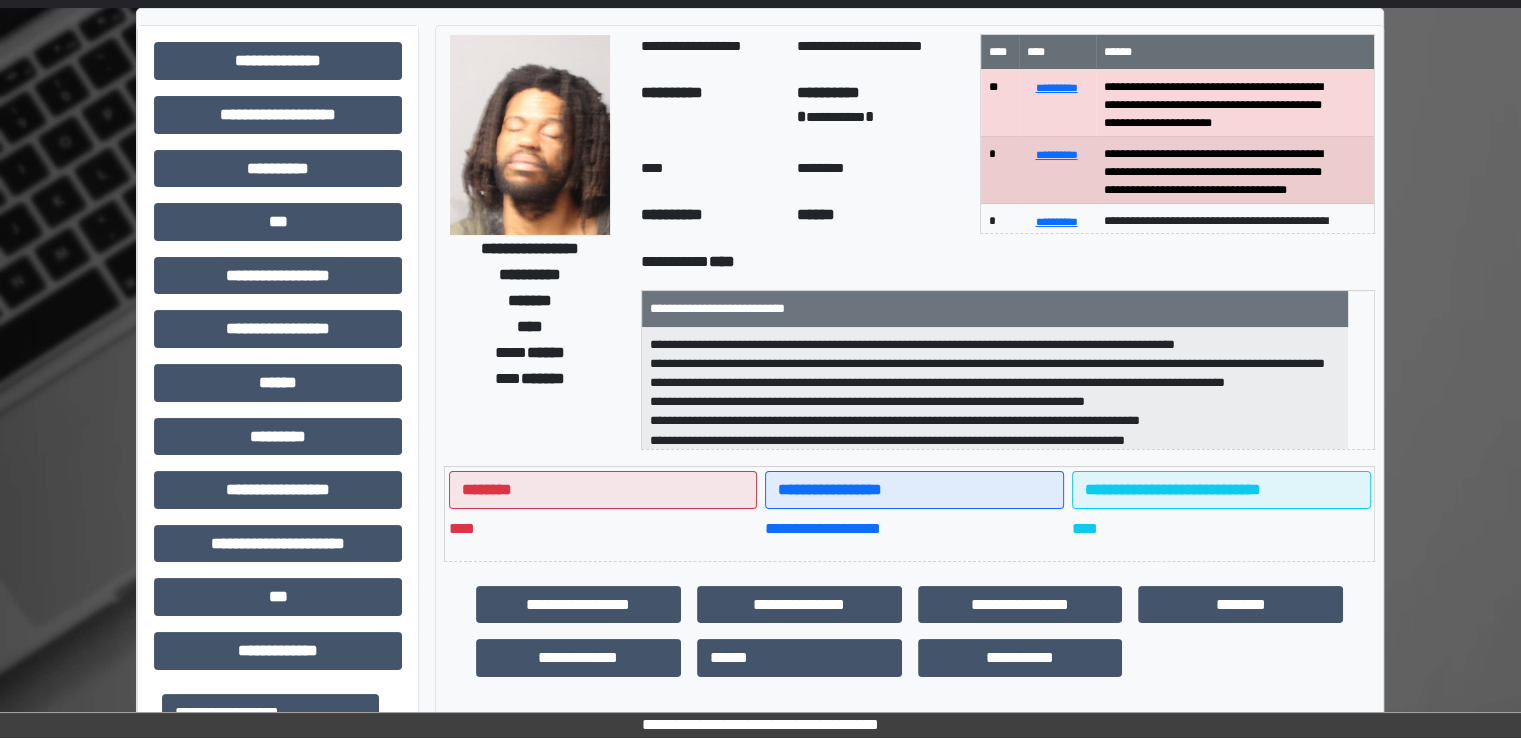 scroll, scrollTop: 0, scrollLeft: 0, axis: both 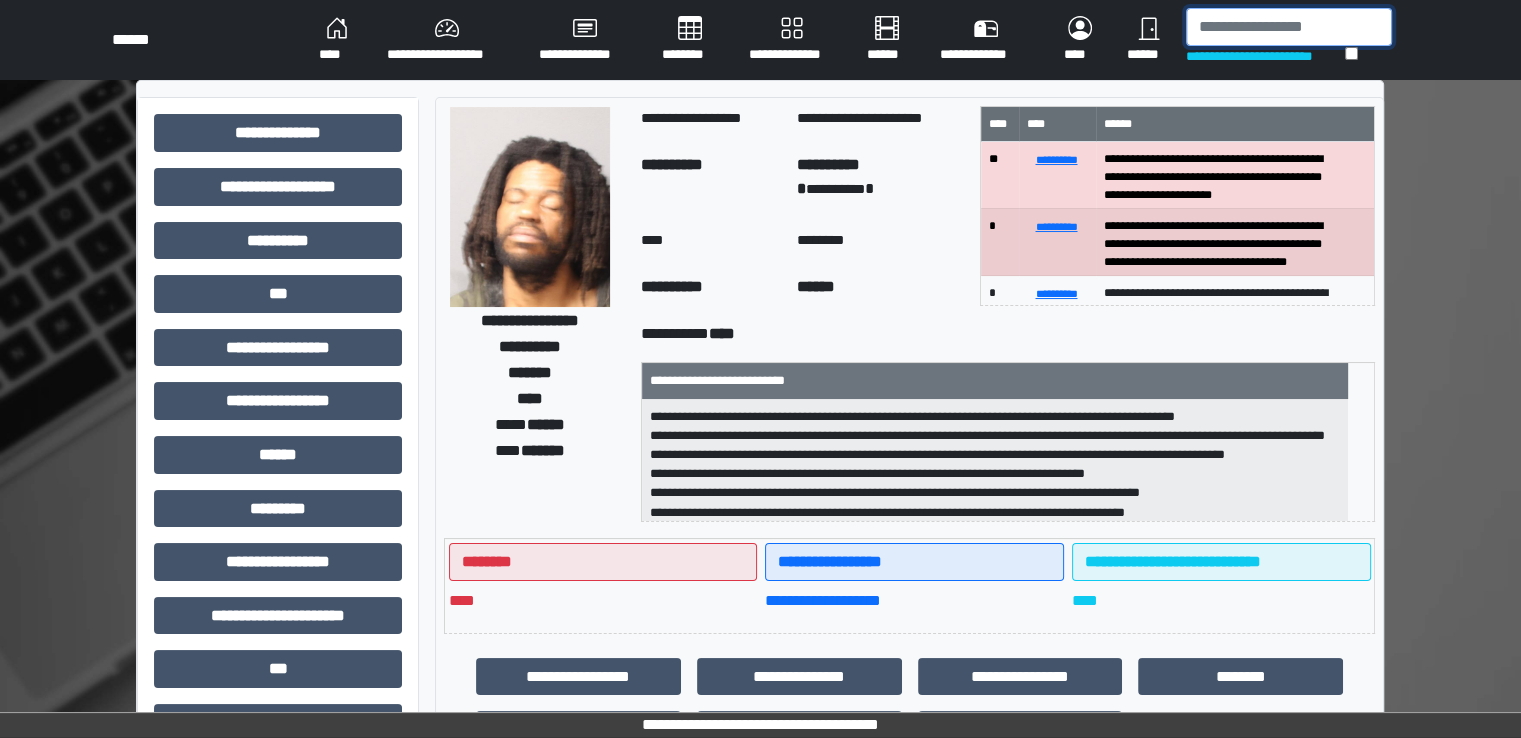 click at bounding box center (1289, 27) 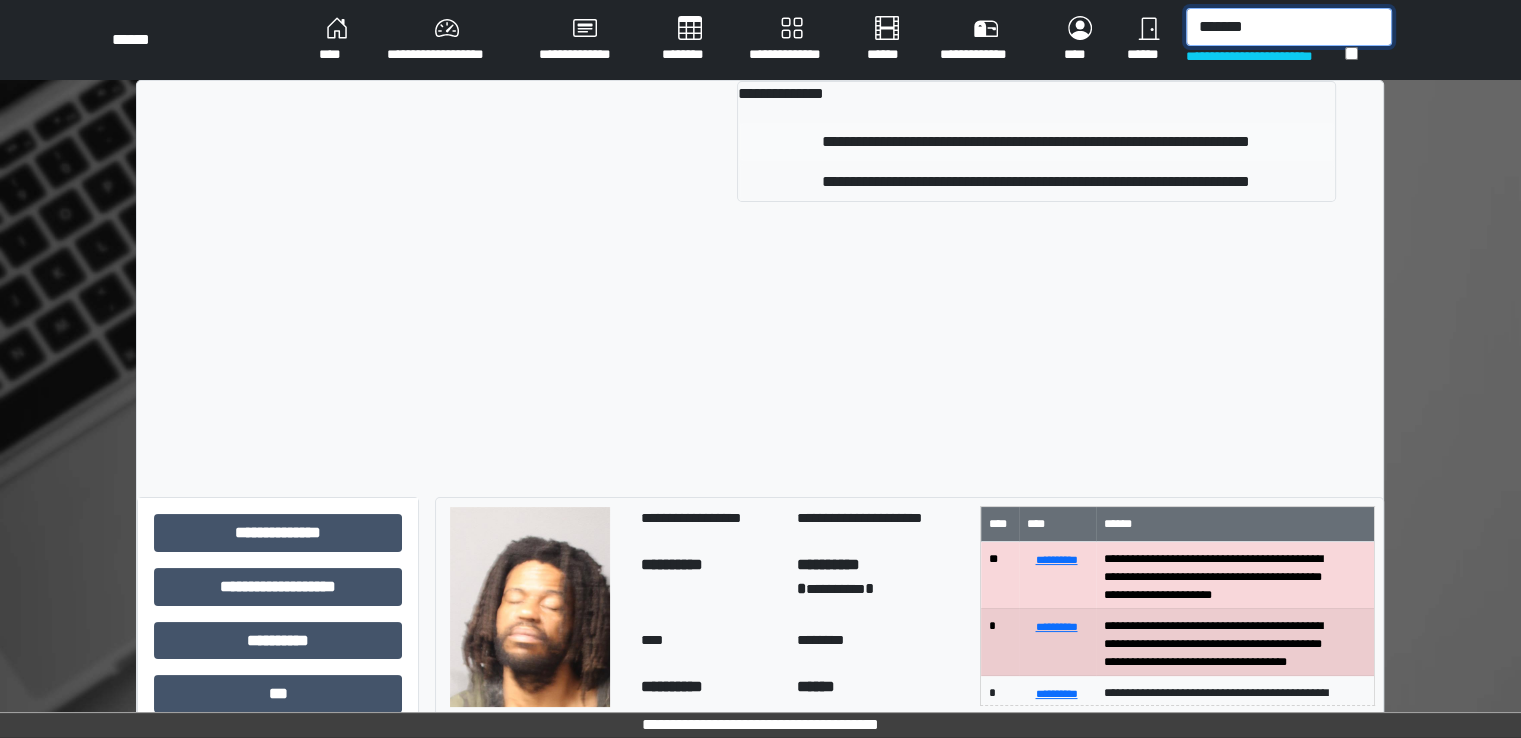 type on "*******" 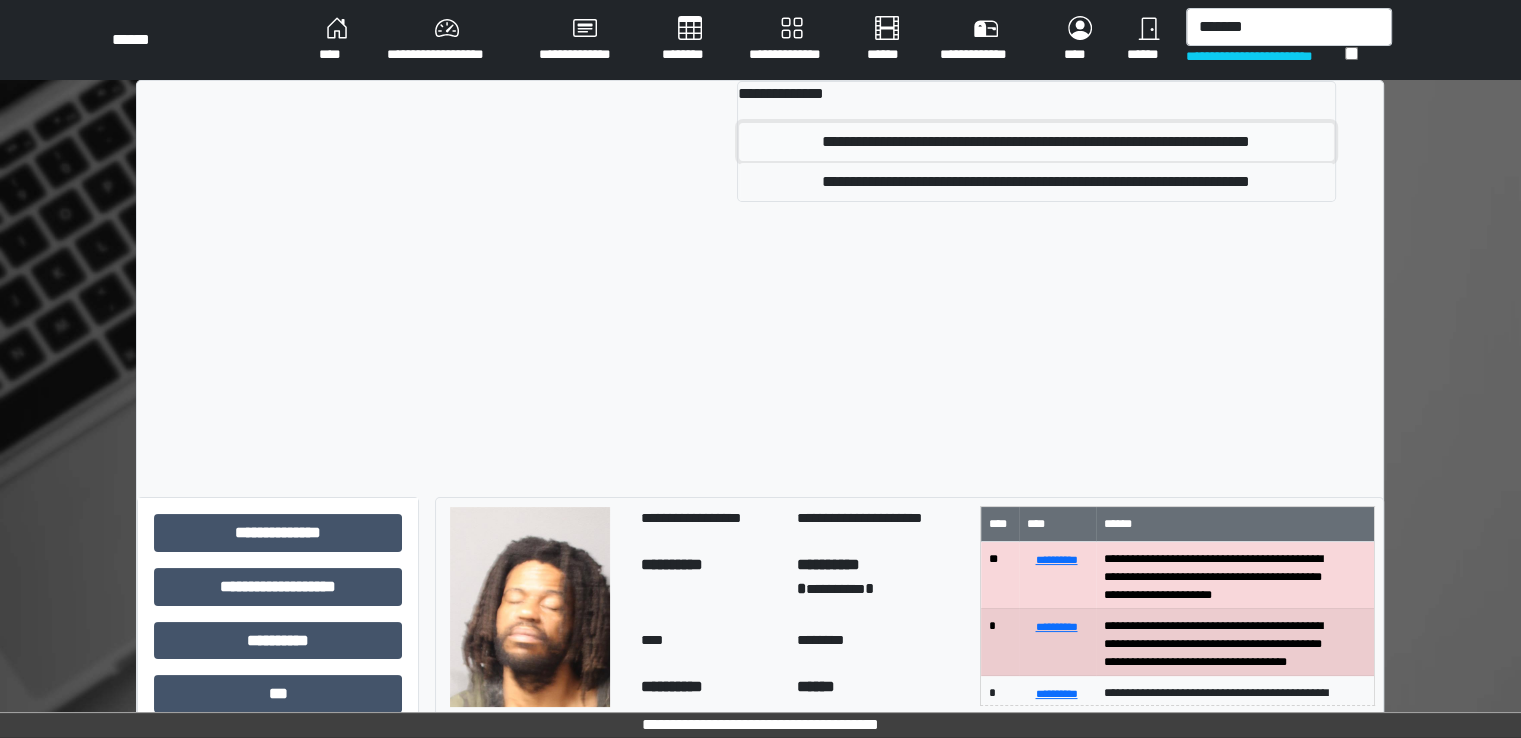 click on "**********" at bounding box center (1036, 142) 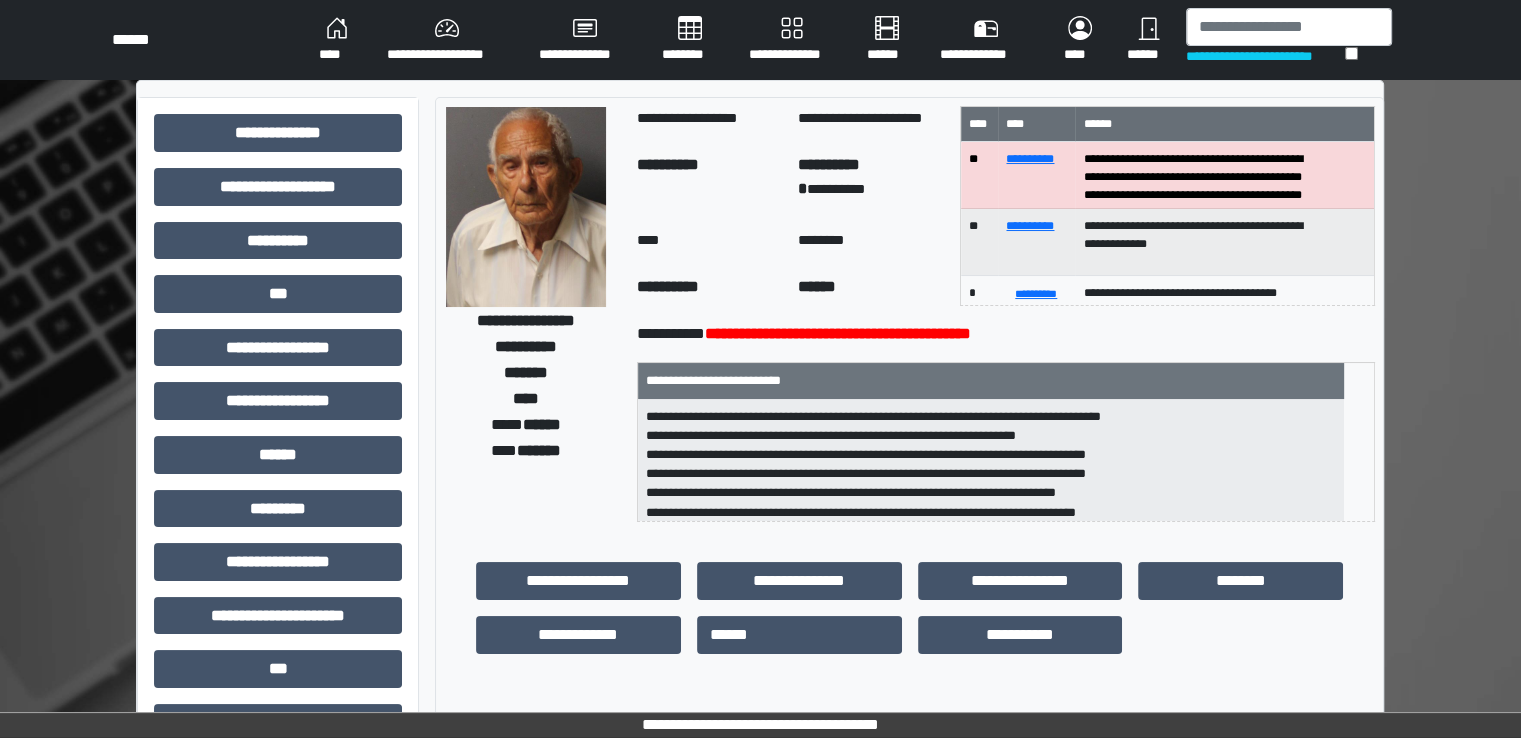 scroll, scrollTop: 1, scrollLeft: 0, axis: vertical 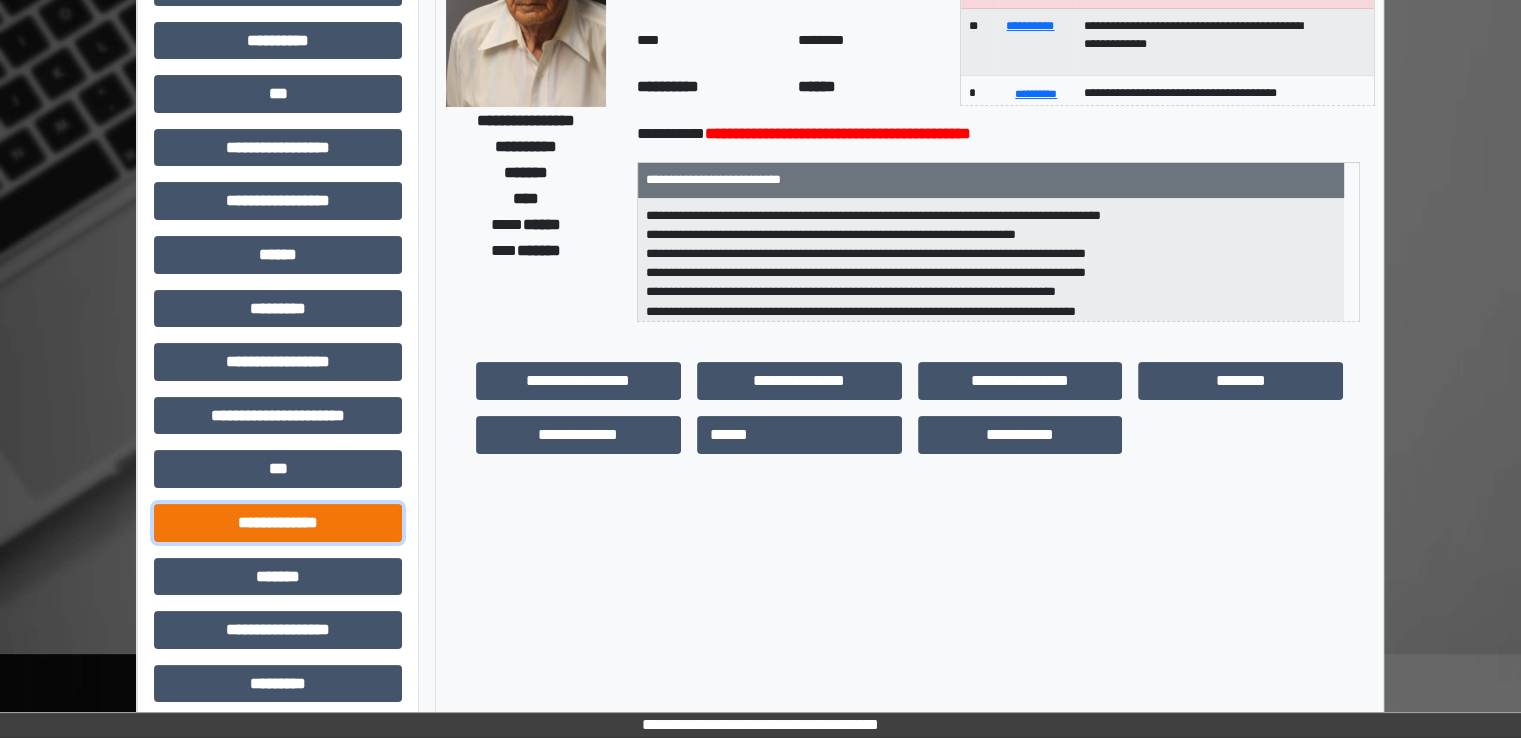 click on "**********" at bounding box center (278, 523) 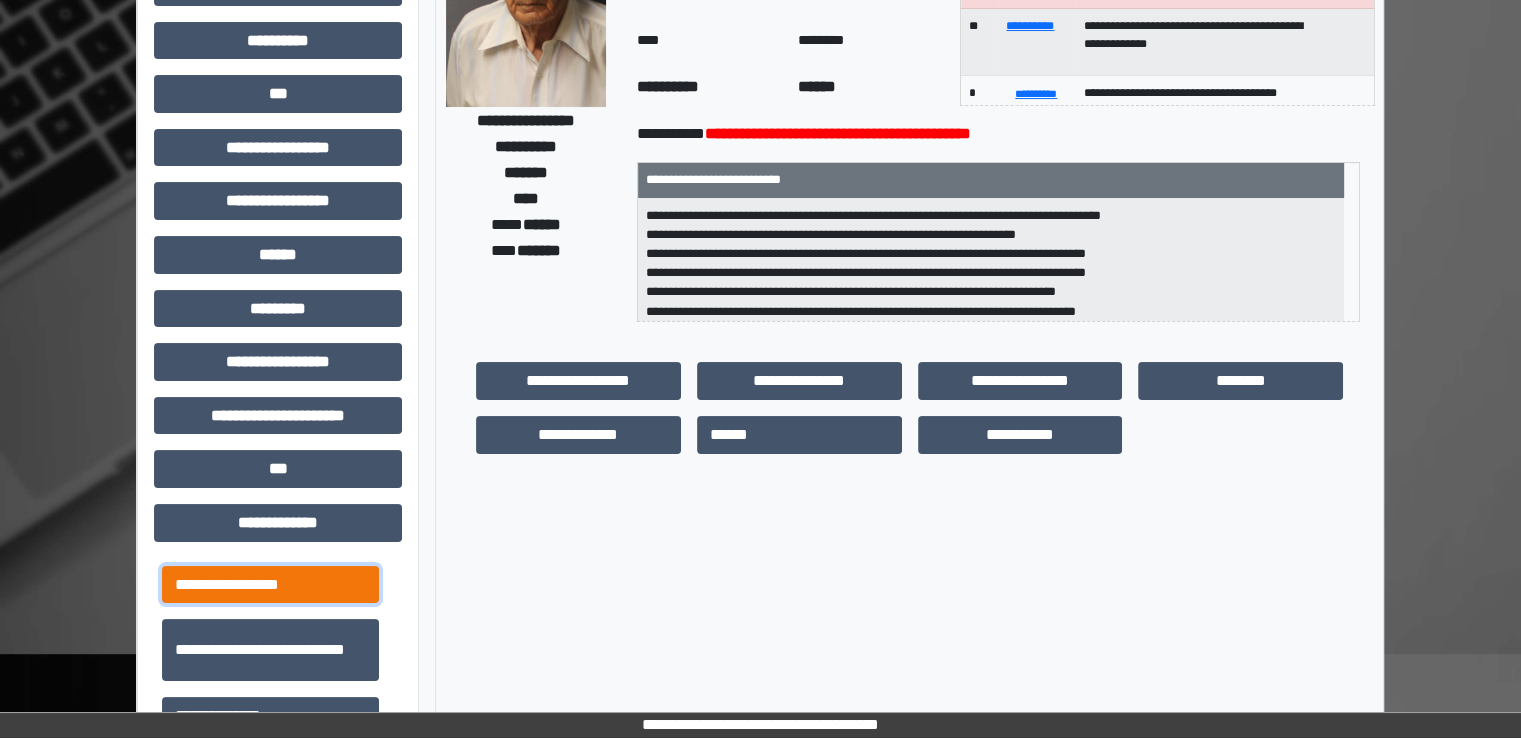 click on "**********" at bounding box center [270, 585] 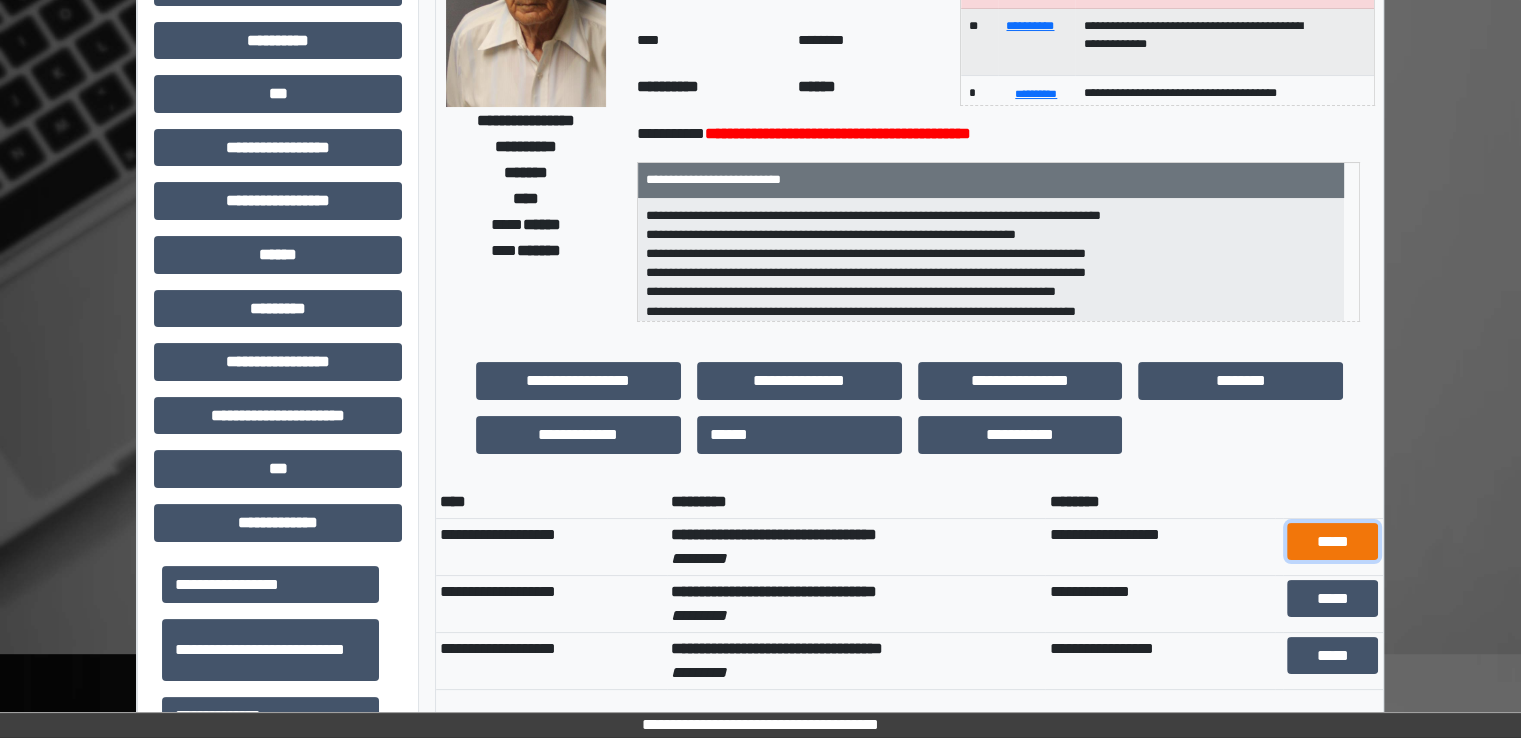 click on "*****" at bounding box center [1333, 542] 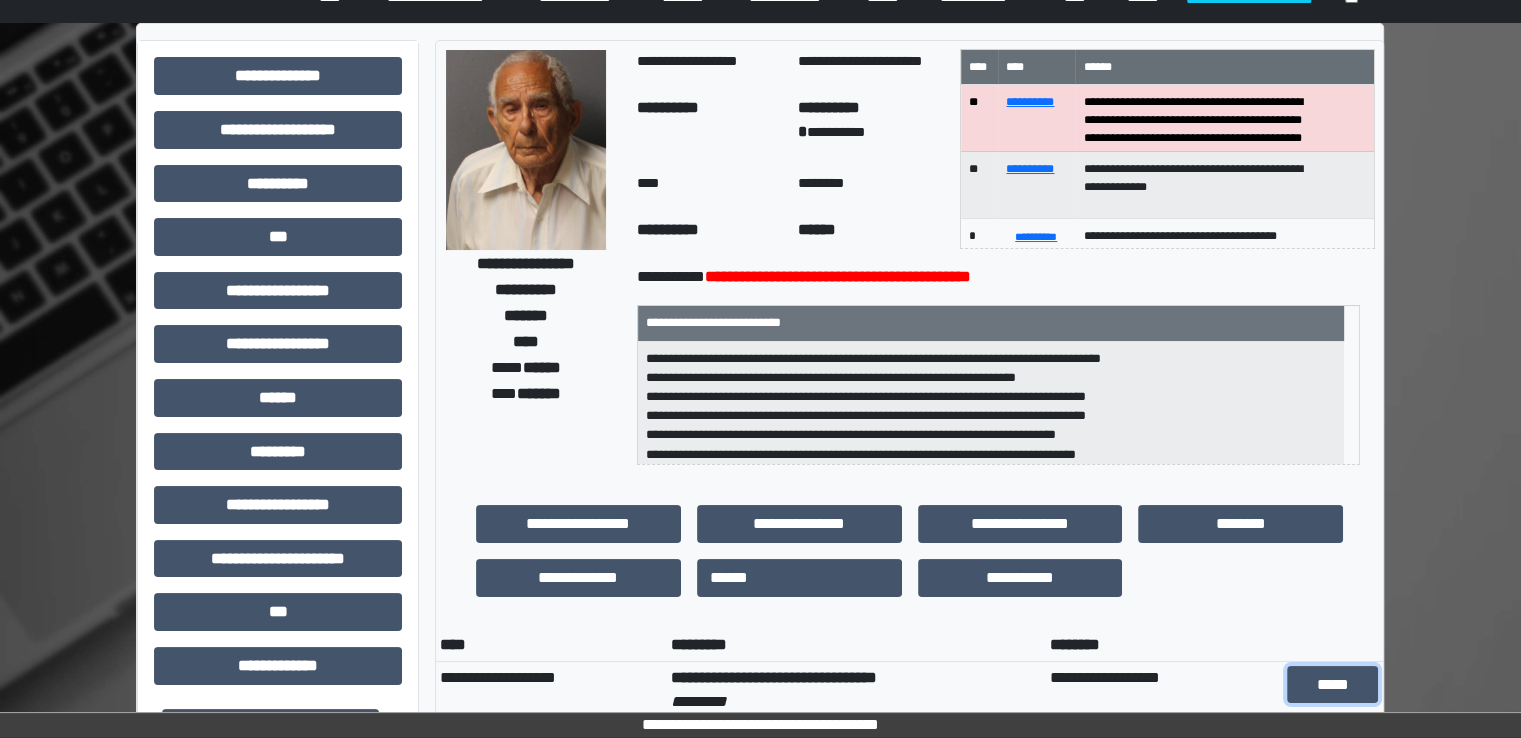 scroll, scrollTop: 0, scrollLeft: 0, axis: both 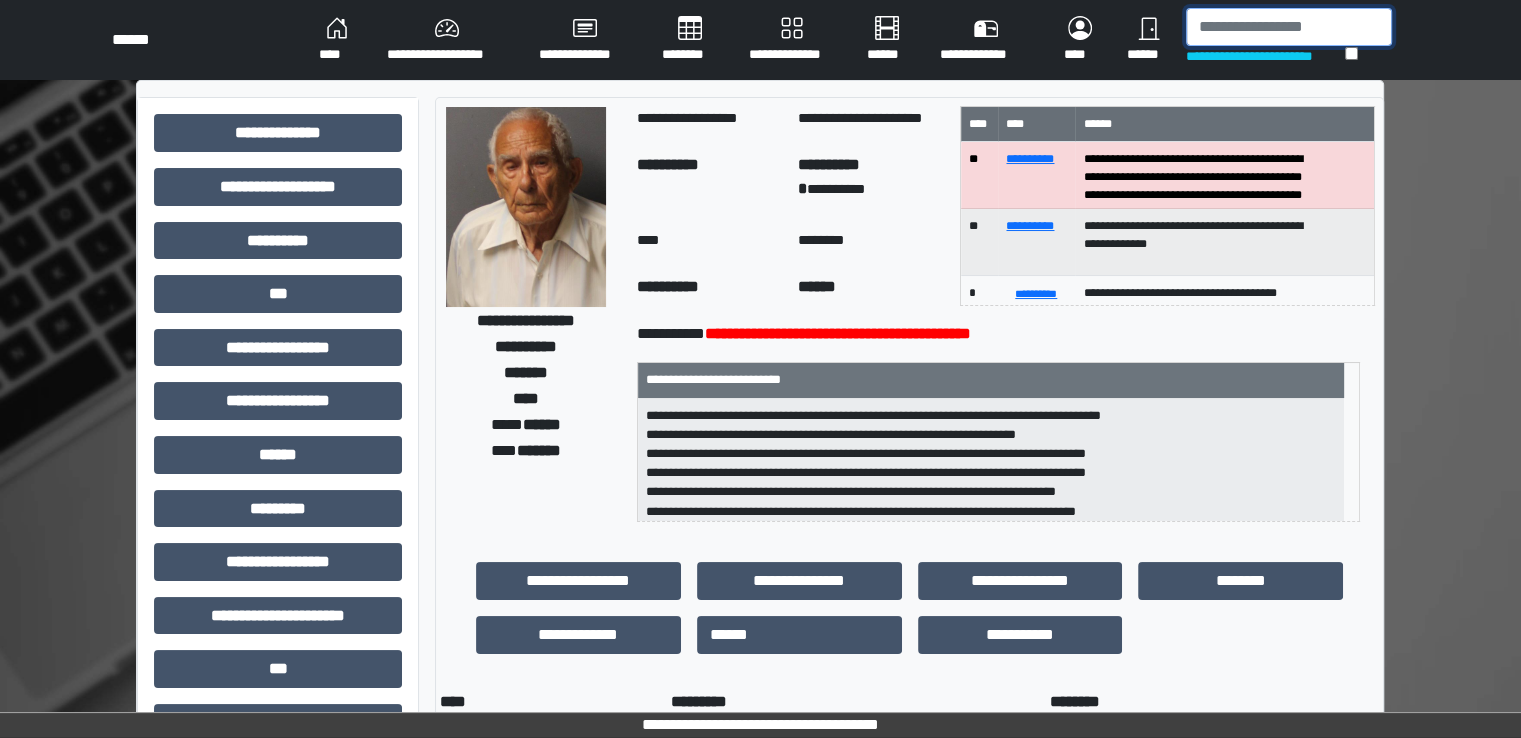 click at bounding box center [1289, 27] 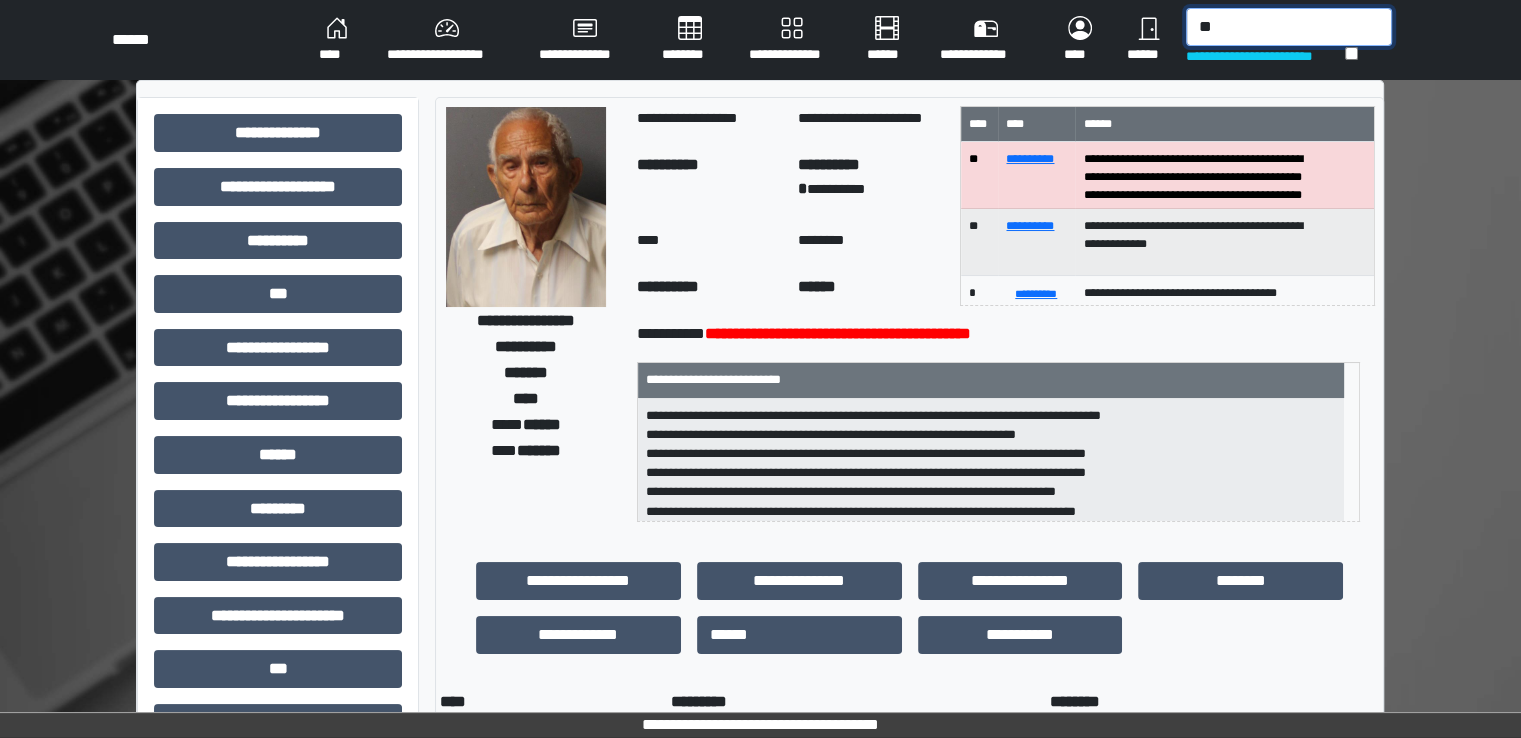 type on "*" 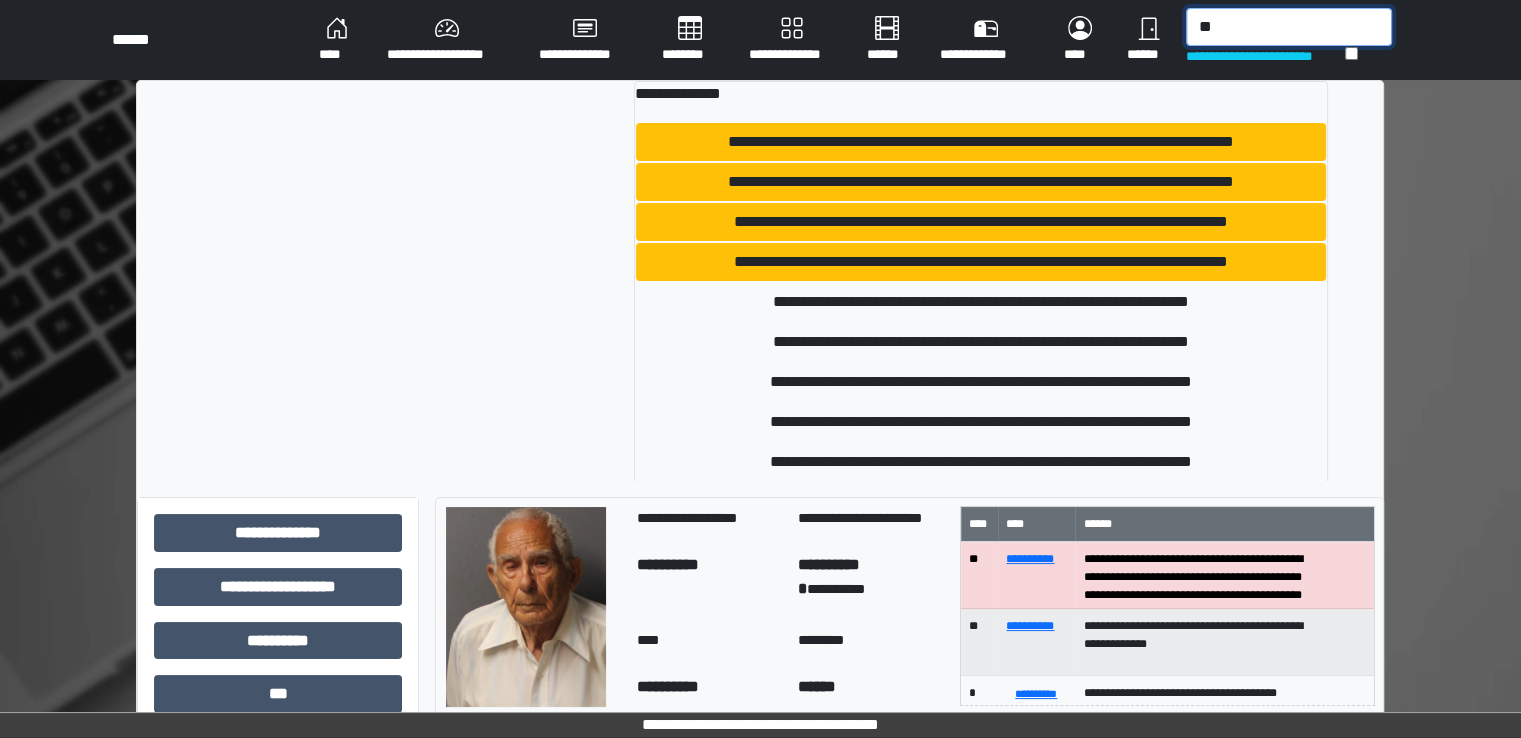 type on "*" 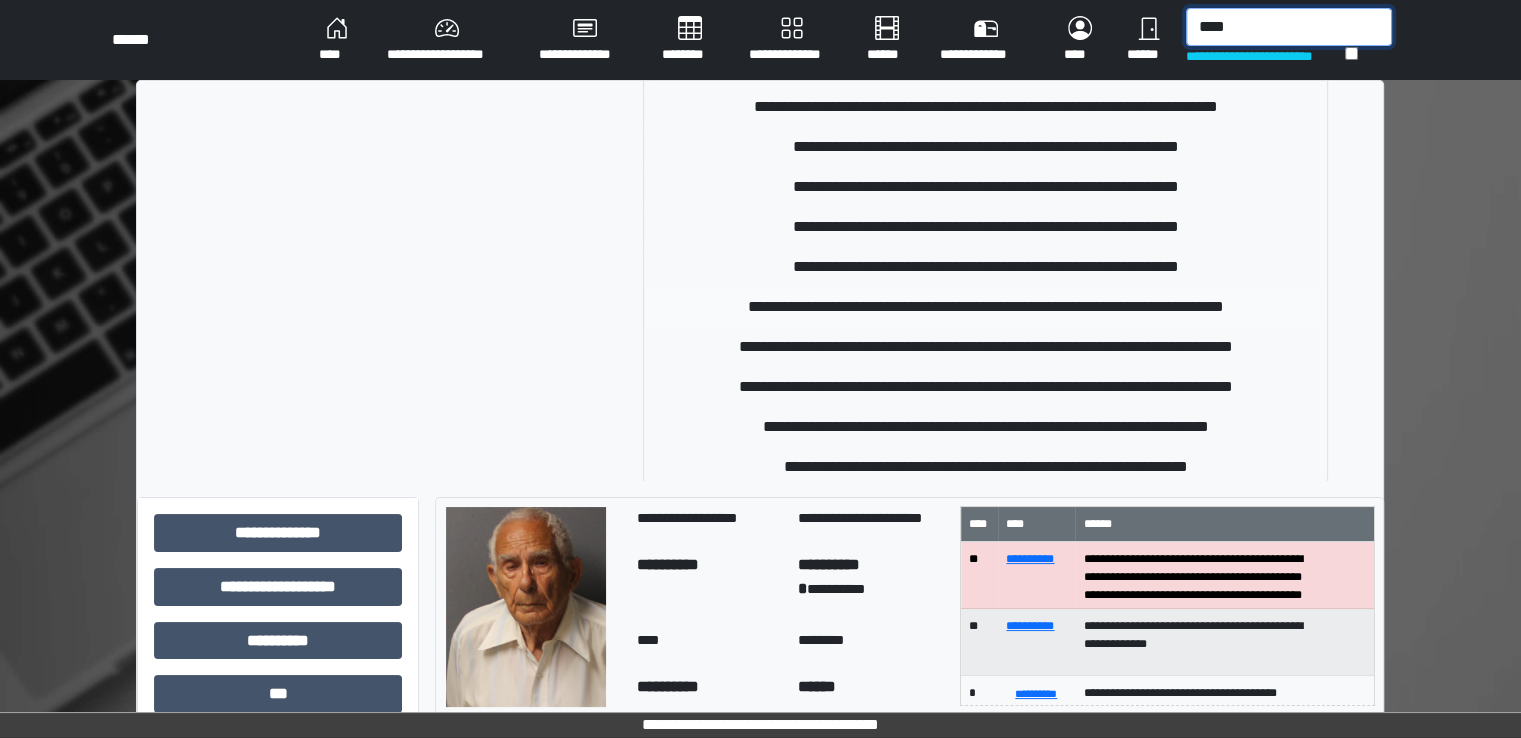 scroll, scrollTop: 172, scrollLeft: 0, axis: vertical 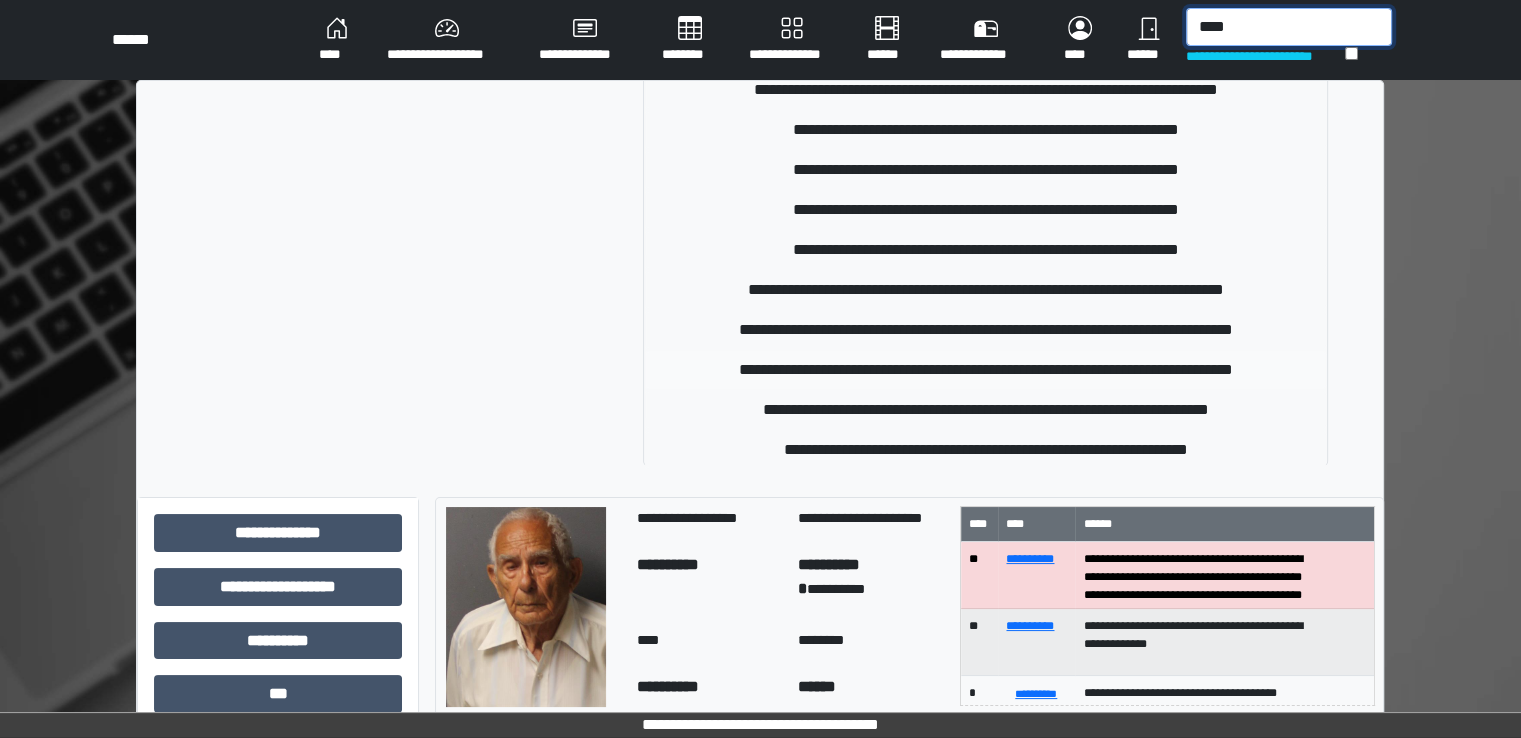 type on "****" 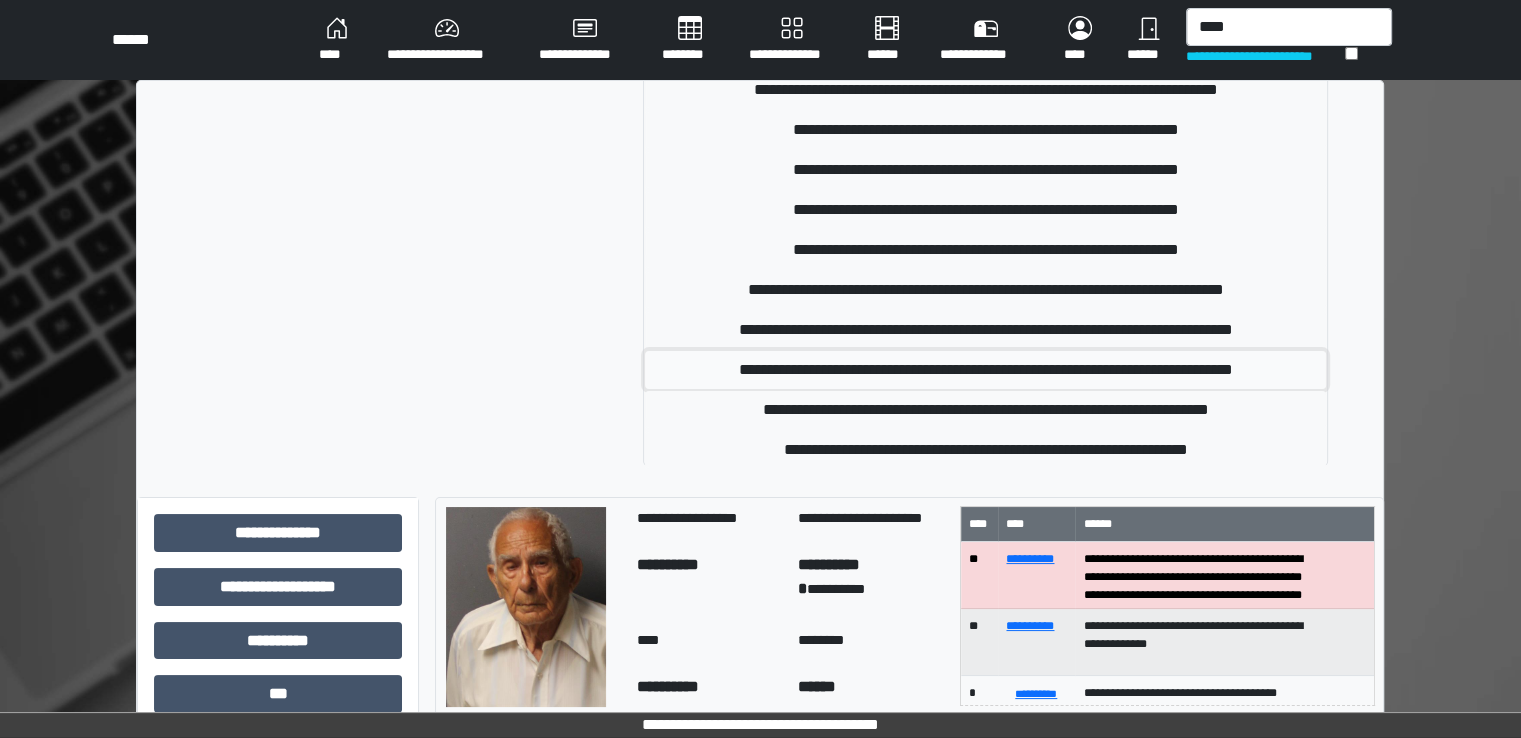 click on "**********" at bounding box center (985, 370) 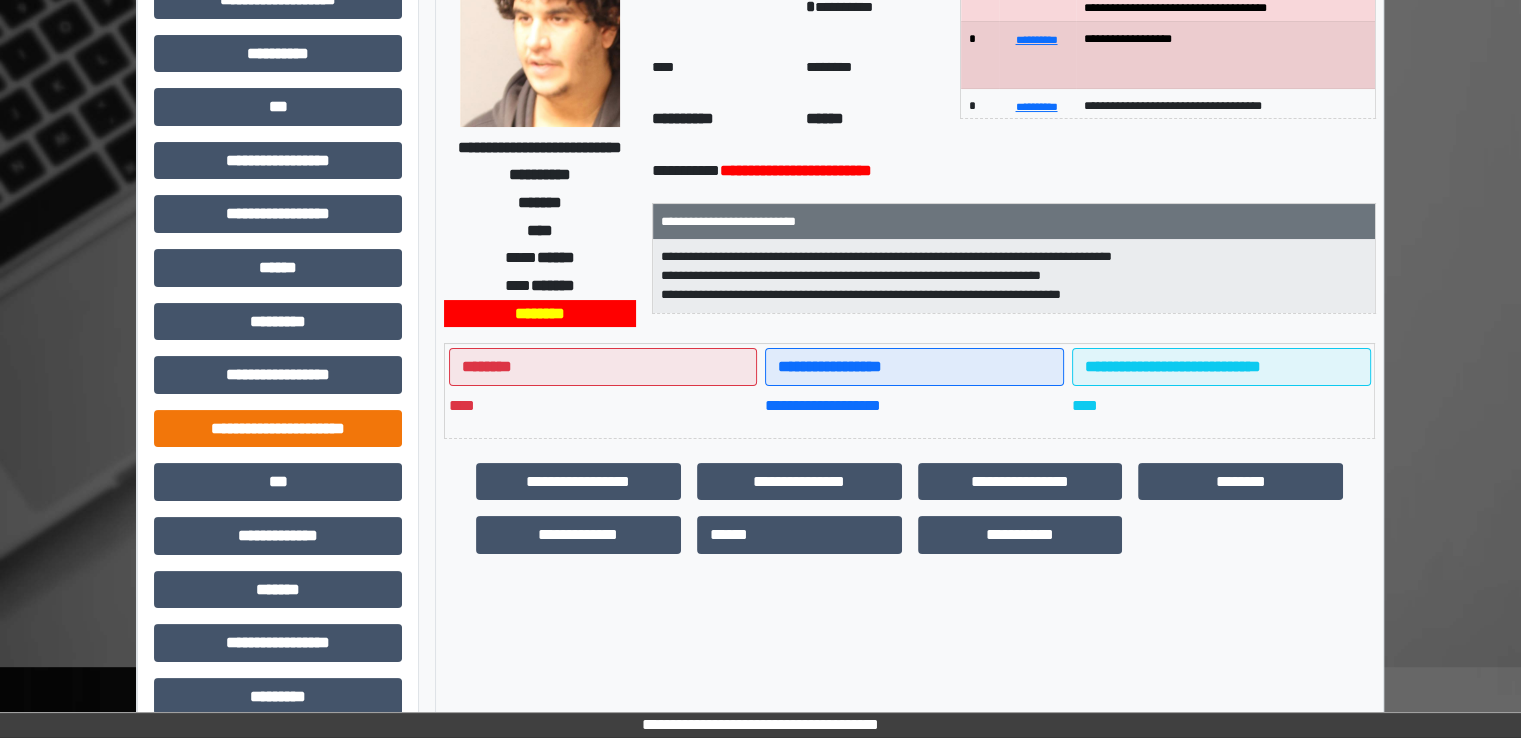 scroll, scrollTop: 300, scrollLeft: 0, axis: vertical 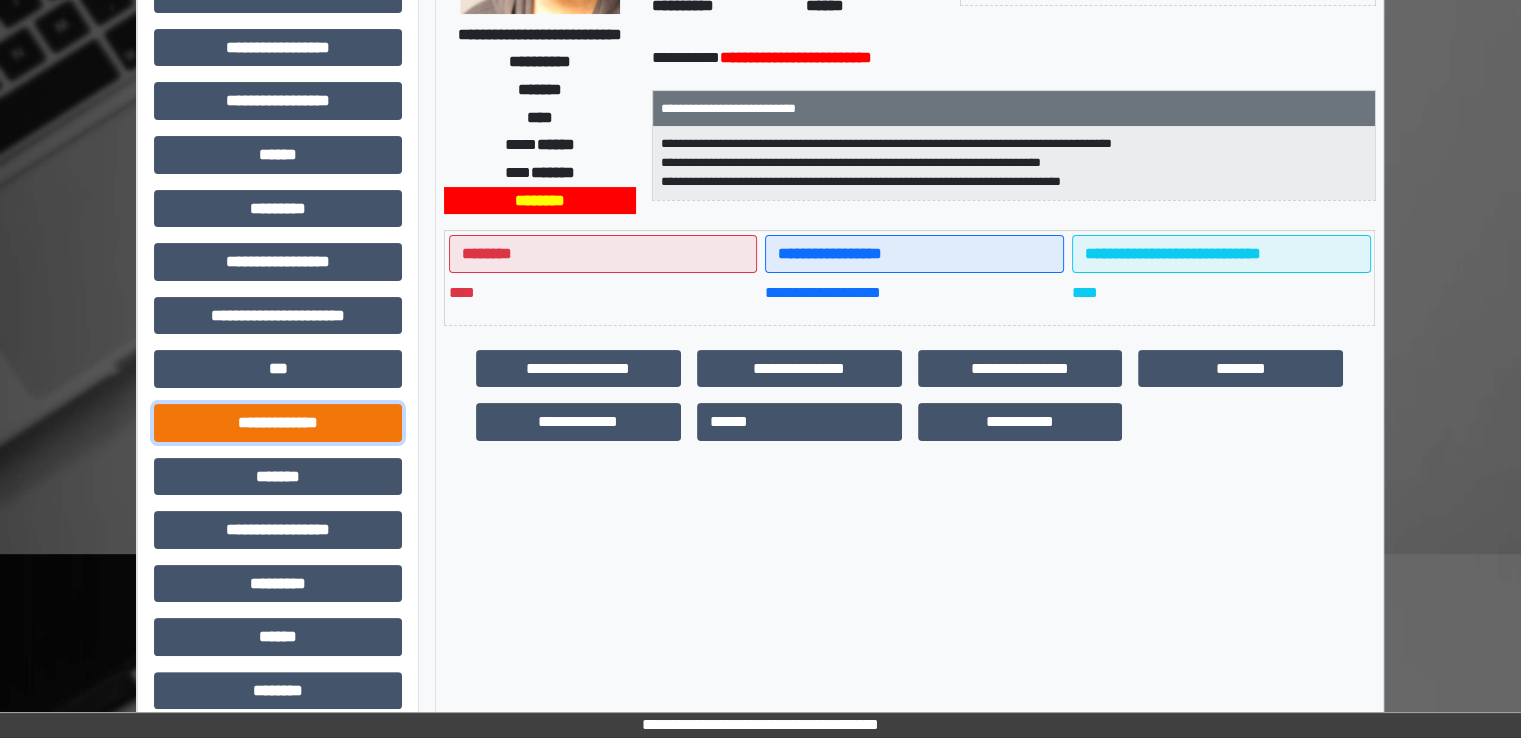 click on "**********" at bounding box center [278, 423] 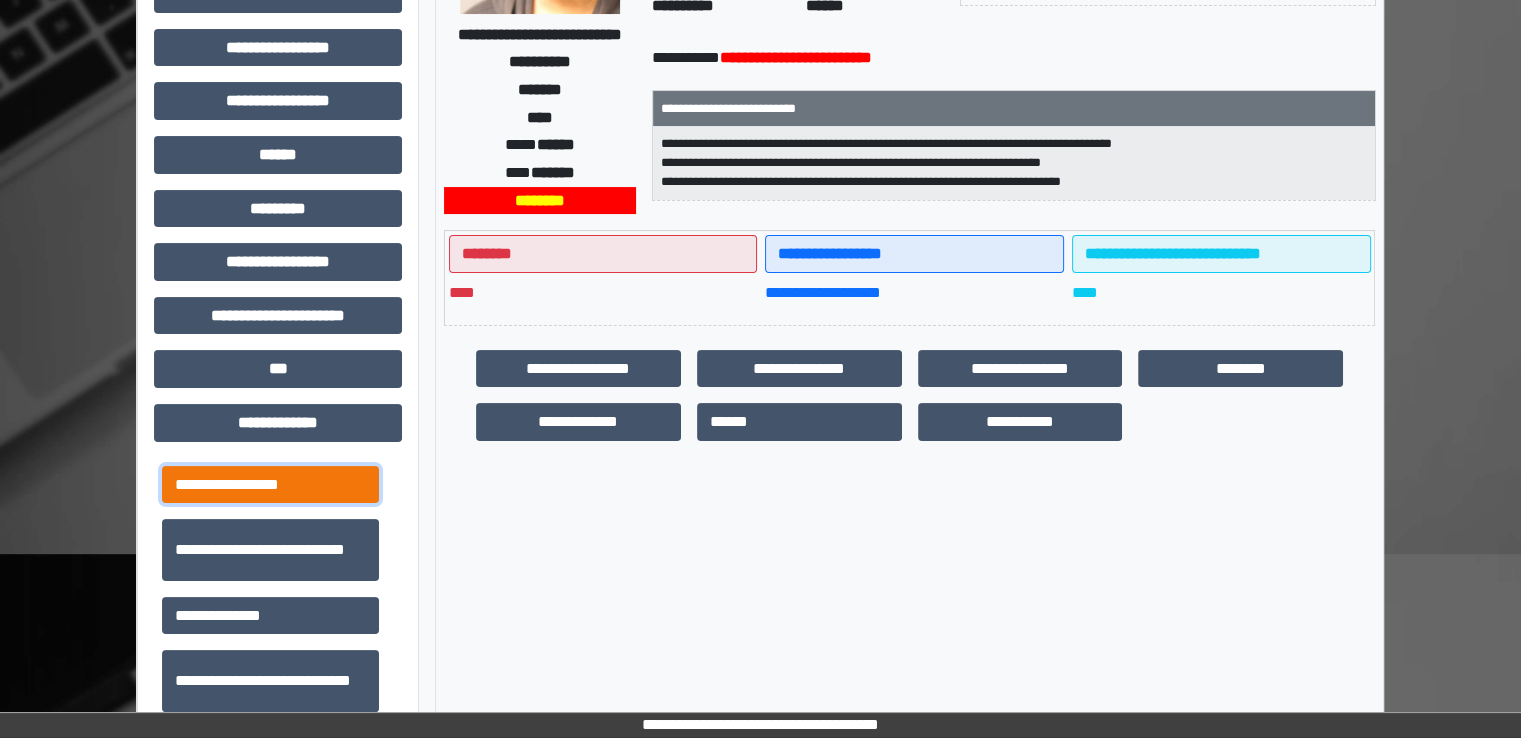 click on "**********" at bounding box center [270, 485] 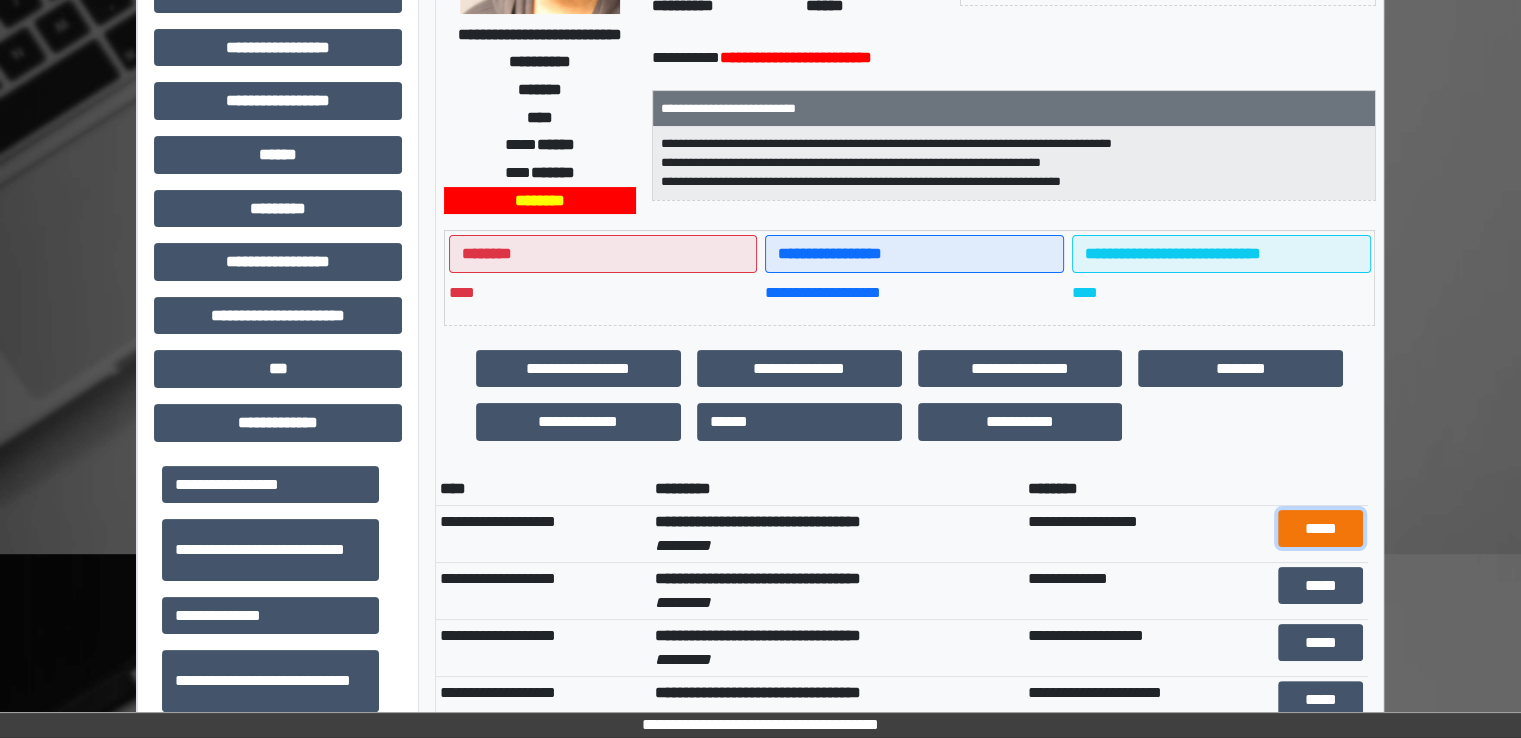 click on "*****" at bounding box center [1320, 529] 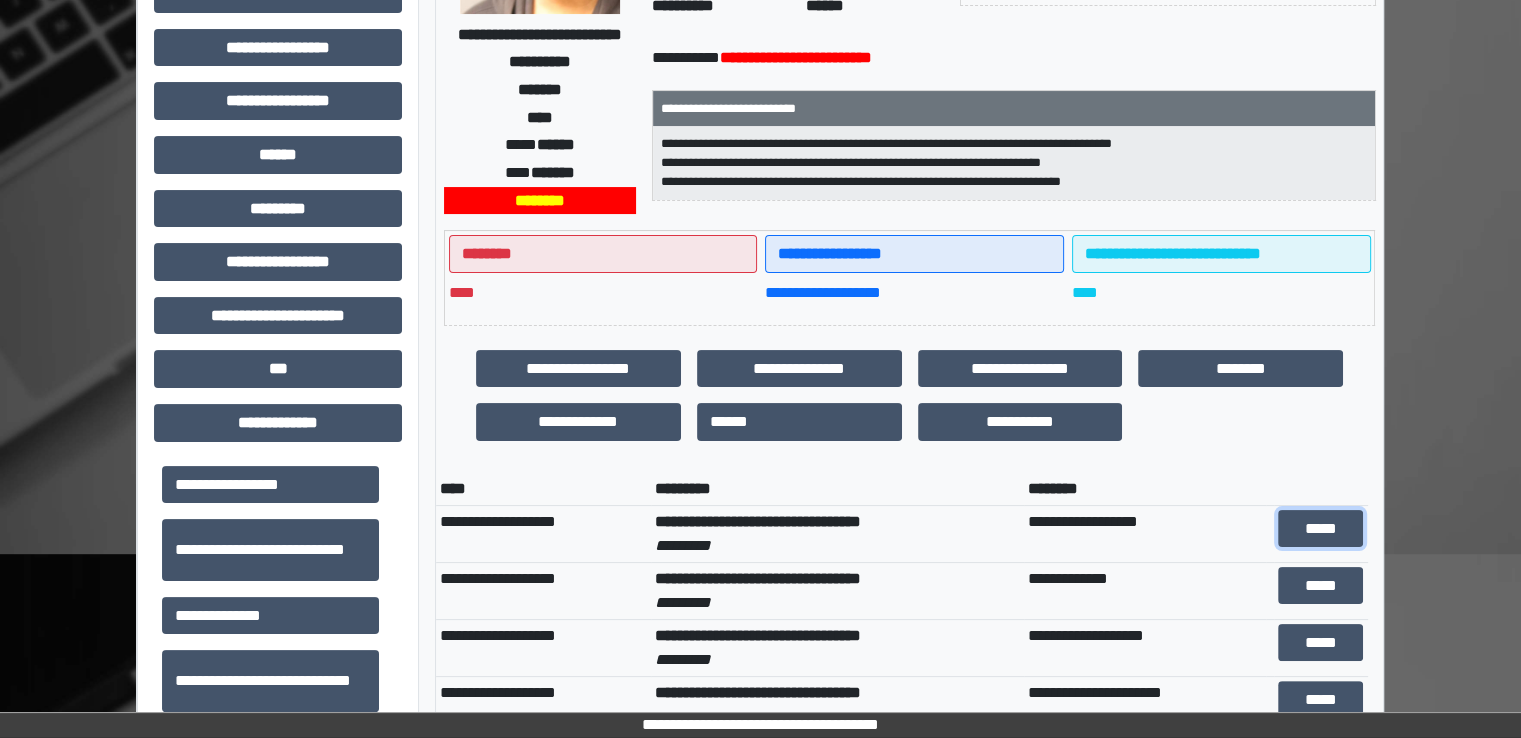 scroll, scrollTop: 0, scrollLeft: 0, axis: both 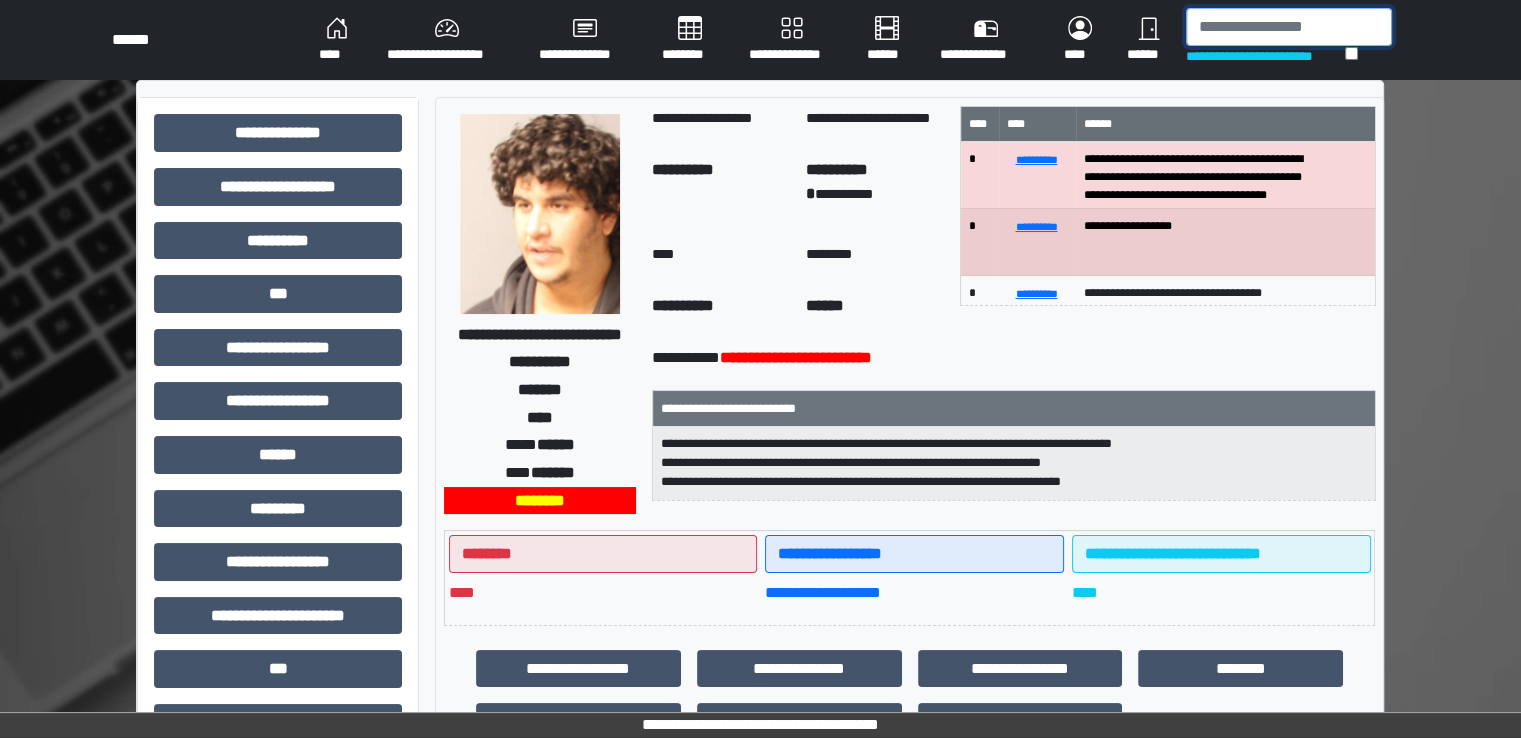 drag, startPoint x: 1299, startPoint y: 29, endPoint x: 1292, endPoint y: 20, distance: 11.401754 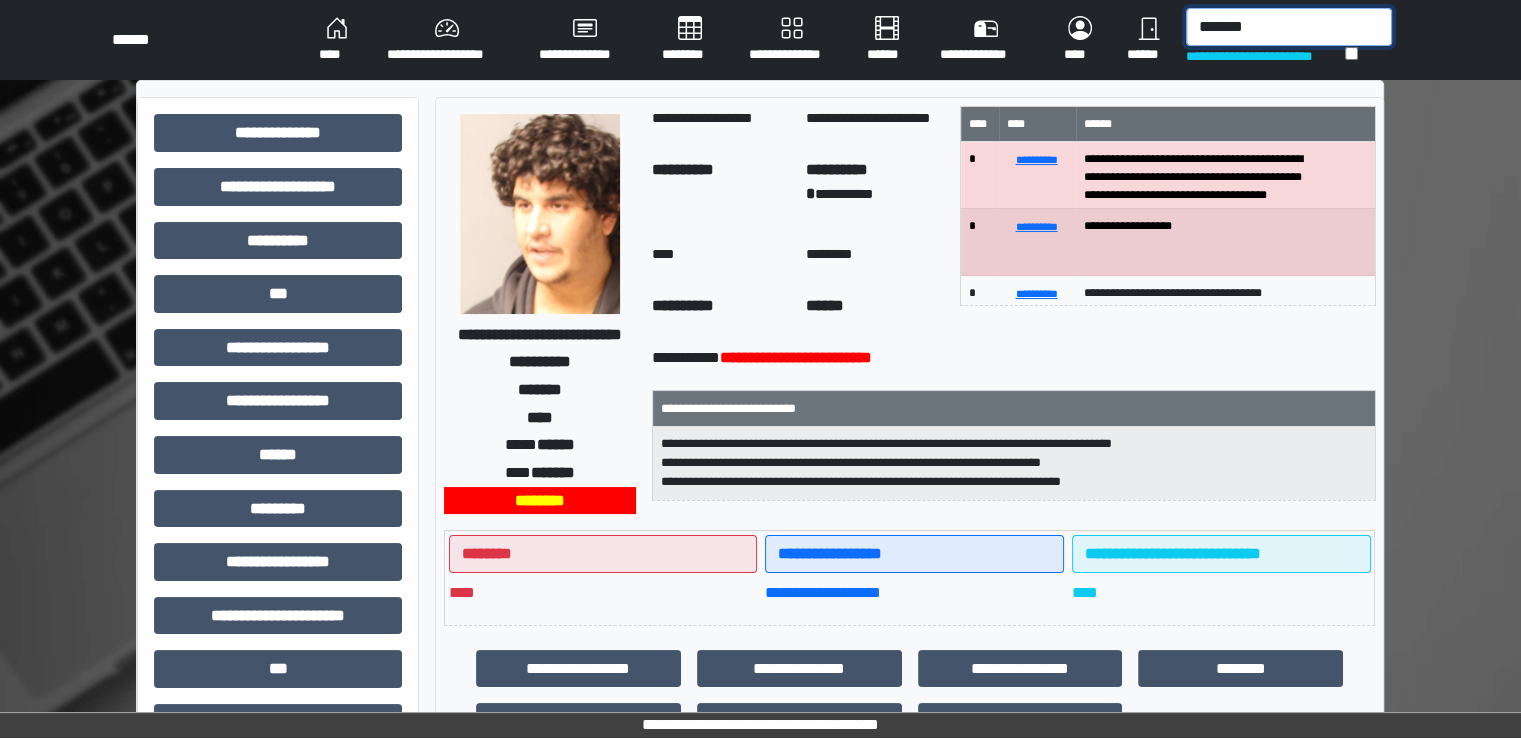 click on "******" at bounding box center [1289, 27] 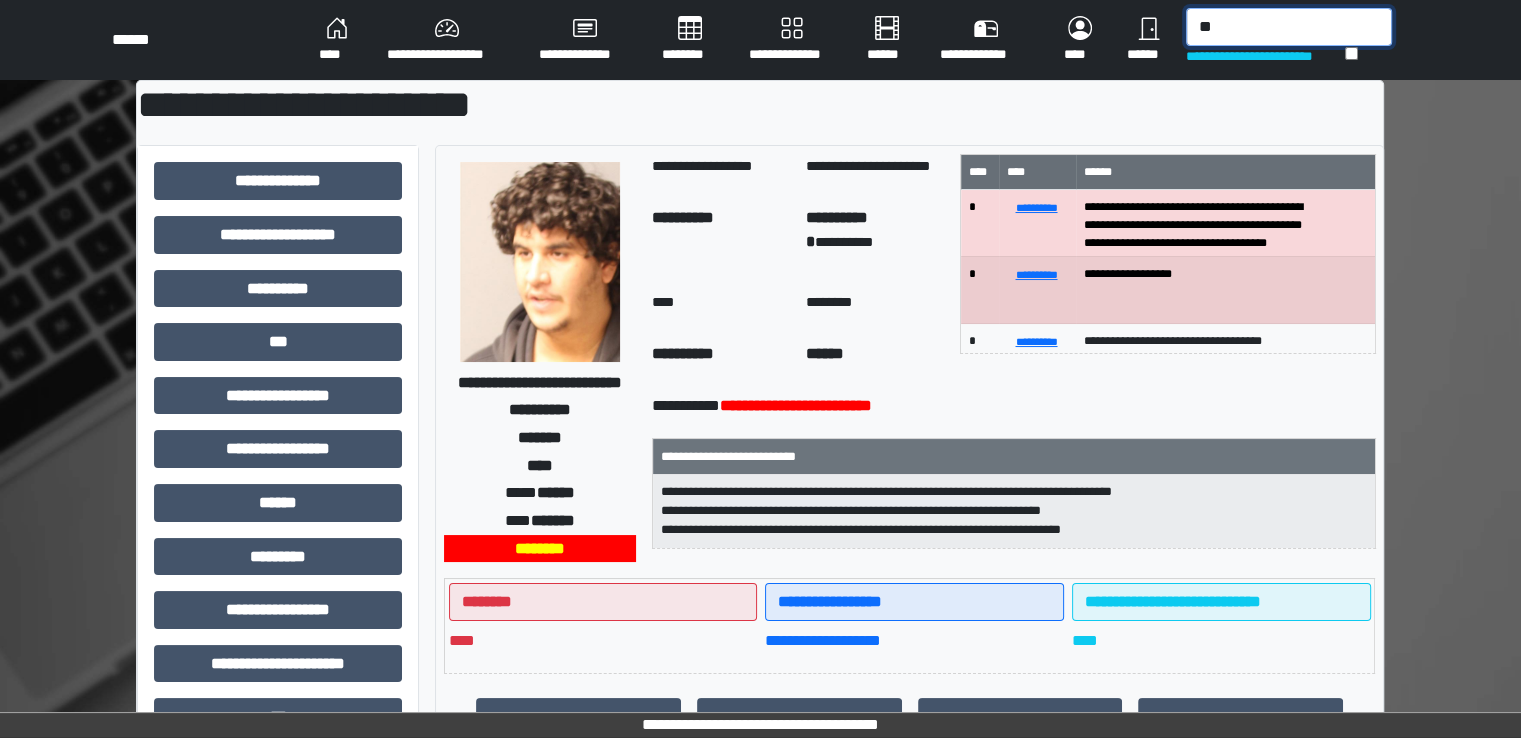 type on "*" 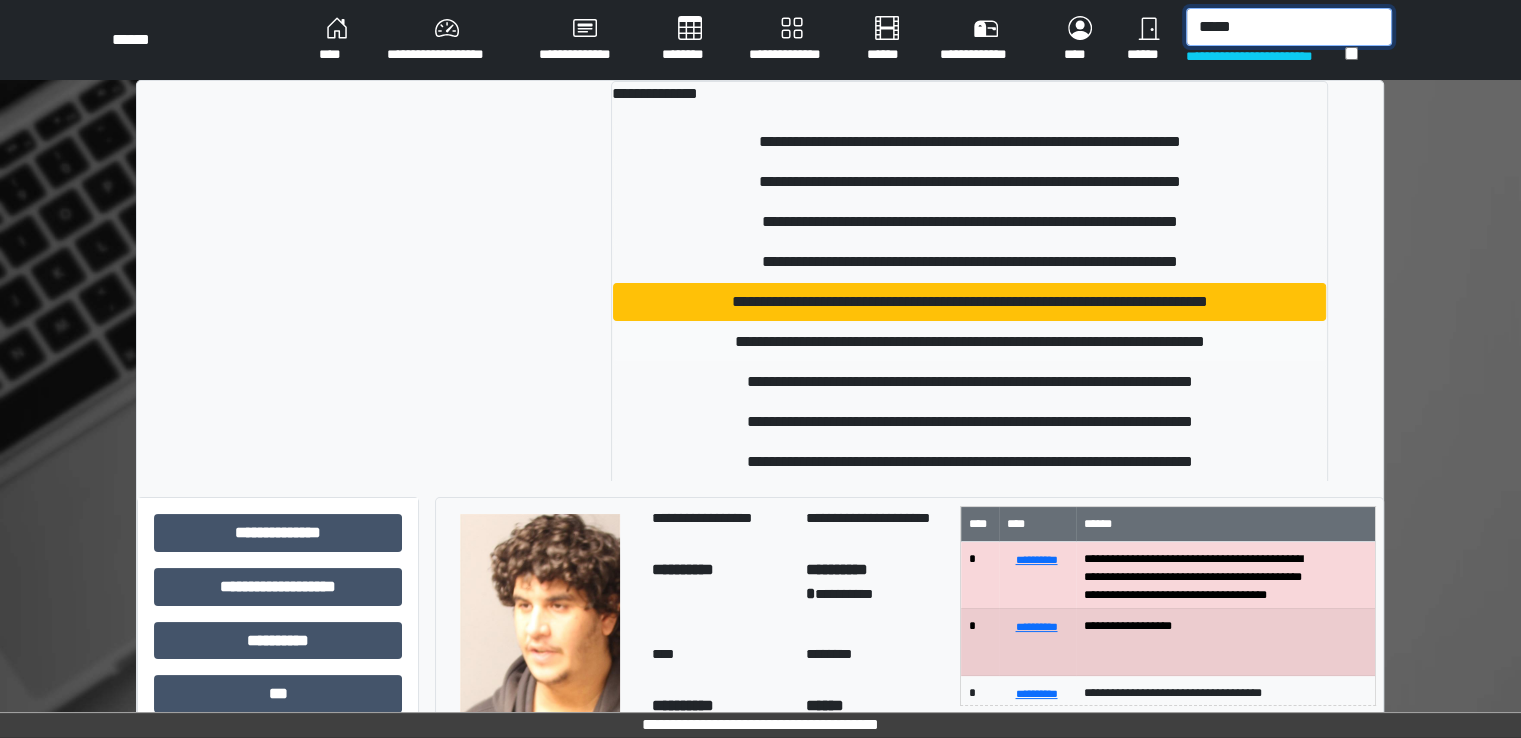type on "*****" 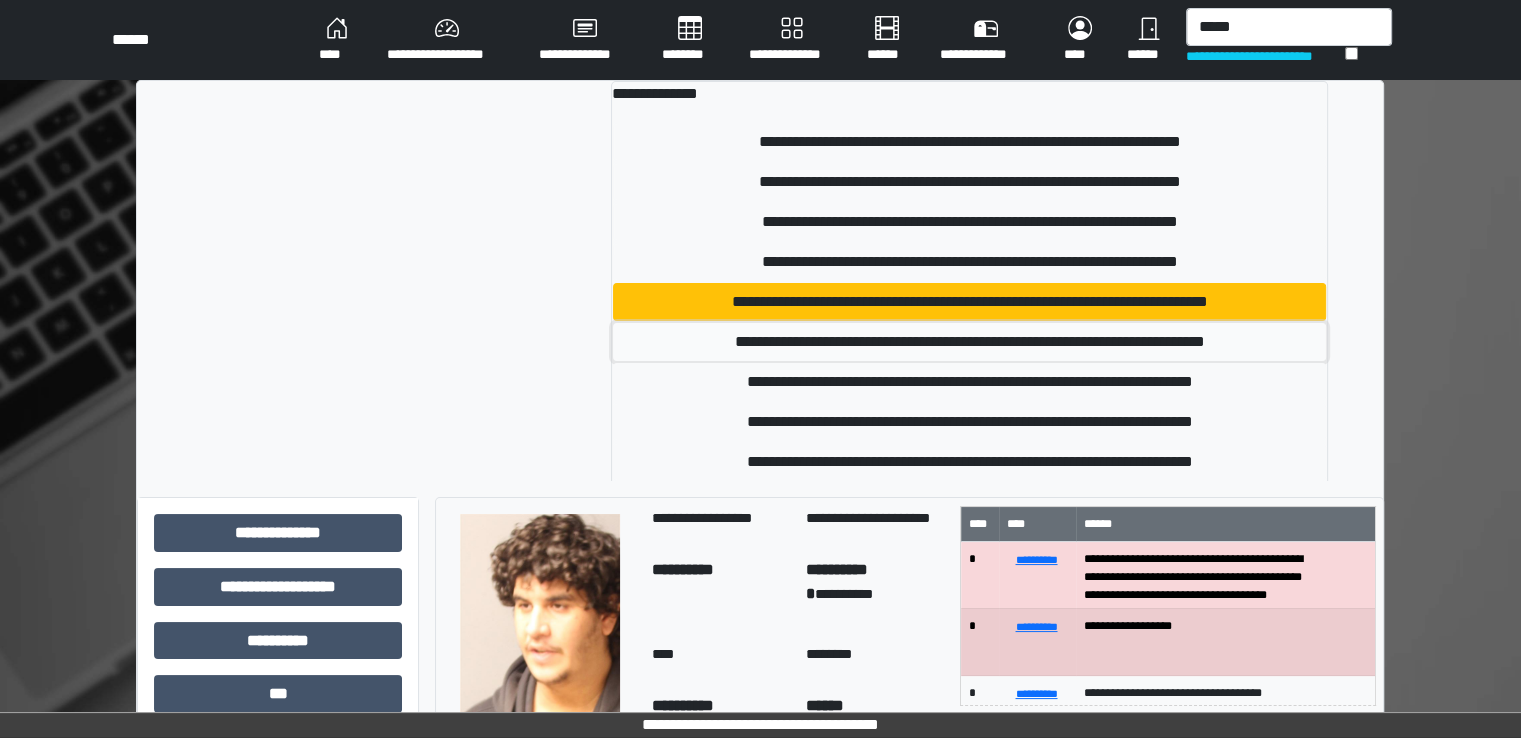 click on "**********" at bounding box center [970, 342] 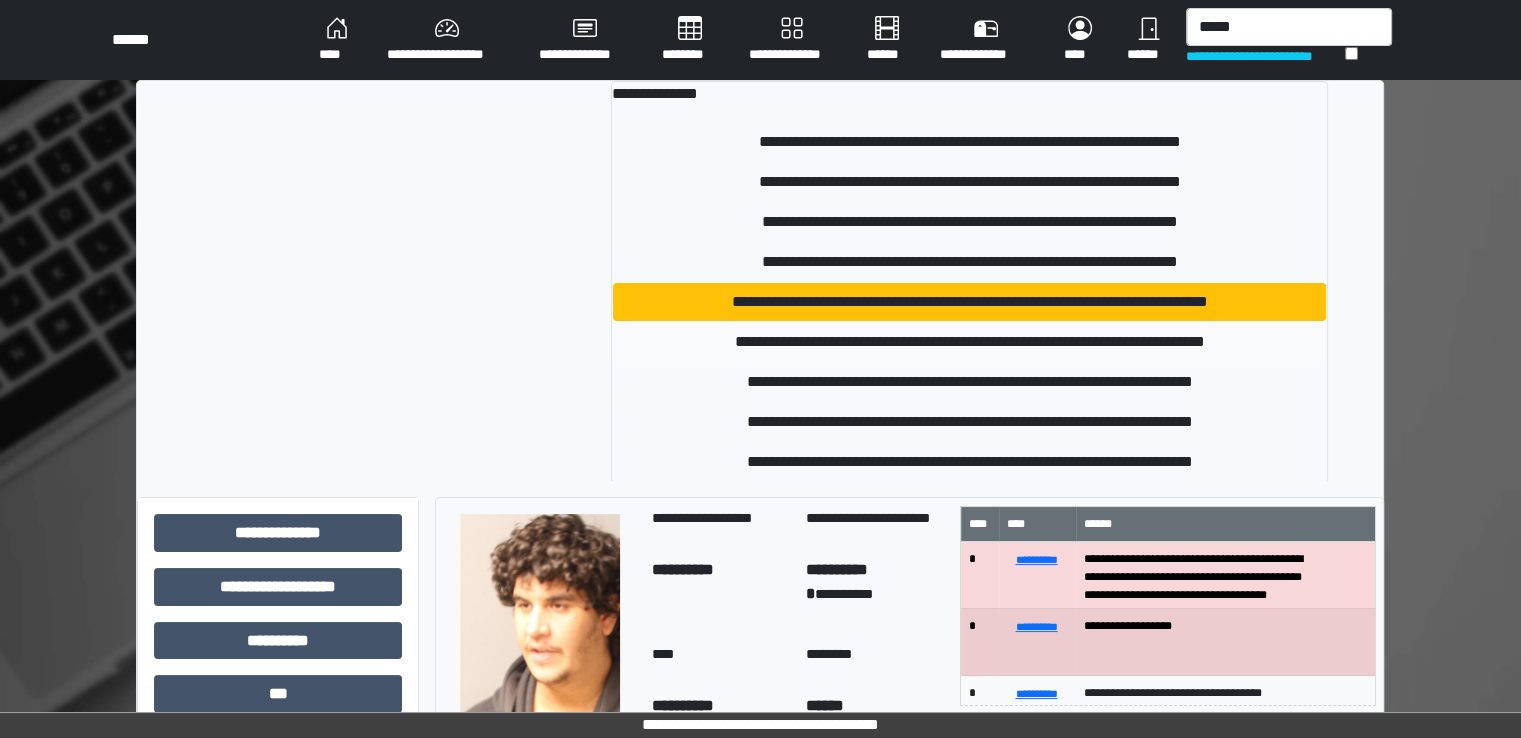 type 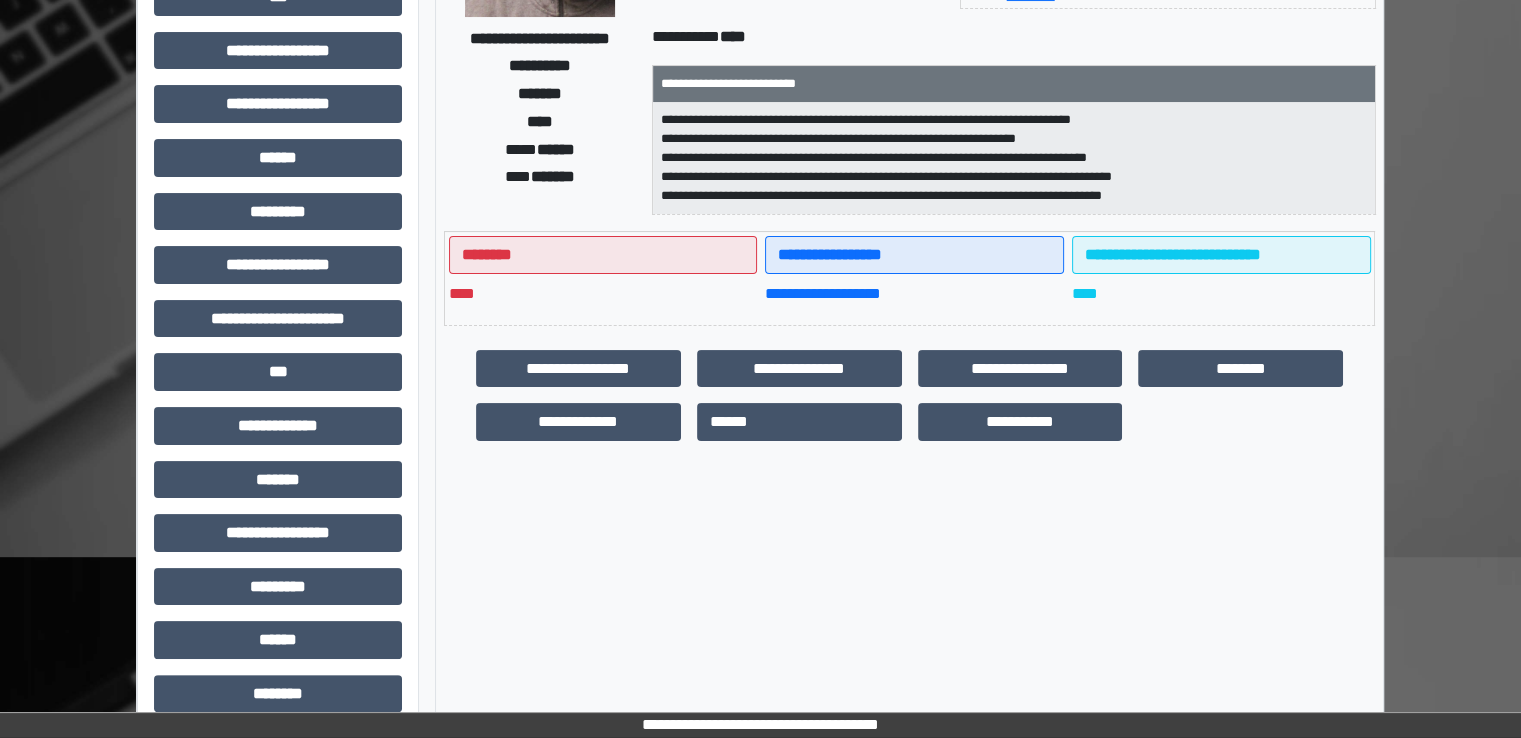 scroll, scrollTop: 300, scrollLeft: 0, axis: vertical 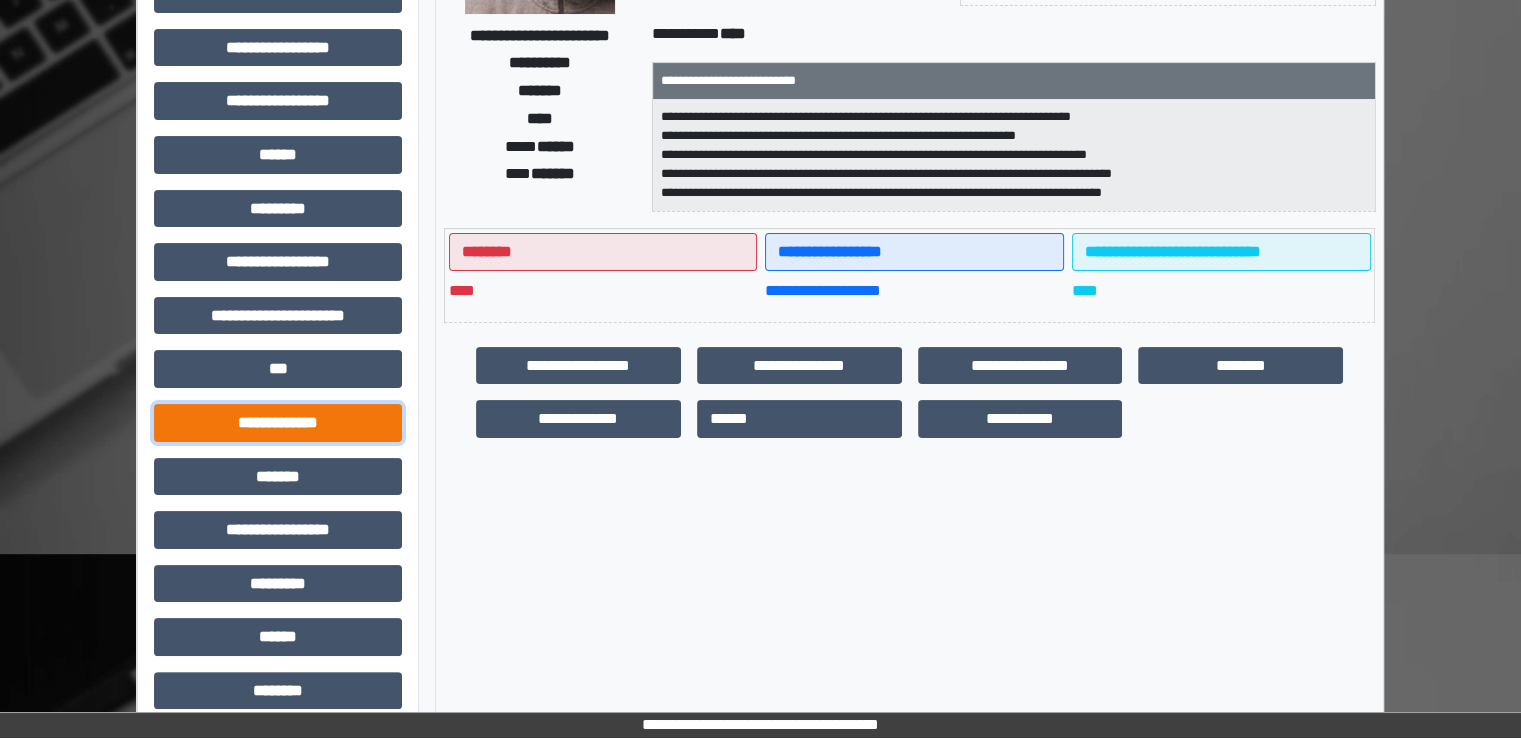 click on "**********" at bounding box center (278, 423) 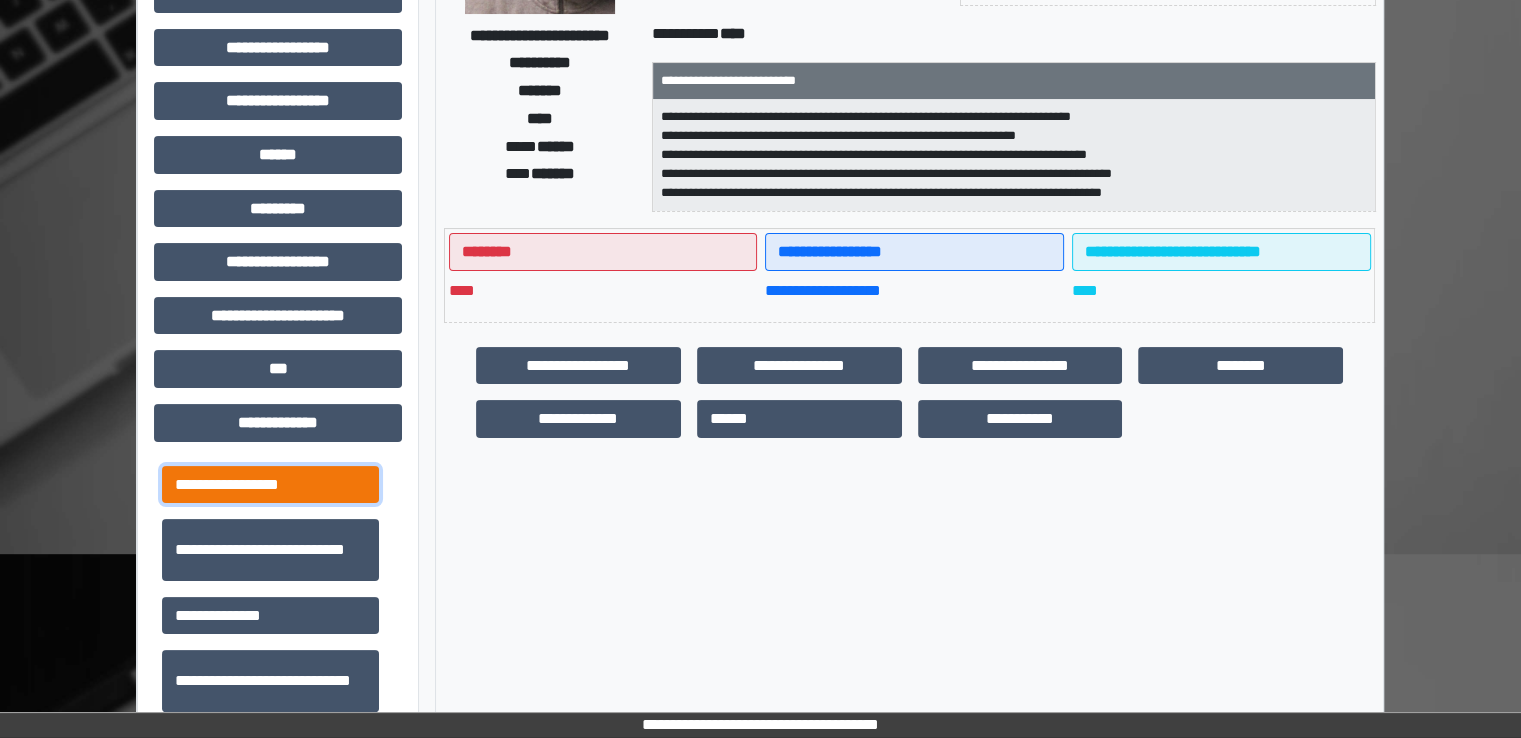 click on "**********" at bounding box center (270, 485) 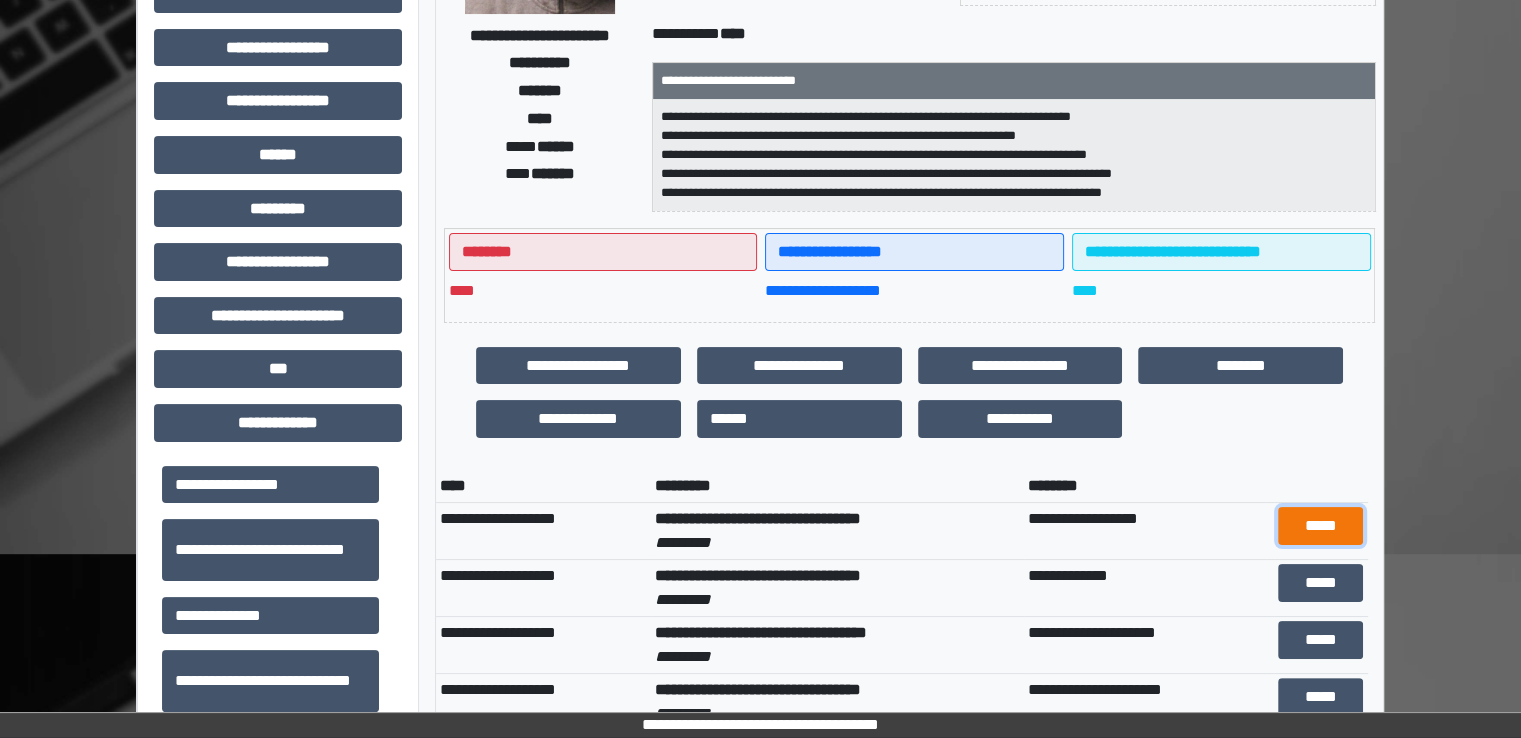 click on "*****" at bounding box center [1320, 526] 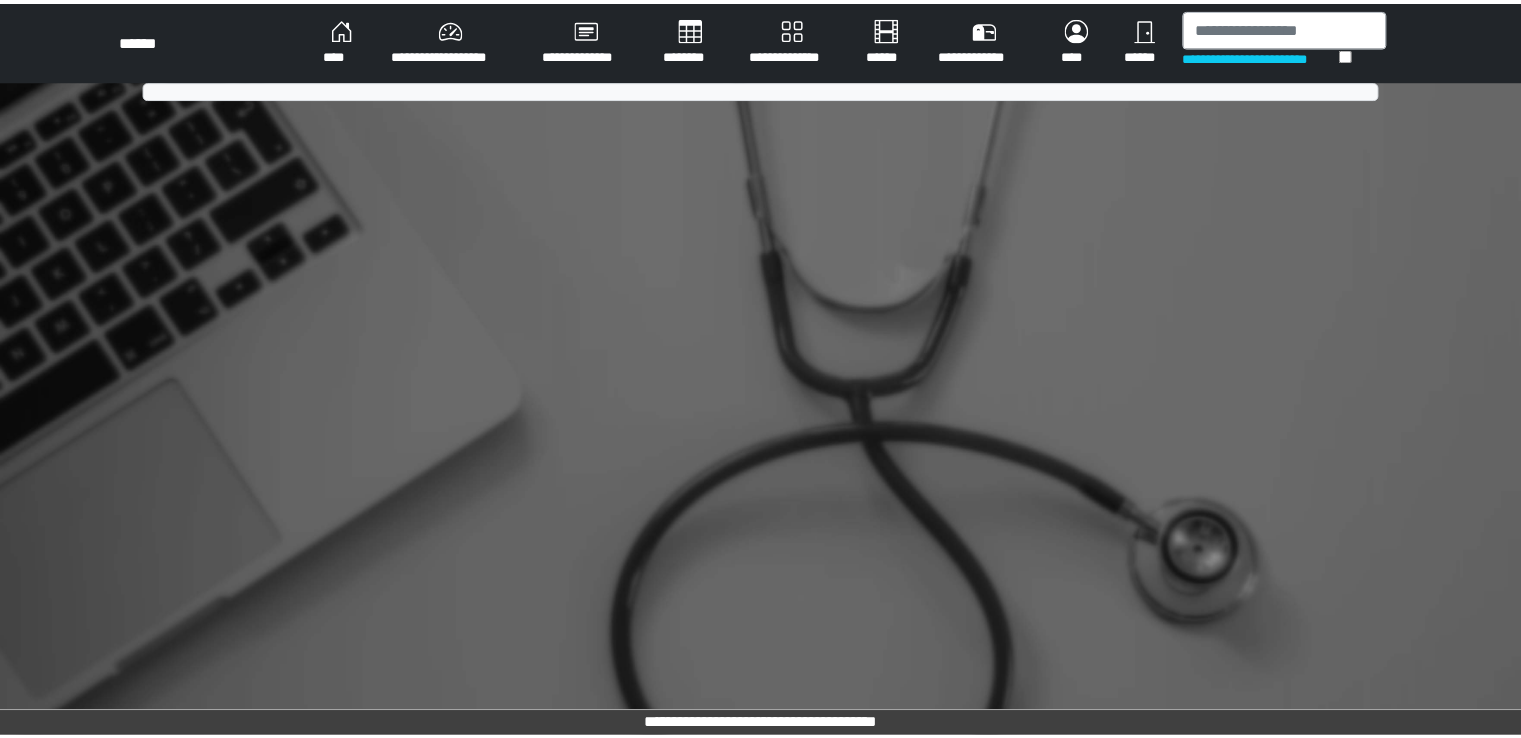 scroll, scrollTop: 0, scrollLeft: 0, axis: both 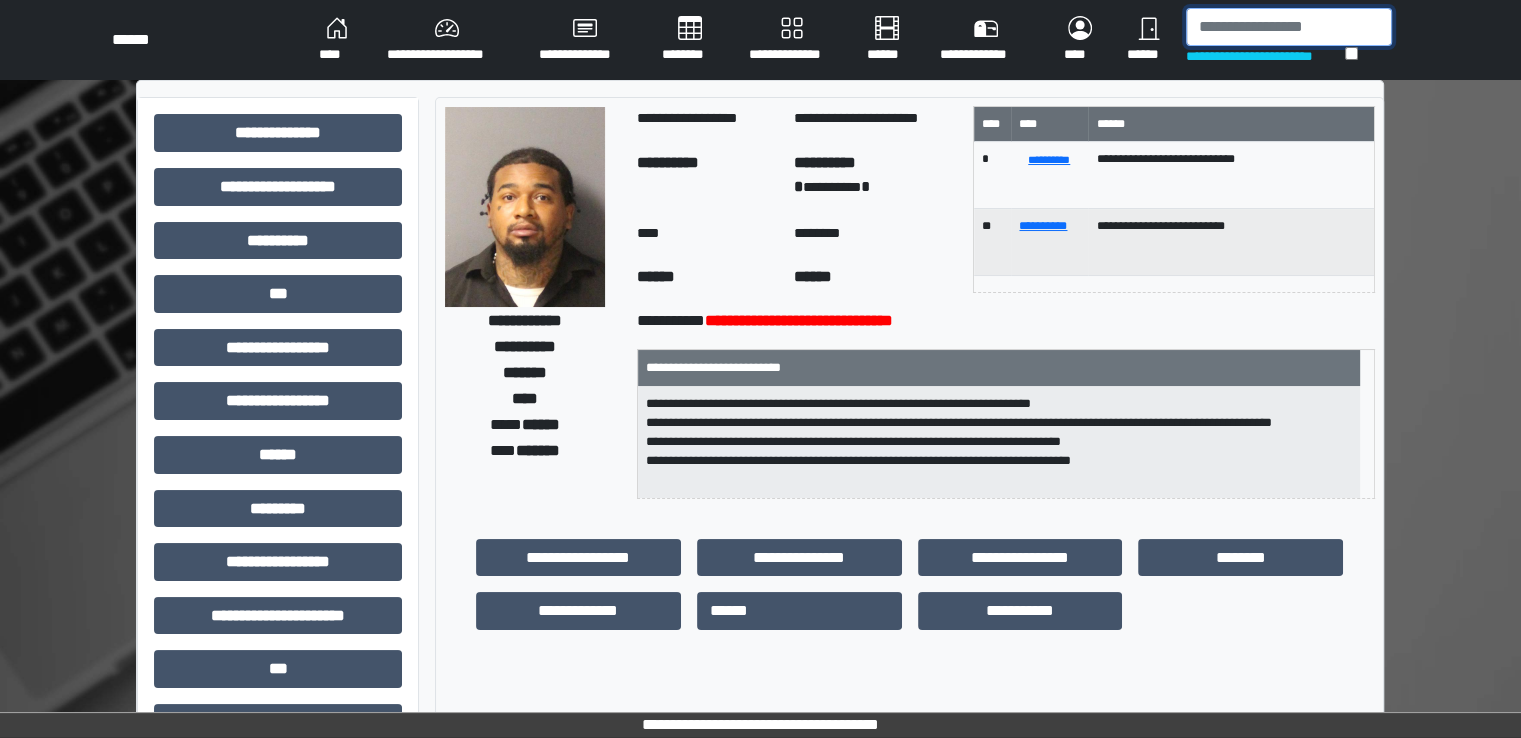 click at bounding box center [1289, 27] 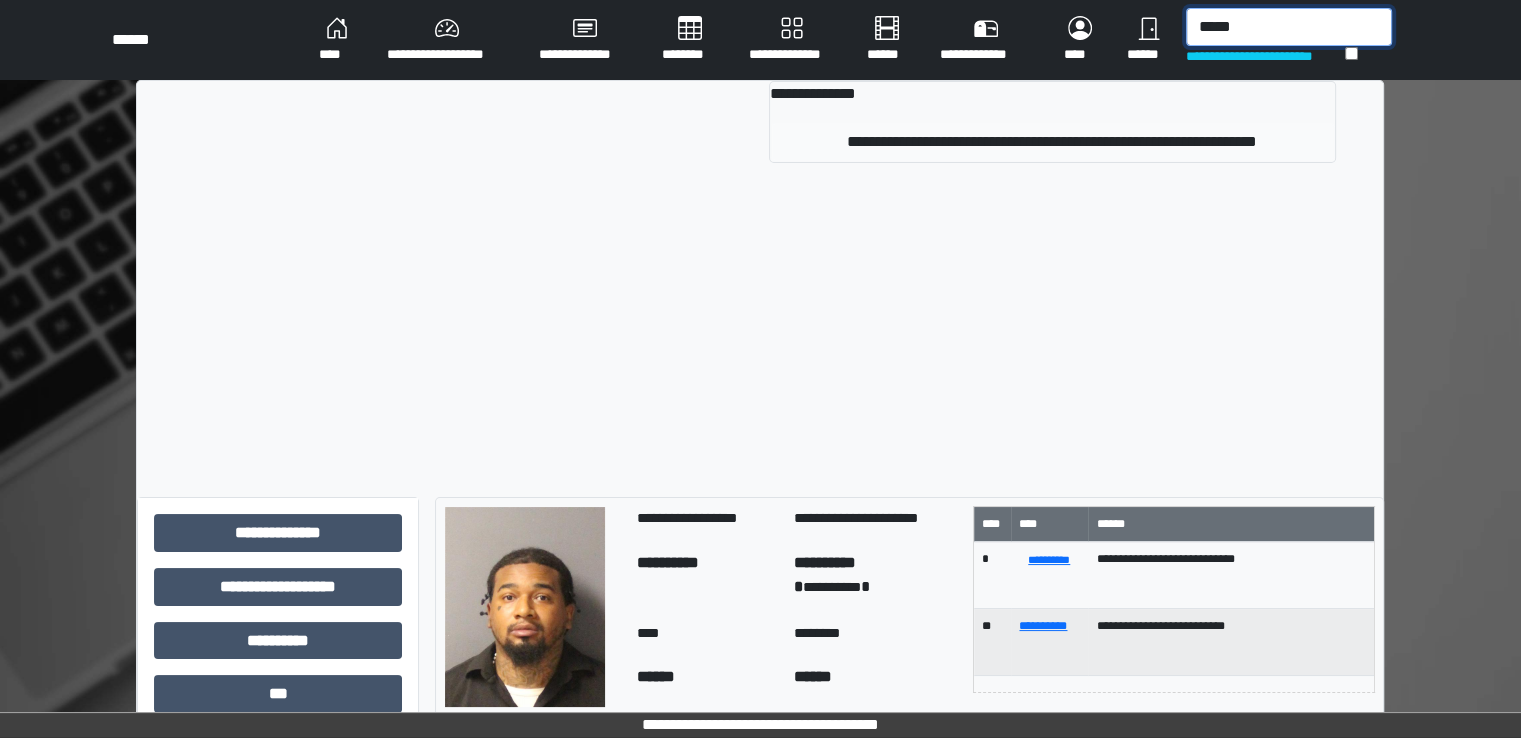 type on "*****" 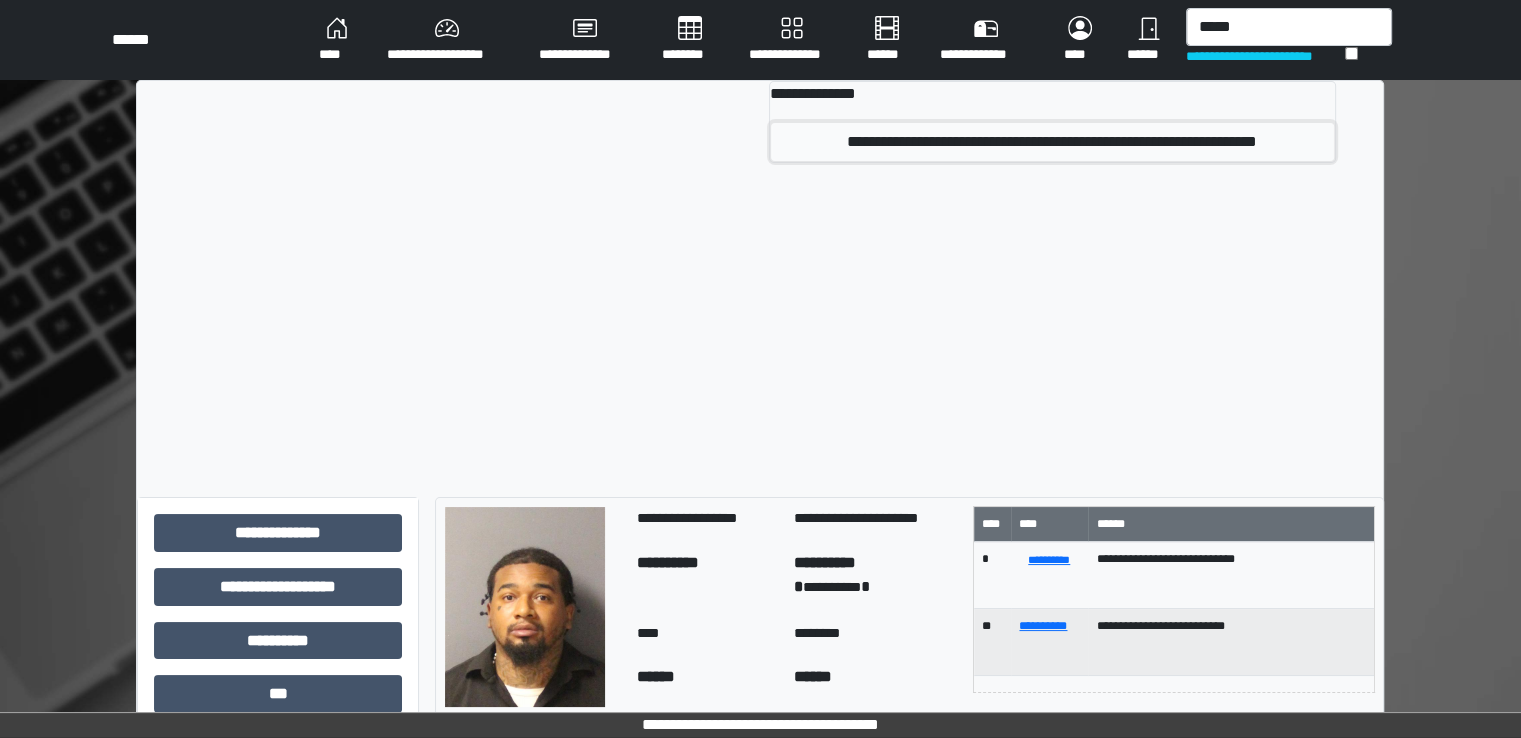 click on "**********" at bounding box center (1052, 142) 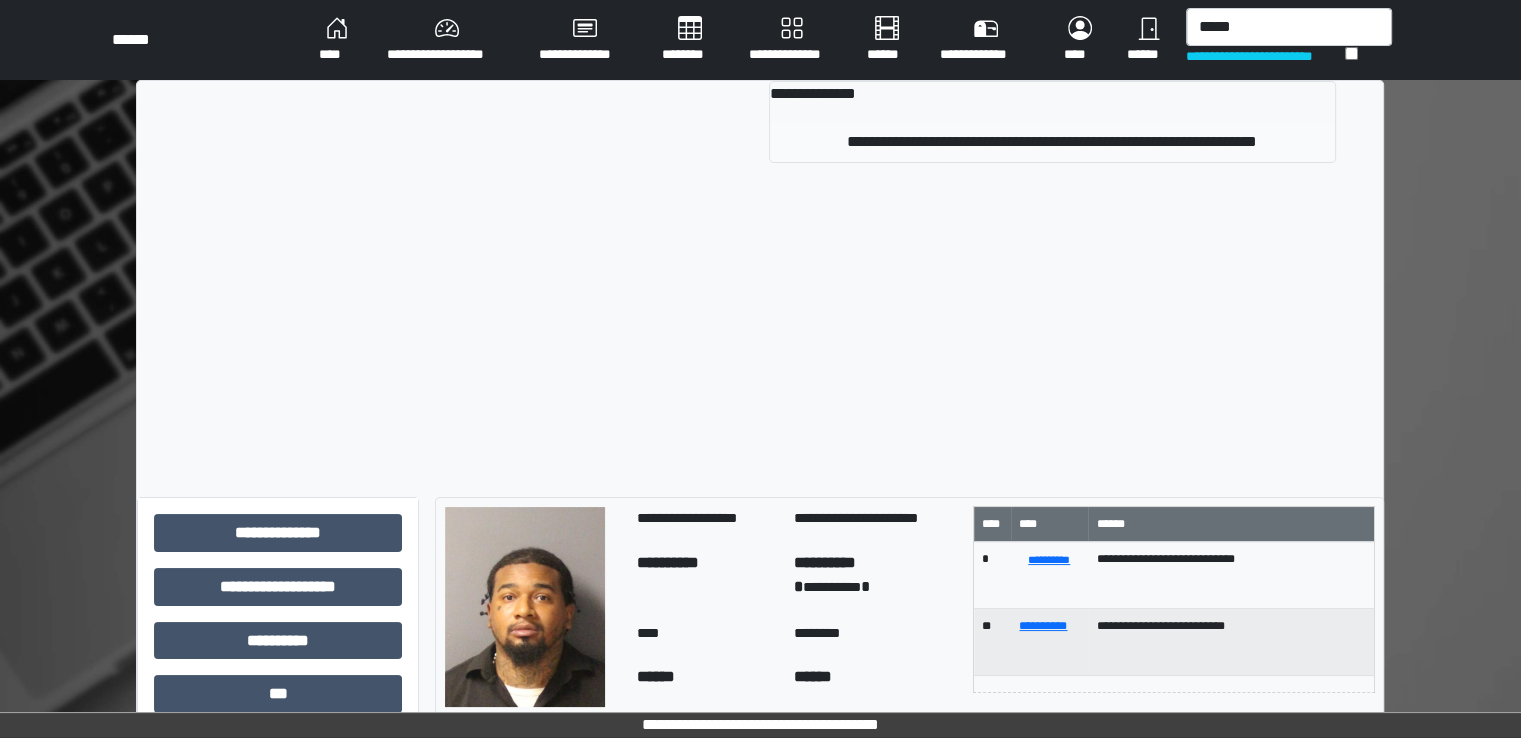 type 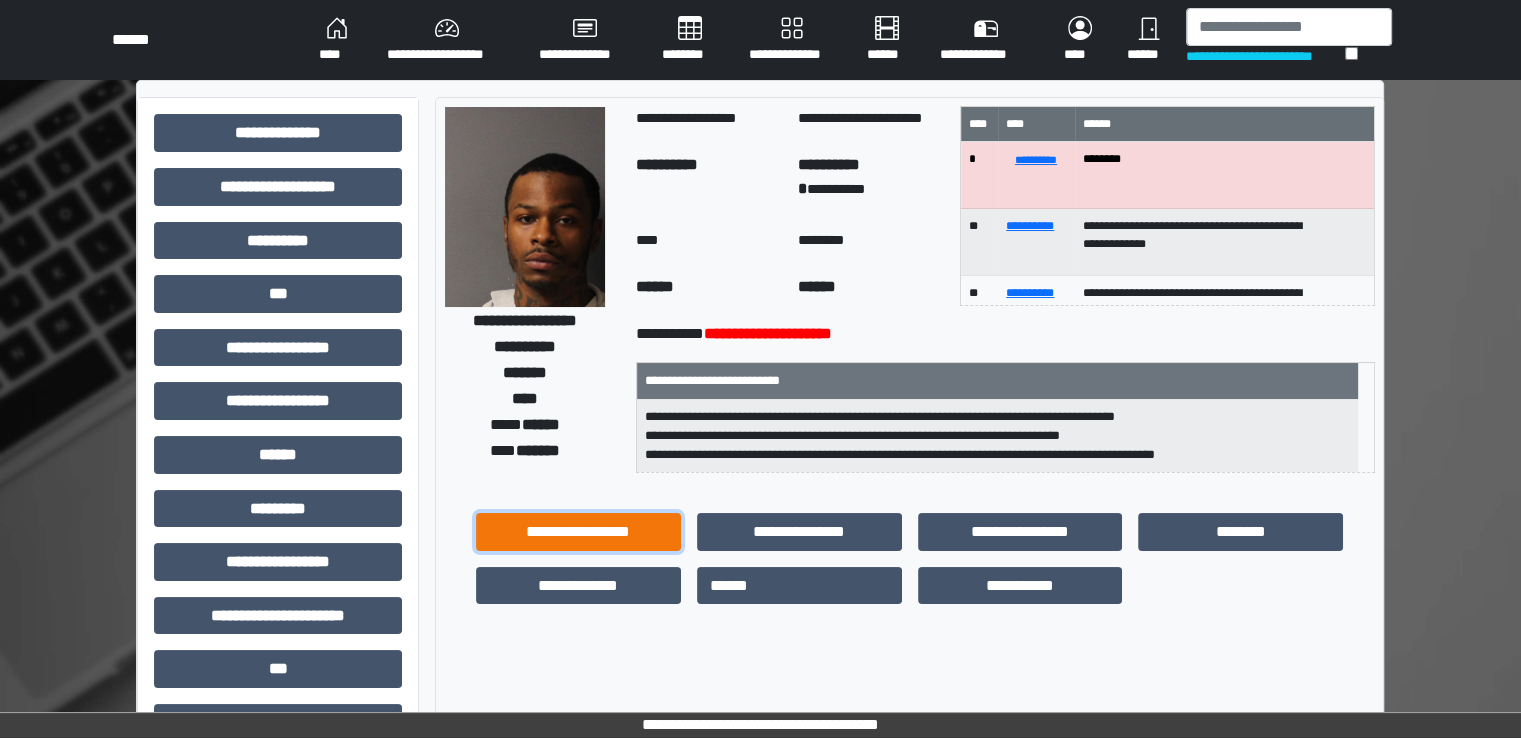 click on "**********" at bounding box center [578, 532] 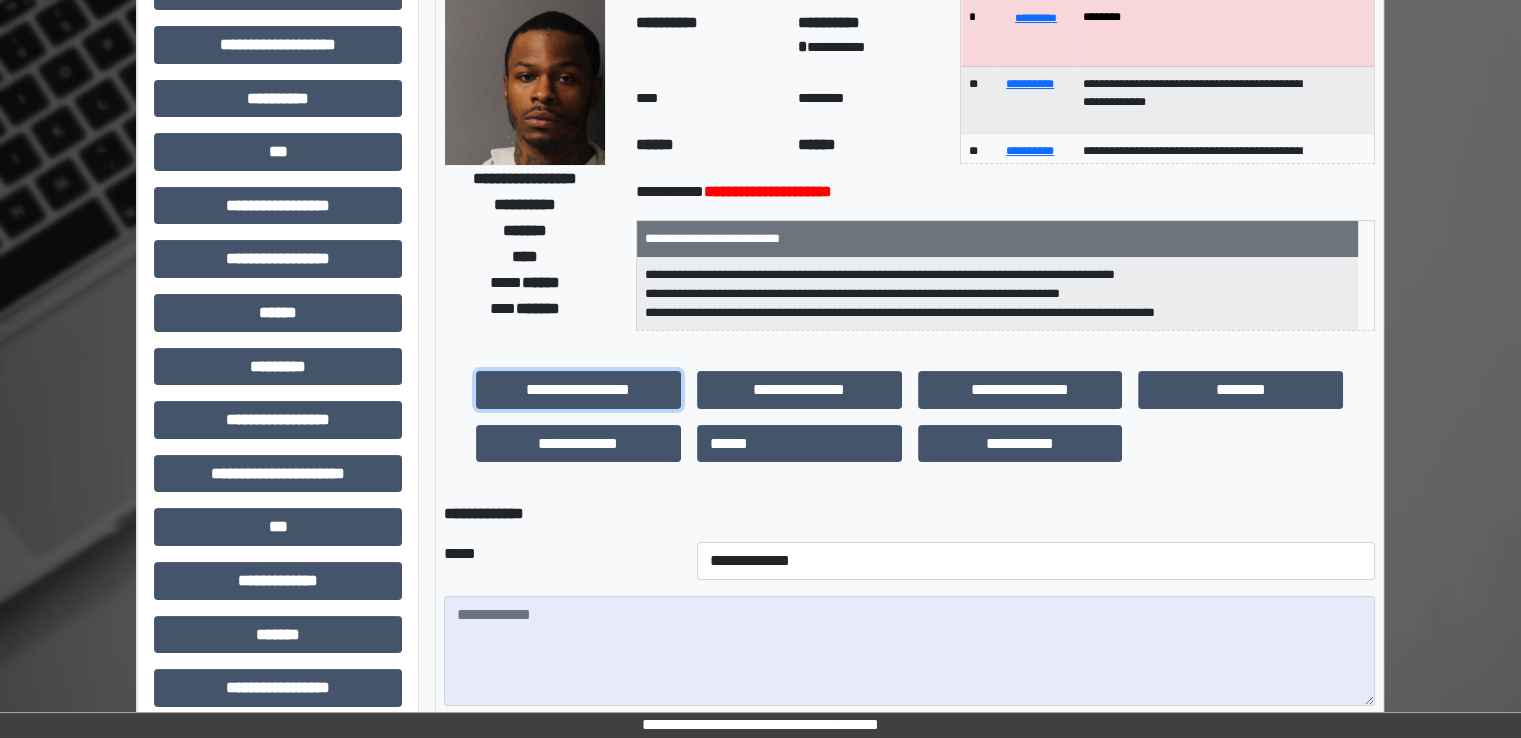 scroll, scrollTop: 300, scrollLeft: 0, axis: vertical 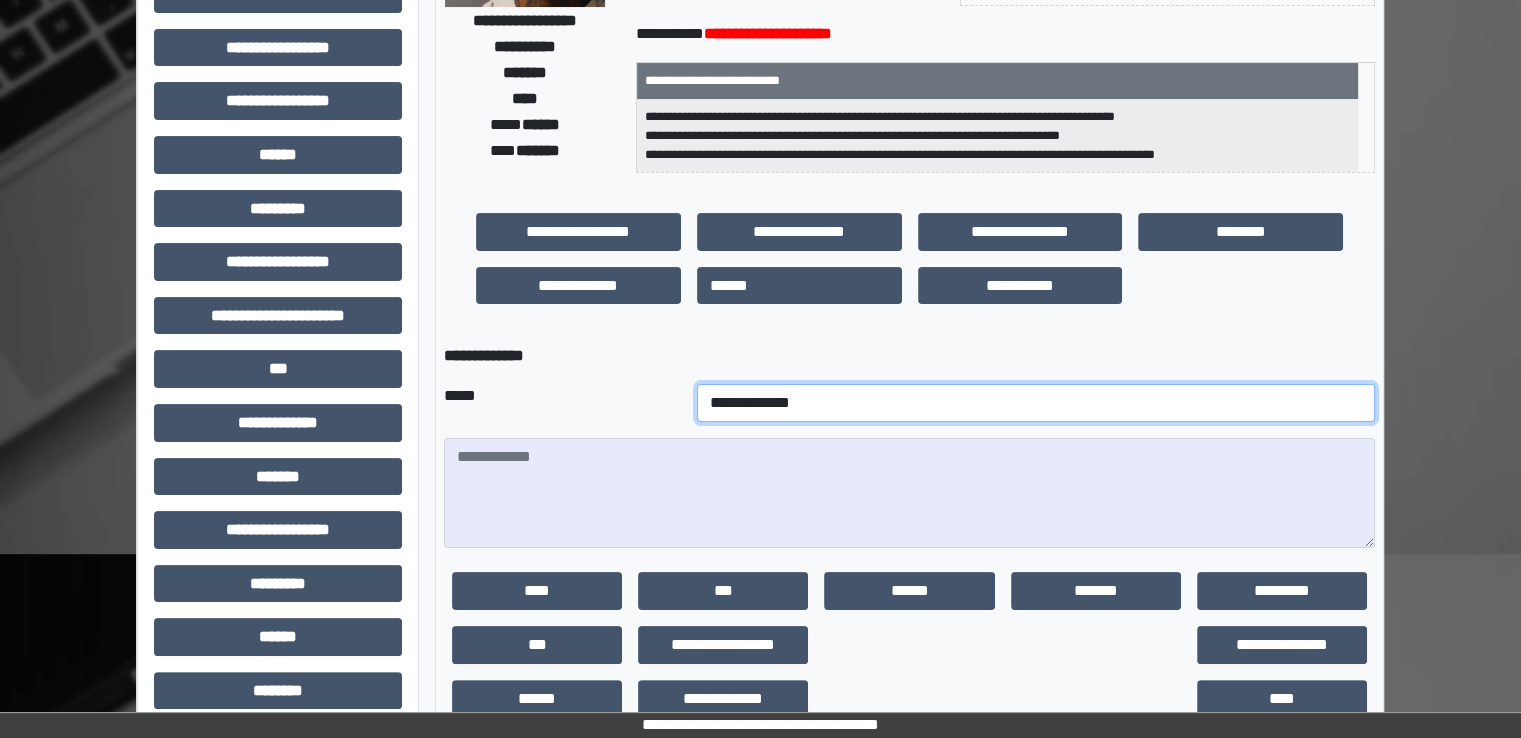 click on "**********" at bounding box center [1036, 403] 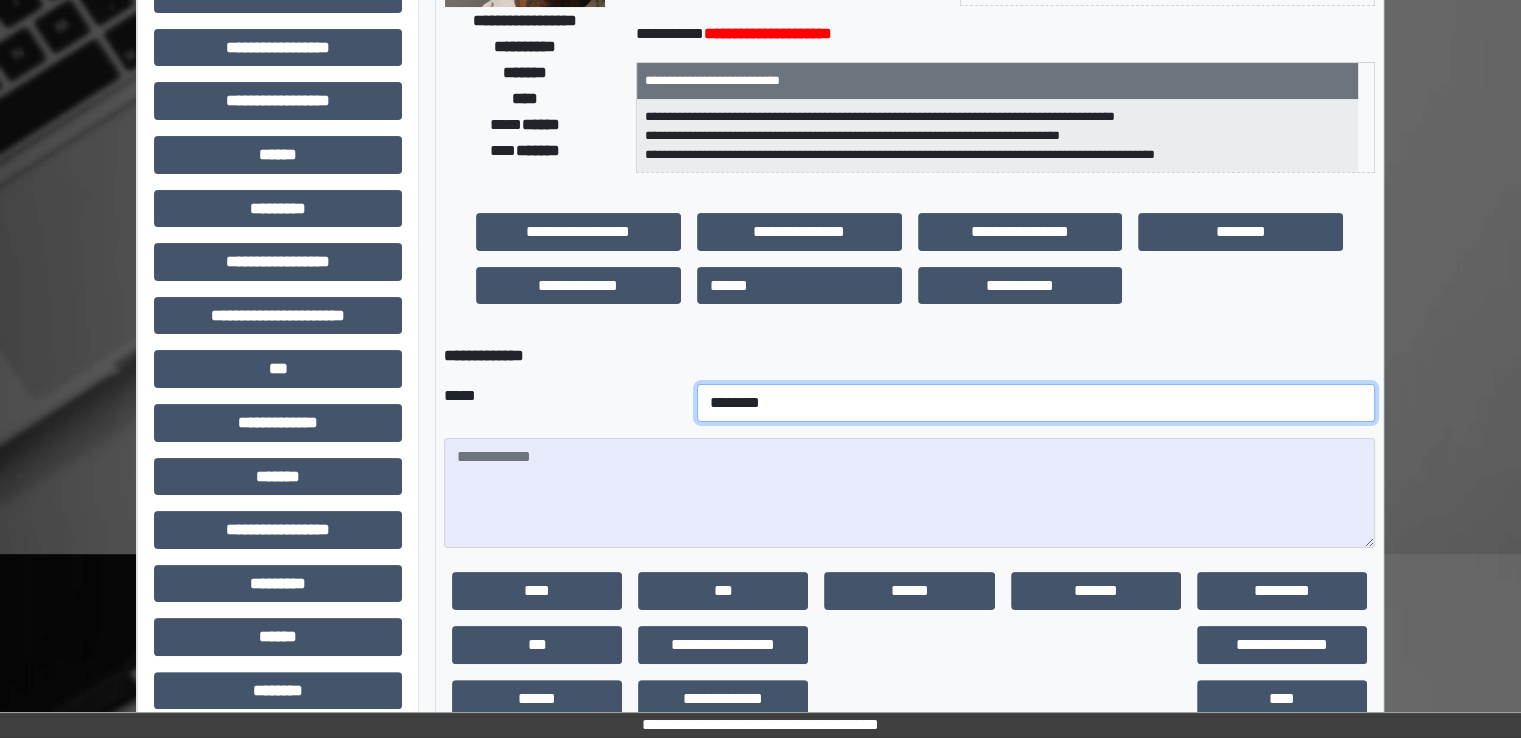 click on "**********" at bounding box center (1036, 403) 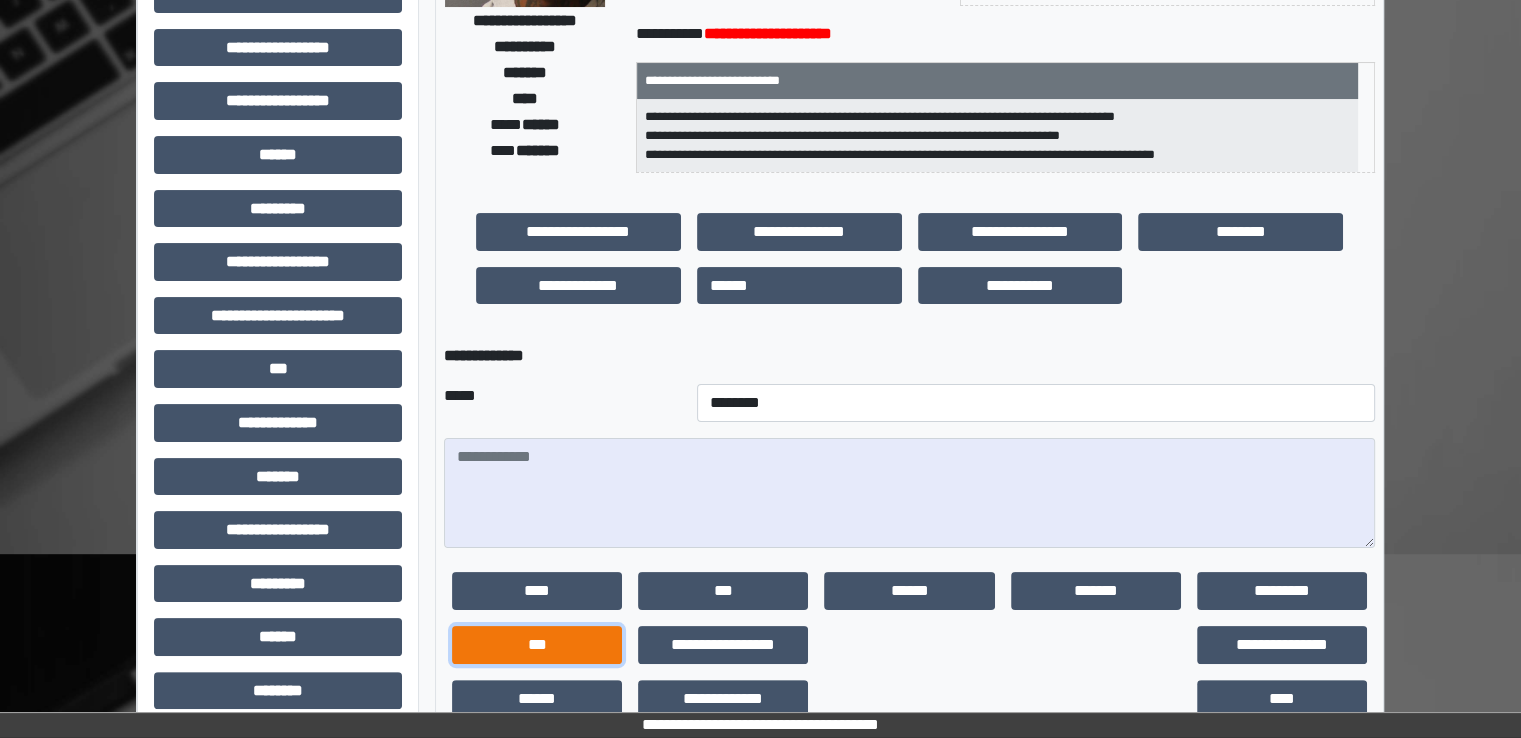 click on "***" at bounding box center (537, 645) 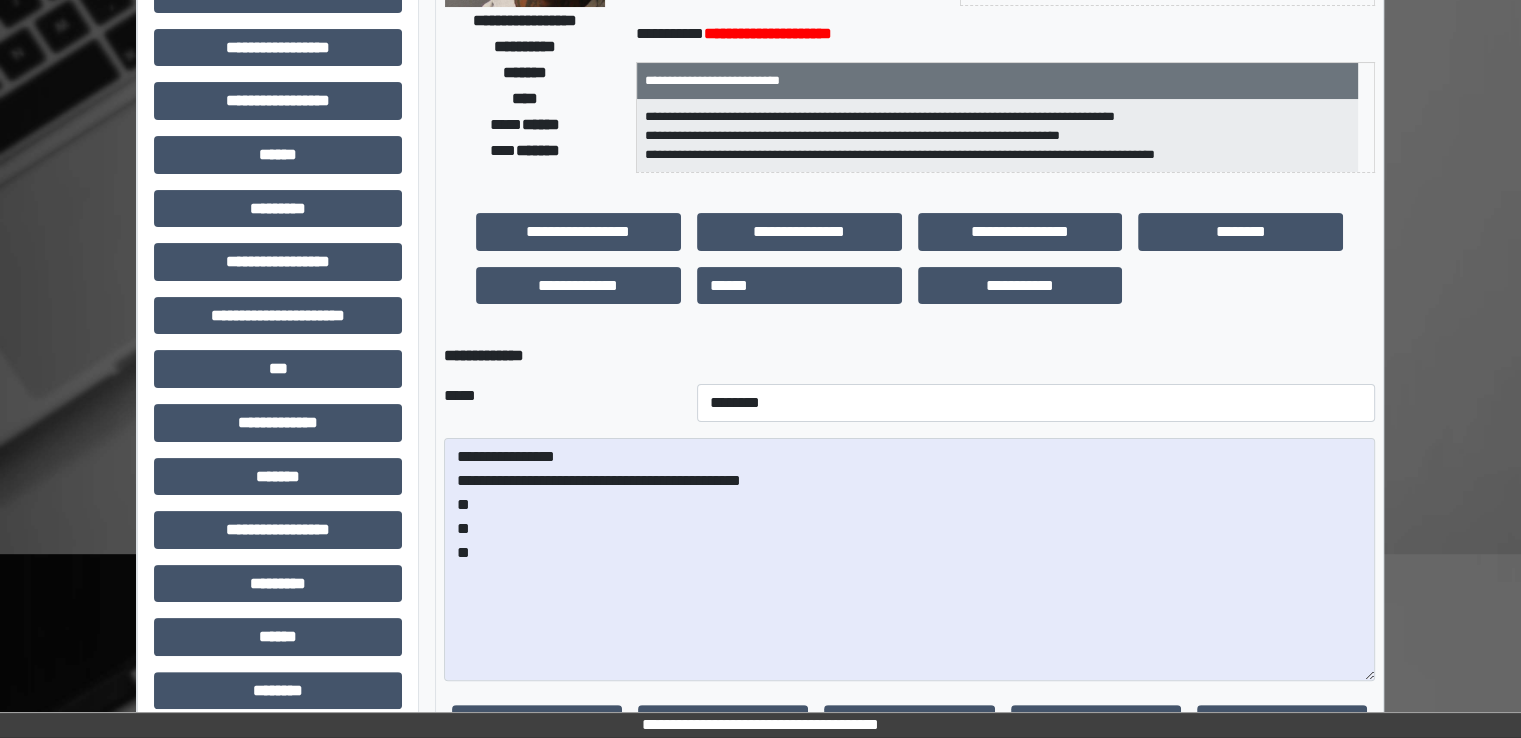 drag, startPoint x: 1358, startPoint y: 537, endPoint x: 1402, endPoint y: 670, distance: 140.08926 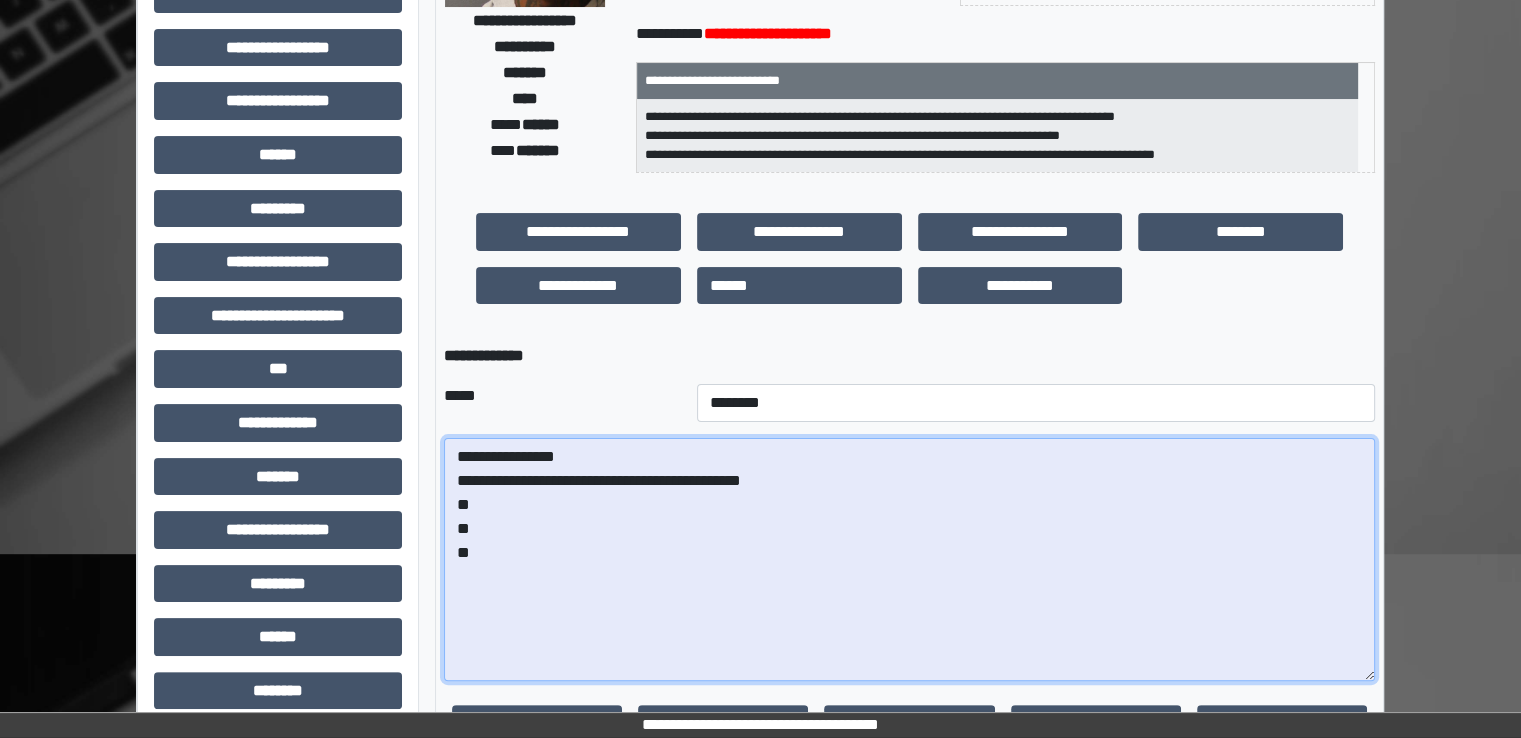 click on "**********" at bounding box center [909, 559] 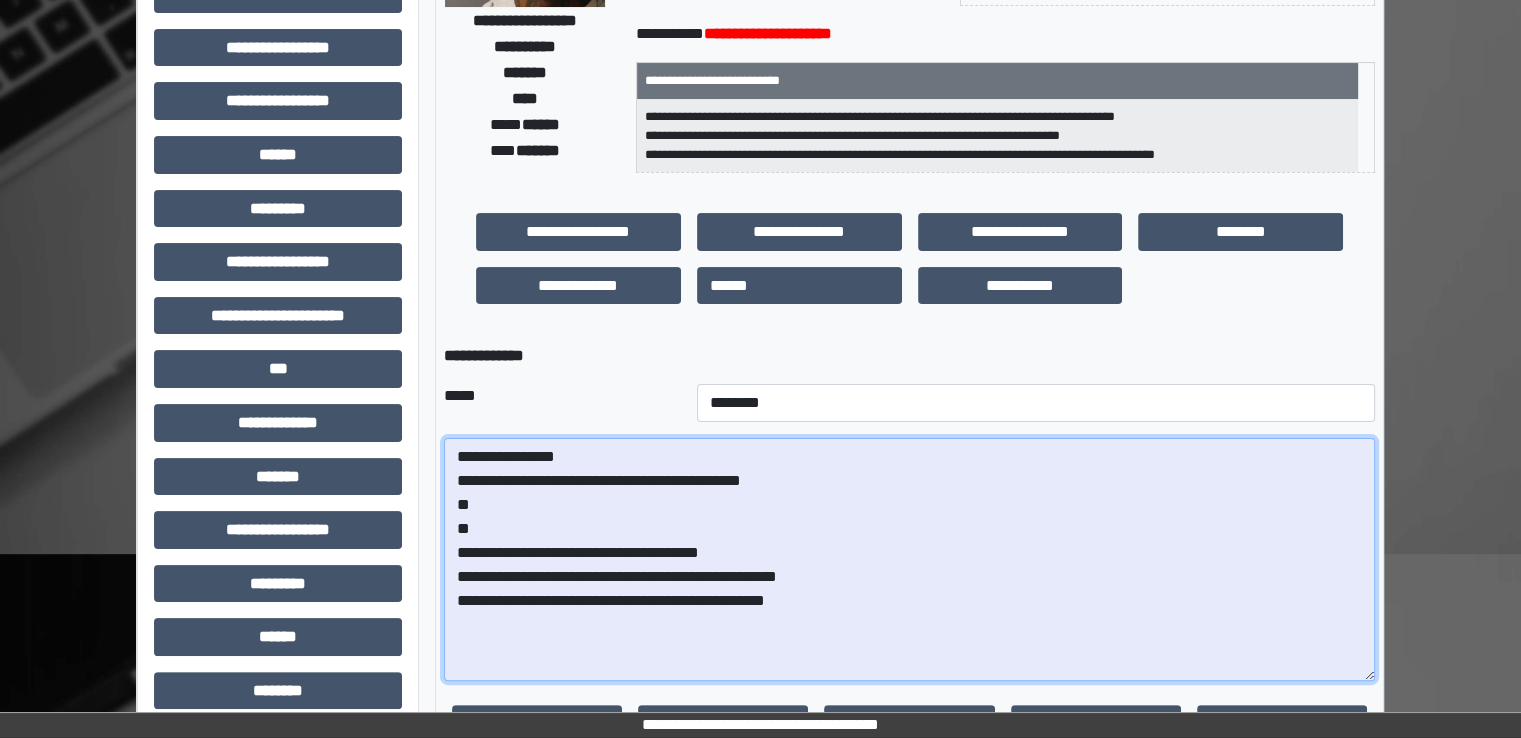 scroll, scrollTop: 3, scrollLeft: 0, axis: vertical 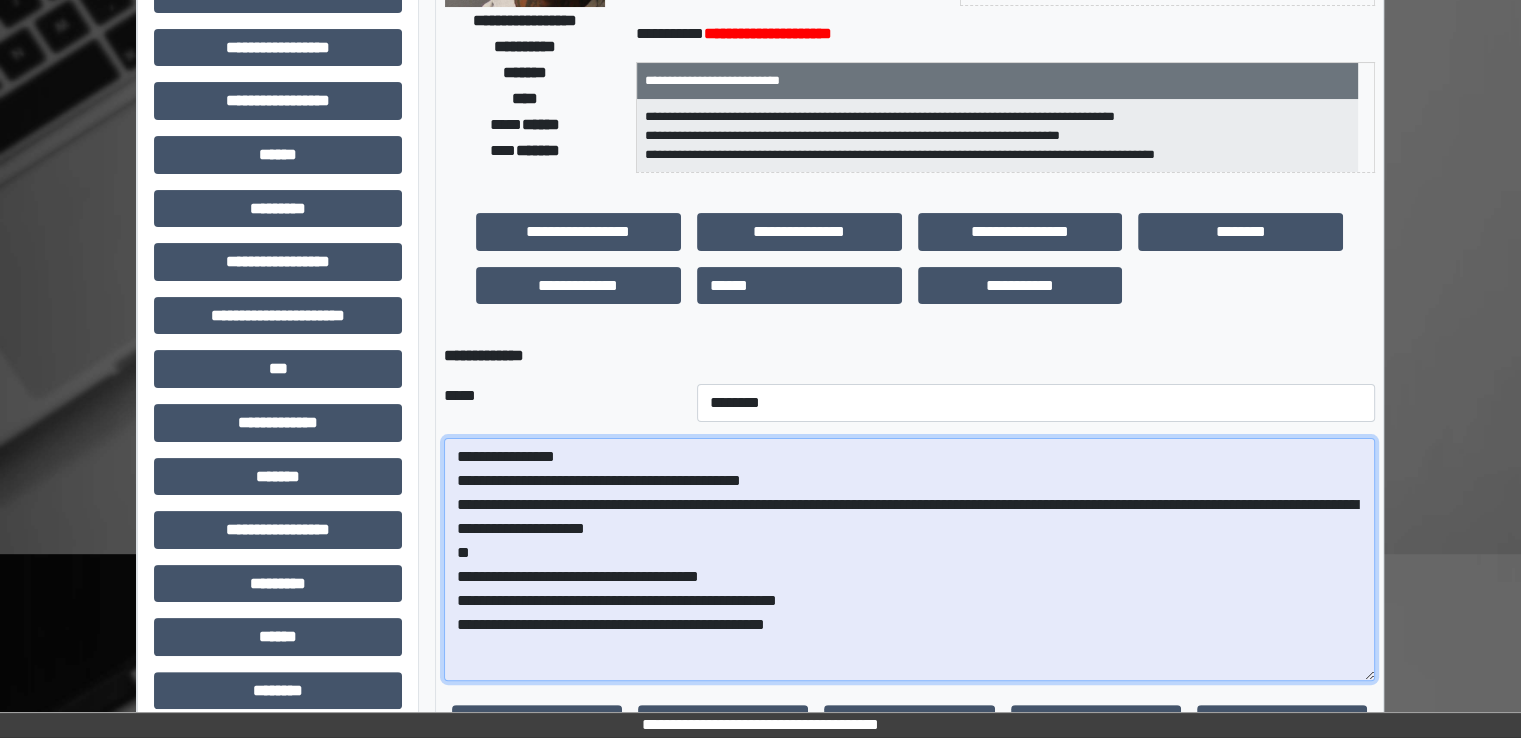 click on "**********" at bounding box center (909, 559) 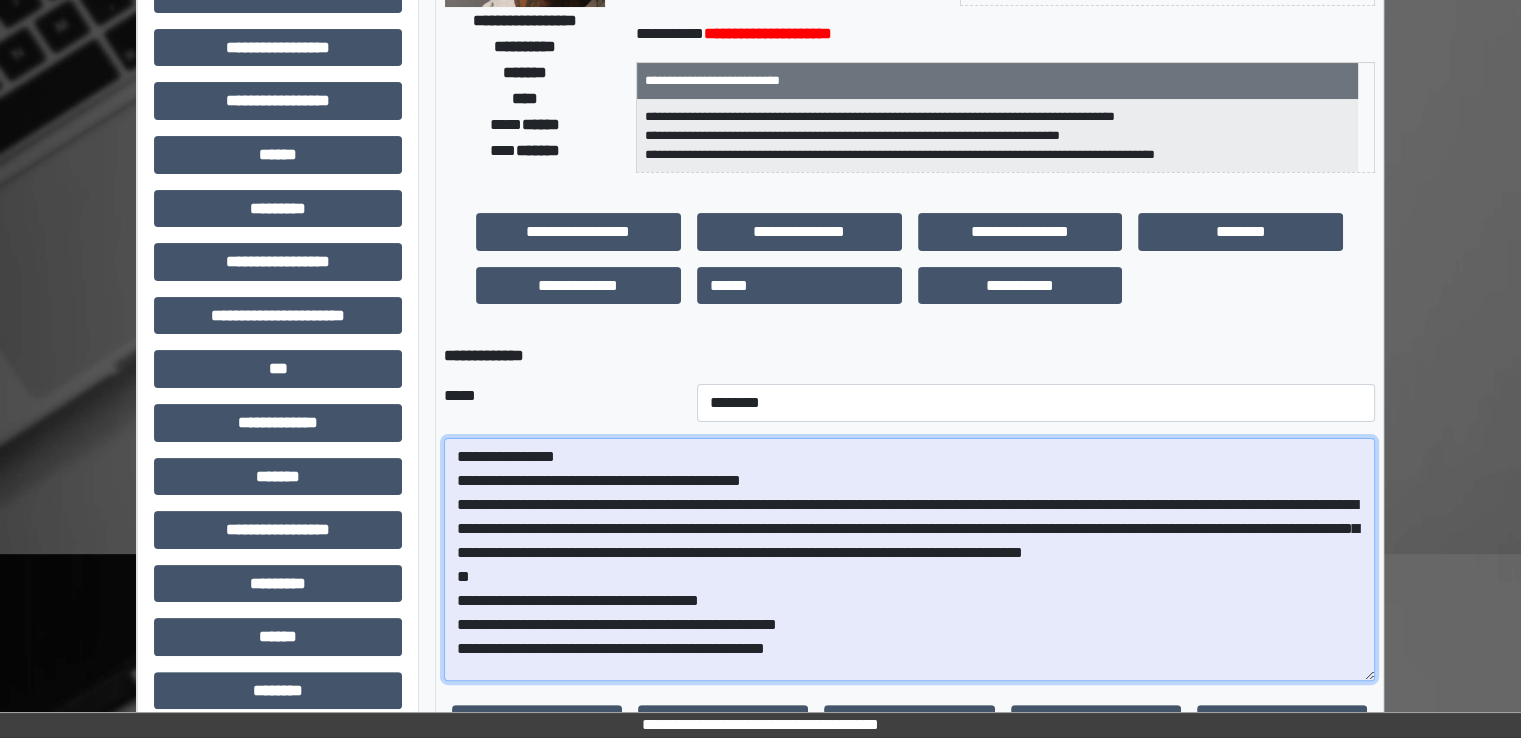 click on "**********" at bounding box center [909, 559] 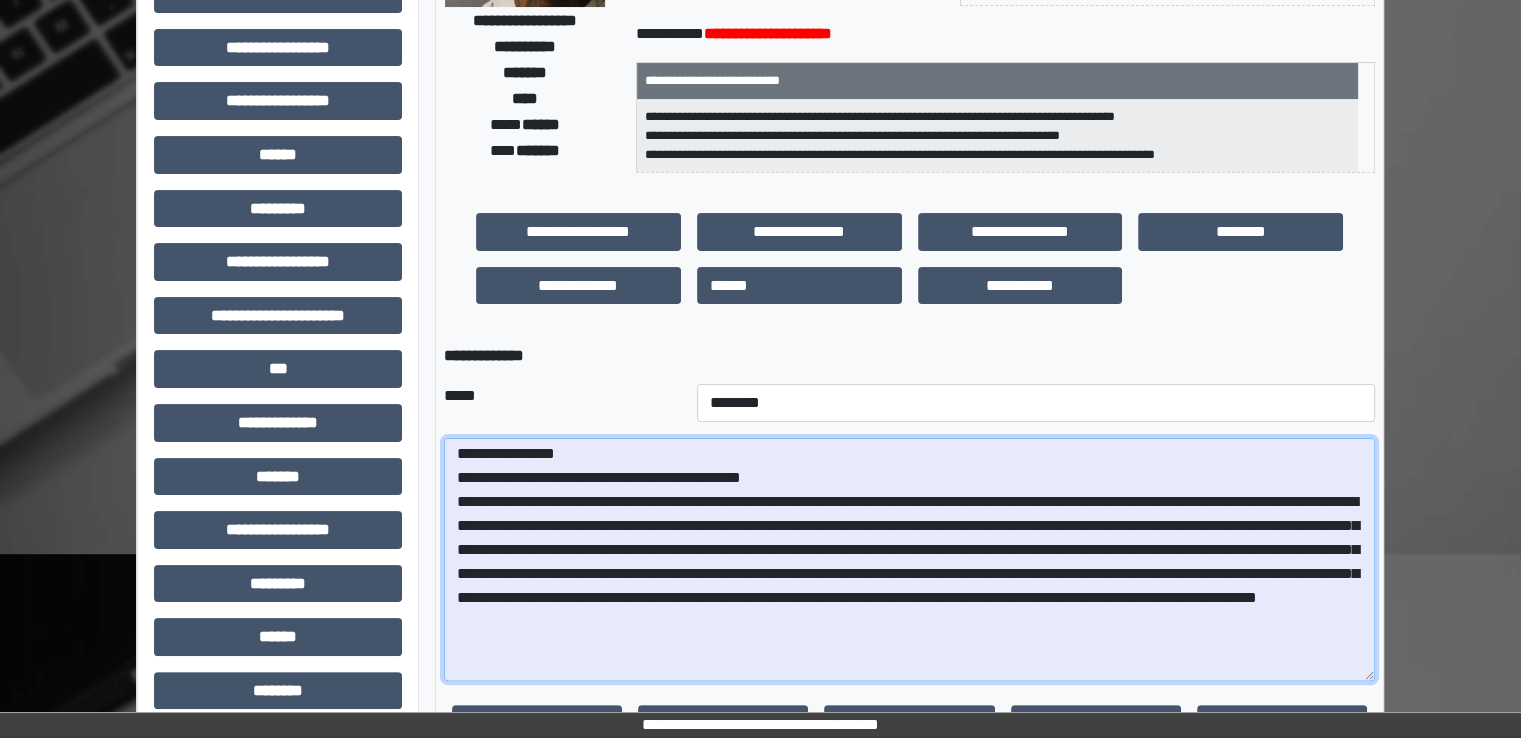 scroll, scrollTop: 27, scrollLeft: 0, axis: vertical 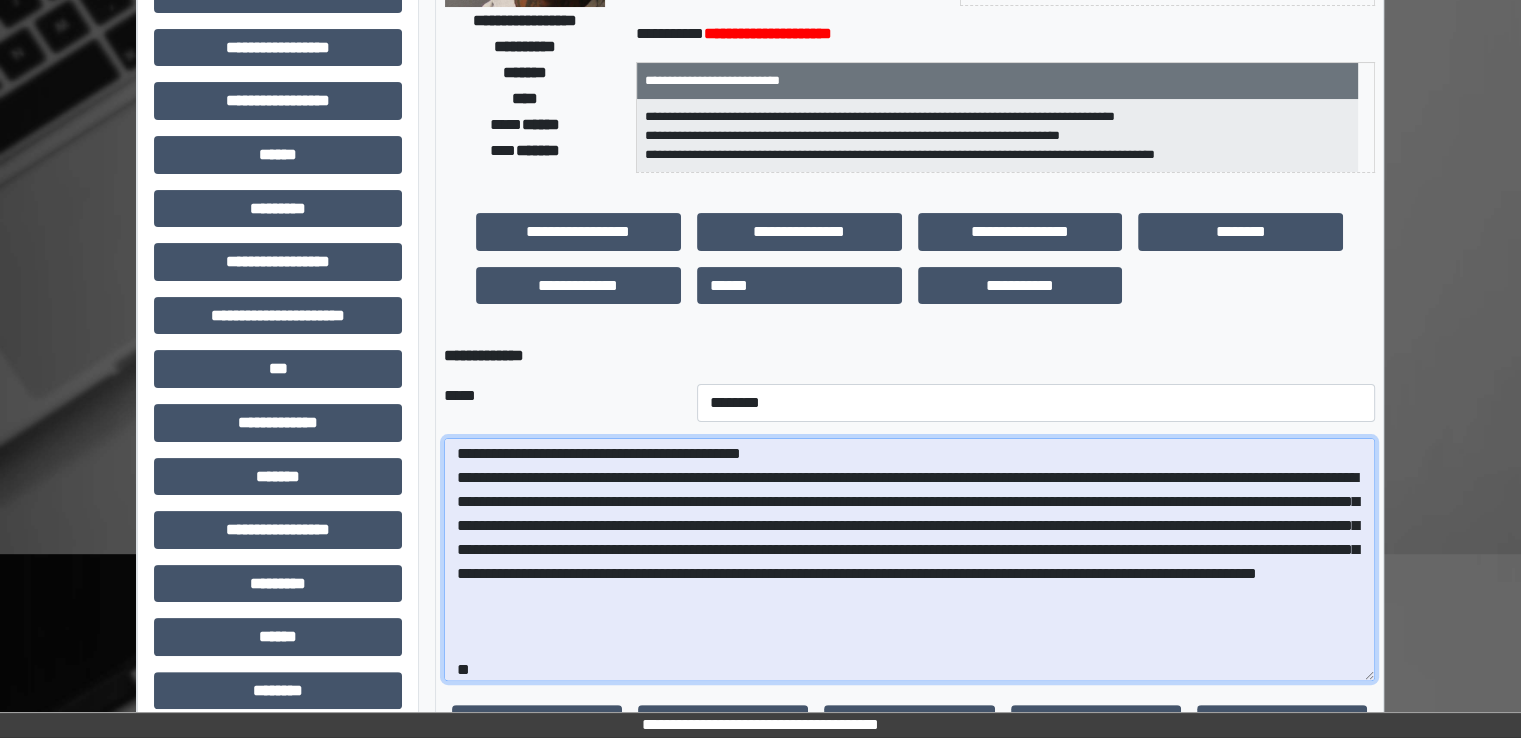 drag, startPoint x: 817, startPoint y: 545, endPoint x: 1004, endPoint y: 554, distance: 187.21645 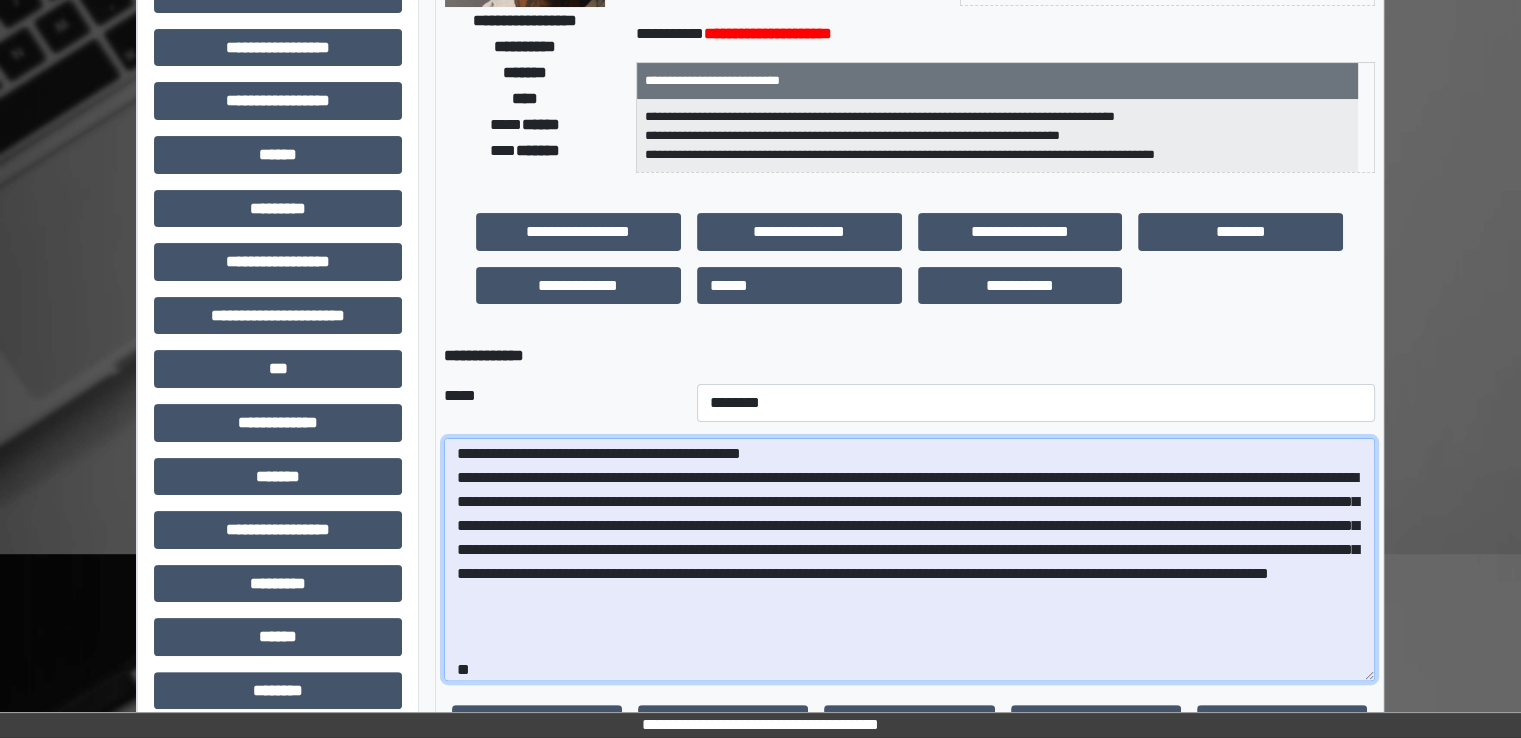 drag, startPoint x: 1144, startPoint y: 502, endPoint x: 1044, endPoint y: 502, distance: 100 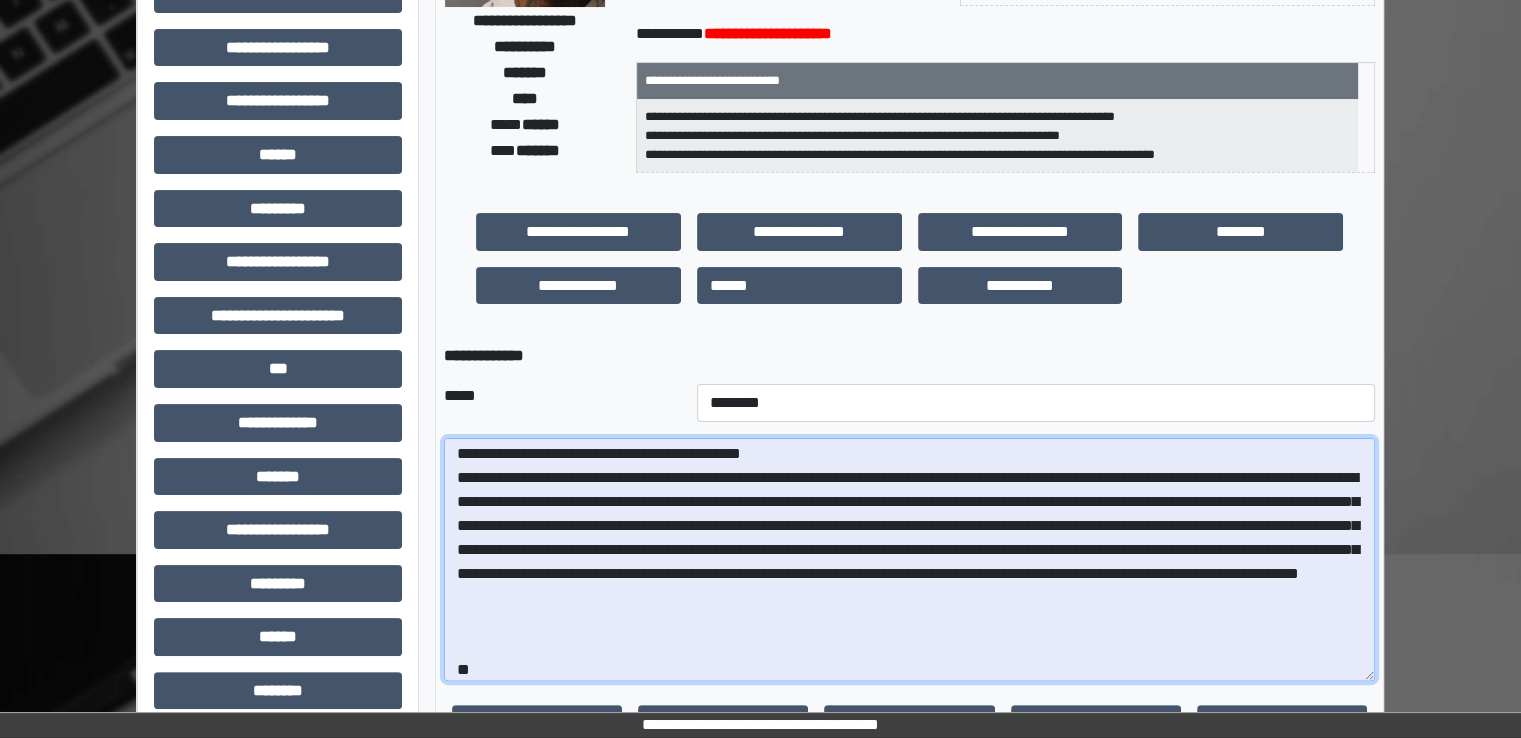 drag, startPoint x: 549, startPoint y: 572, endPoint x: 710, endPoint y: 531, distance: 166.1385 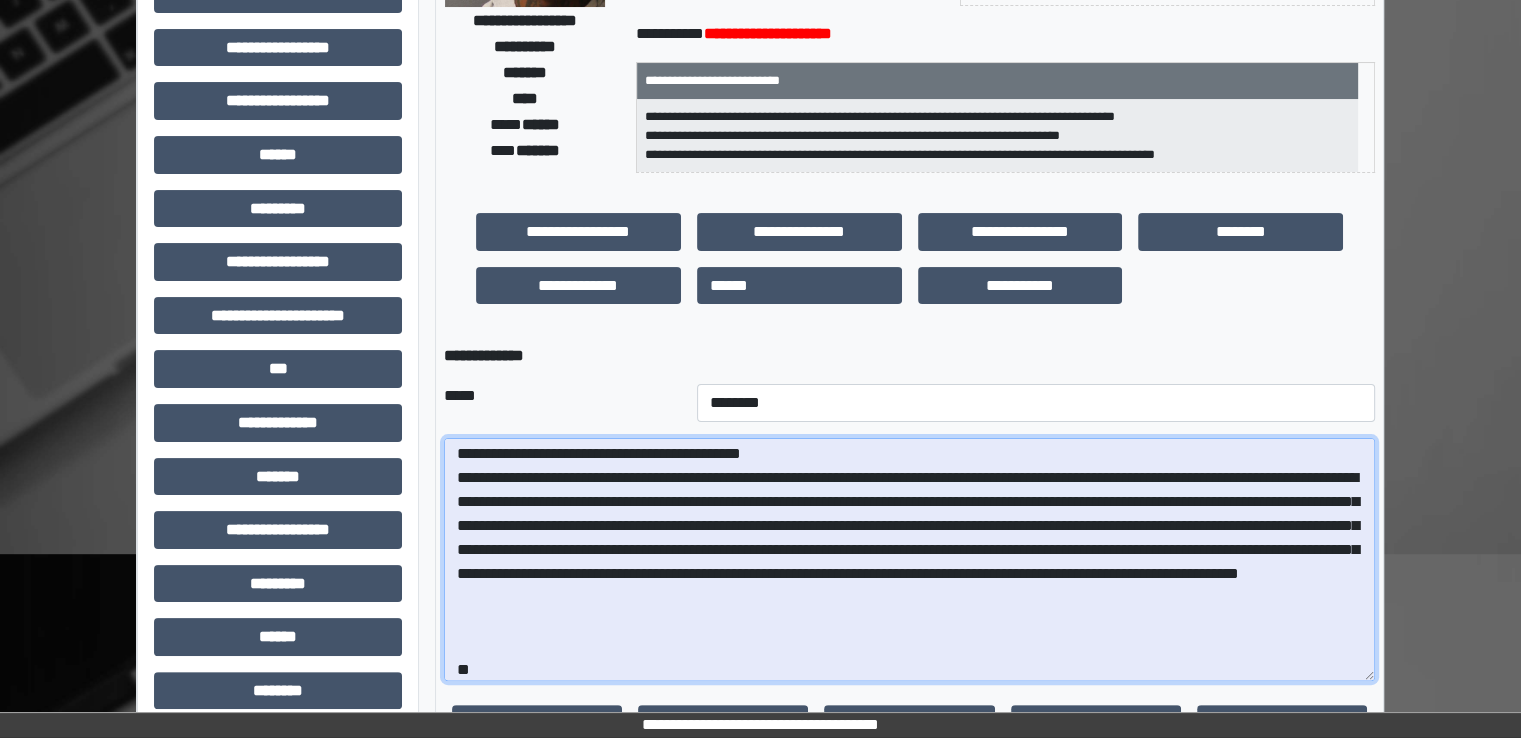 drag, startPoint x: 926, startPoint y: 573, endPoint x: 605, endPoint y: 609, distance: 323.0124 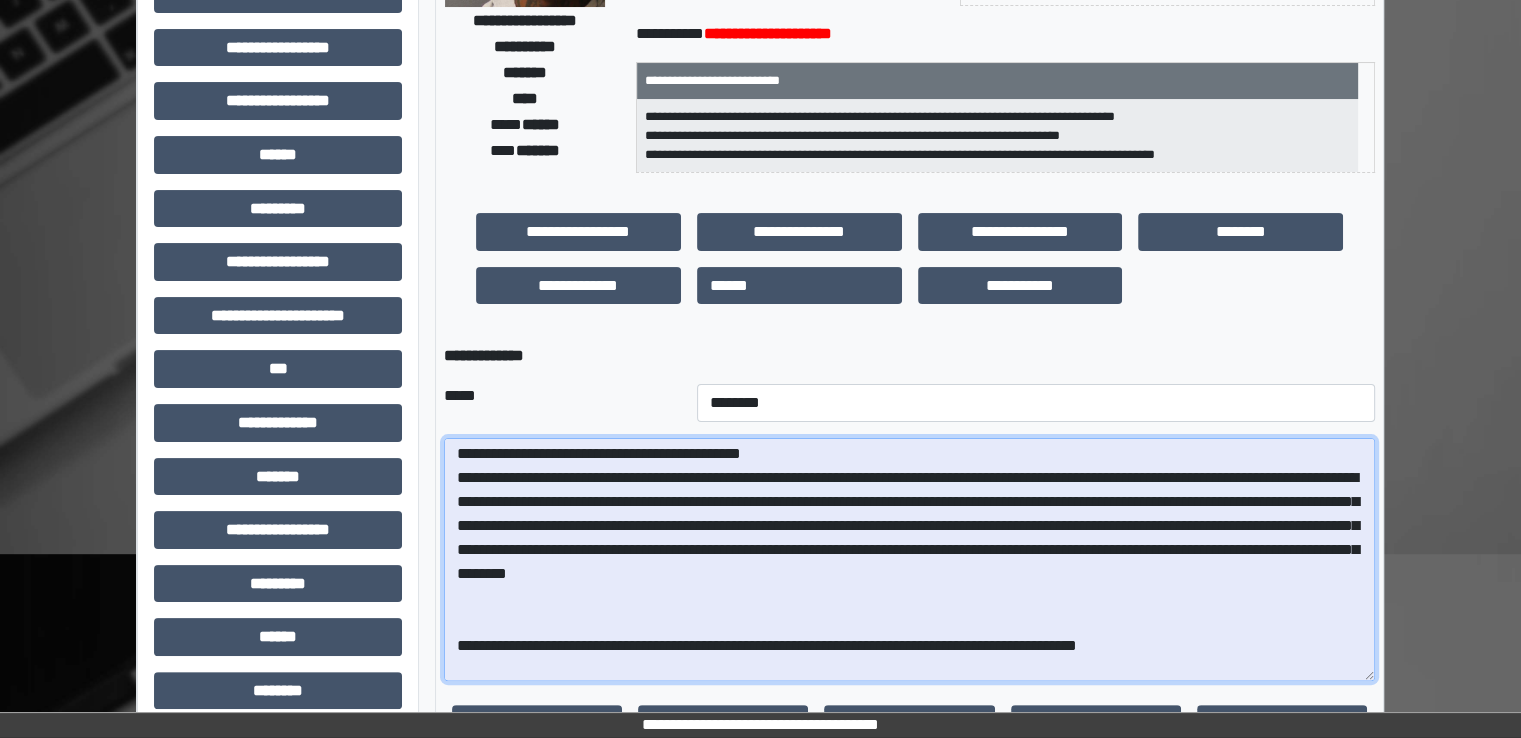 click on "**********" at bounding box center [909, 559] 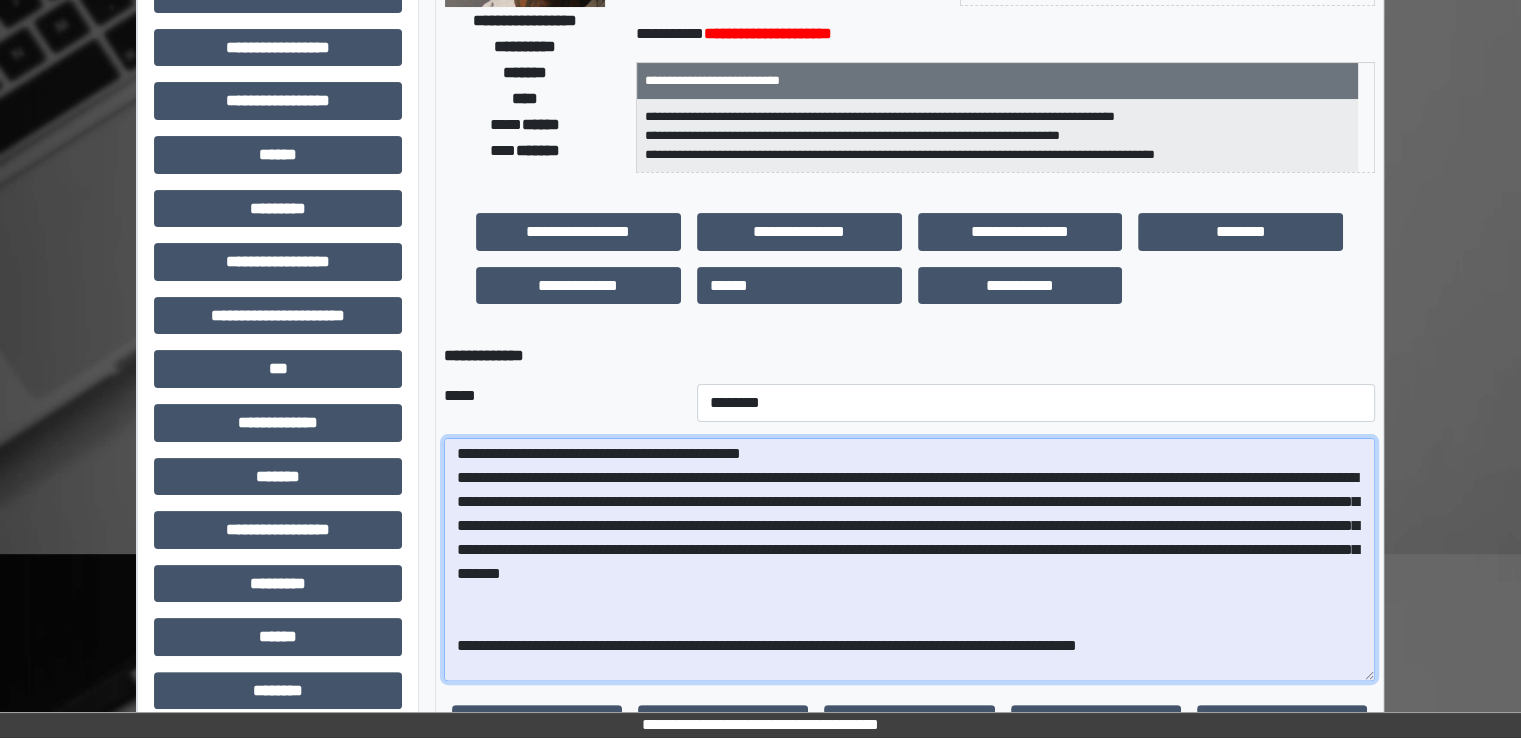drag, startPoint x: 1224, startPoint y: 558, endPoint x: 473, endPoint y: 474, distance: 755.6831 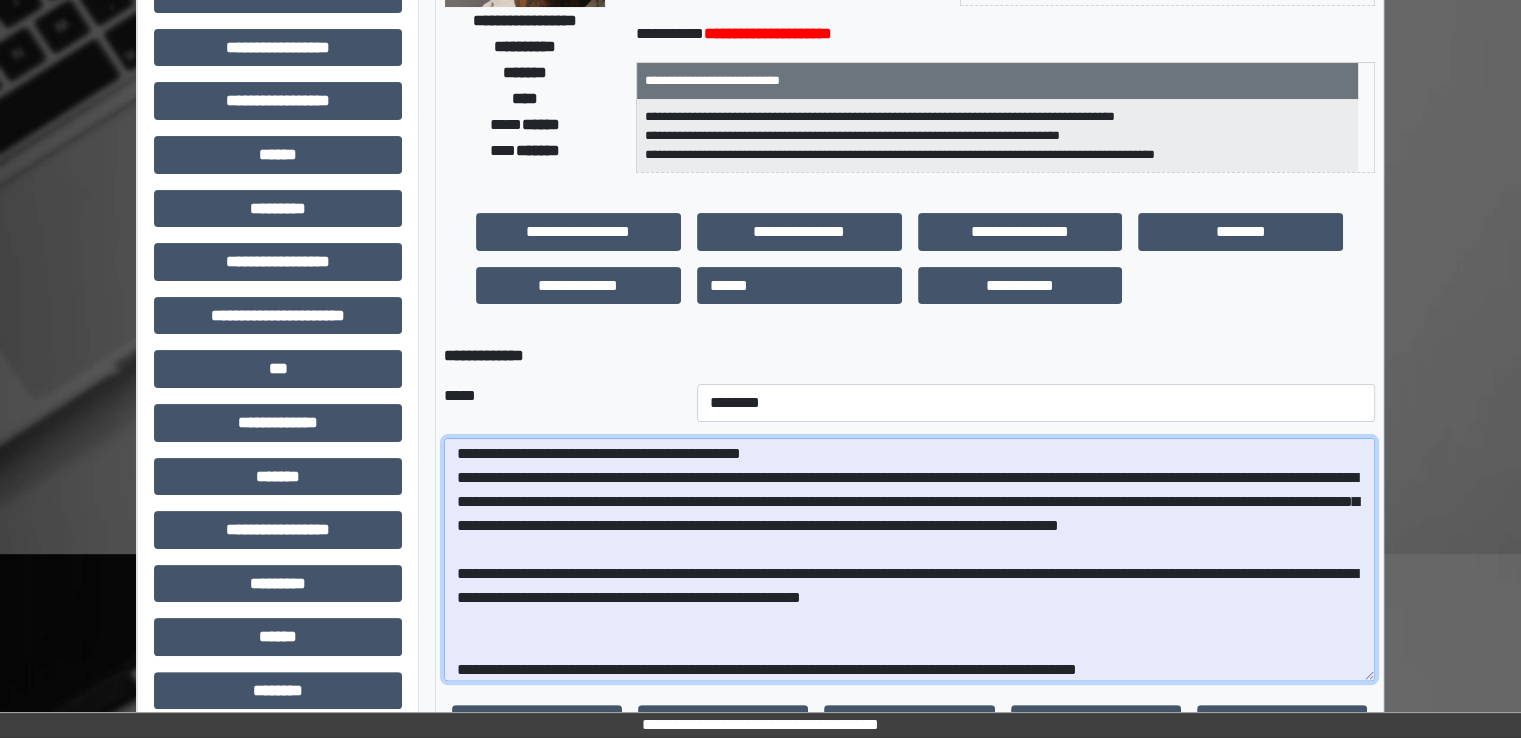 drag, startPoint x: 722, startPoint y: 549, endPoint x: 469, endPoint y: 471, distance: 264.75082 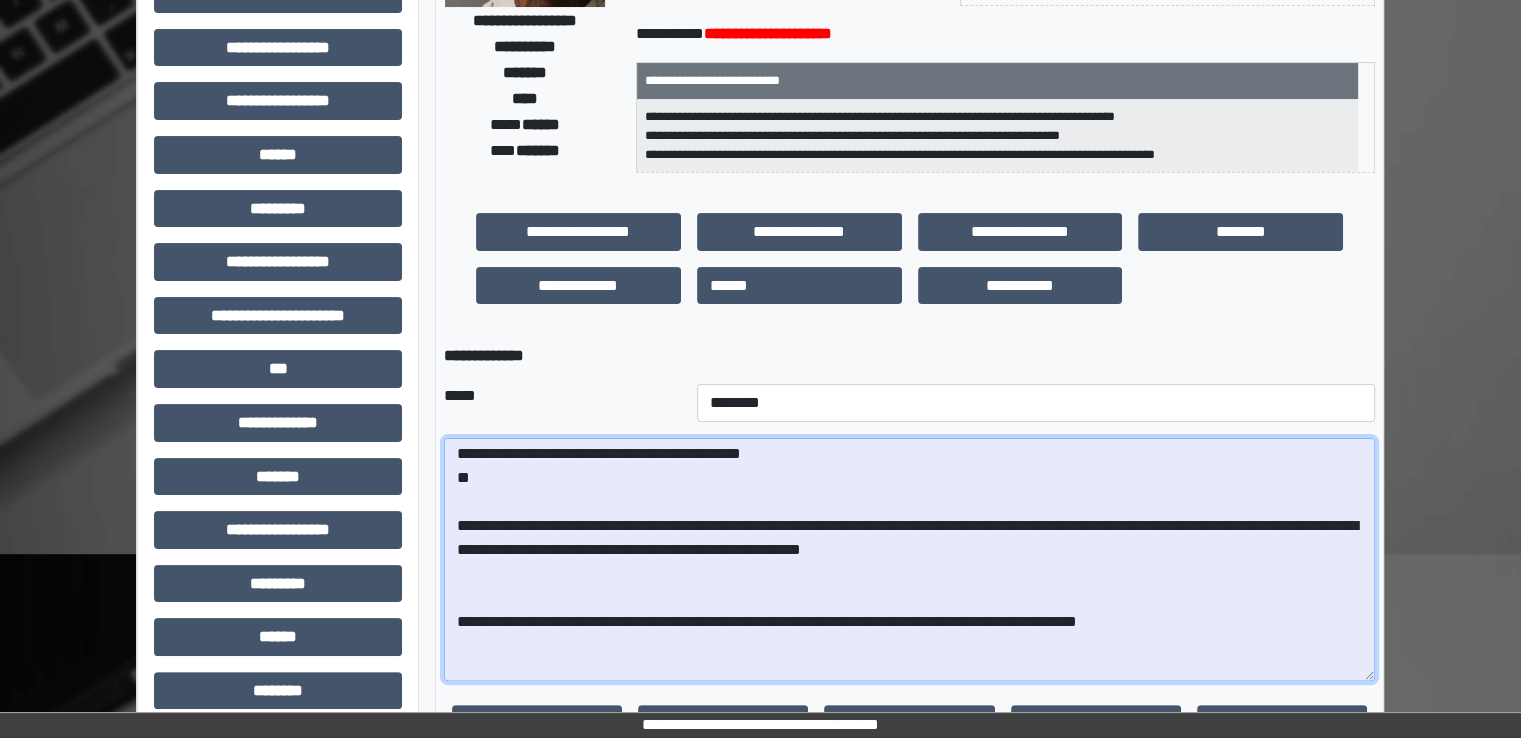 paste on "**********" 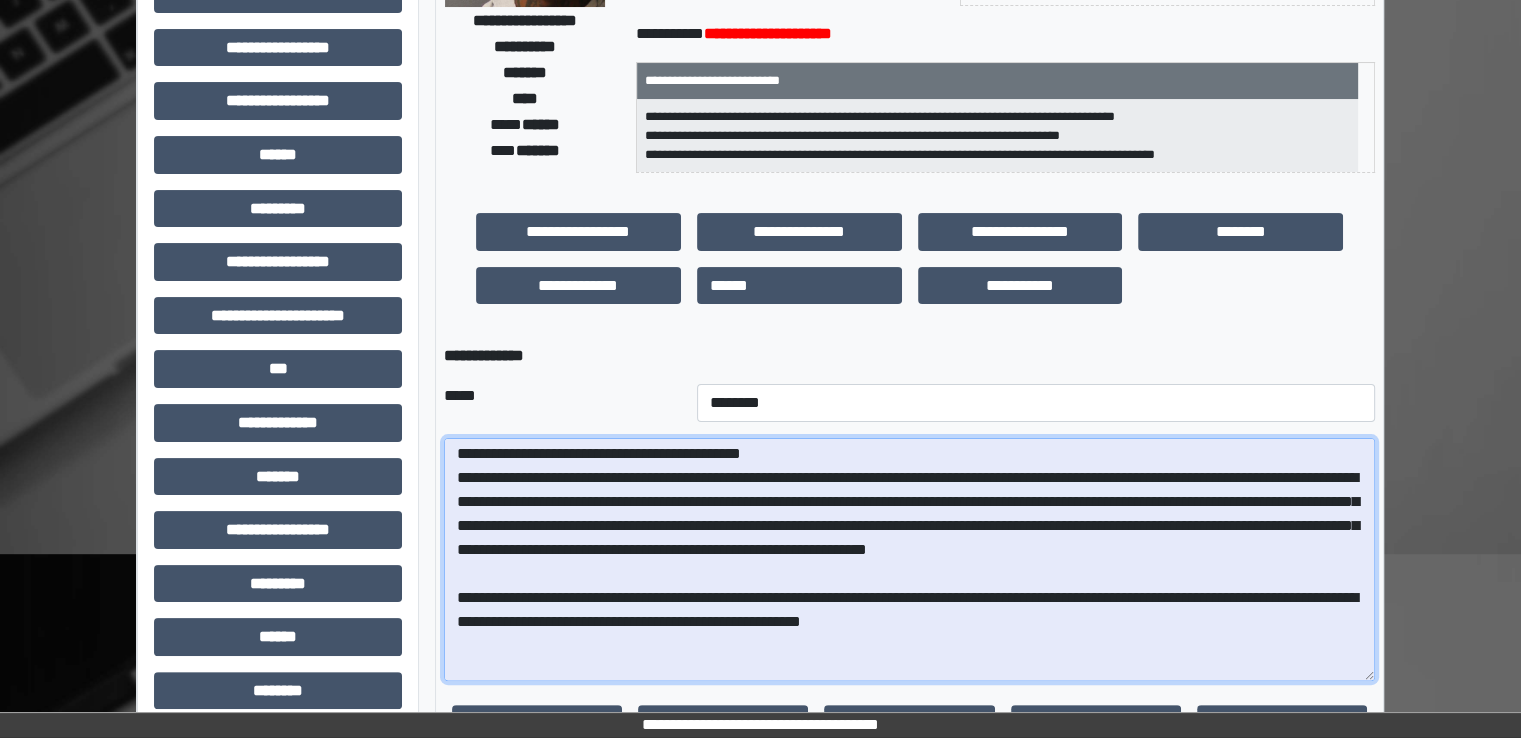 click at bounding box center (909, 559) 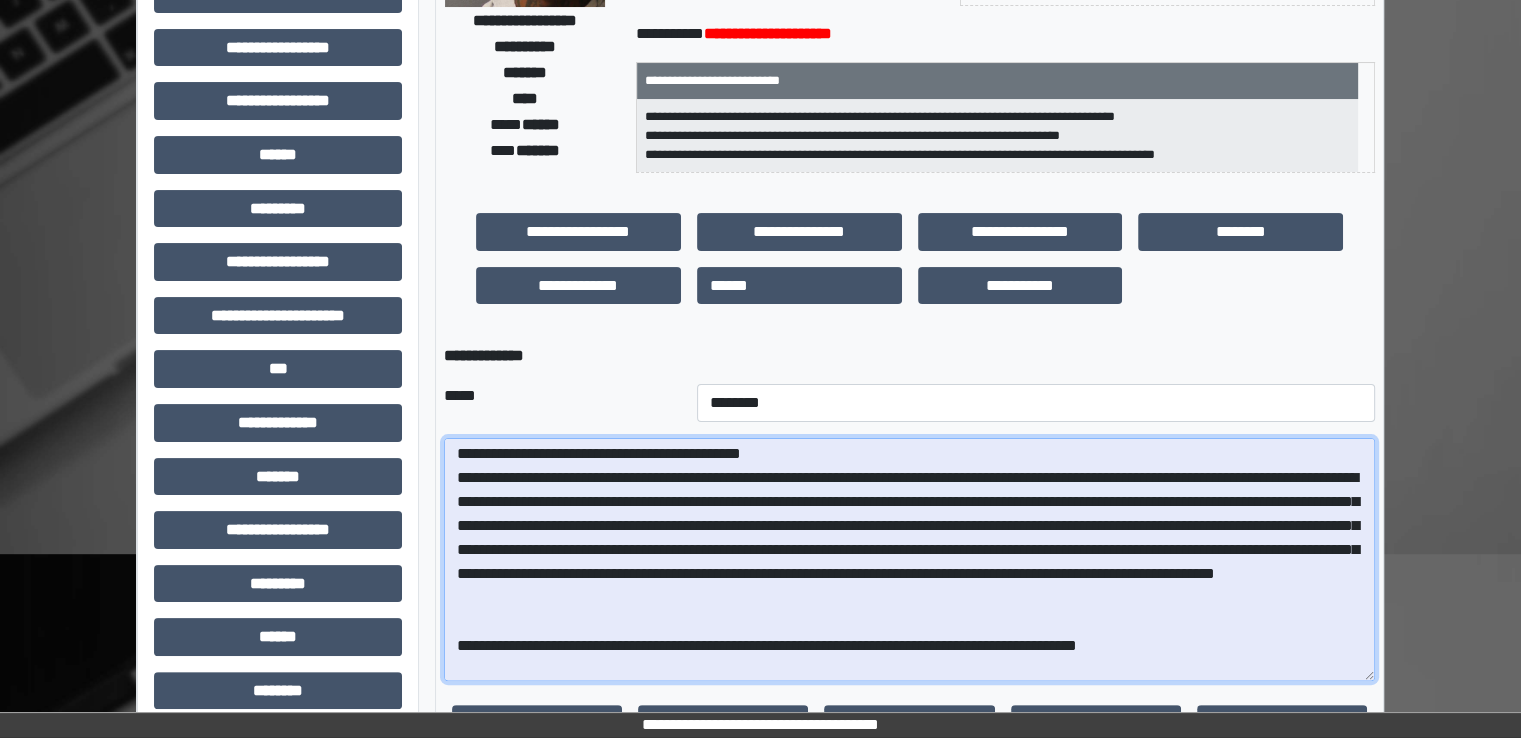 drag, startPoint x: 843, startPoint y: 581, endPoint x: 1273, endPoint y: 603, distance: 430.5624 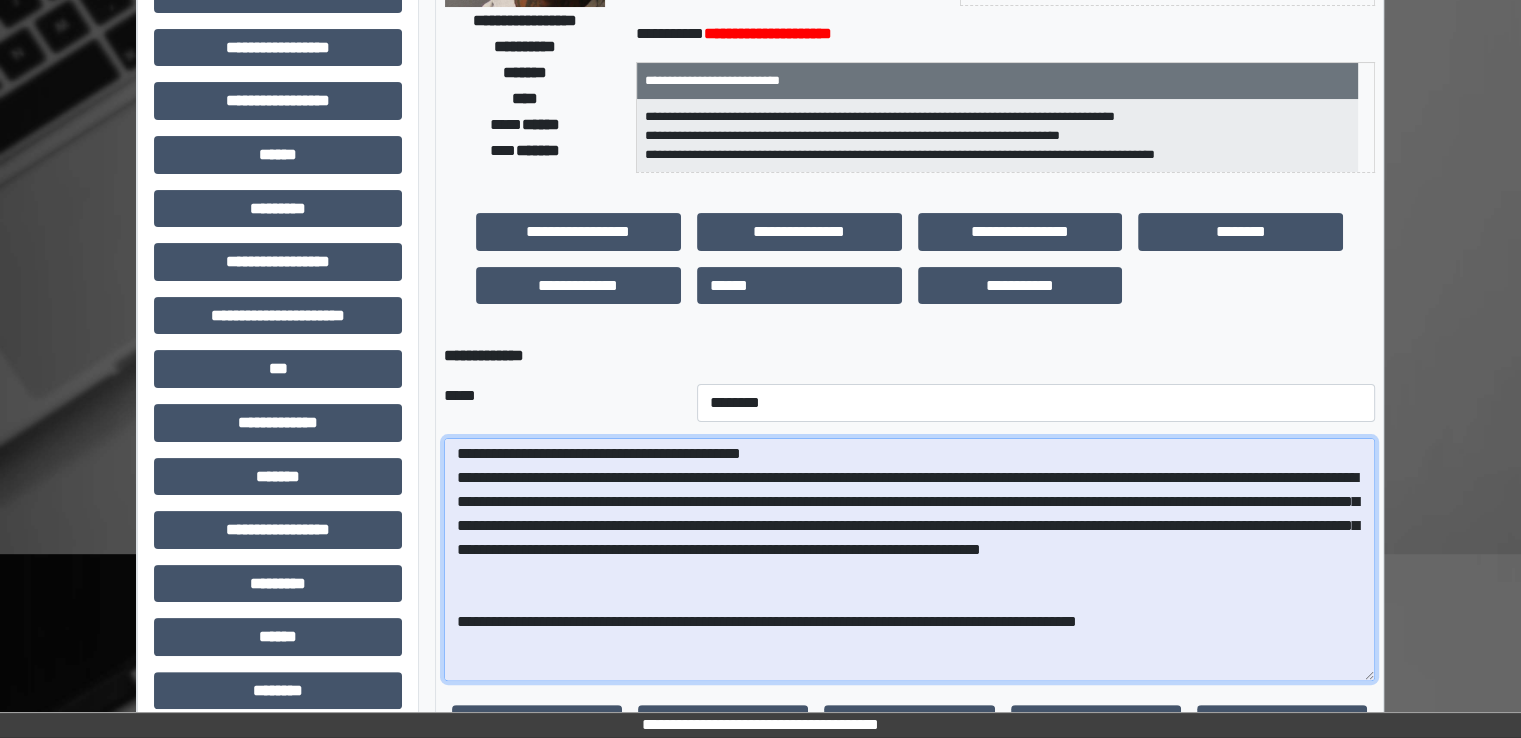paste on "**********" 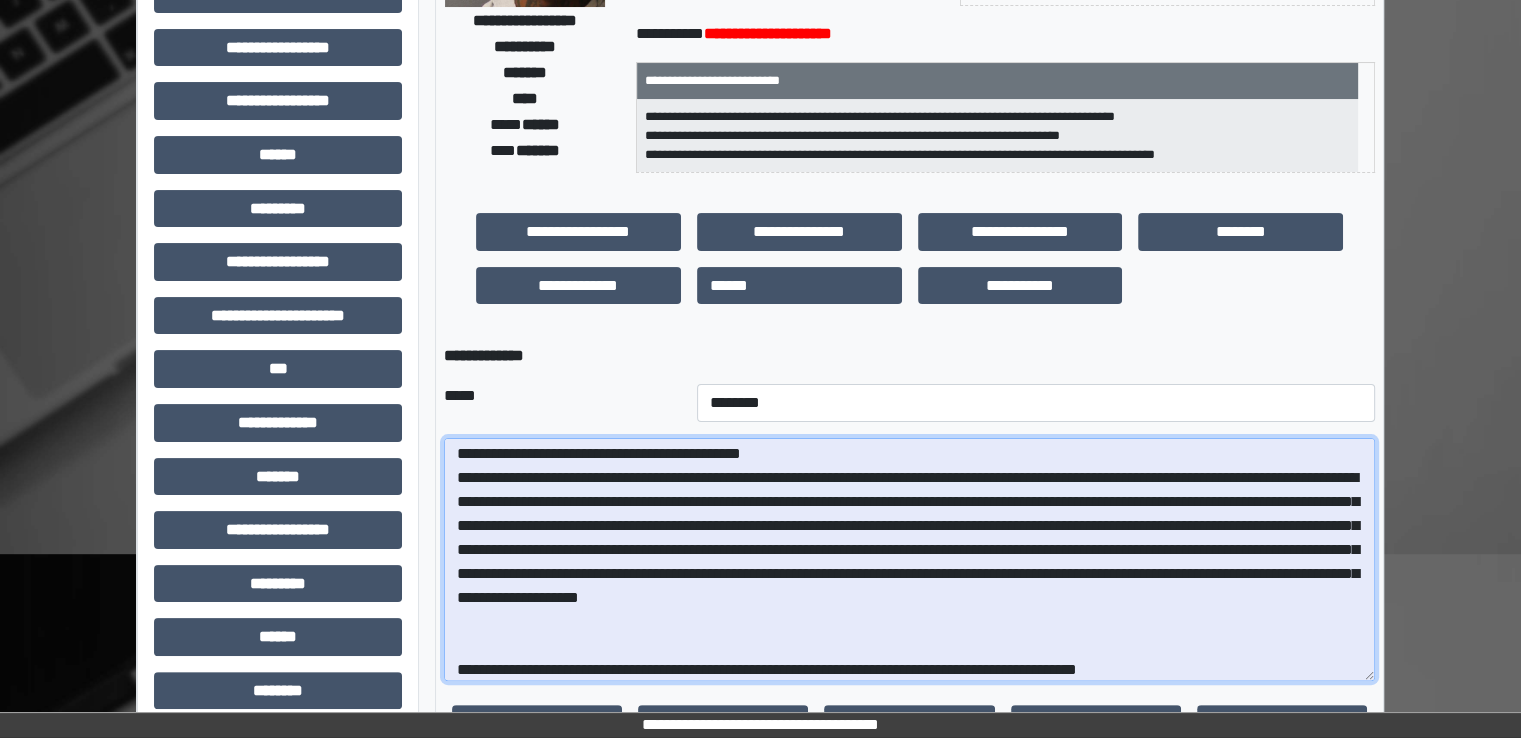 click at bounding box center (909, 559) 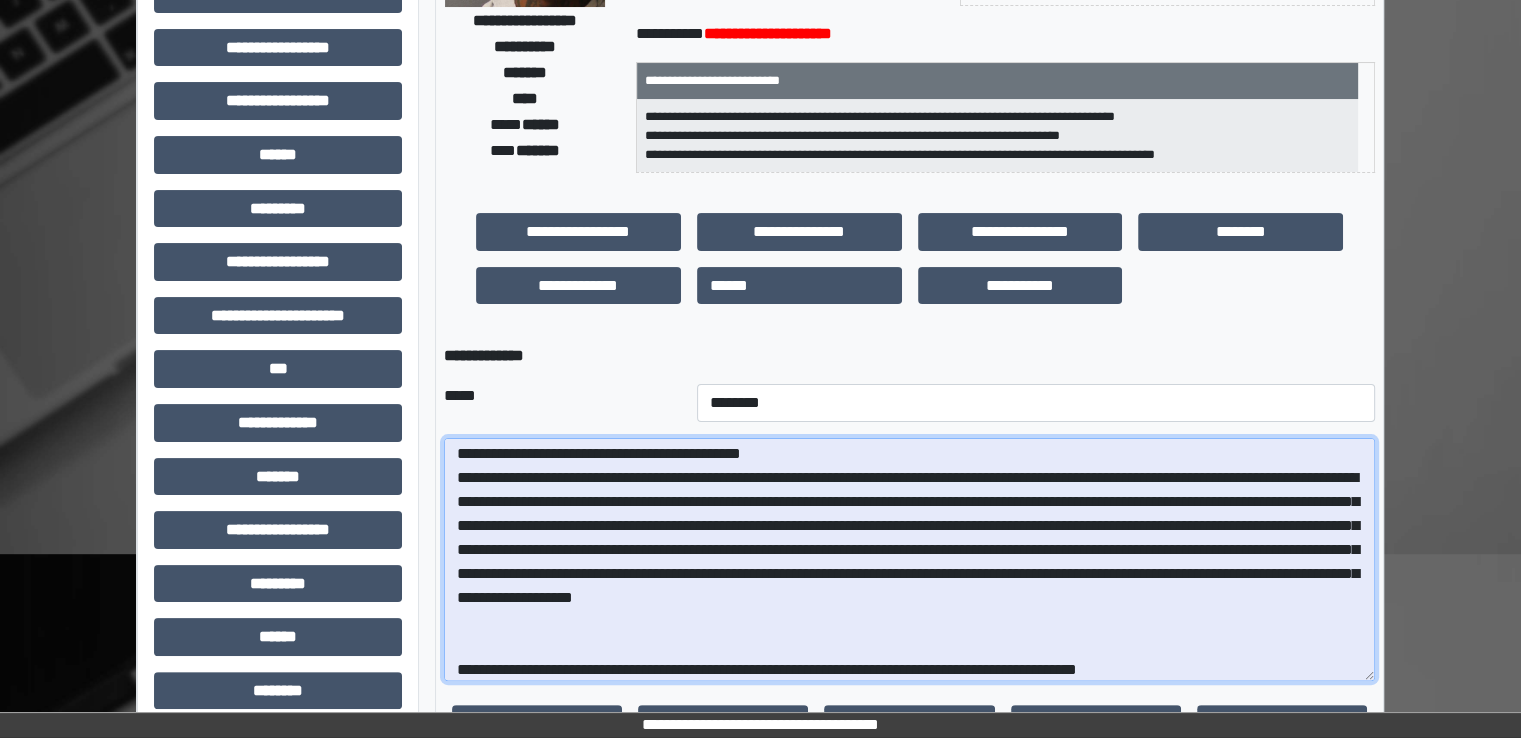 click at bounding box center [909, 559] 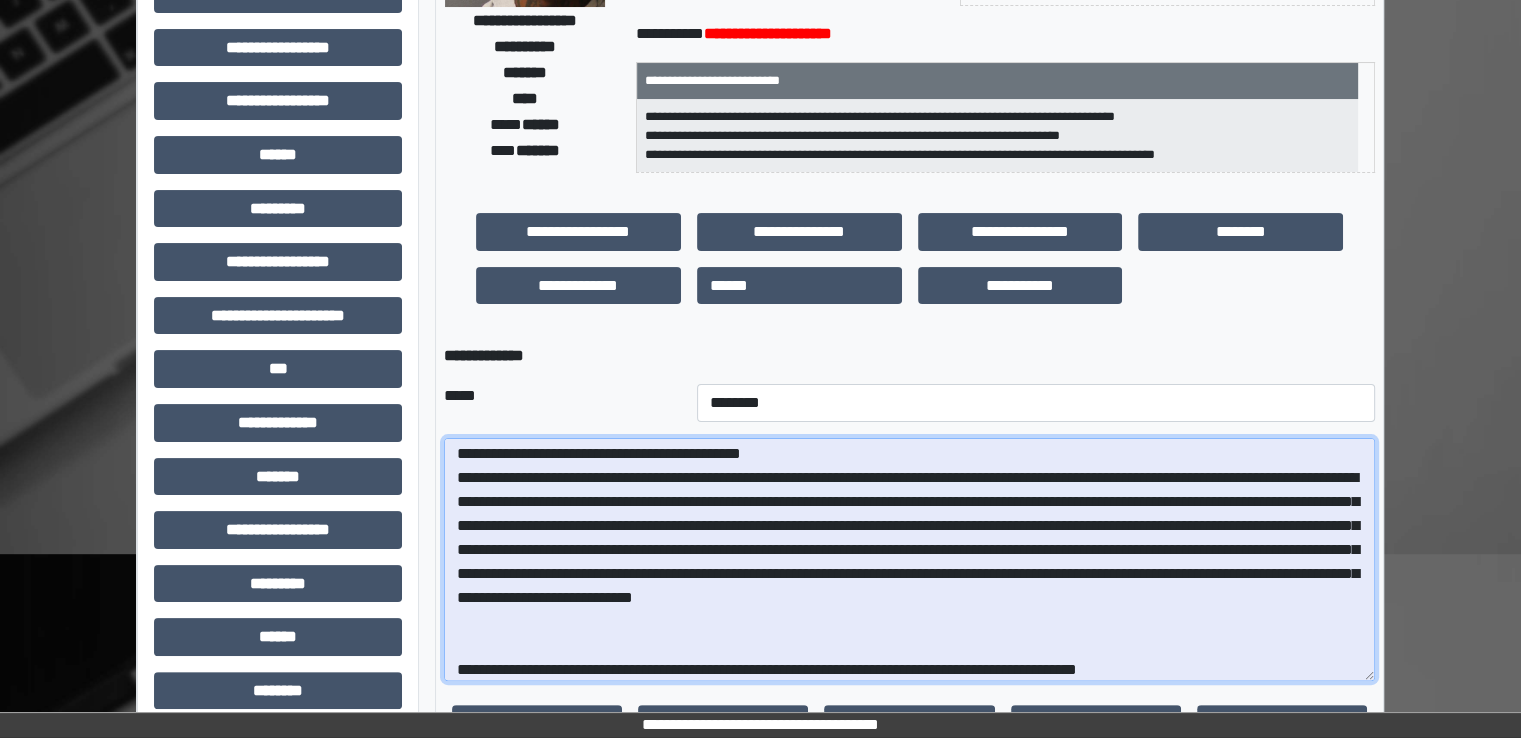 click at bounding box center (909, 559) 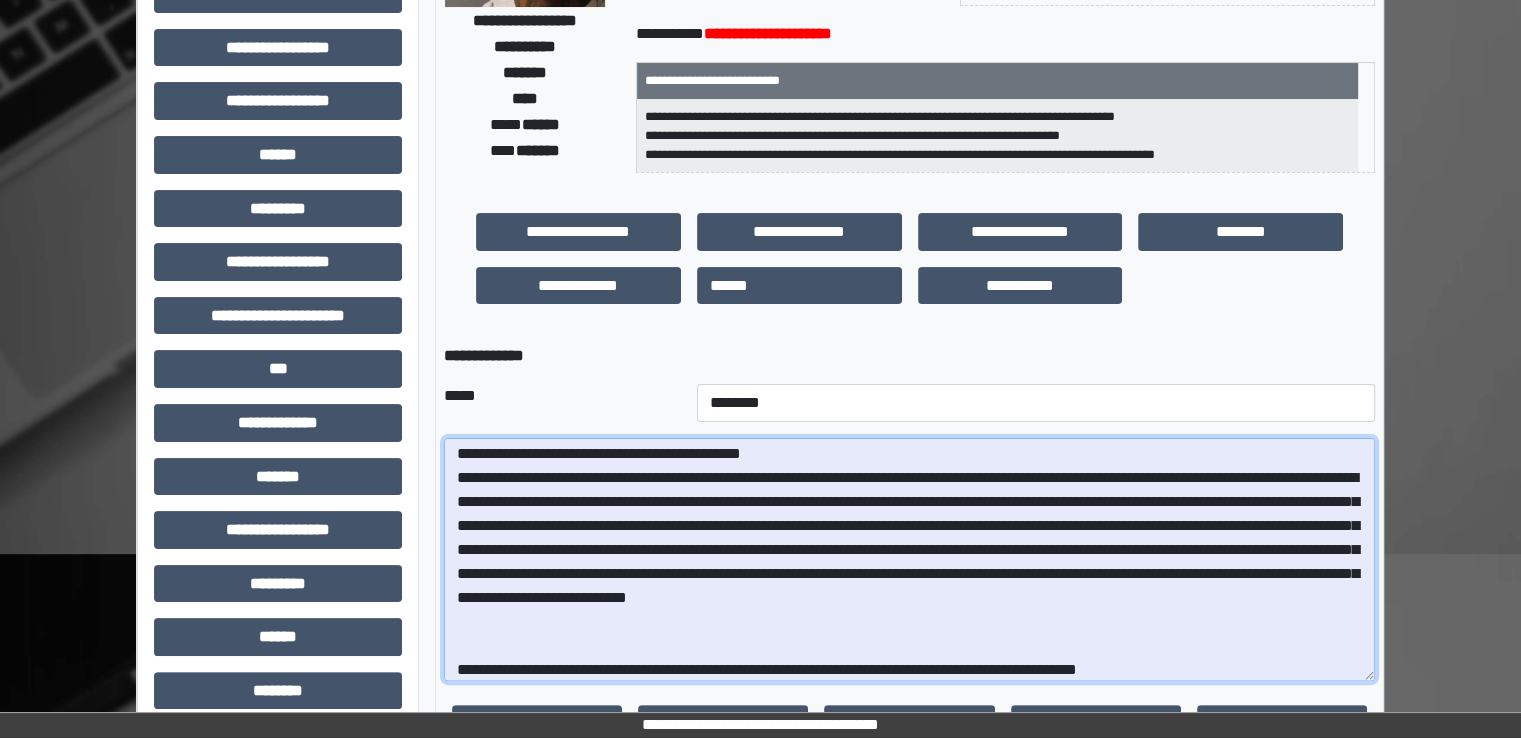 click at bounding box center [909, 559] 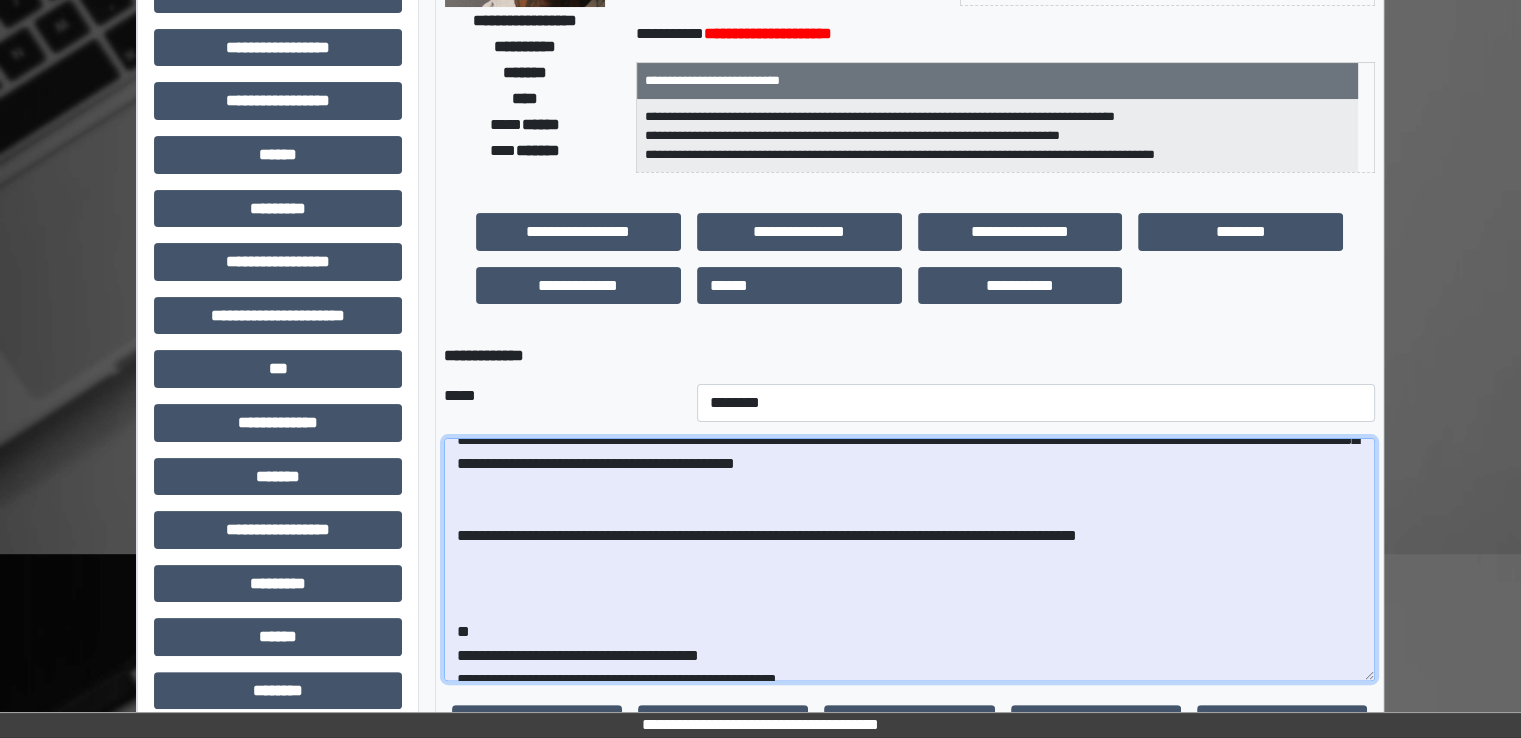 scroll, scrollTop: 127, scrollLeft: 0, axis: vertical 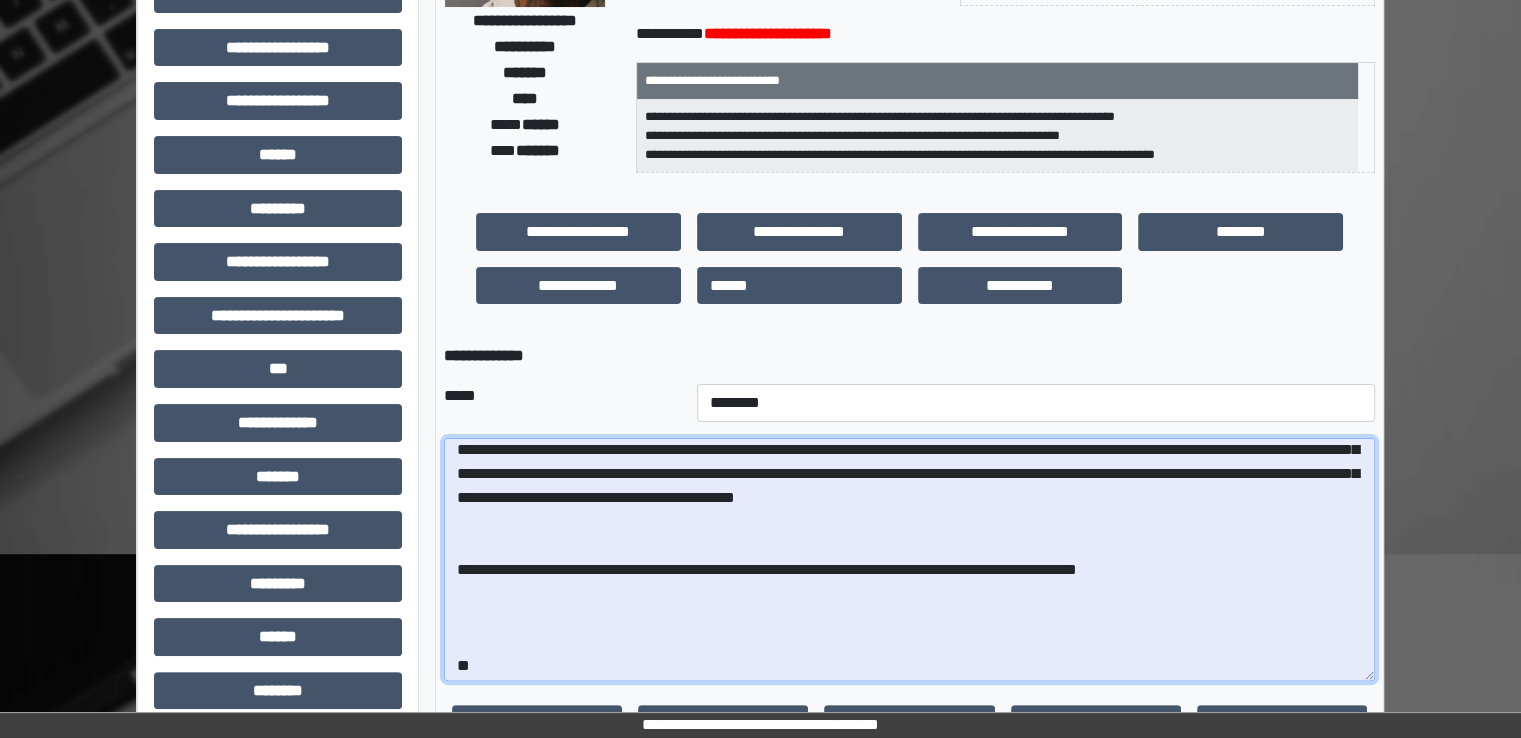 click at bounding box center [909, 559] 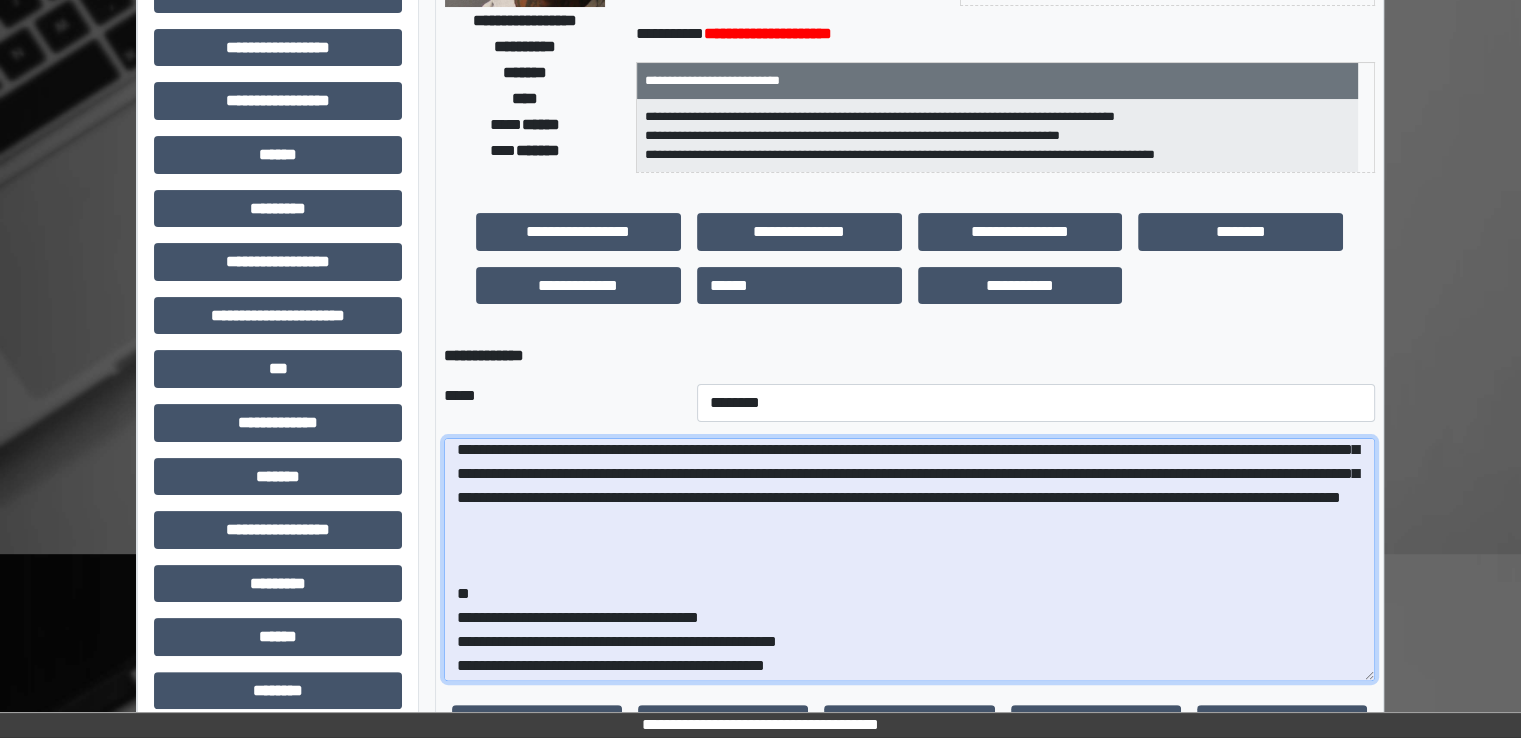 scroll, scrollTop: 103, scrollLeft: 0, axis: vertical 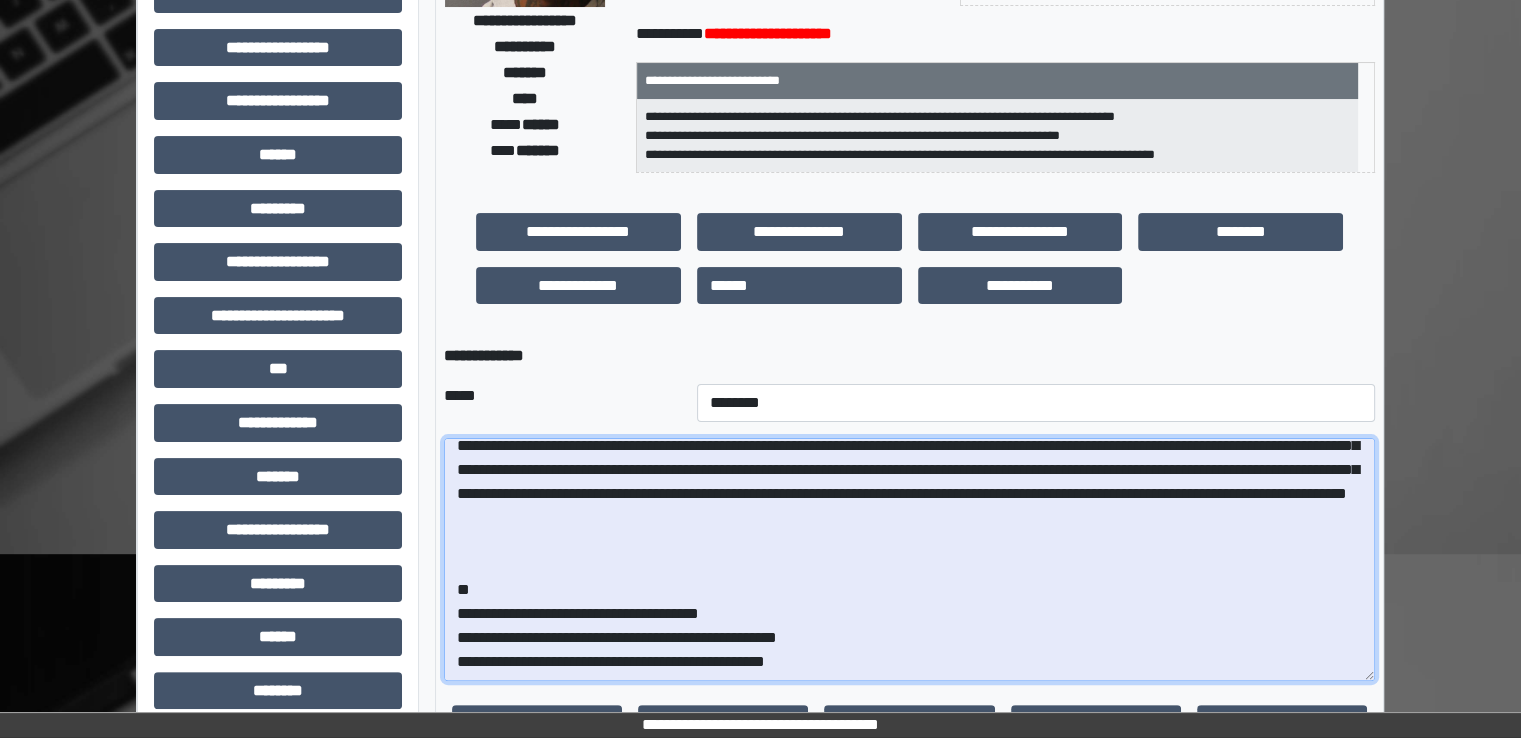 click at bounding box center [909, 559] 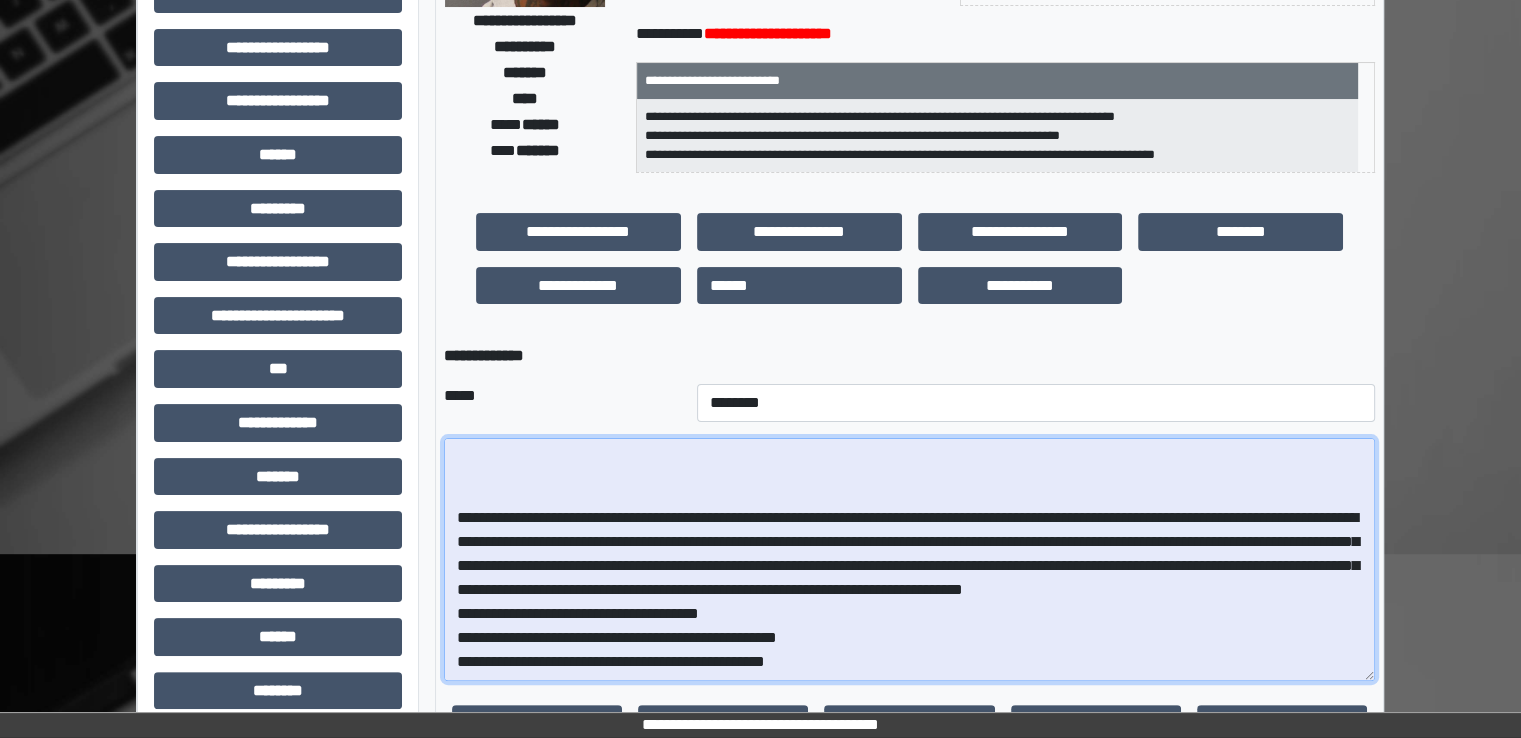click at bounding box center (909, 559) 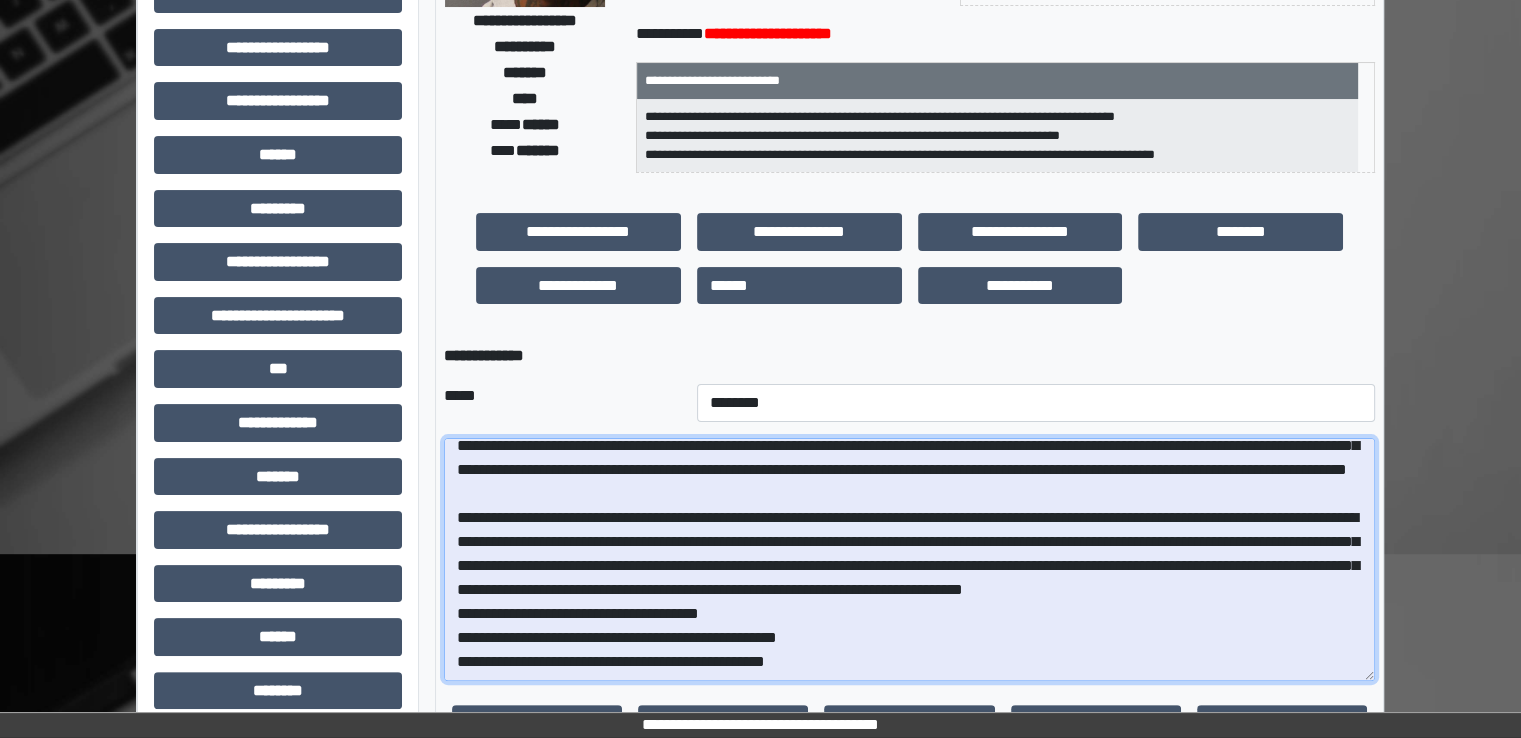 scroll, scrollTop: 202, scrollLeft: 0, axis: vertical 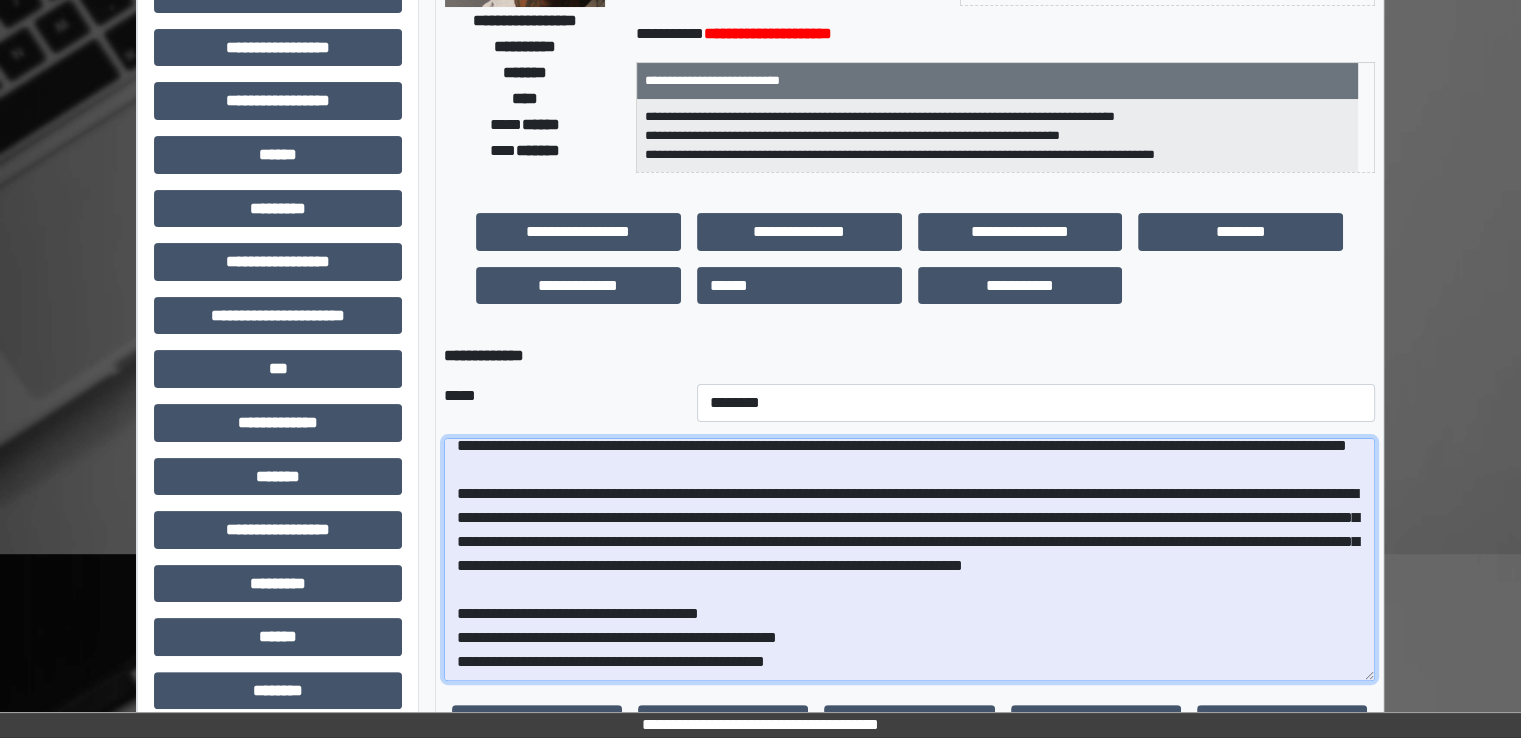 click at bounding box center [909, 559] 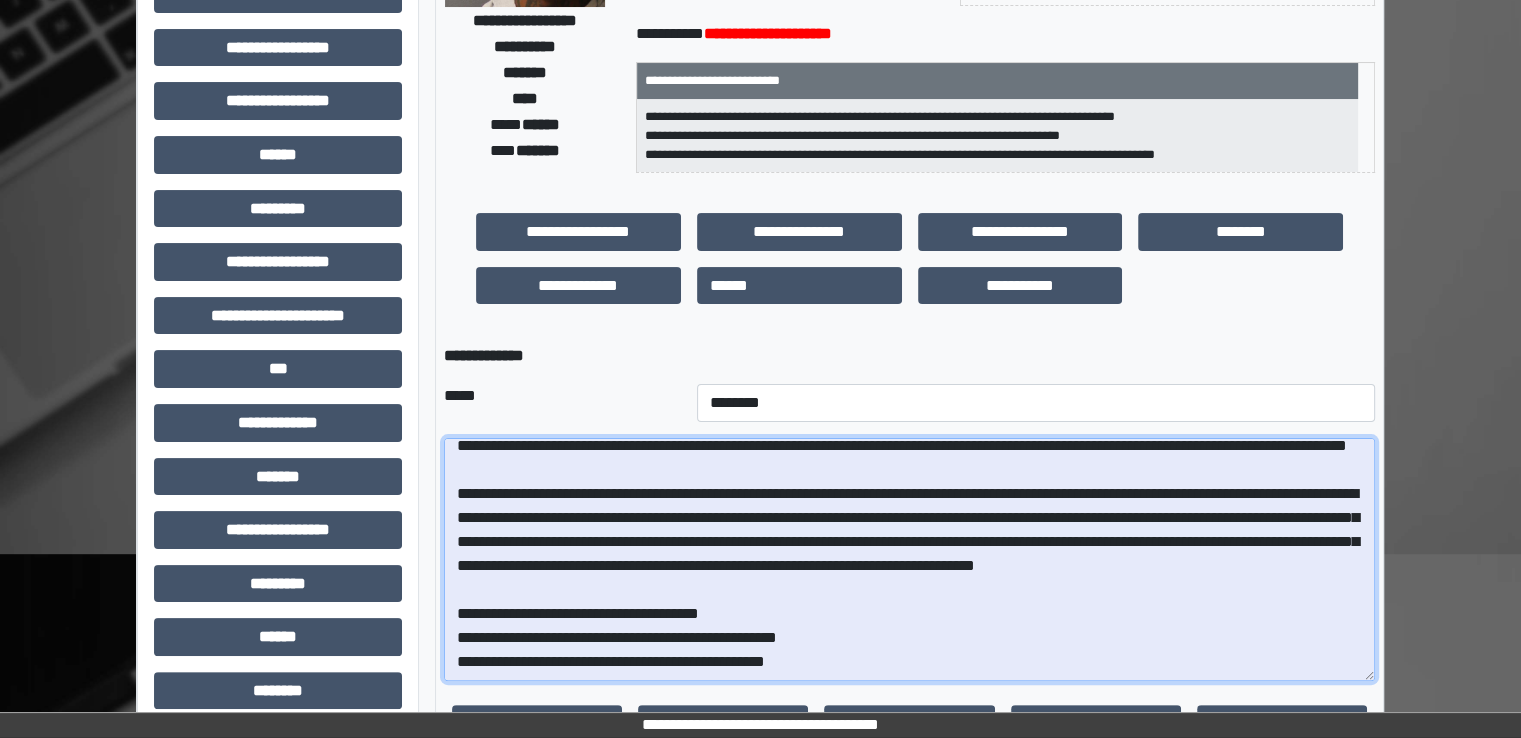 click at bounding box center [909, 559] 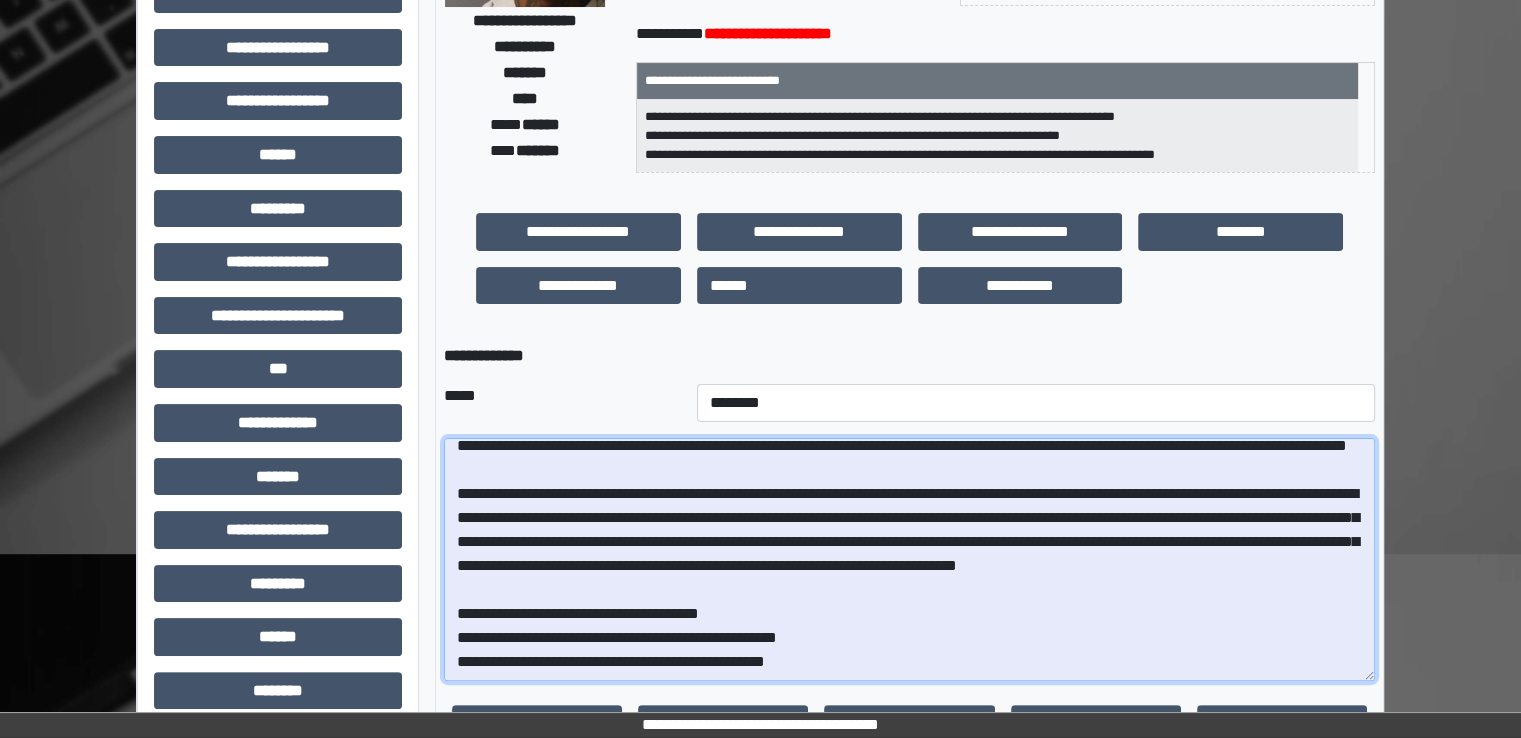 click at bounding box center (909, 559) 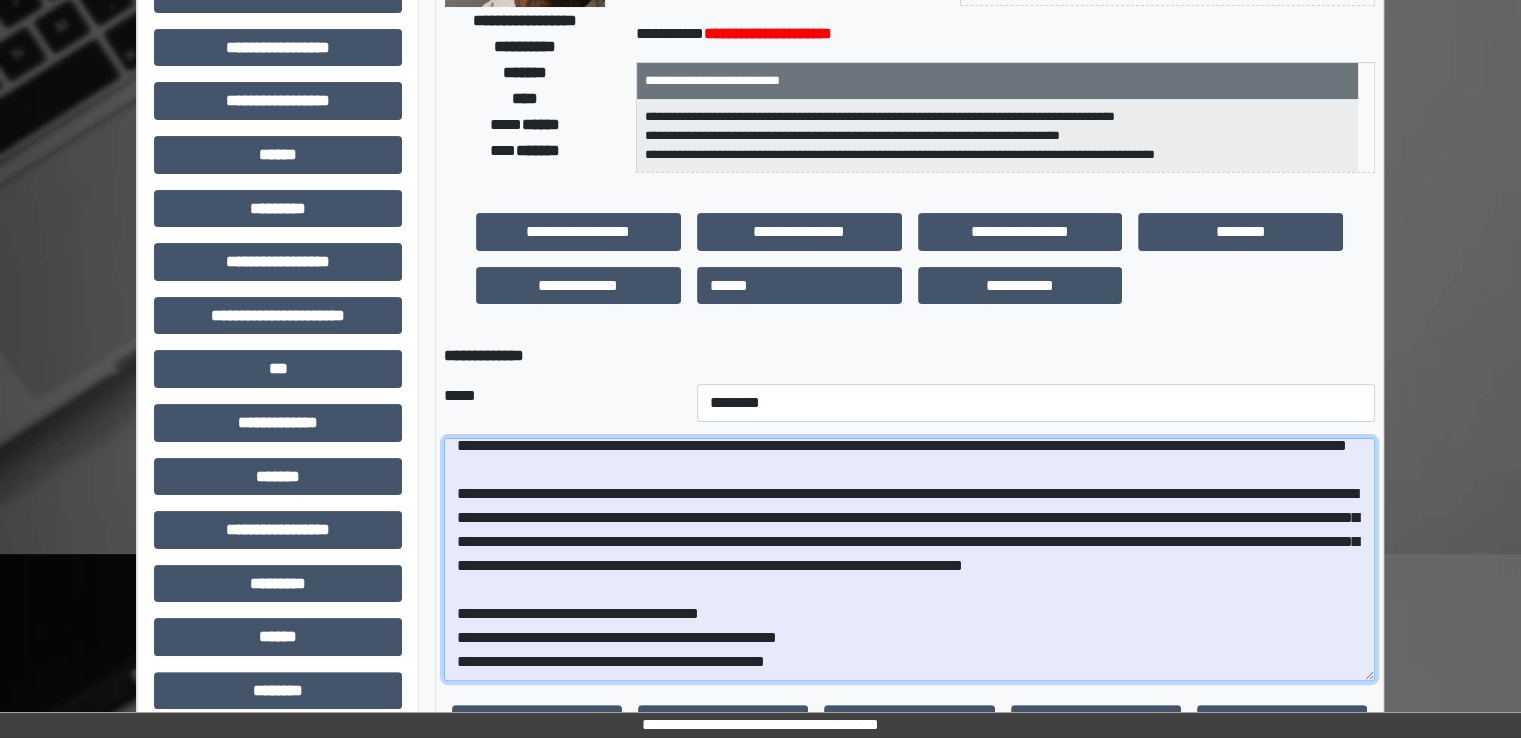 scroll, scrollTop: 184, scrollLeft: 0, axis: vertical 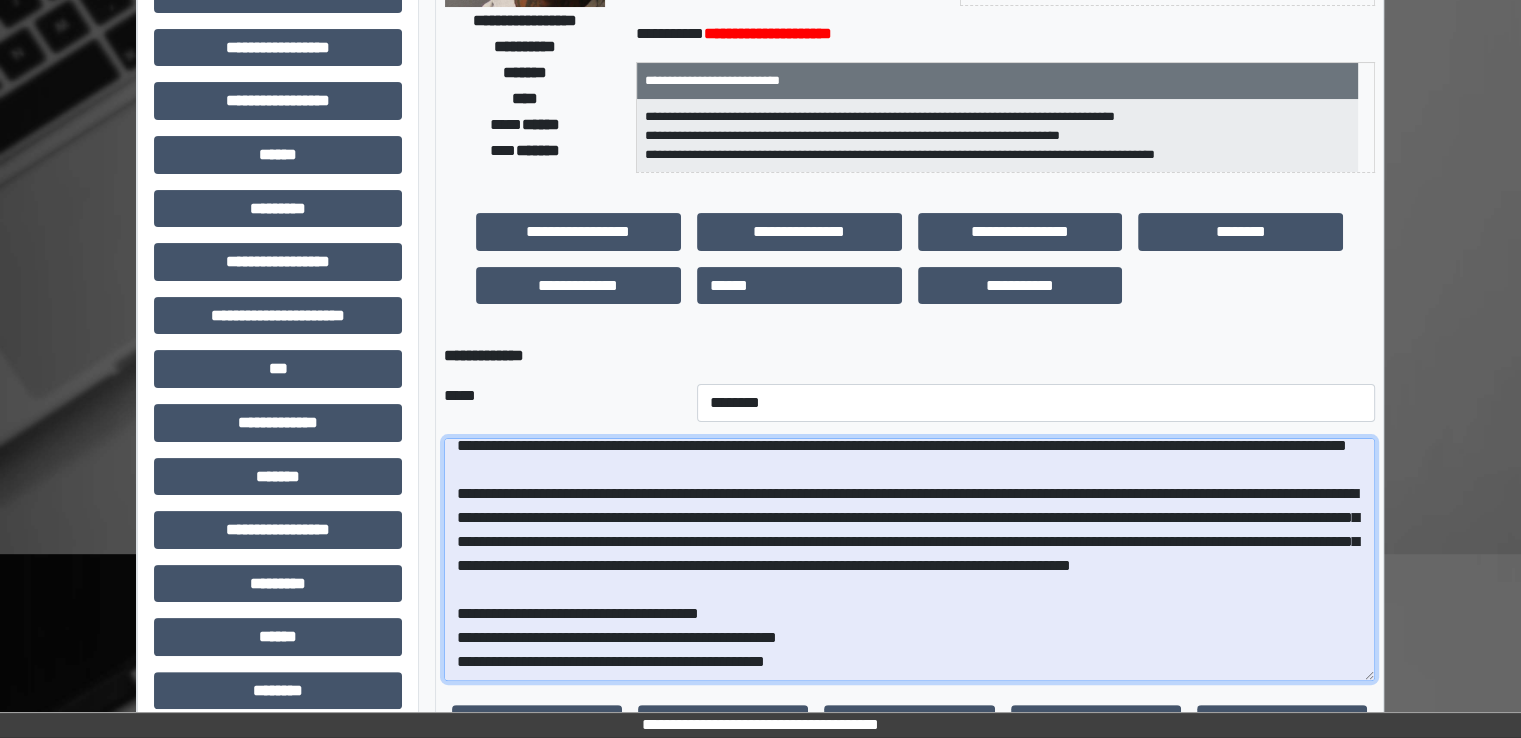 click at bounding box center [909, 559] 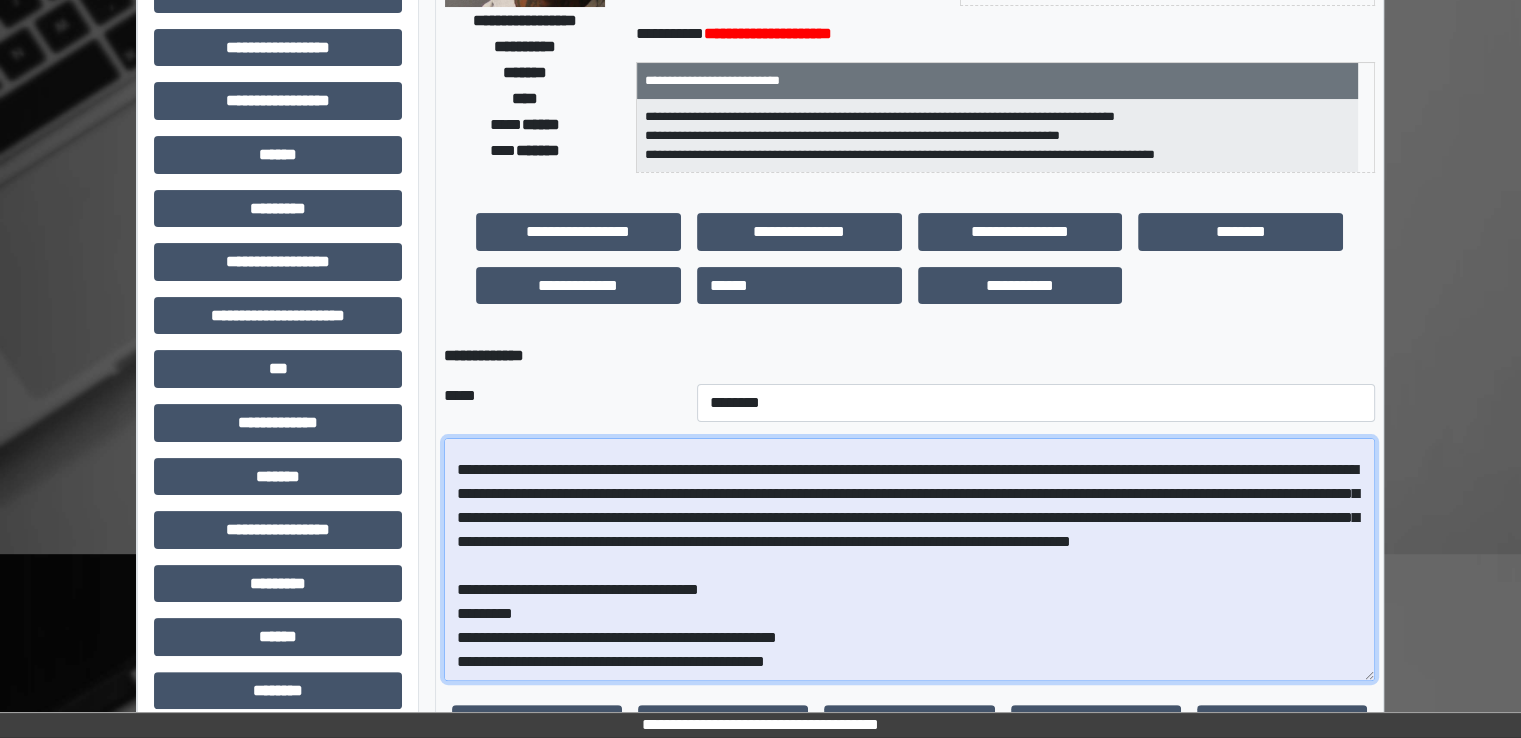 paste on "**********" 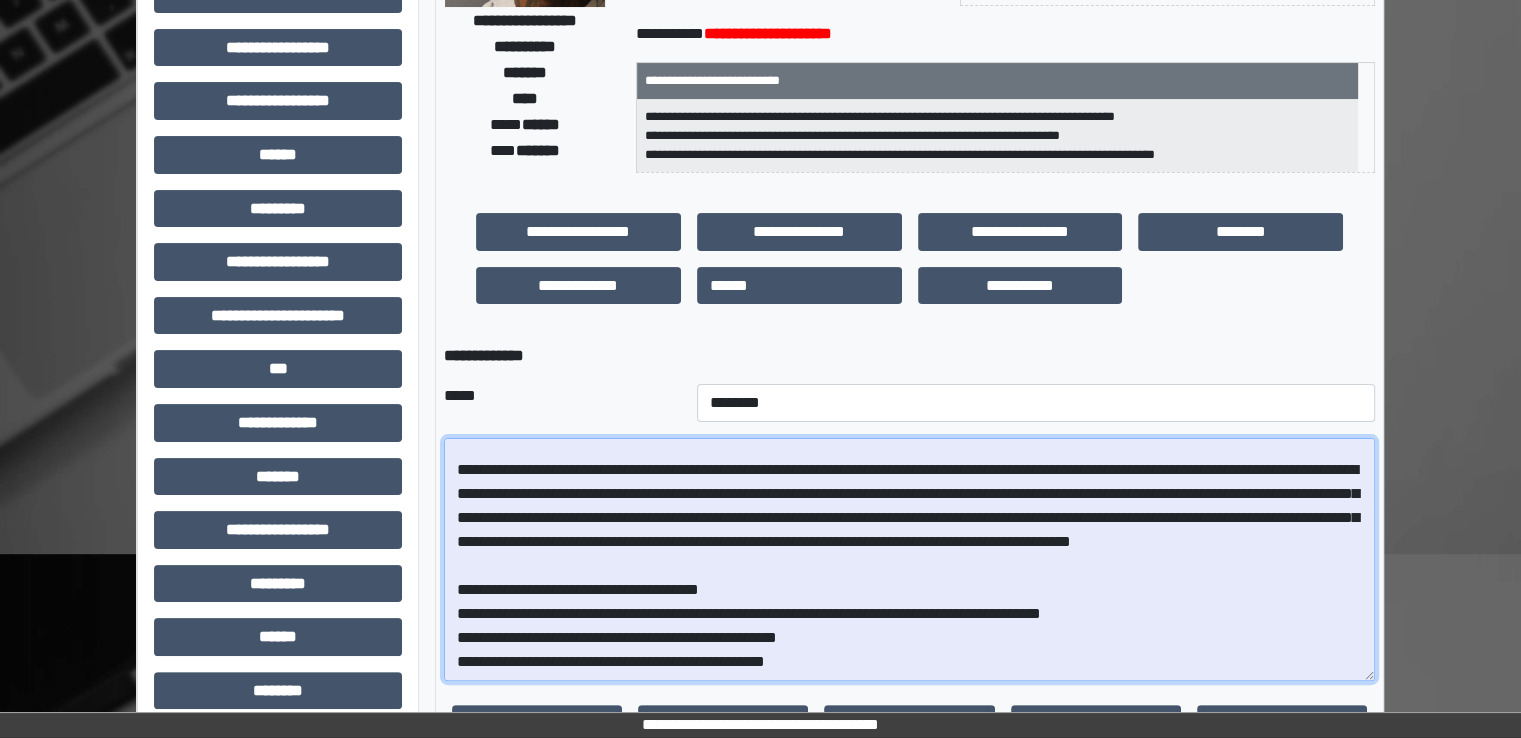 click at bounding box center [909, 559] 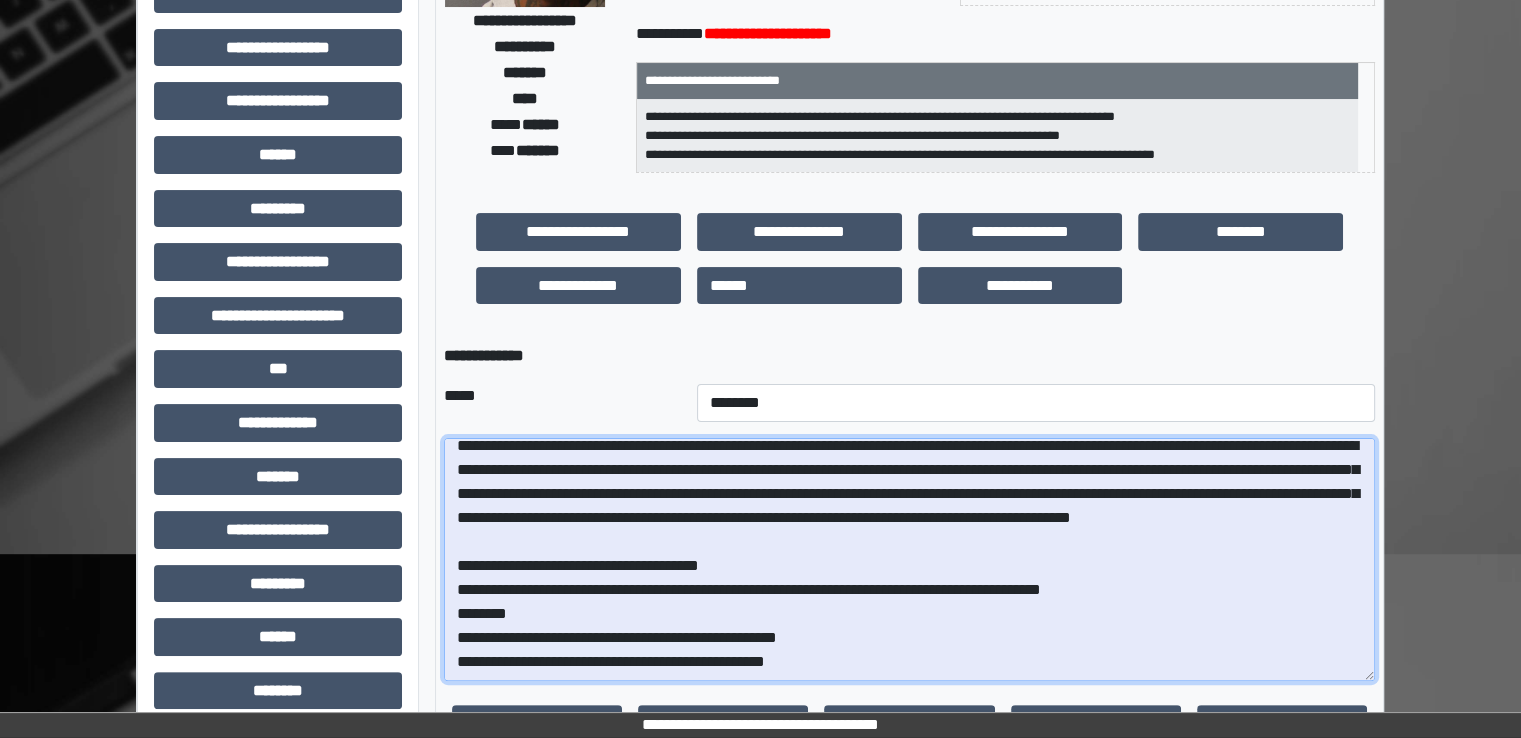 click at bounding box center (909, 559) 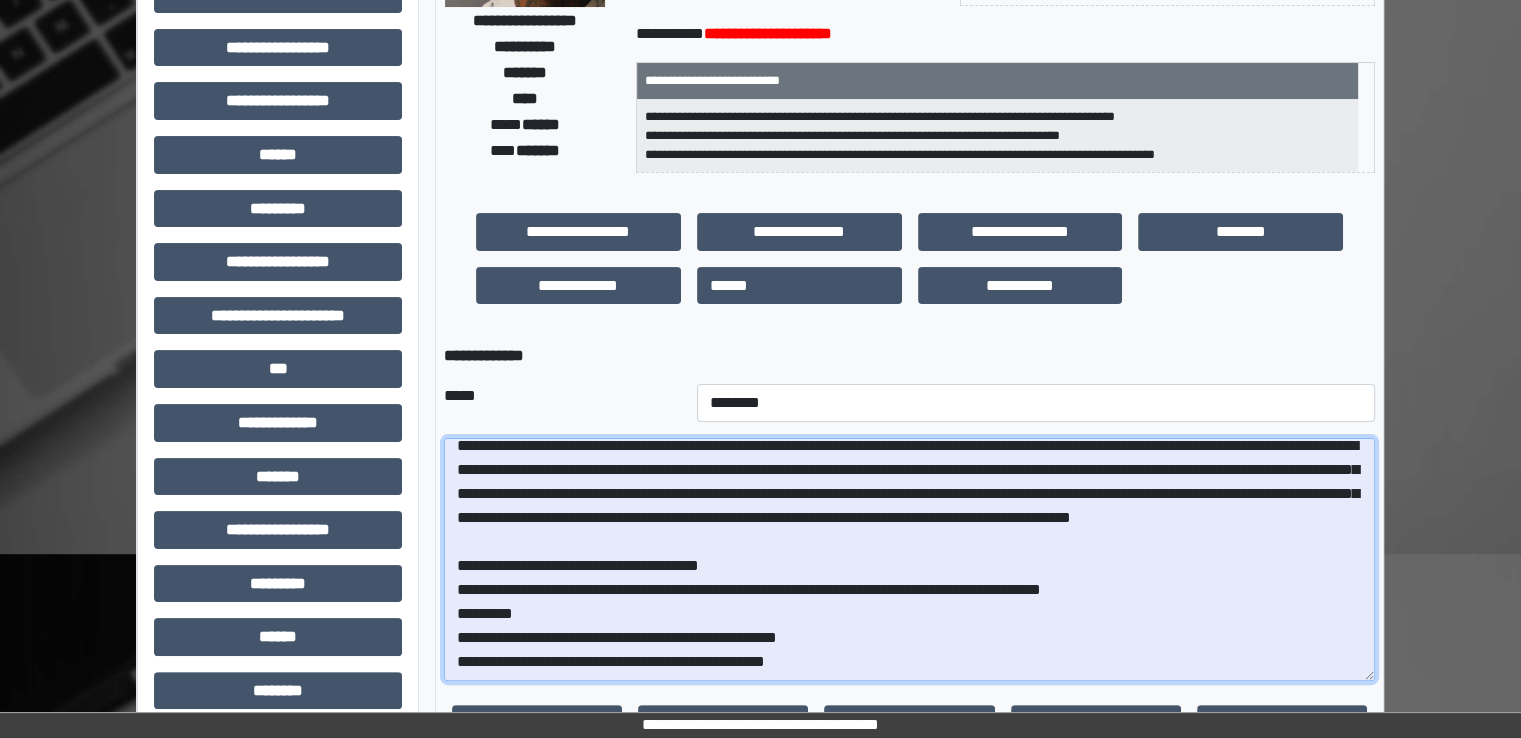 click at bounding box center (909, 559) 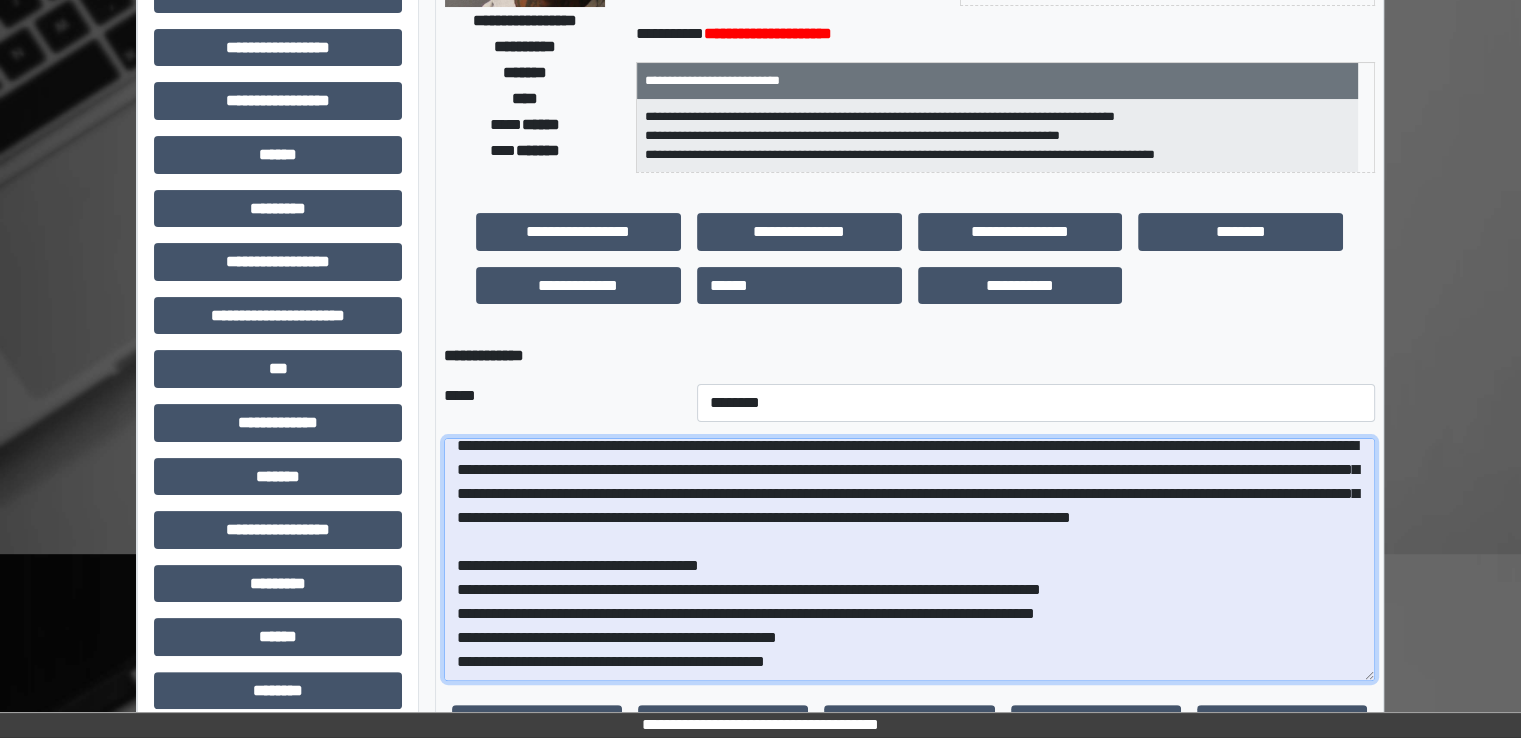 click at bounding box center [909, 559] 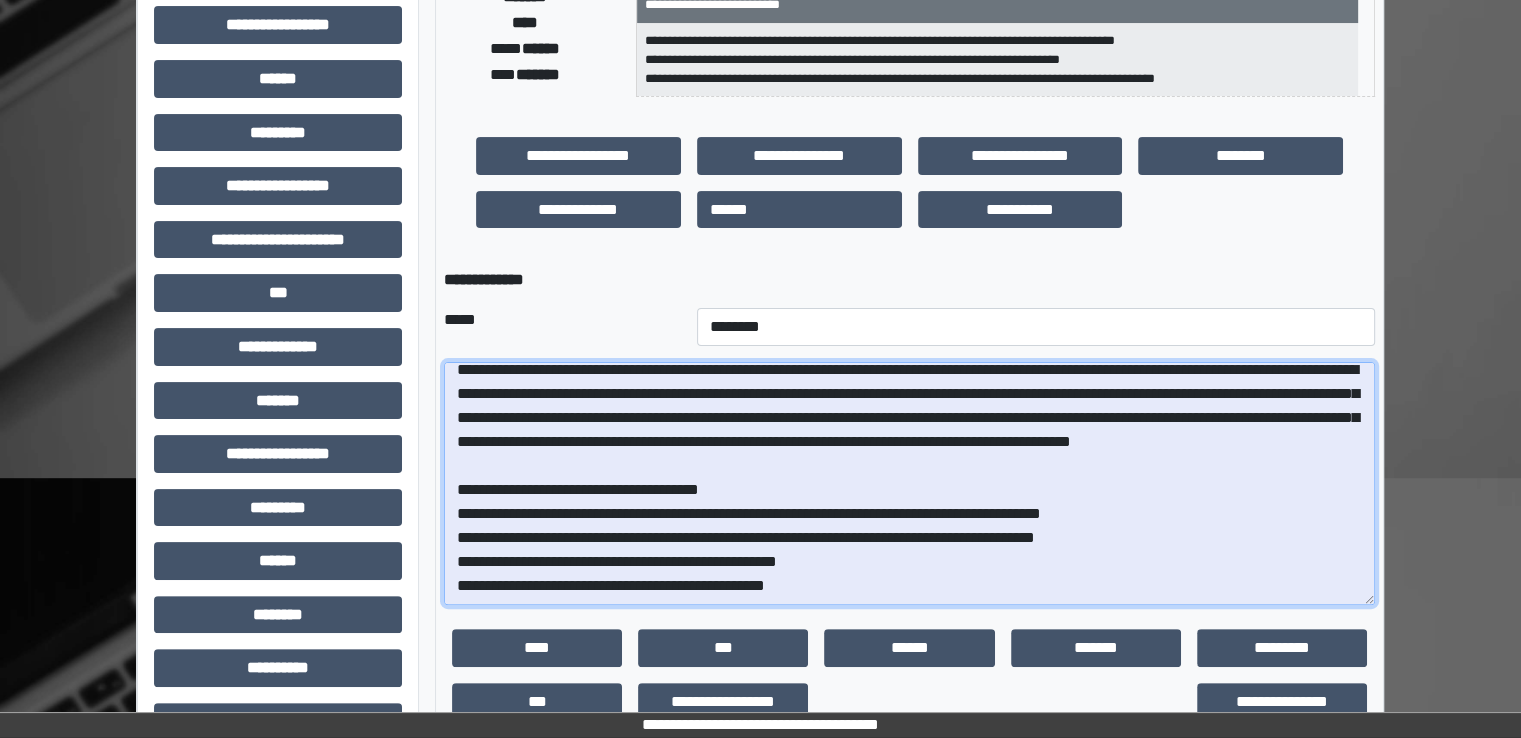 scroll, scrollTop: 476, scrollLeft: 0, axis: vertical 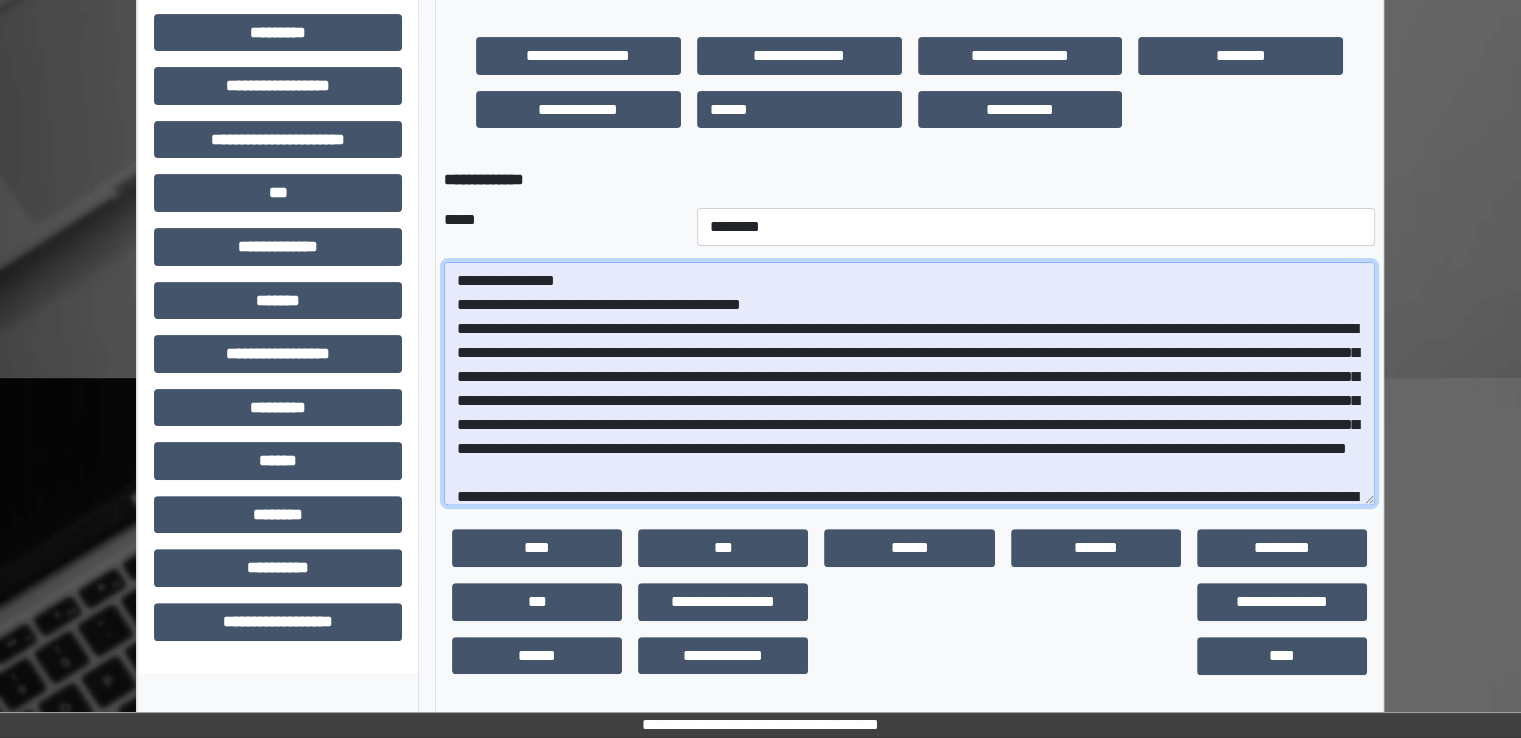 drag, startPoint x: 720, startPoint y: 370, endPoint x: 418, endPoint y: 201, distance: 346.0708 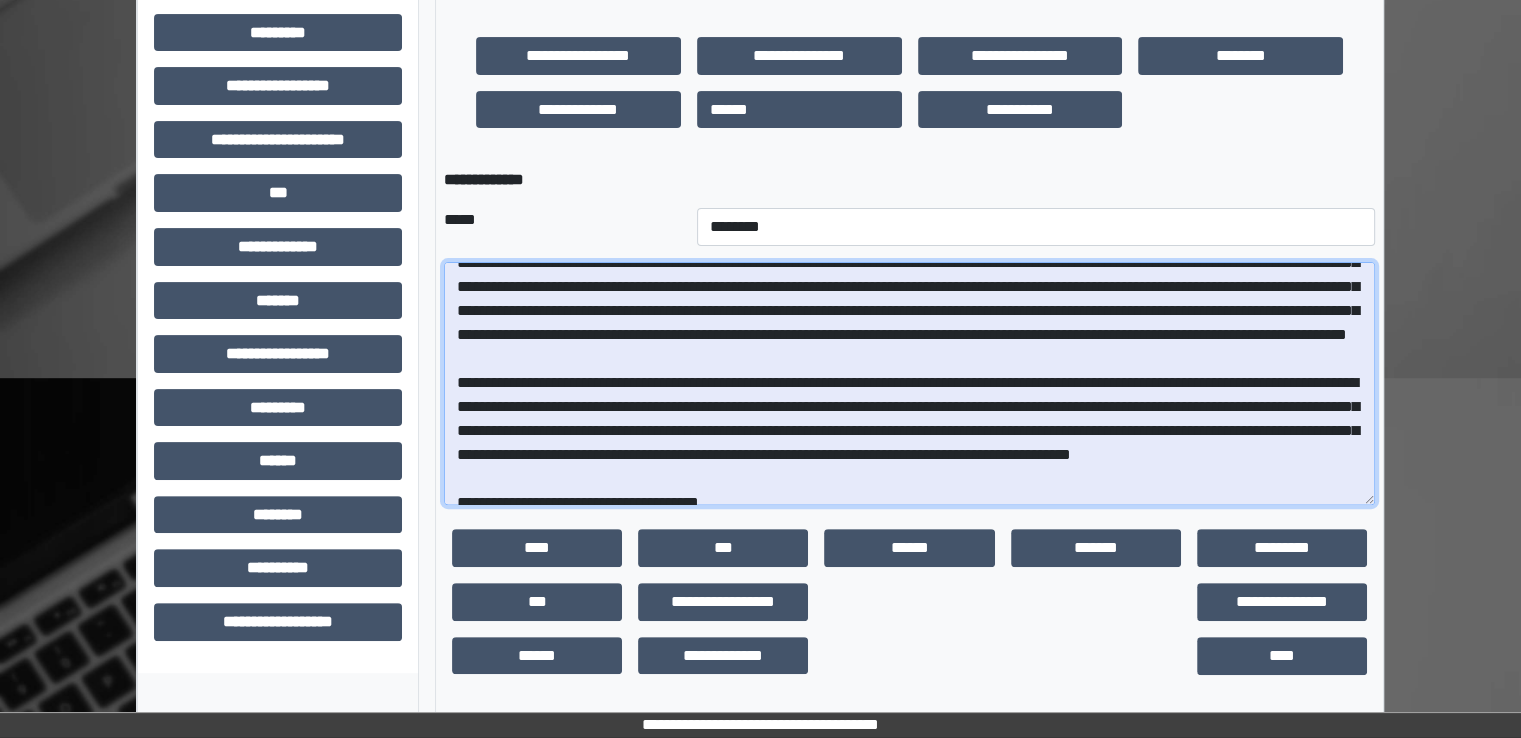 scroll, scrollTop: 370, scrollLeft: 0, axis: vertical 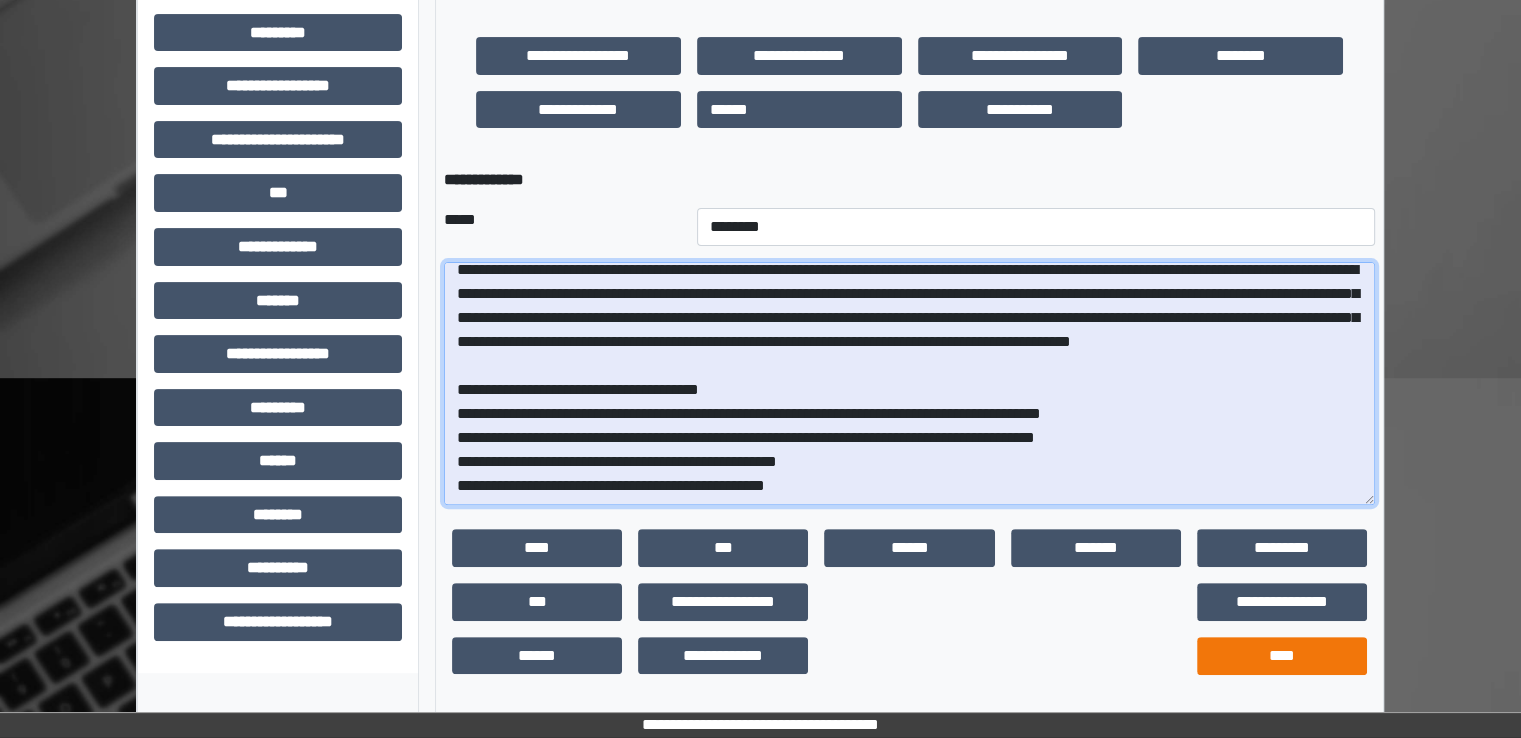 type on "**********" 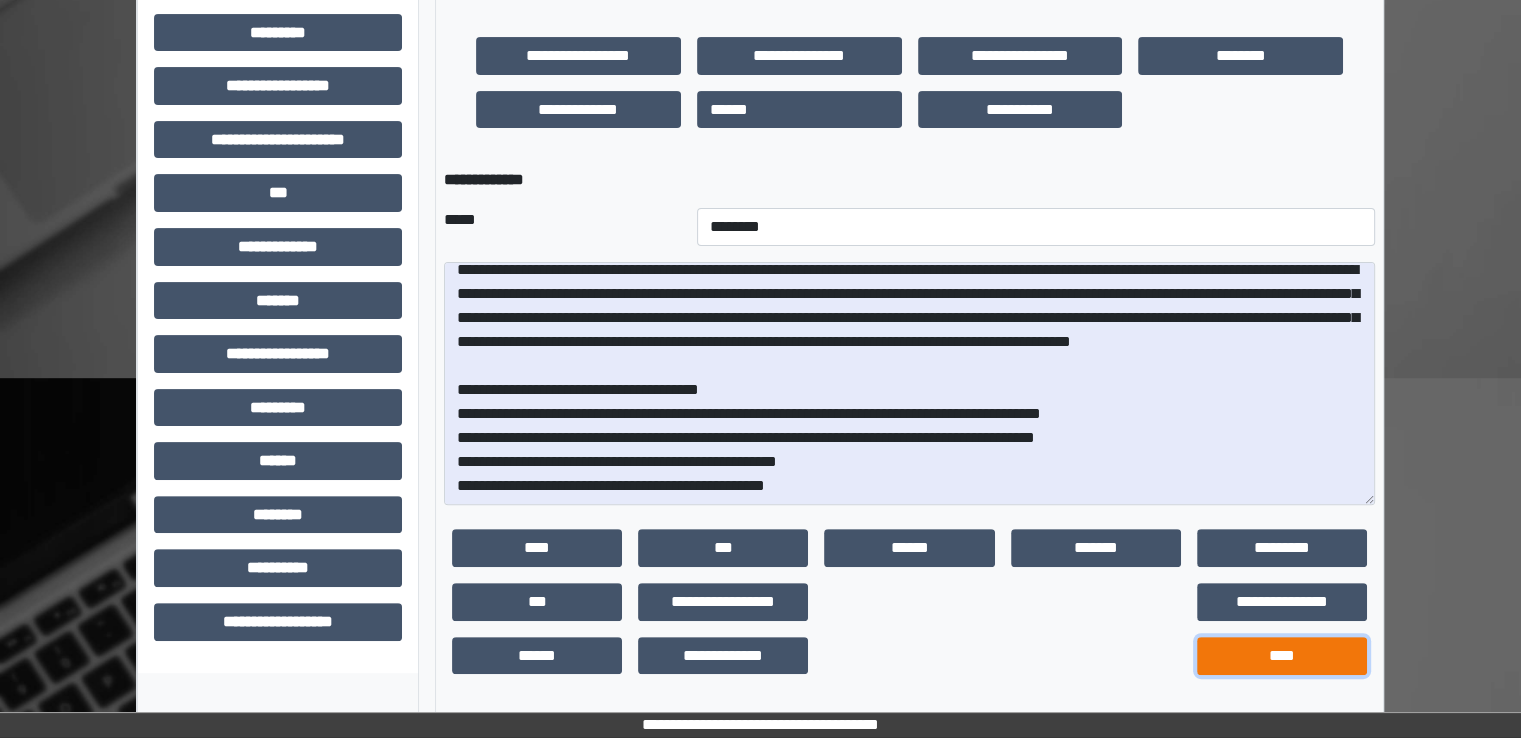 click on "****" at bounding box center [1282, 656] 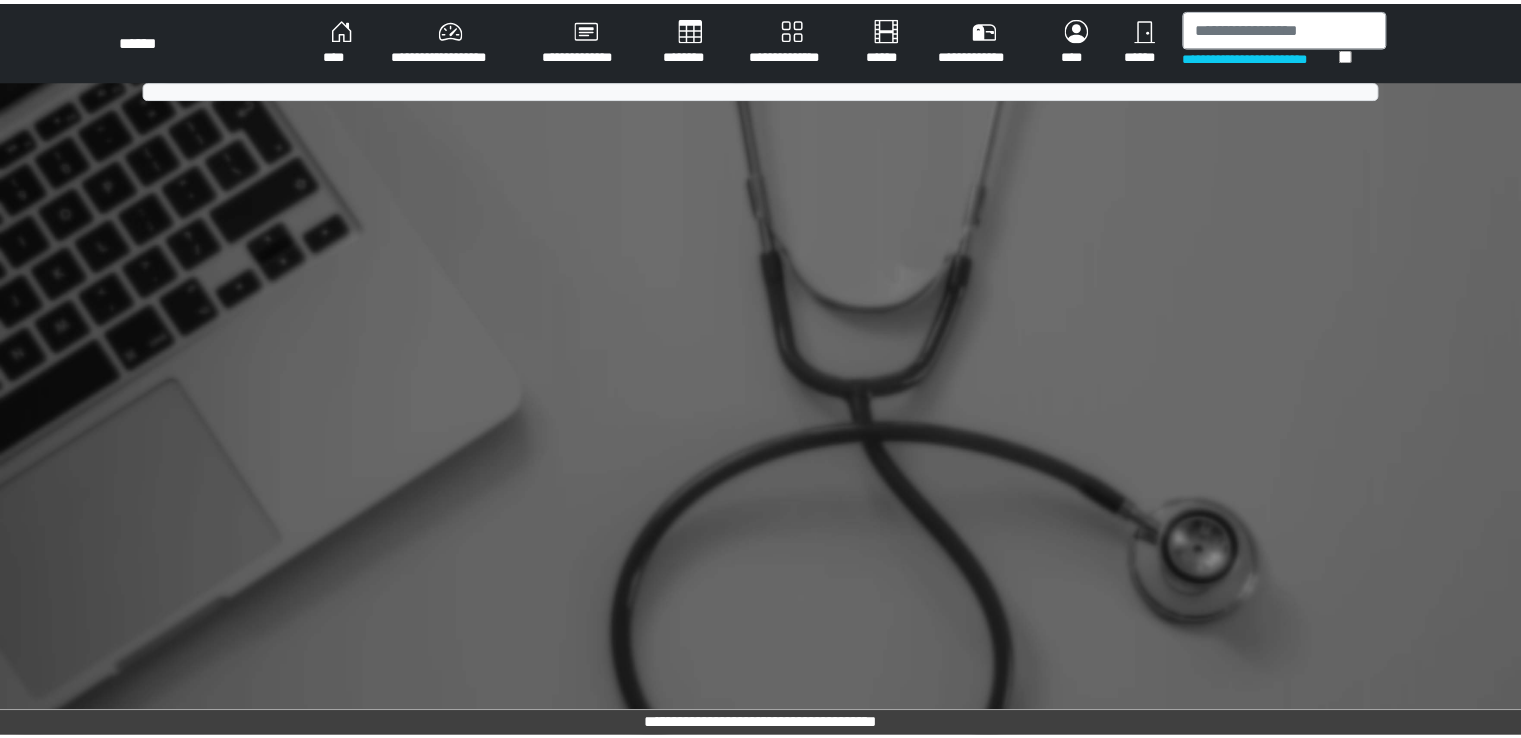 scroll, scrollTop: 0, scrollLeft: 0, axis: both 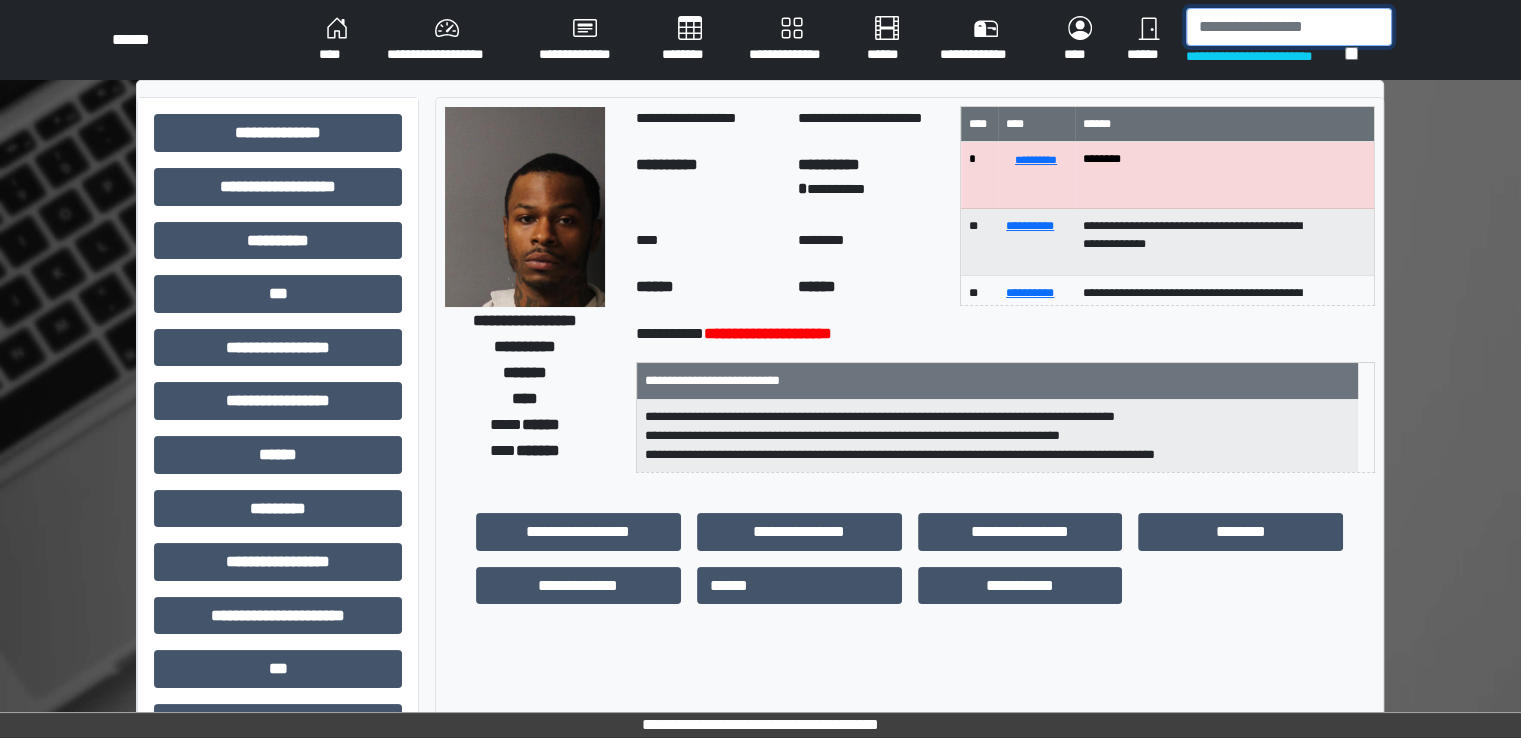 click at bounding box center (1289, 27) 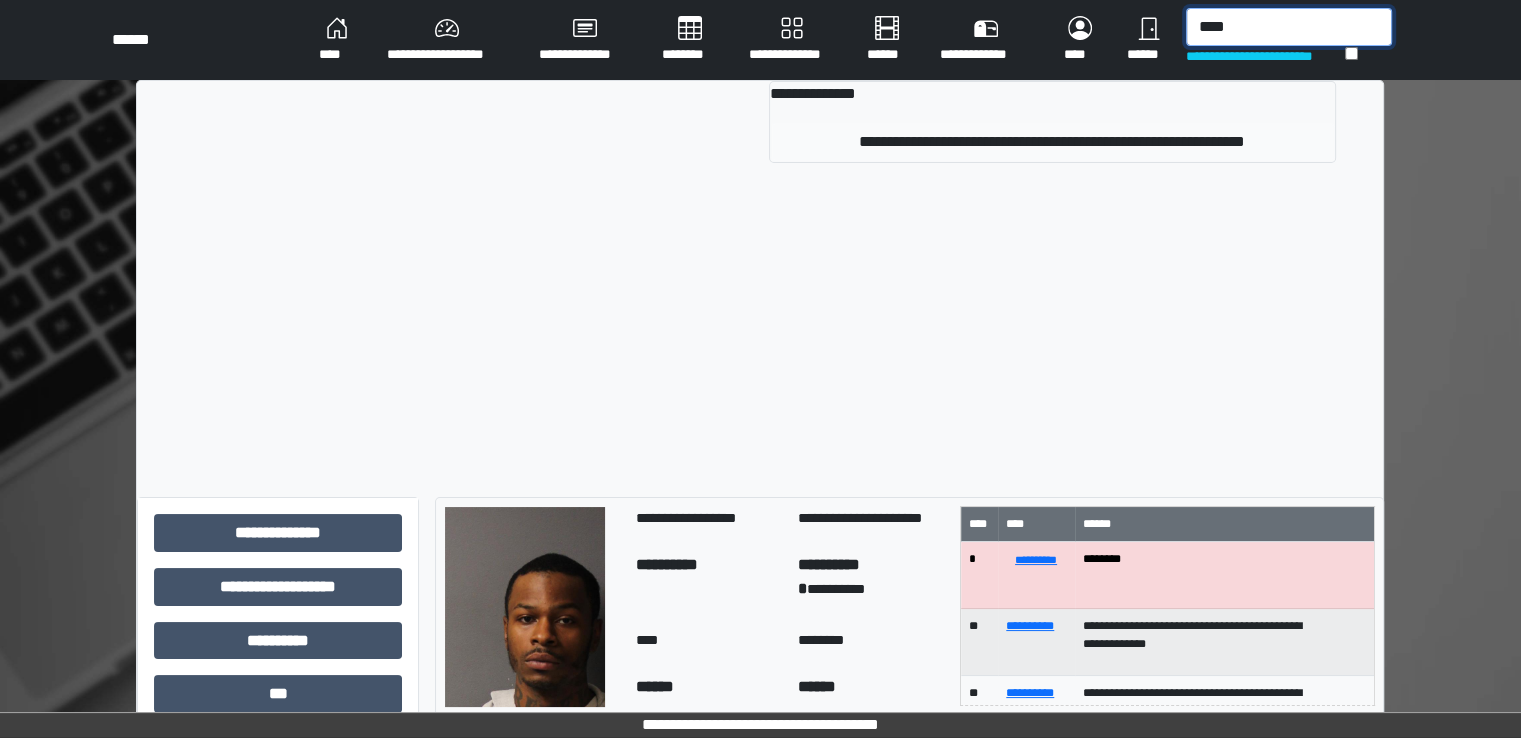 type on "****" 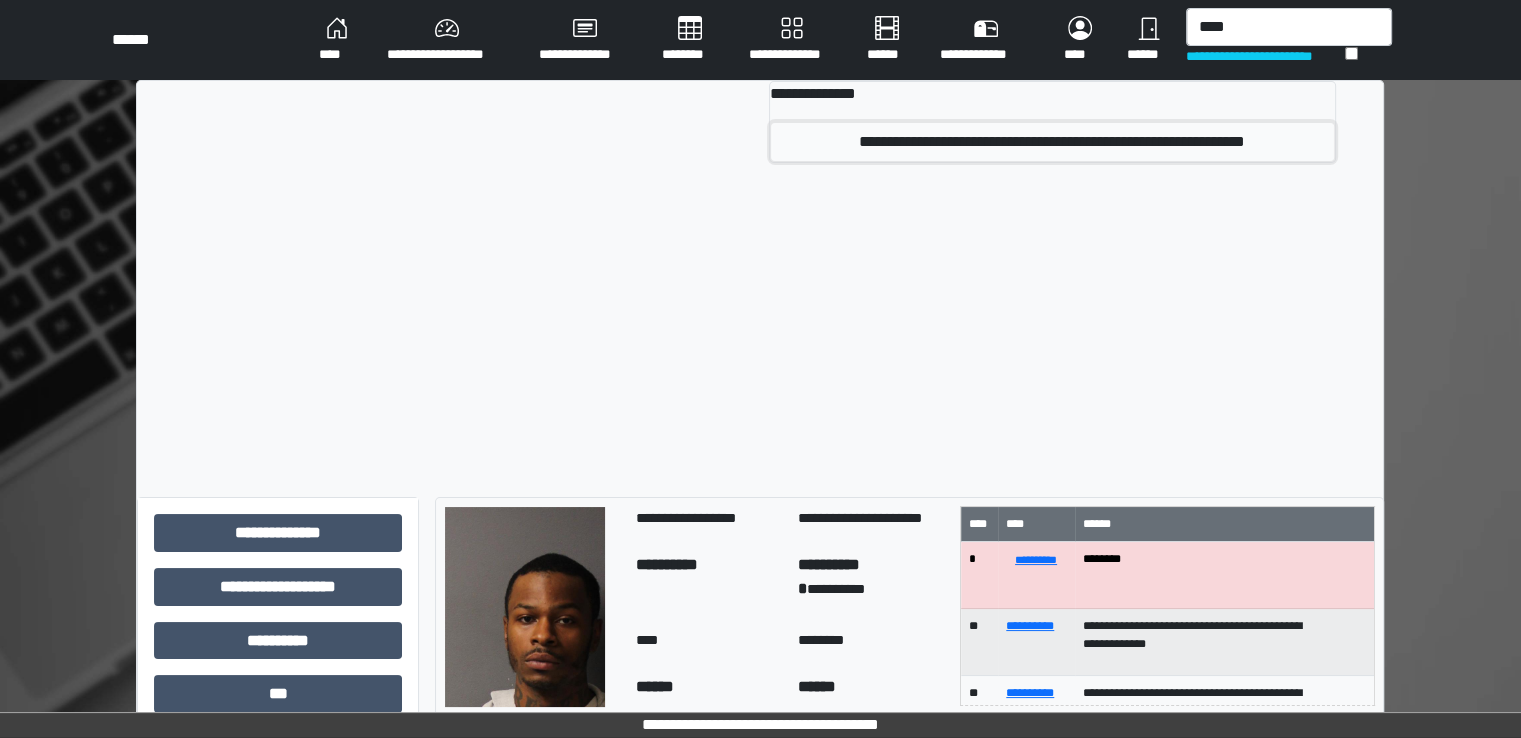 click on "**********" at bounding box center [1052, 142] 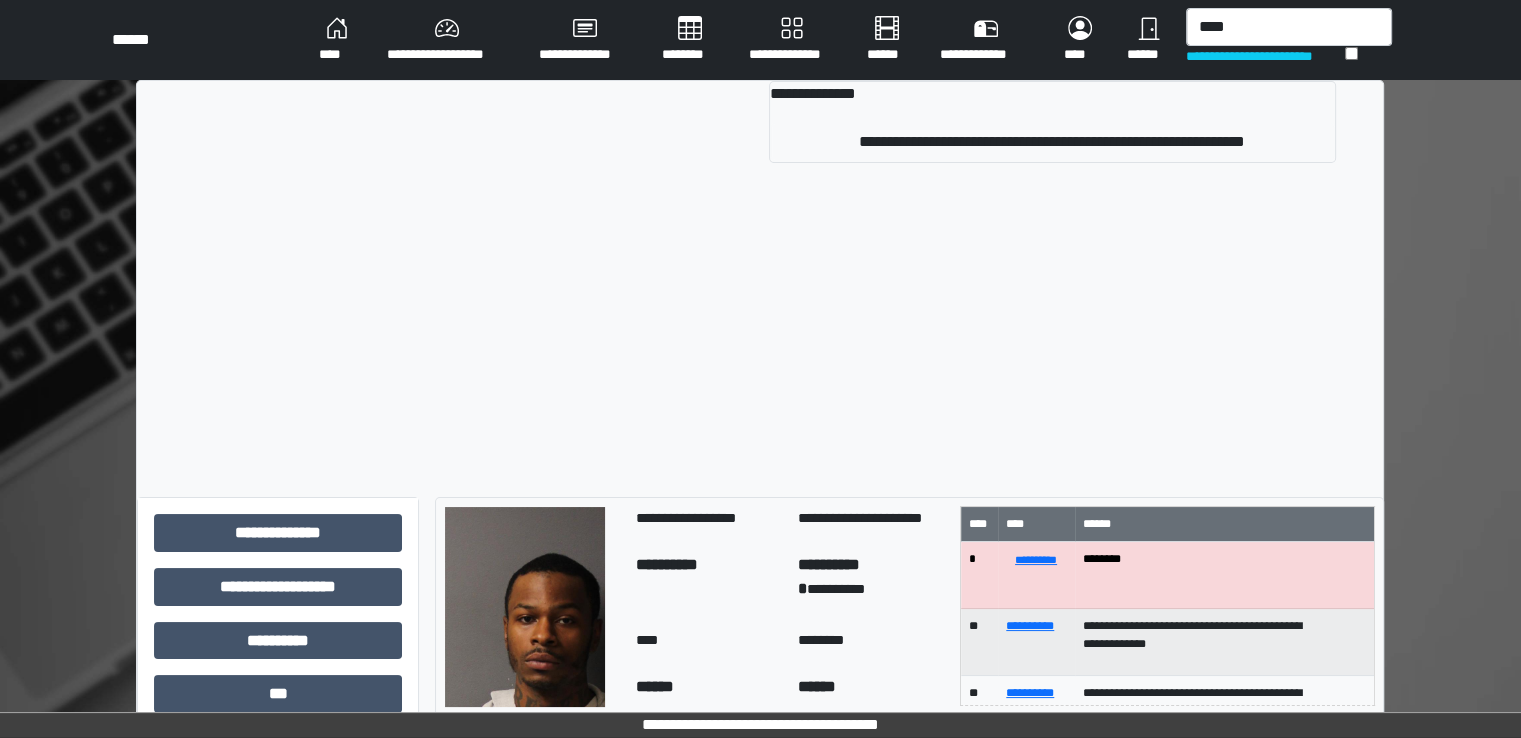 type 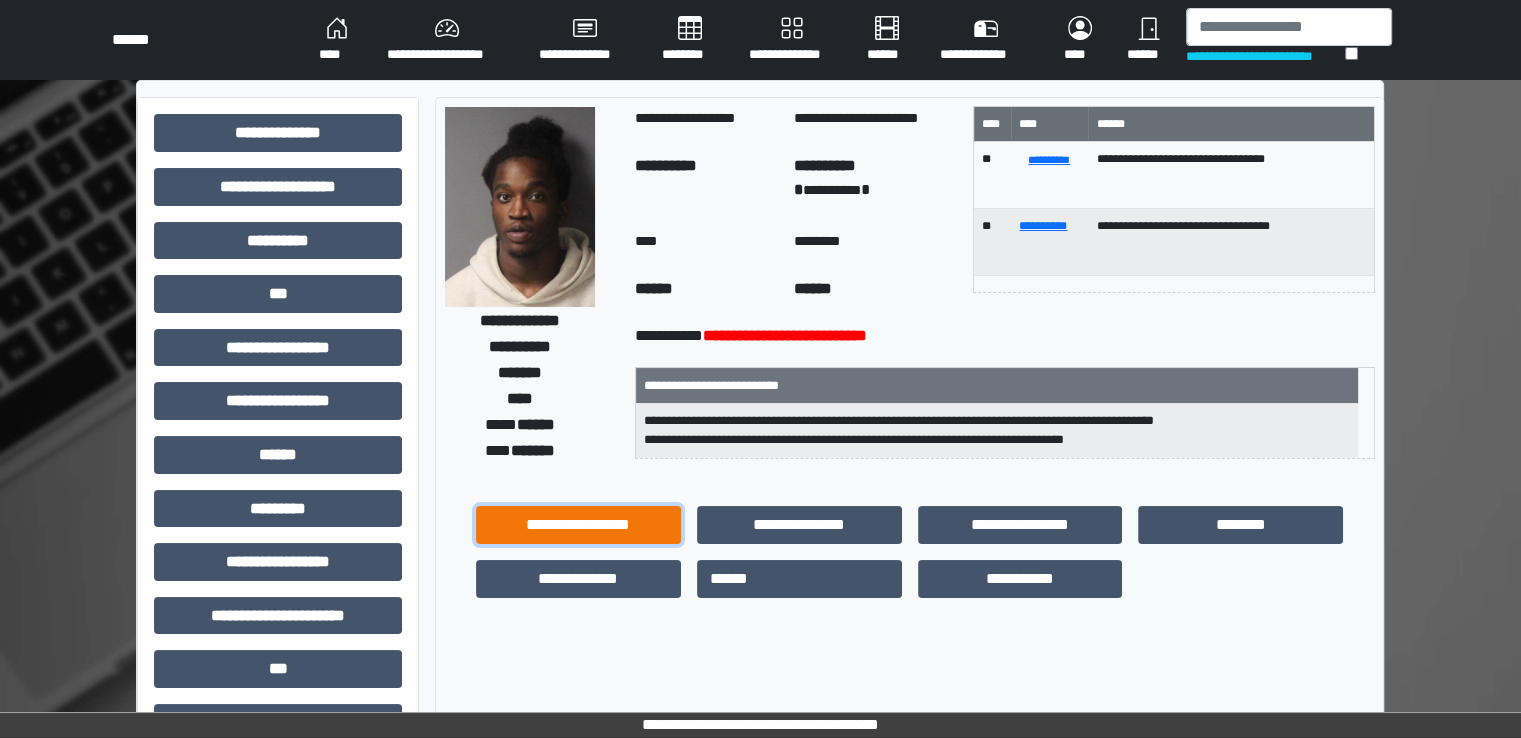 click on "**********" at bounding box center [578, 525] 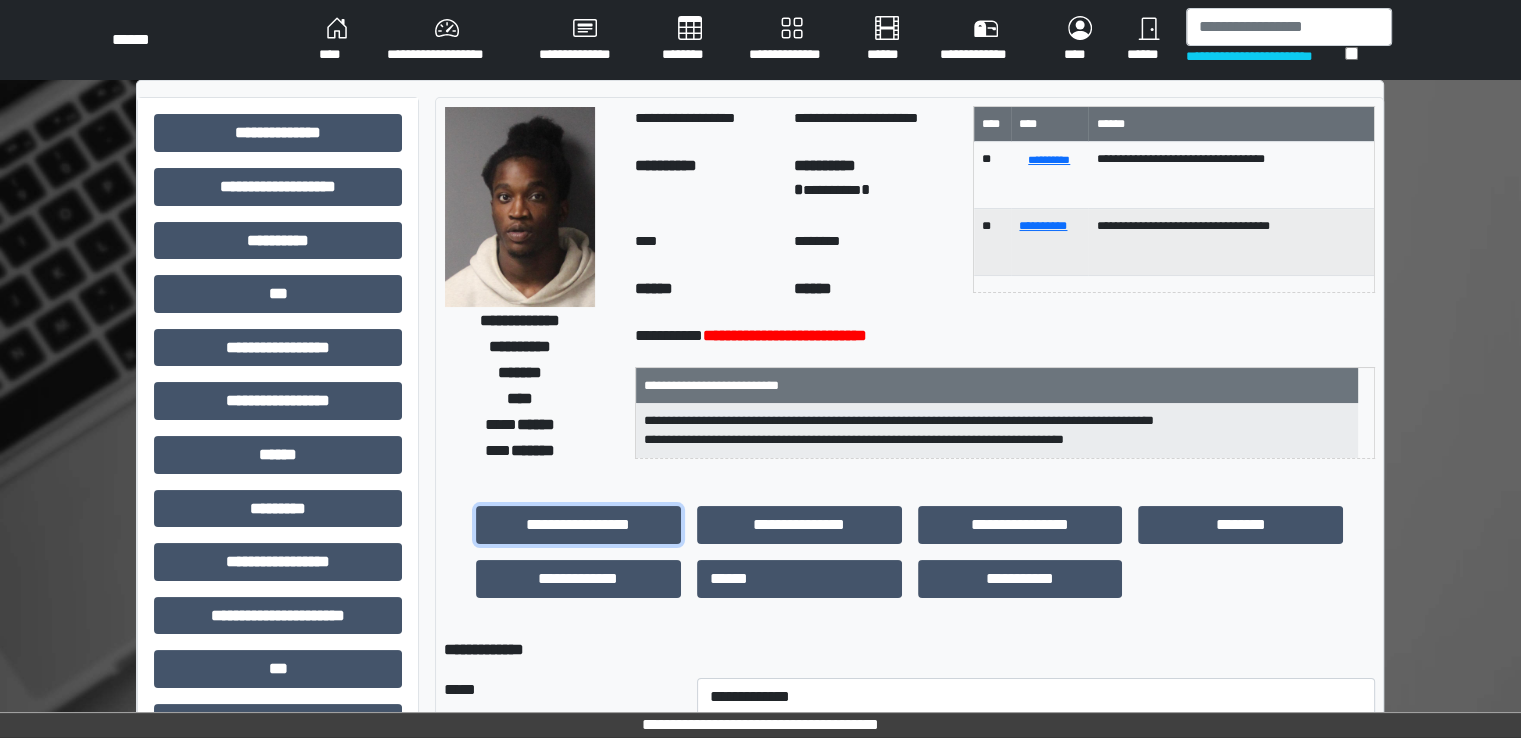 scroll, scrollTop: 300, scrollLeft: 0, axis: vertical 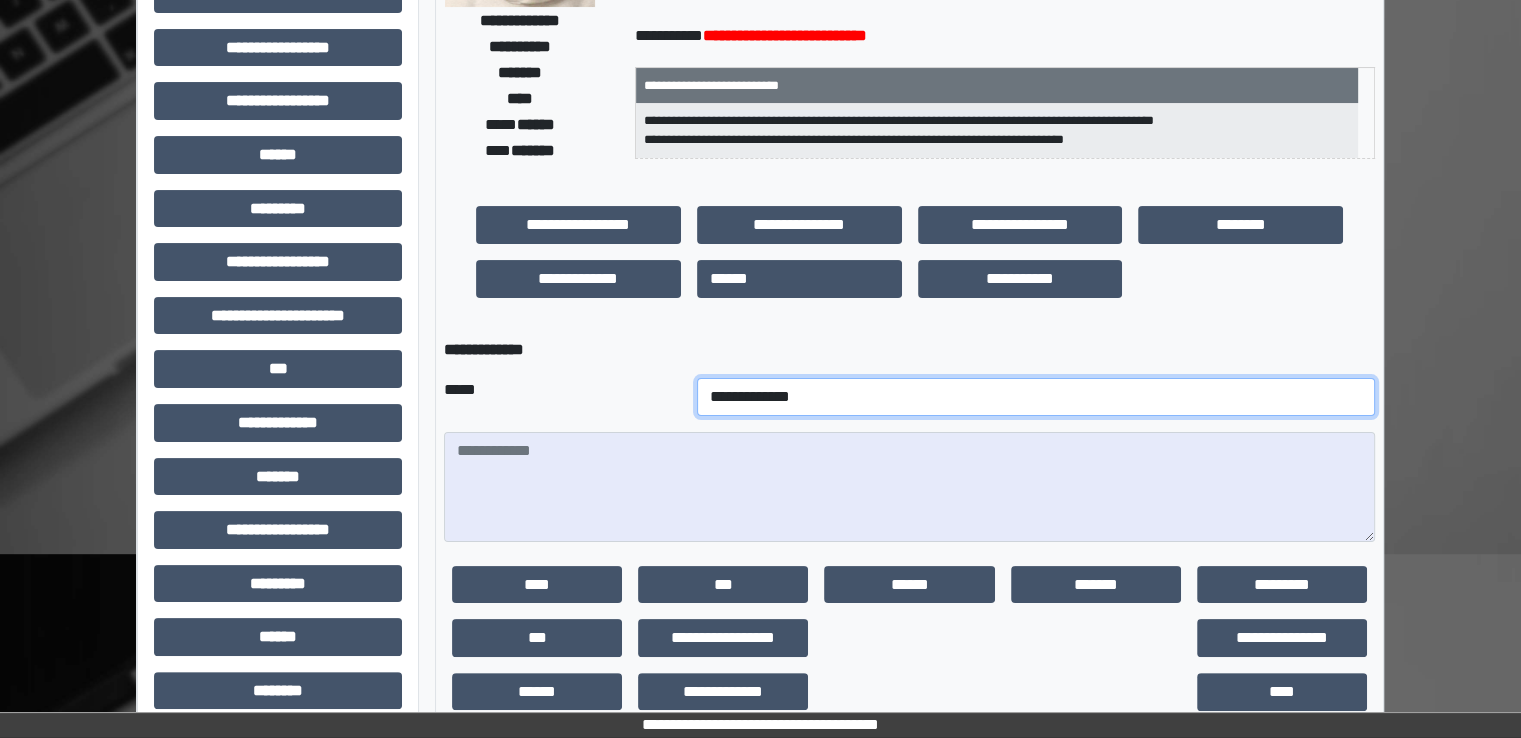 click on "**********" at bounding box center (1036, 397) 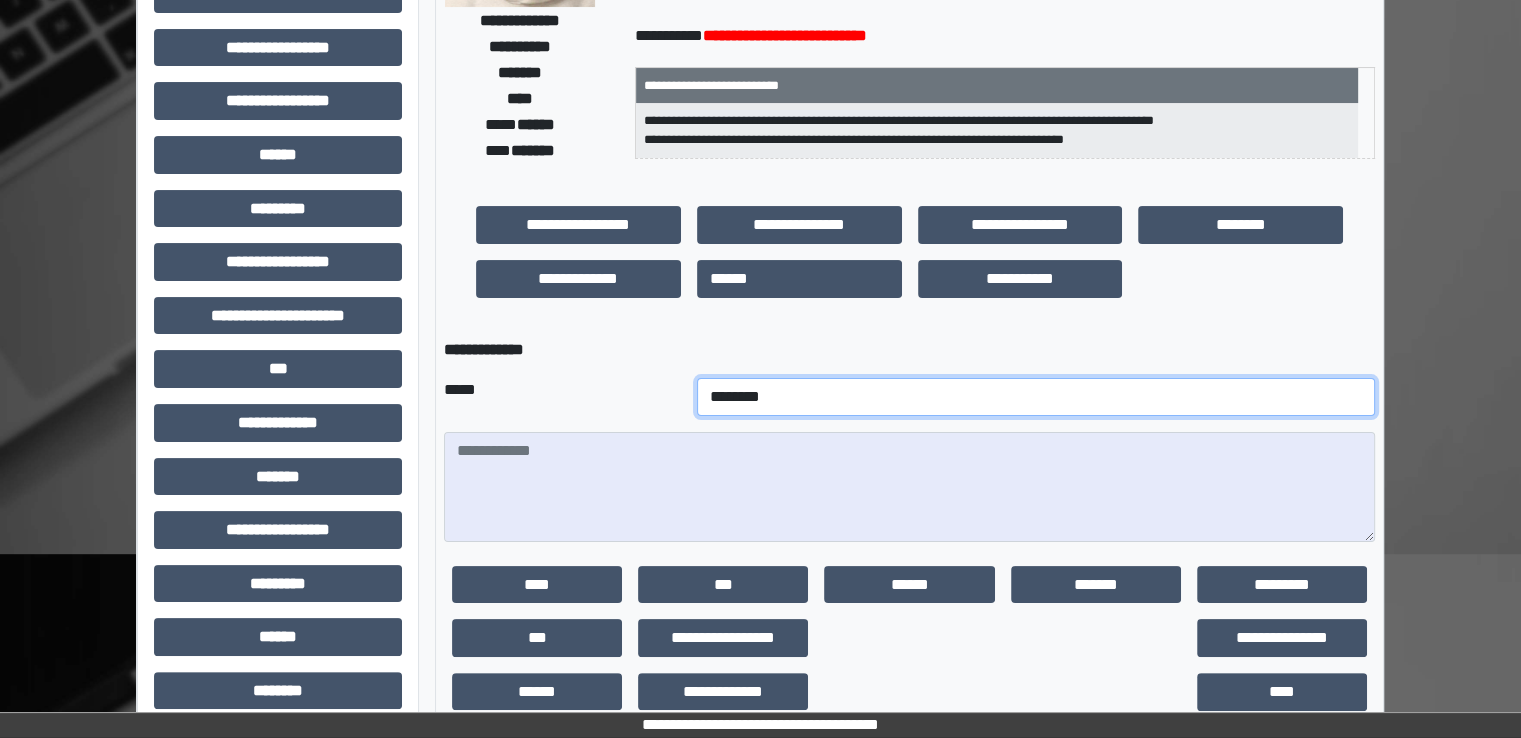 click on "**********" at bounding box center [1036, 397] 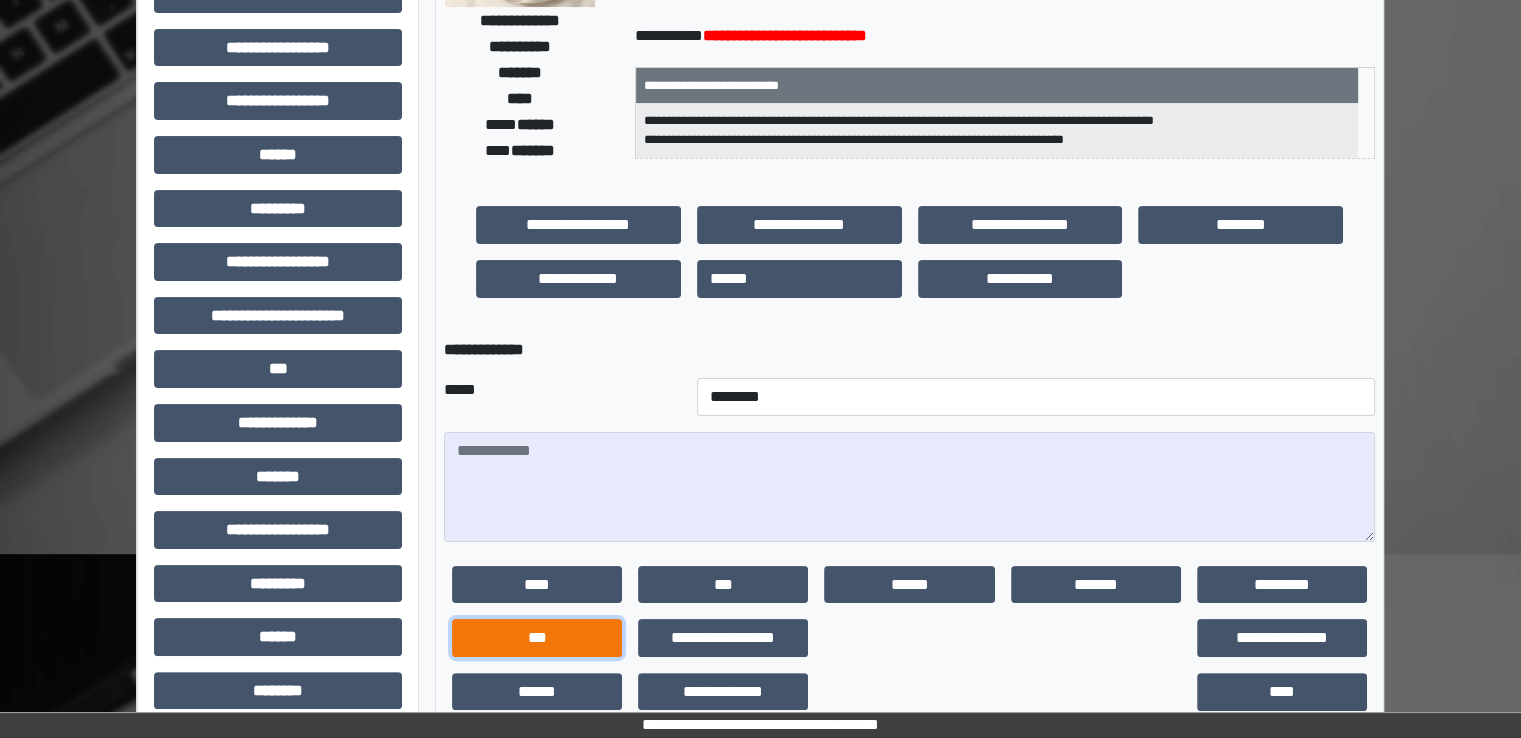 click on "***" at bounding box center [537, 638] 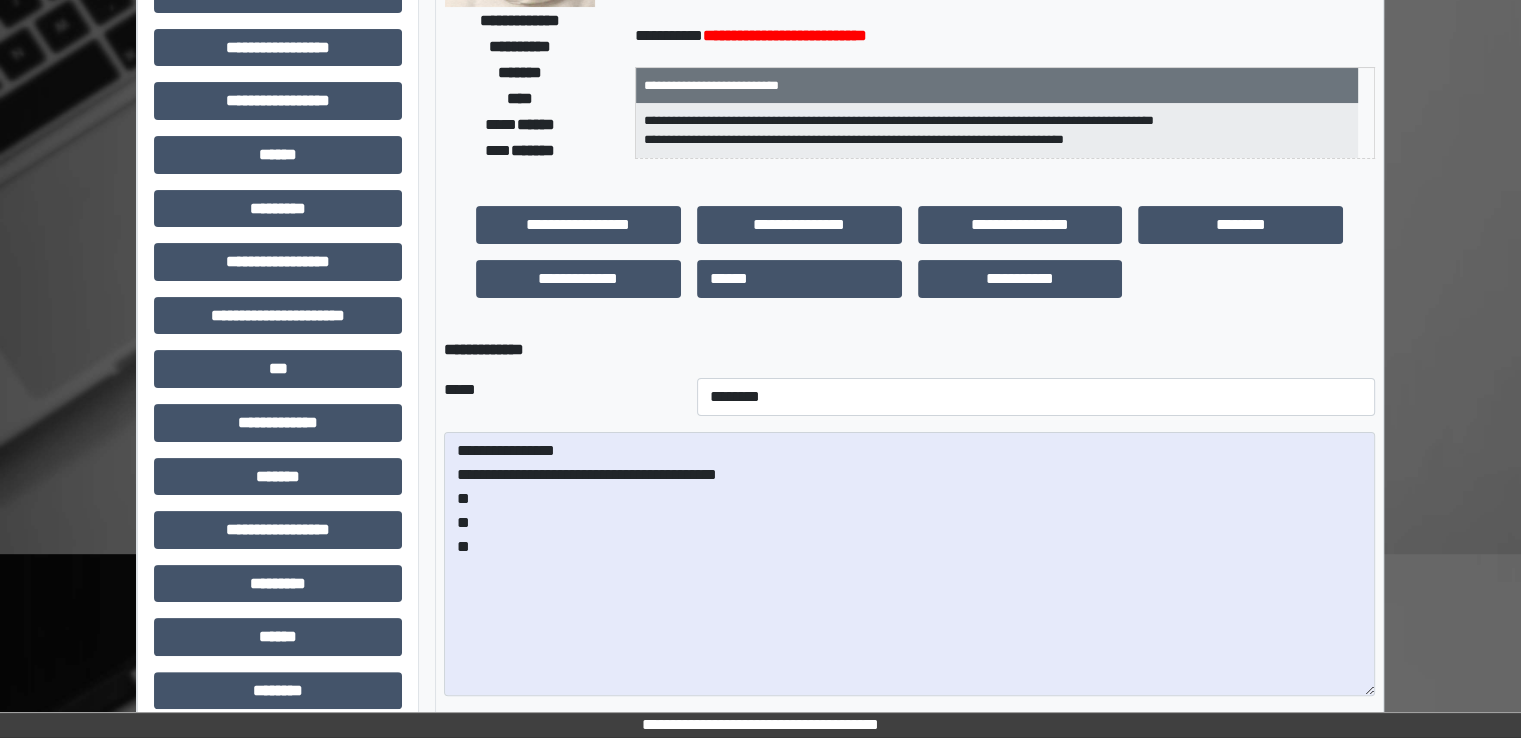 drag, startPoint x: 1364, startPoint y: 538, endPoint x: 992, endPoint y: 609, distance: 378.71494 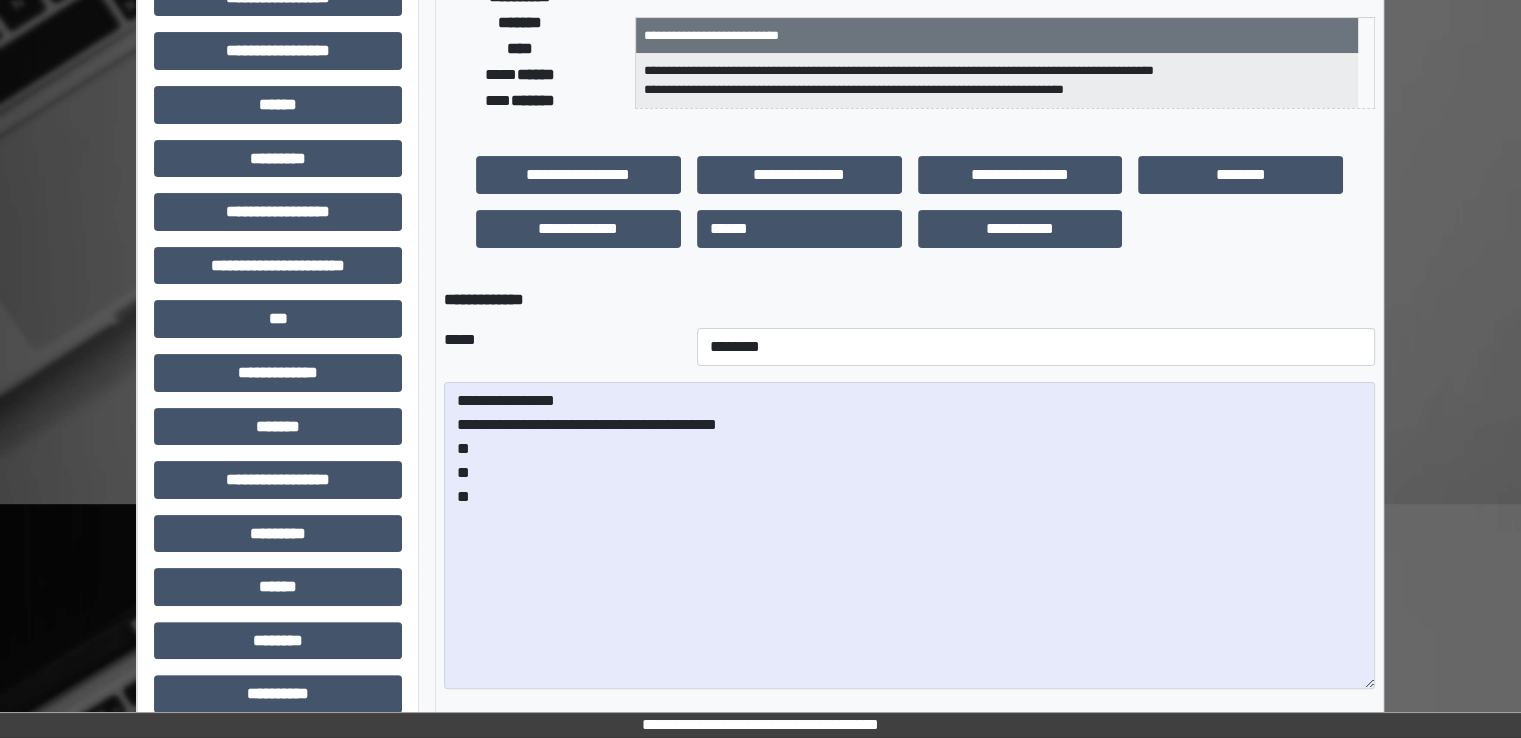 scroll, scrollTop: 400, scrollLeft: 0, axis: vertical 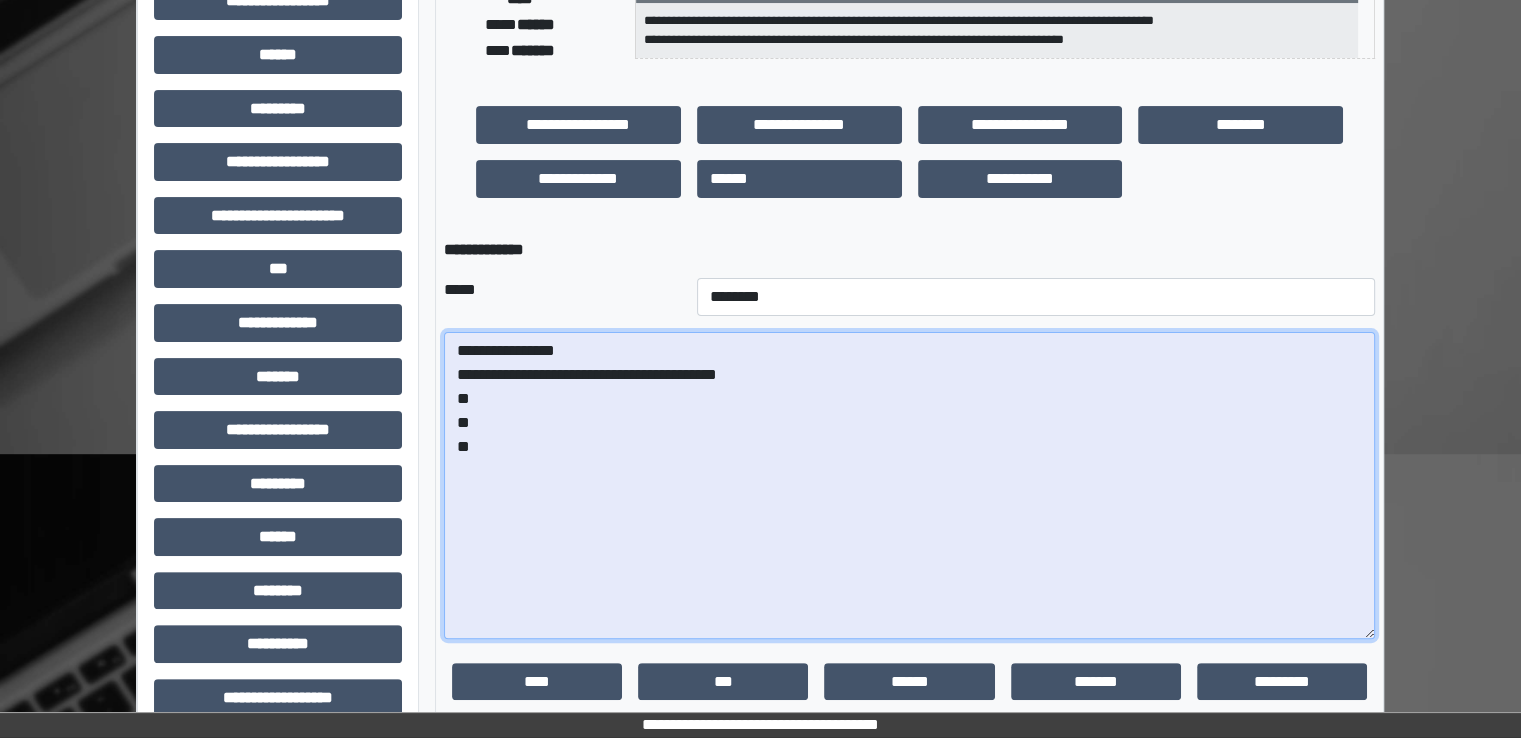 click on "**********" at bounding box center [909, 485] 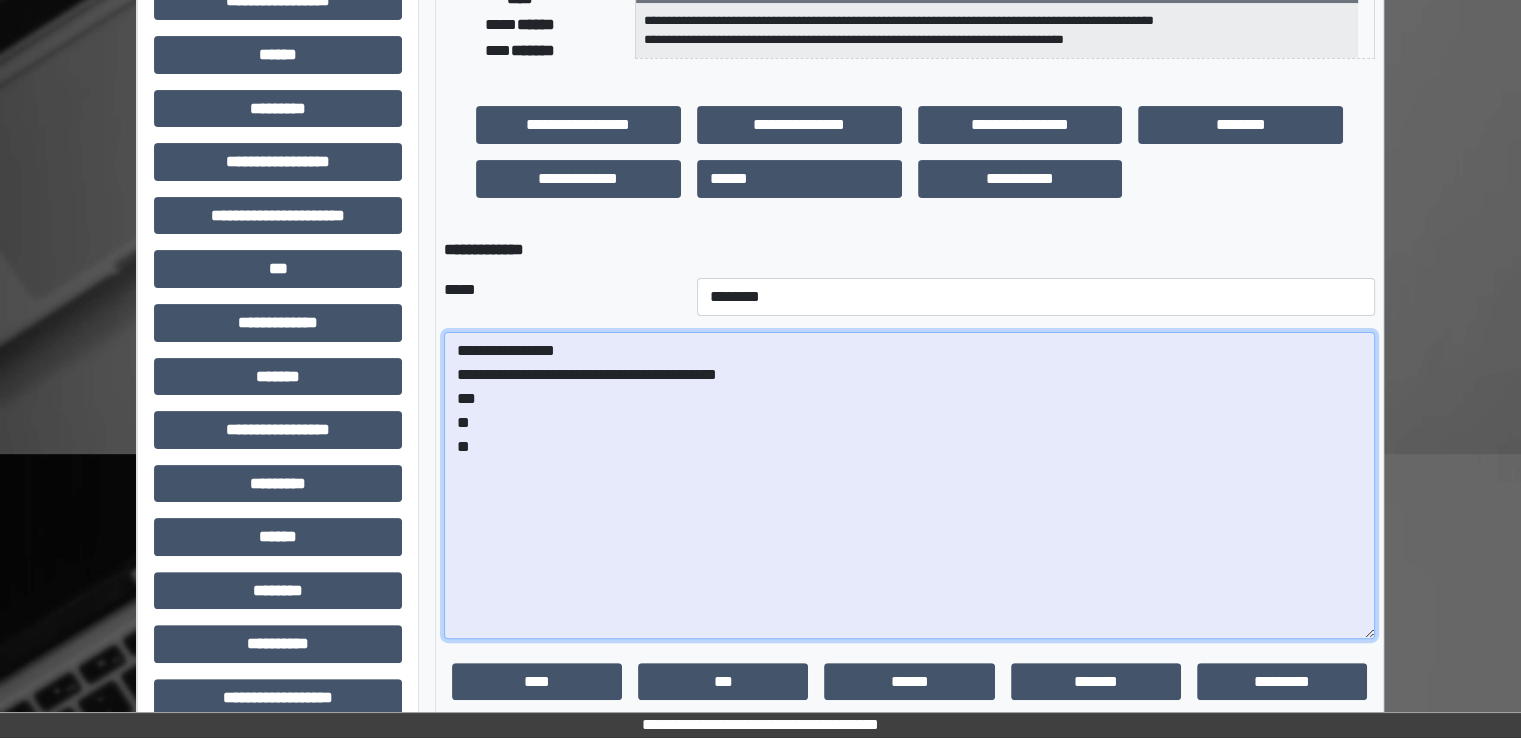 click on "**********" at bounding box center (909, 485) 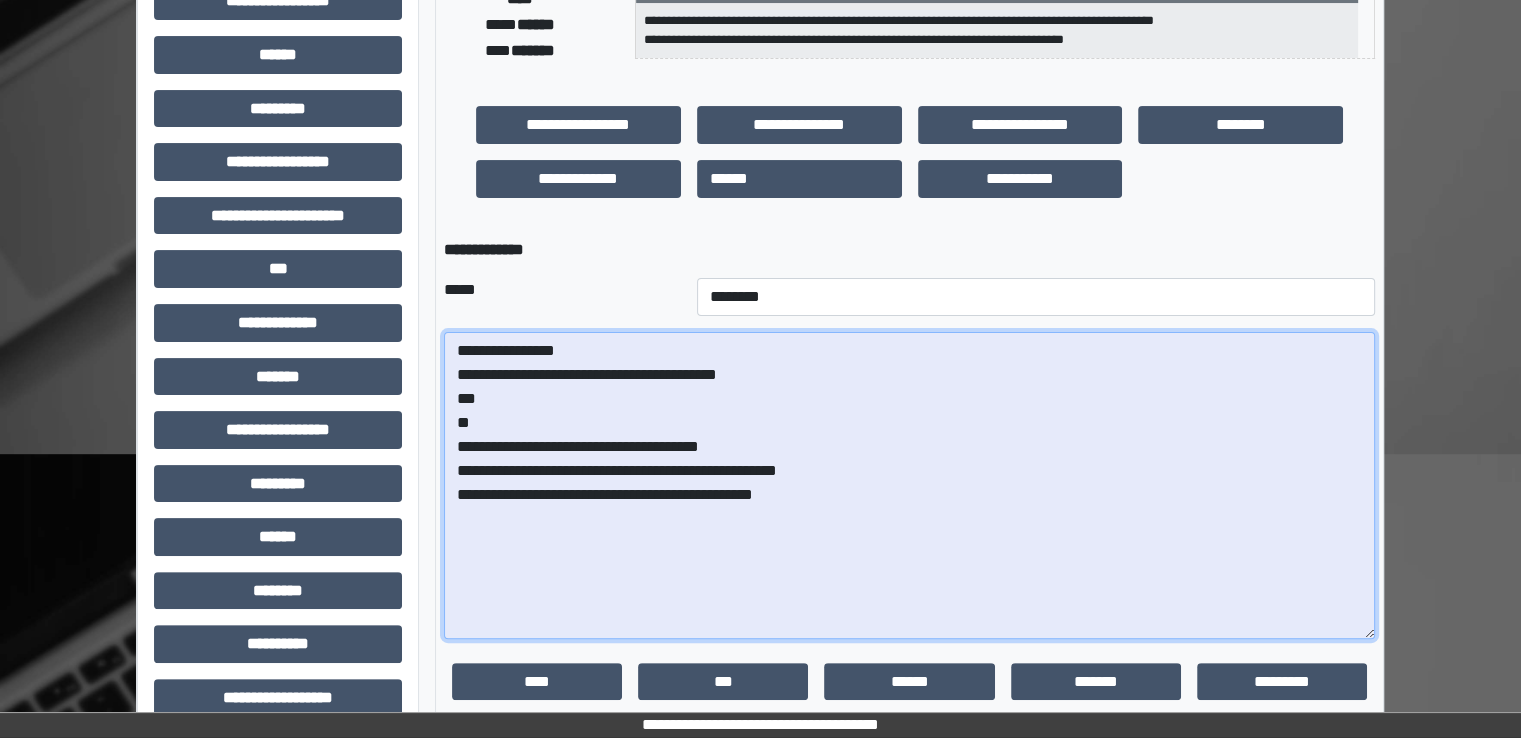 click on "**********" at bounding box center [909, 485] 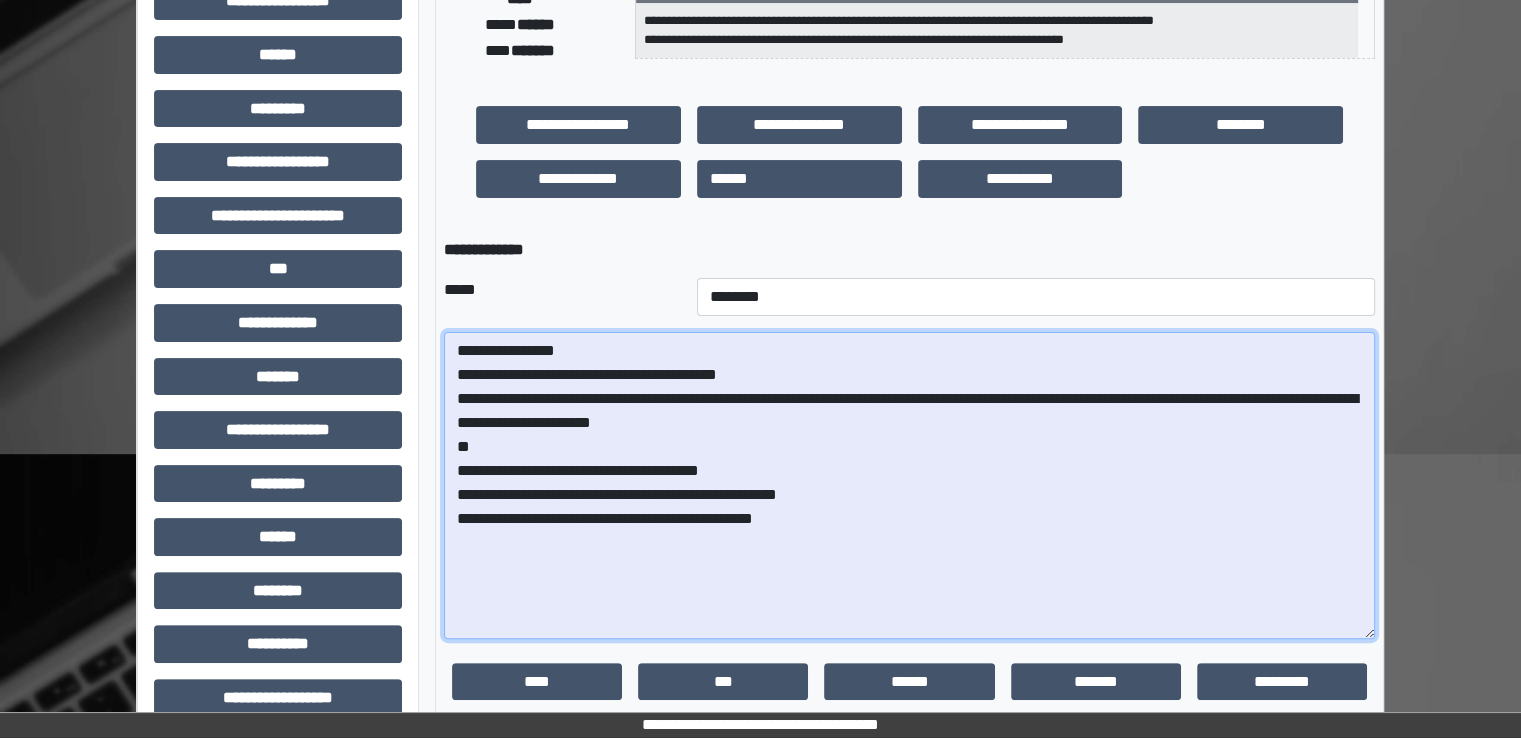click on "**********" at bounding box center (909, 485) 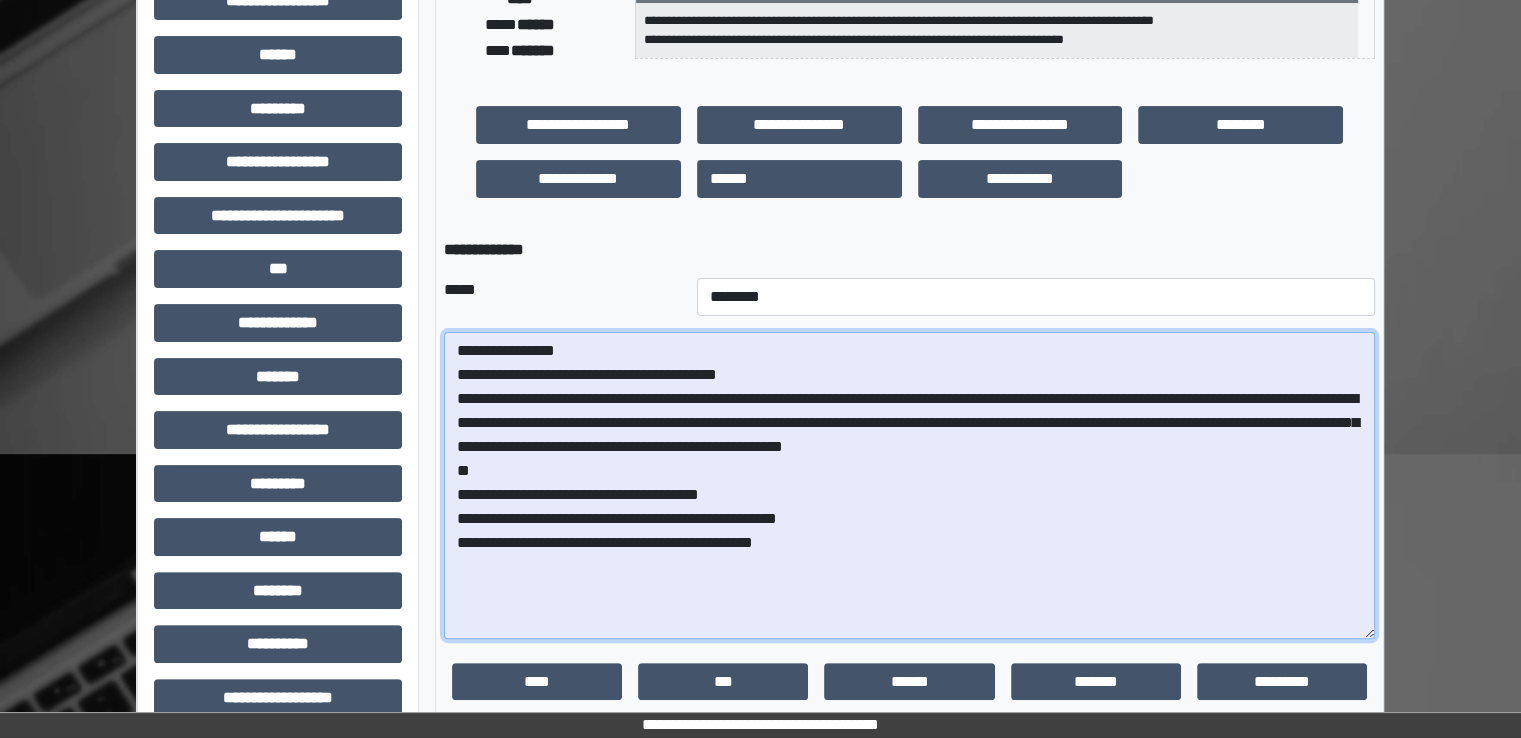 click on "**********" at bounding box center [909, 485] 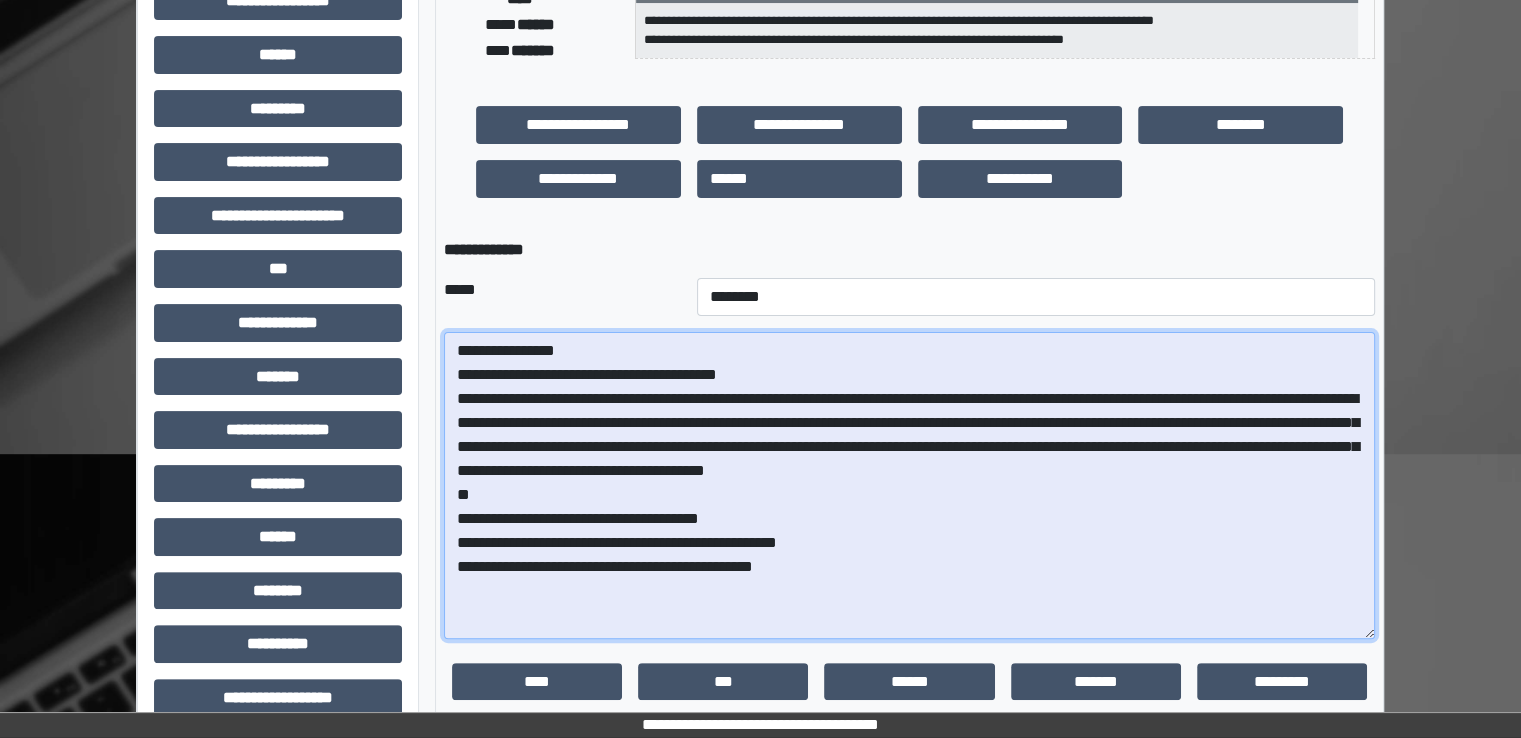 click on "**********" at bounding box center (909, 485) 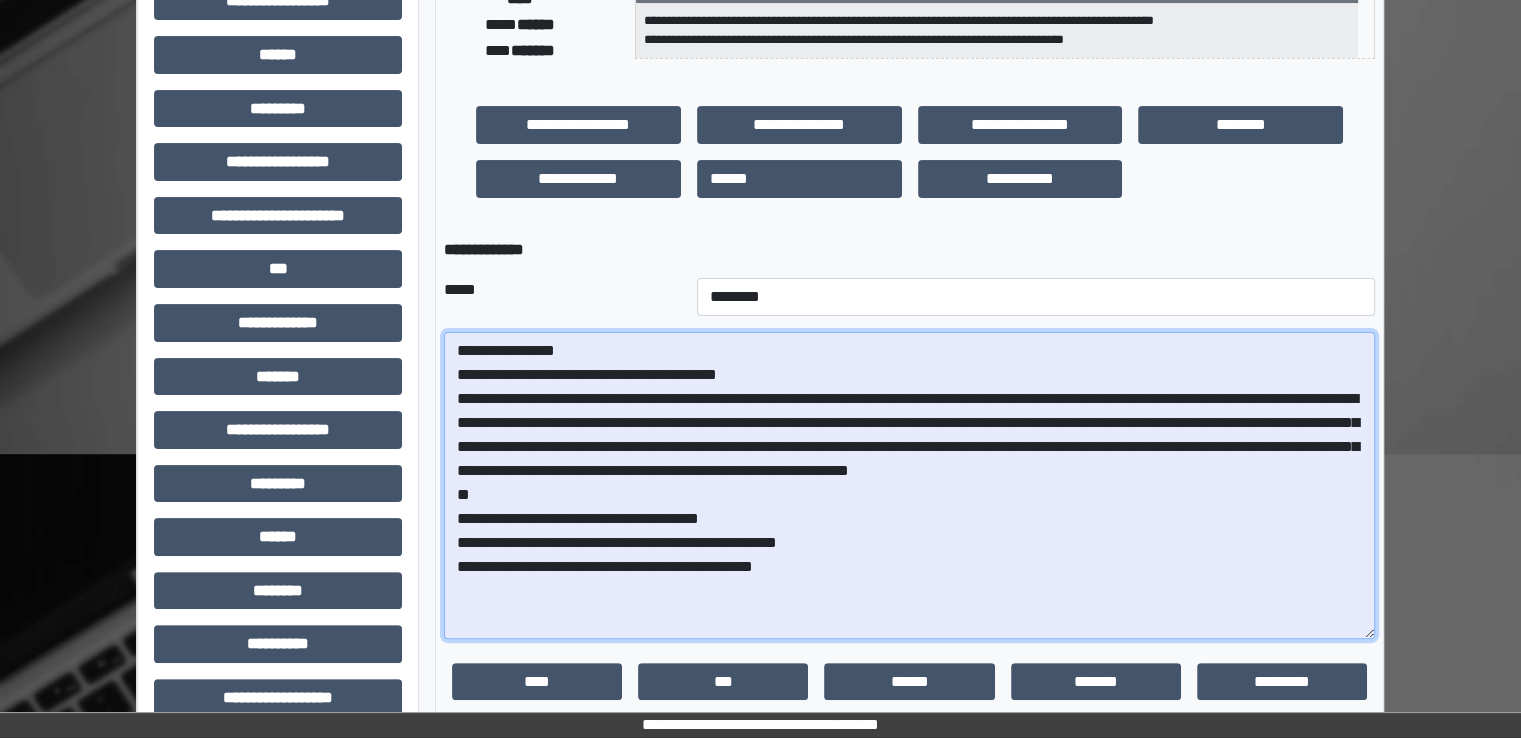 paste on "**********" 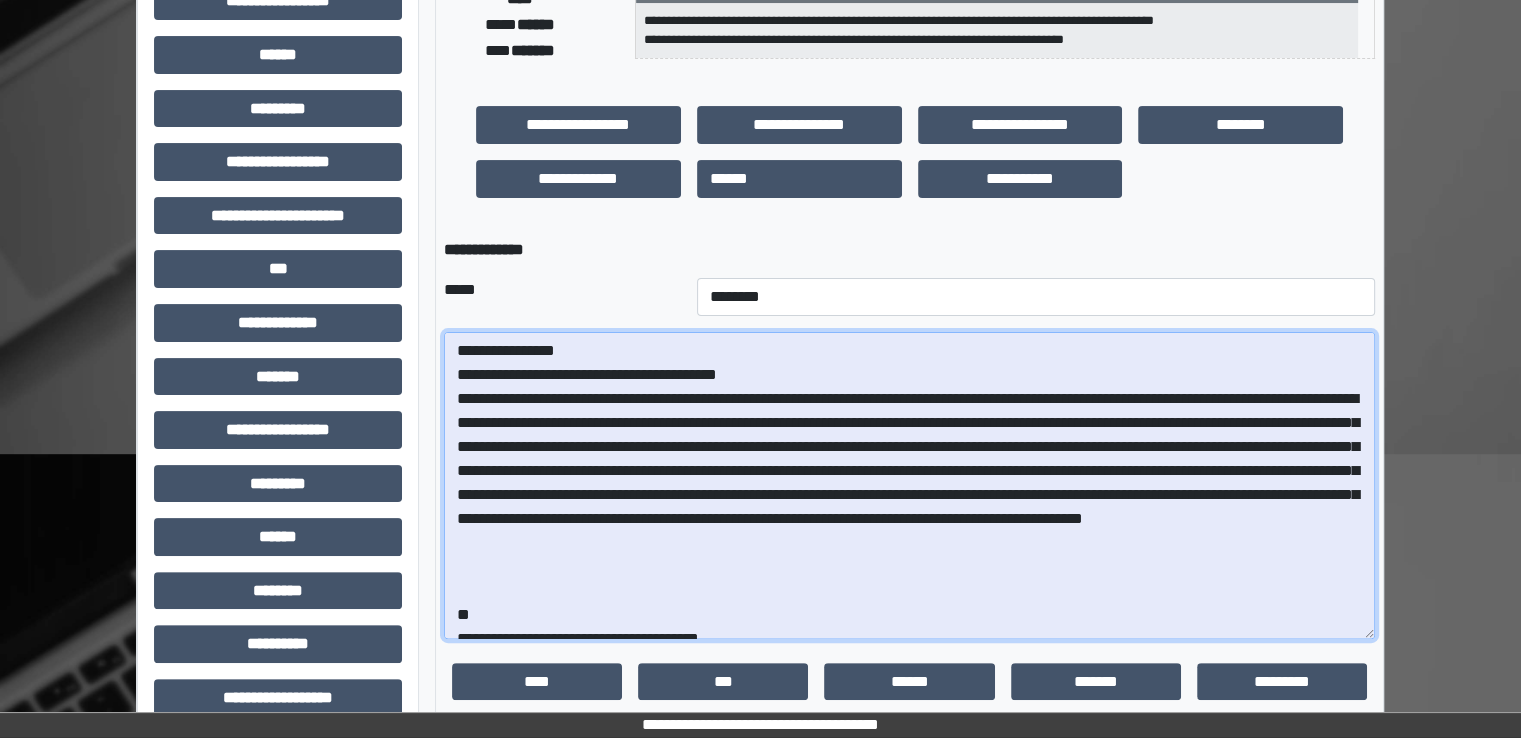 drag, startPoint x: 868, startPoint y: 496, endPoint x: 1006, endPoint y: 499, distance: 138.03261 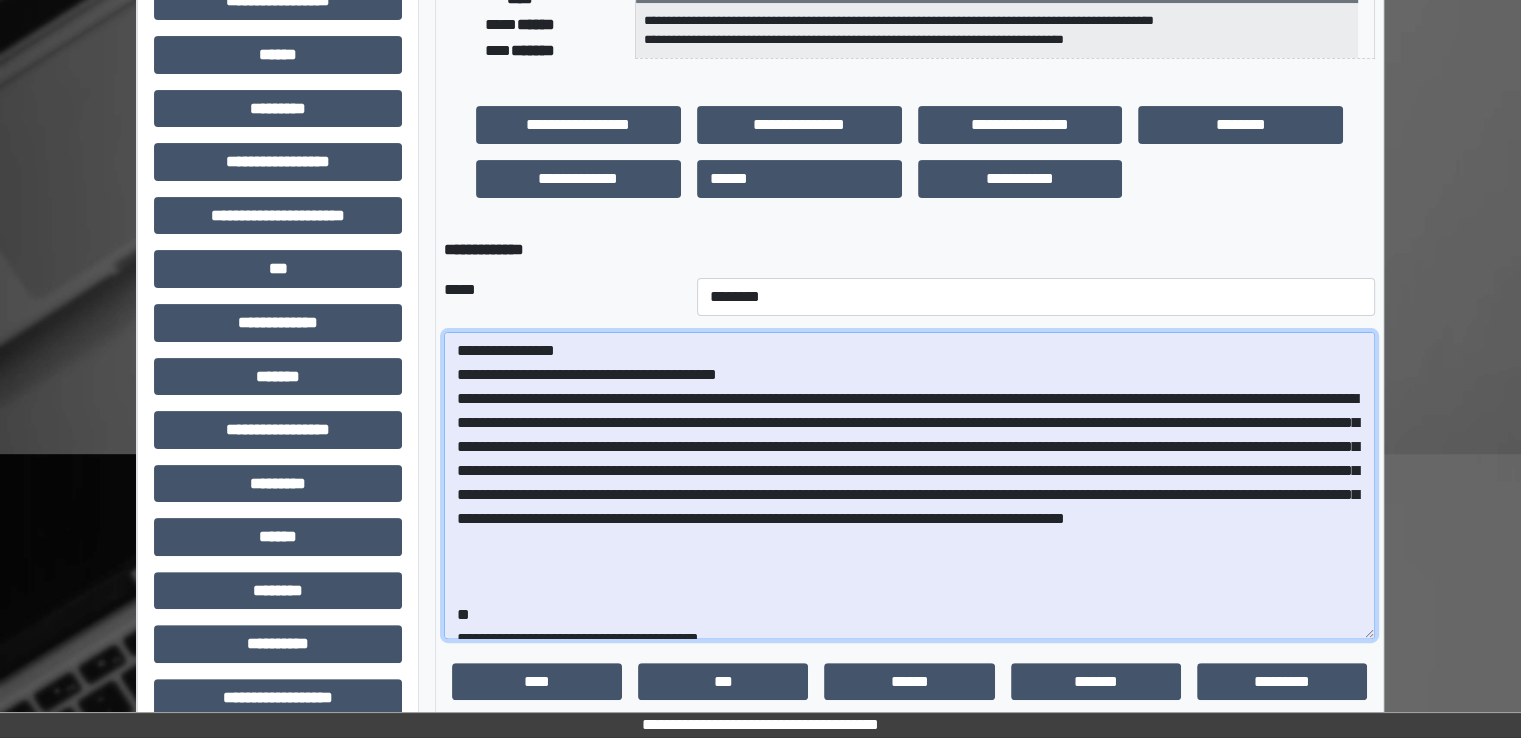 click at bounding box center [909, 485] 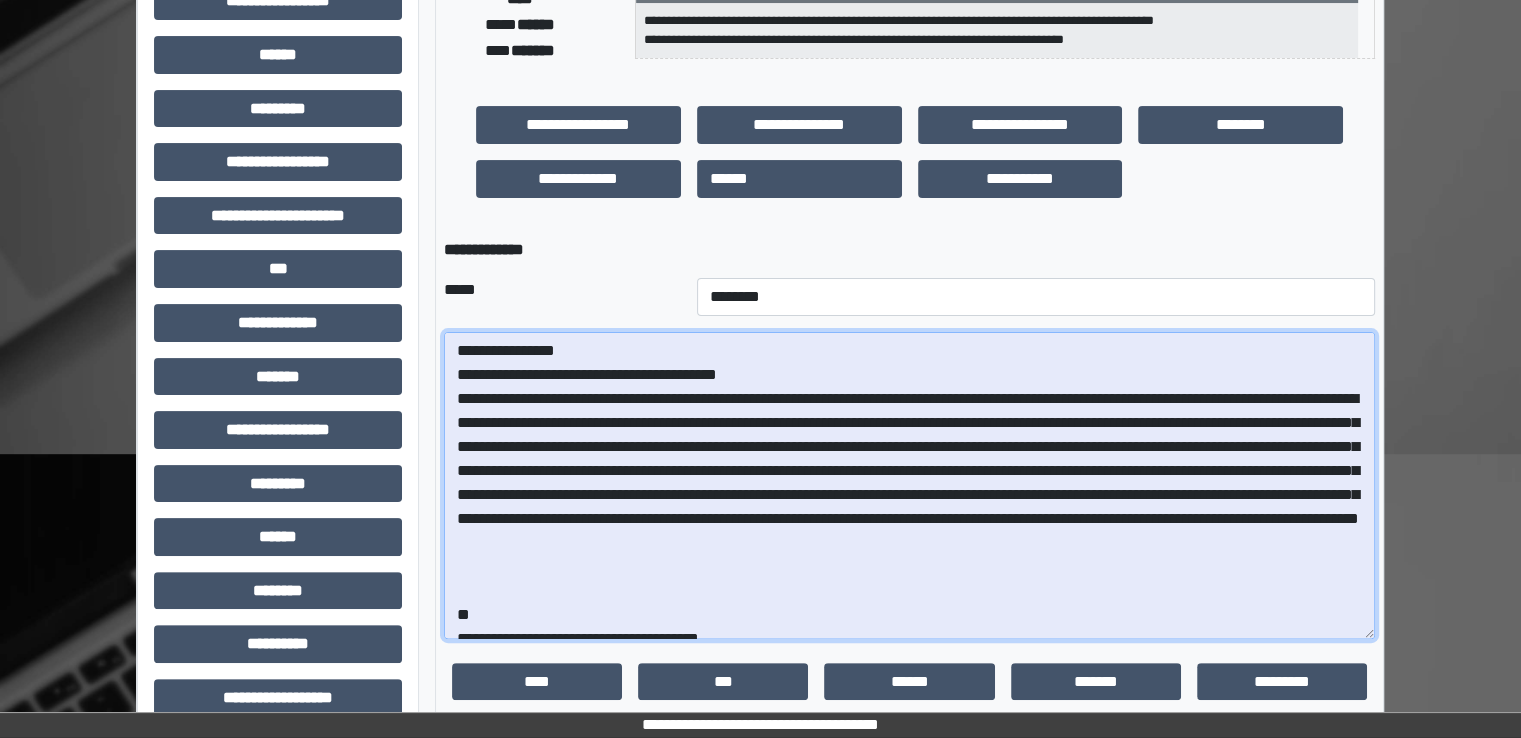 drag, startPoint x: 874, startPoint y: 517, endPoint x: 659, endPoint y: 509, distance: 215.14879 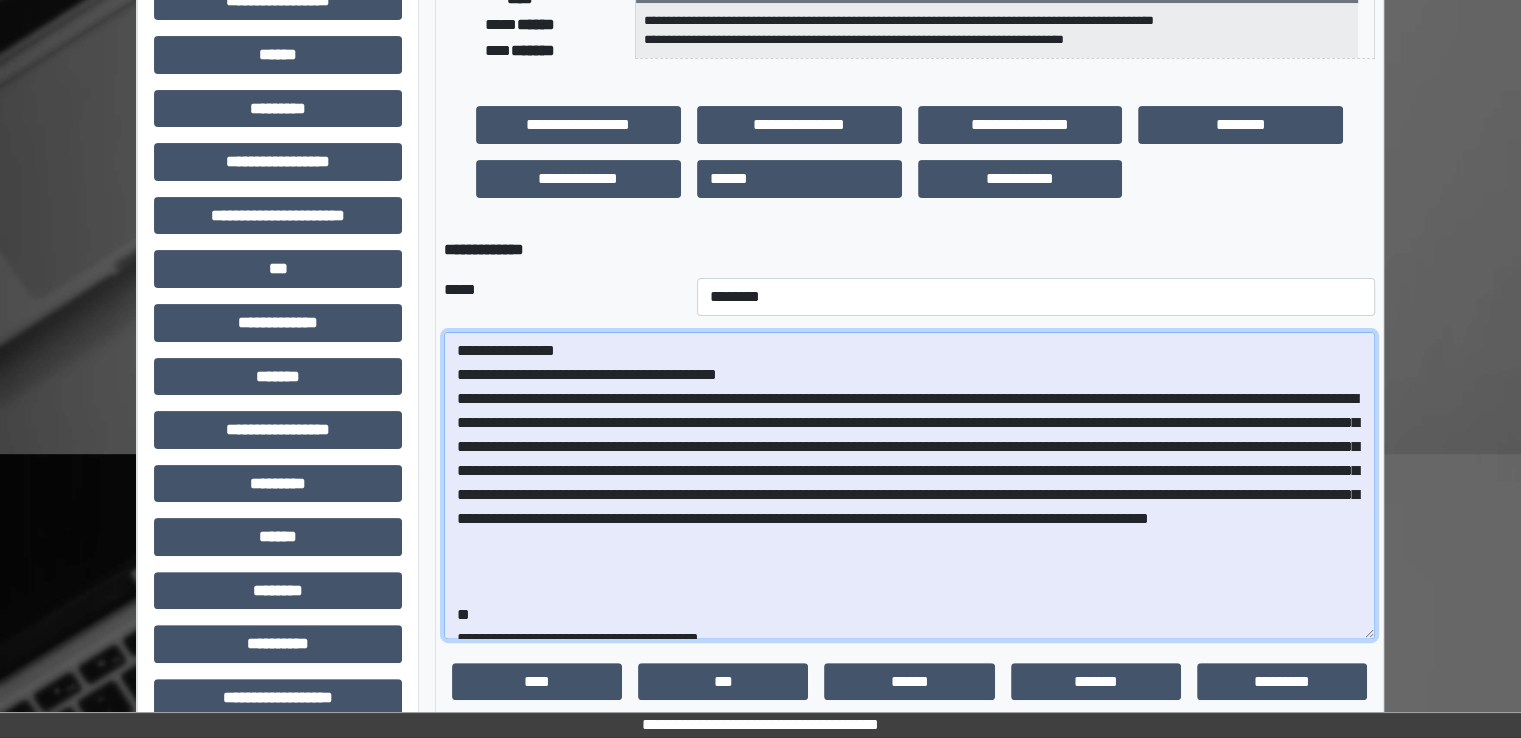 click at bounding box center [909, 485] 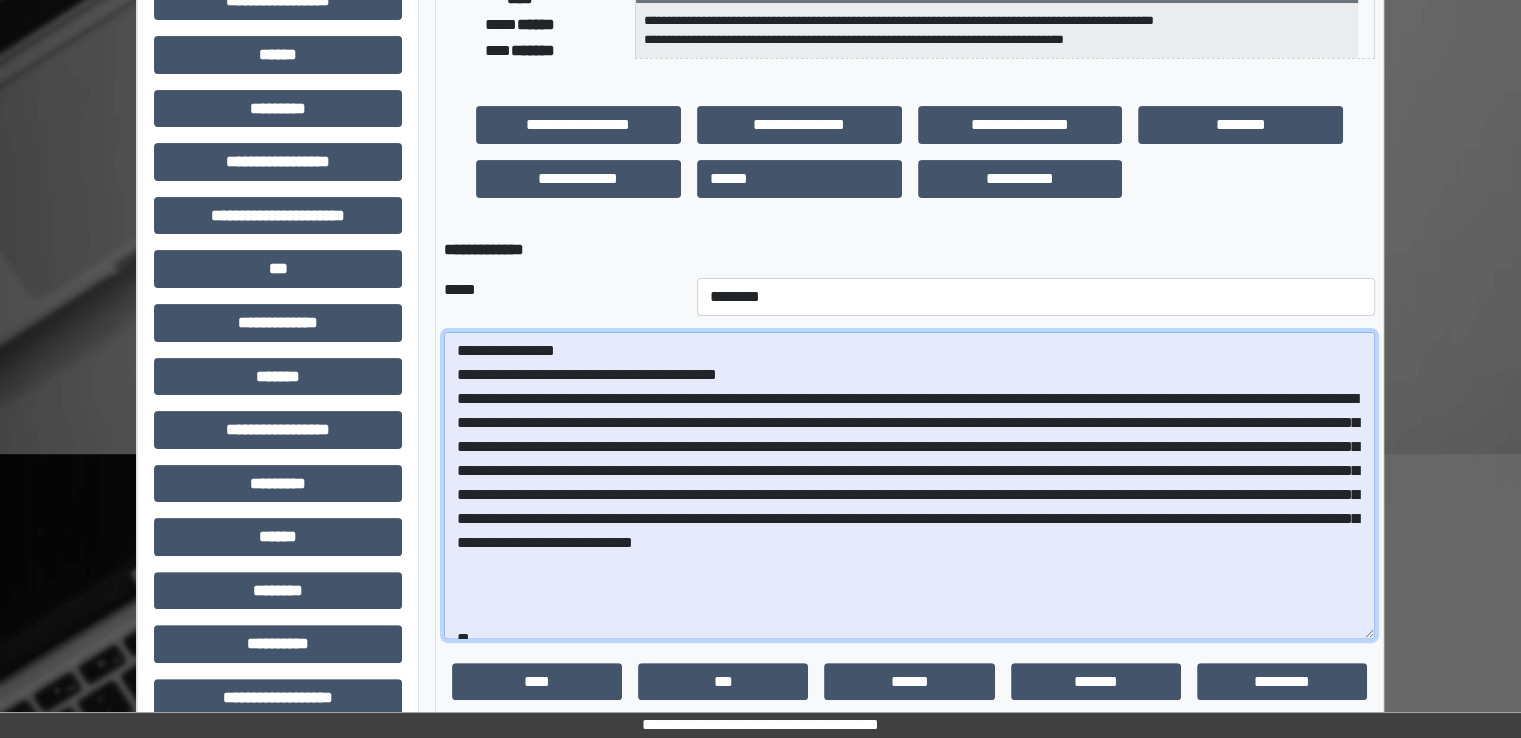 drag, startPoint x: 552, startPoint y: 541, endPoint x: 1115, endPoint y: 545, distance: 563.0142 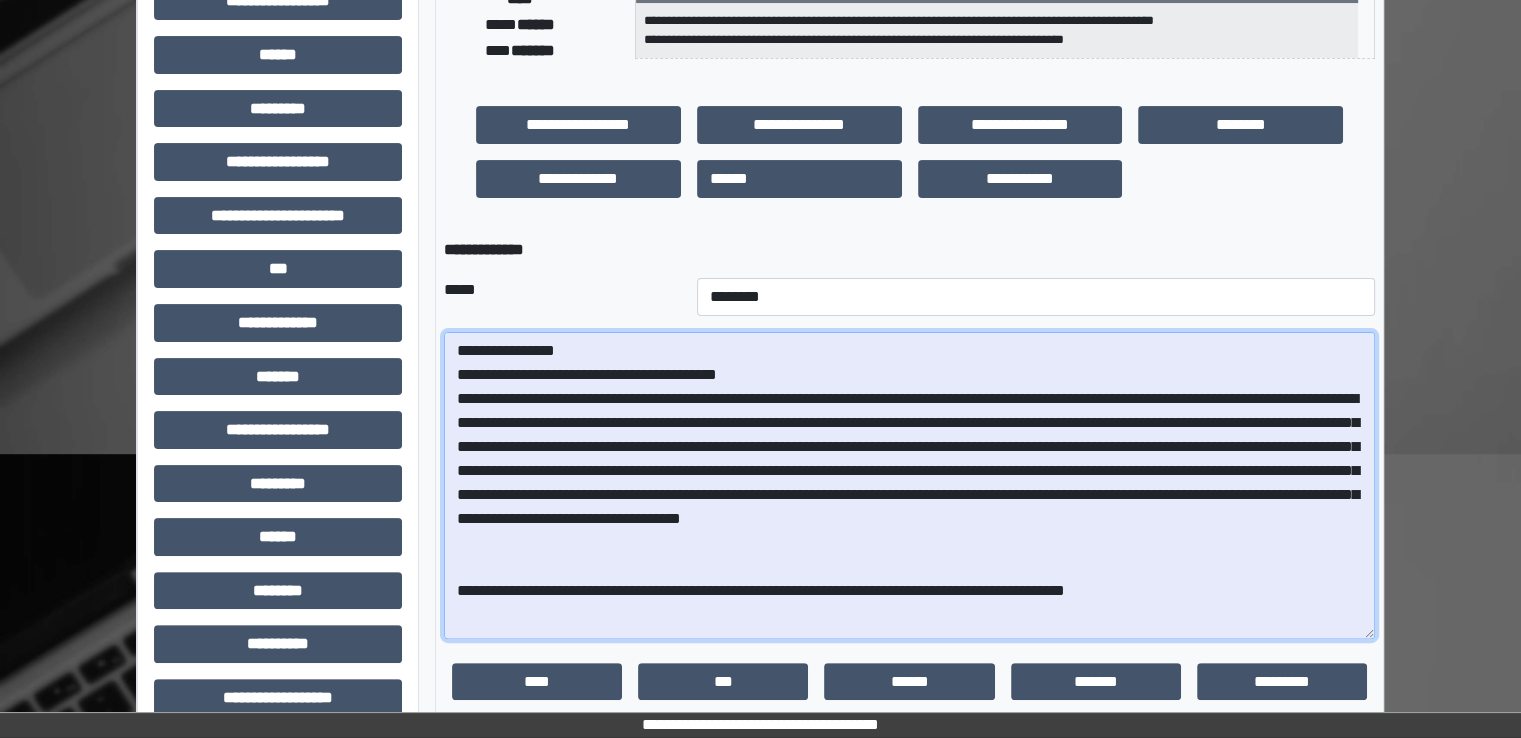drag, startPoint x: 700, startPoint y: 449, endPoint x: 478, endPoint y: 396, distance: 228.2389 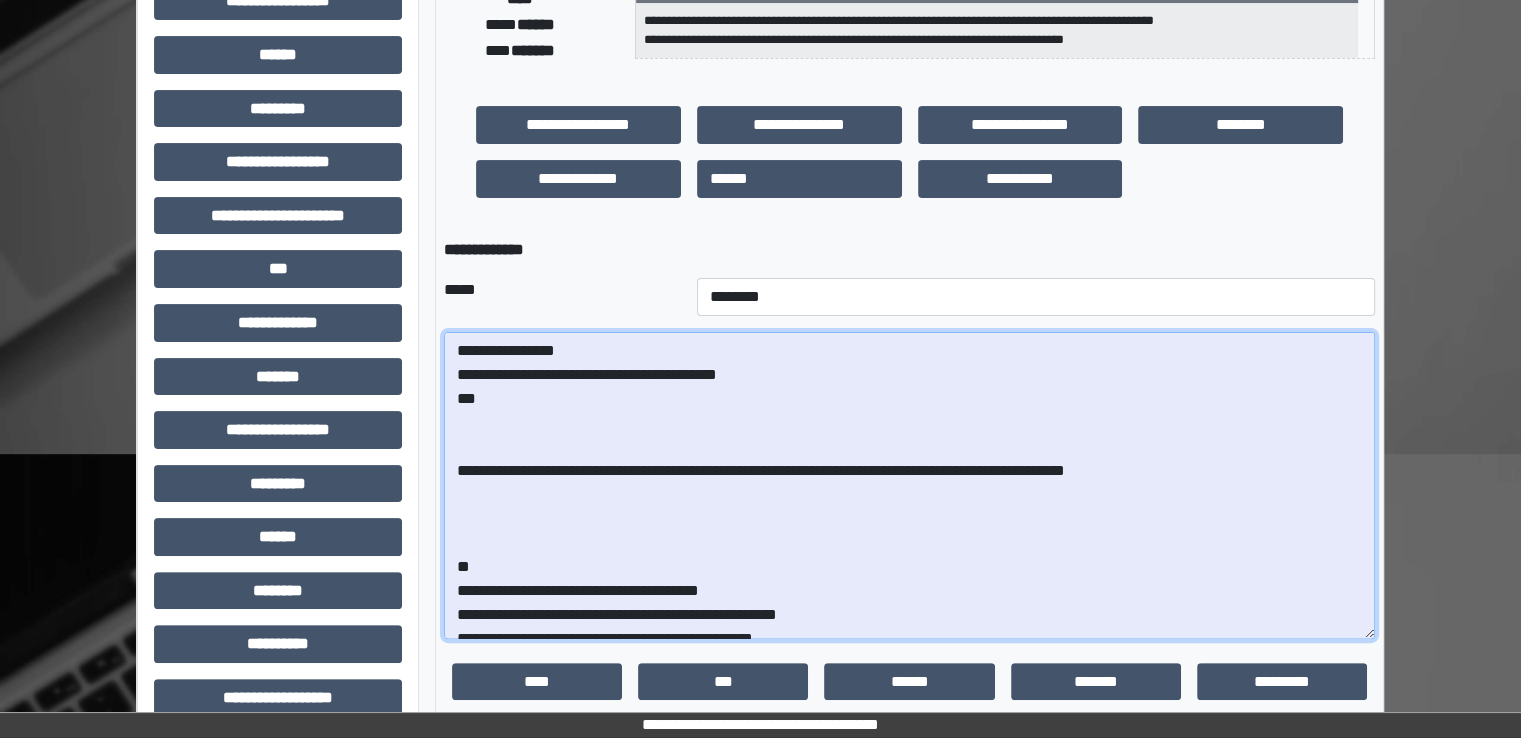 paste on "**********" 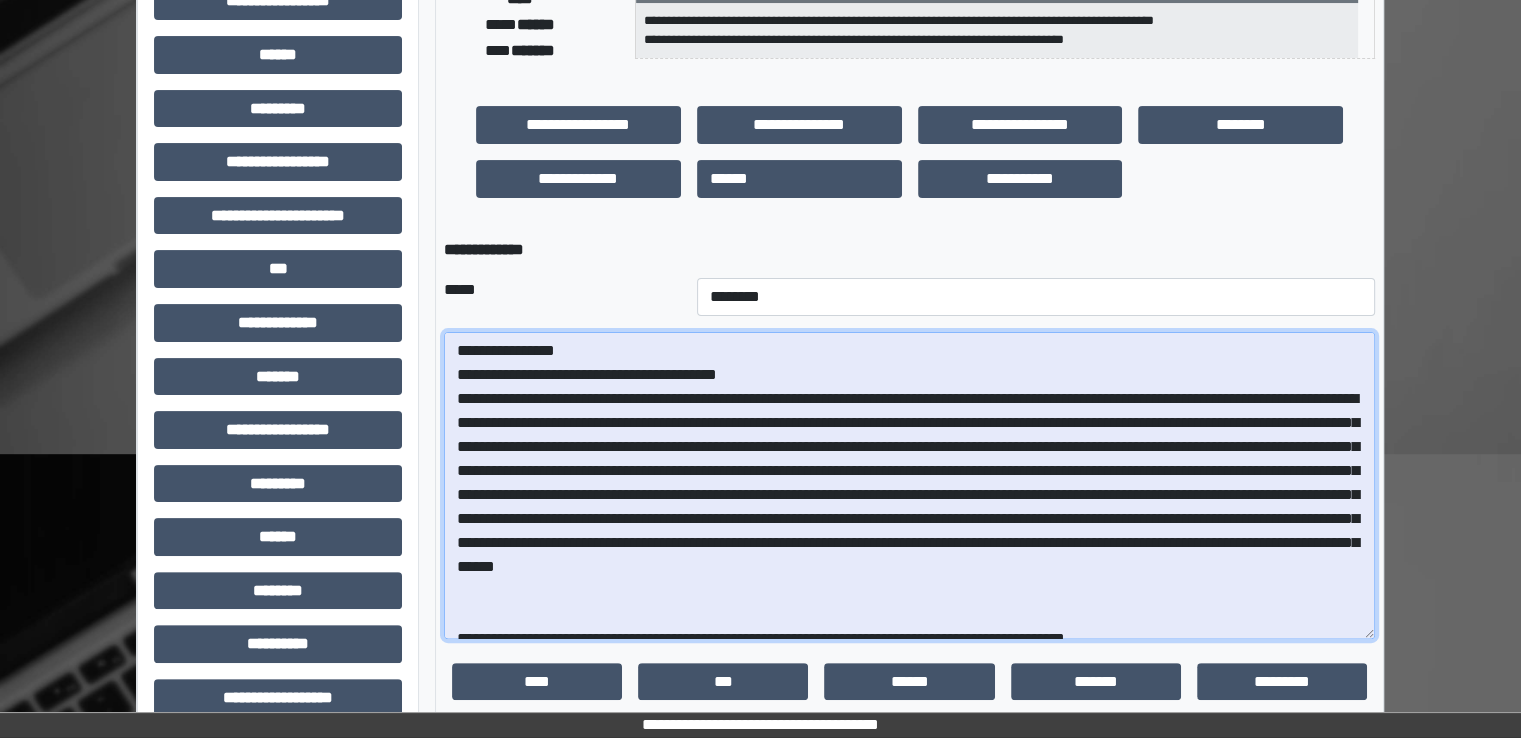 drag, startPoint x: 1055, startPoint y: 521, endPoint x: 768, endPoint y: 547, distance: 288.1753 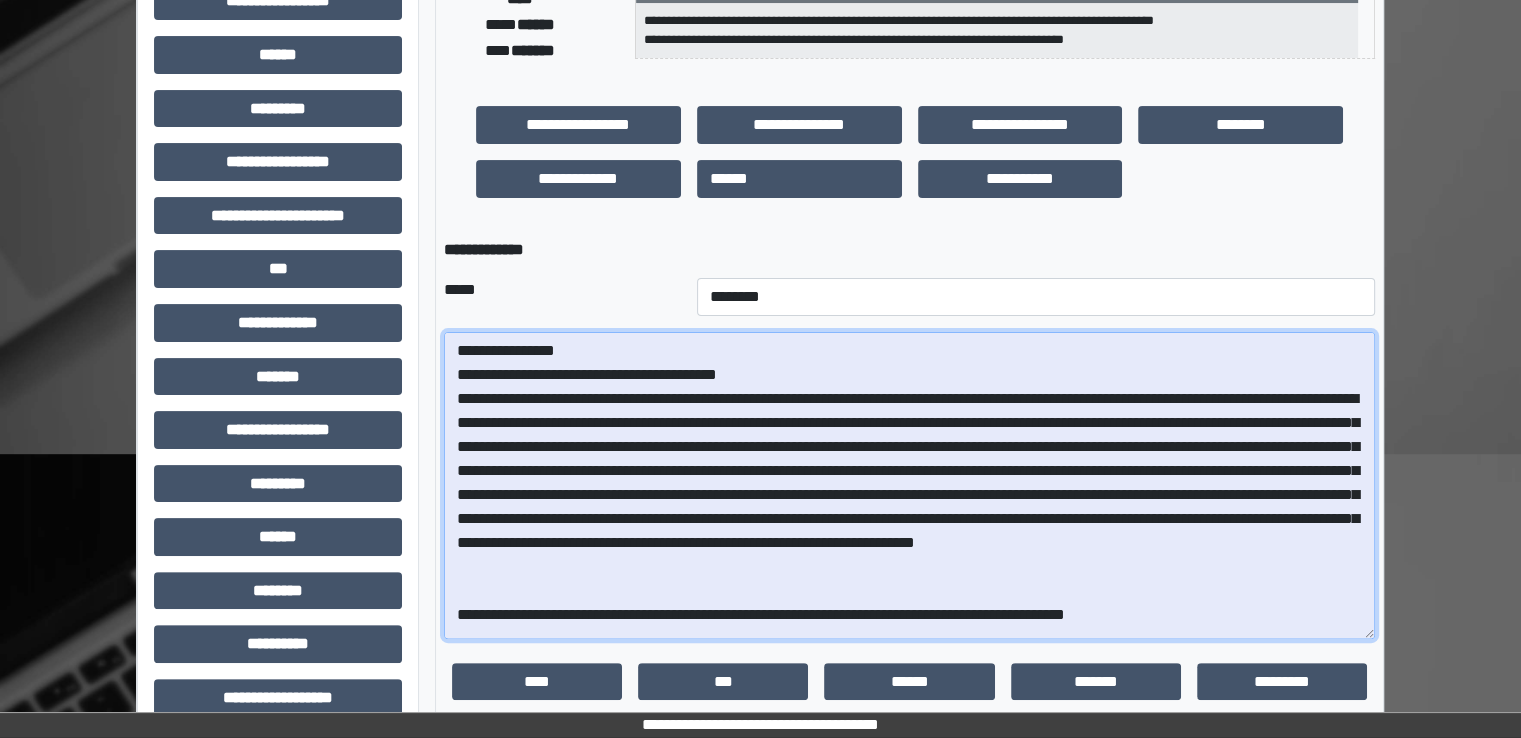 drag, startPoint x: 1247, startPoint y: 403, endPoint x: 1008, endPoint y: 367, distance: 241.69609 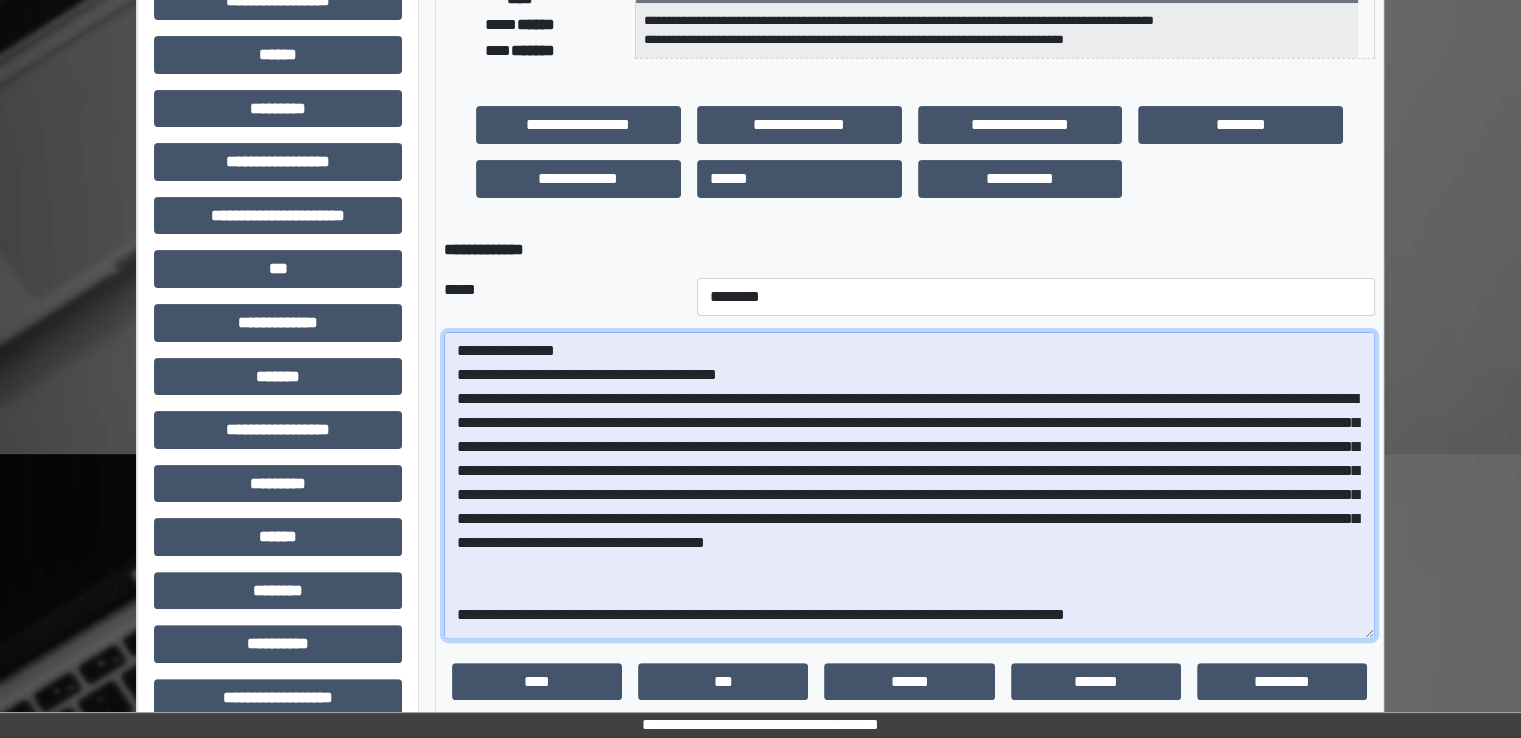 click at bounding box center (909, 485) 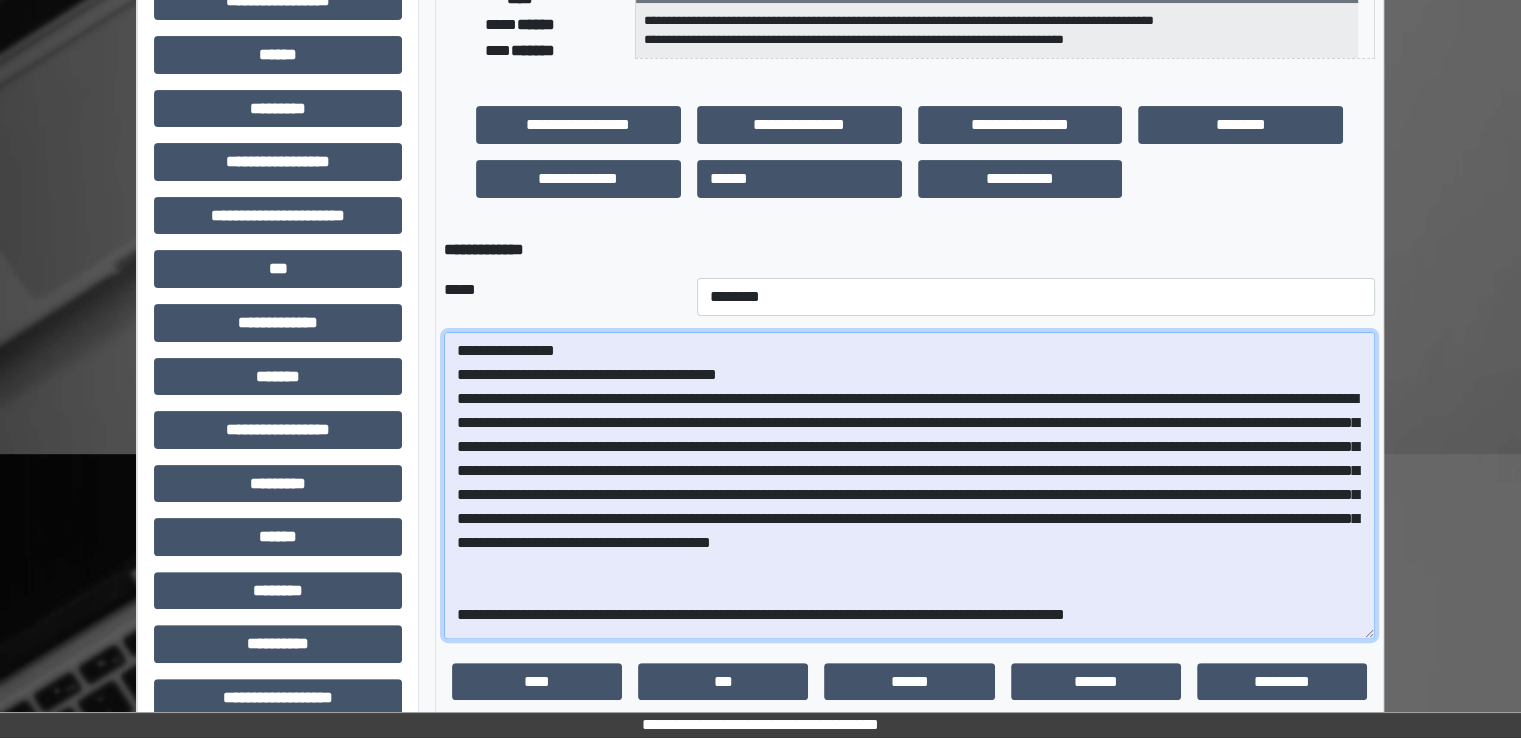 click at bounding box center (909, 485) 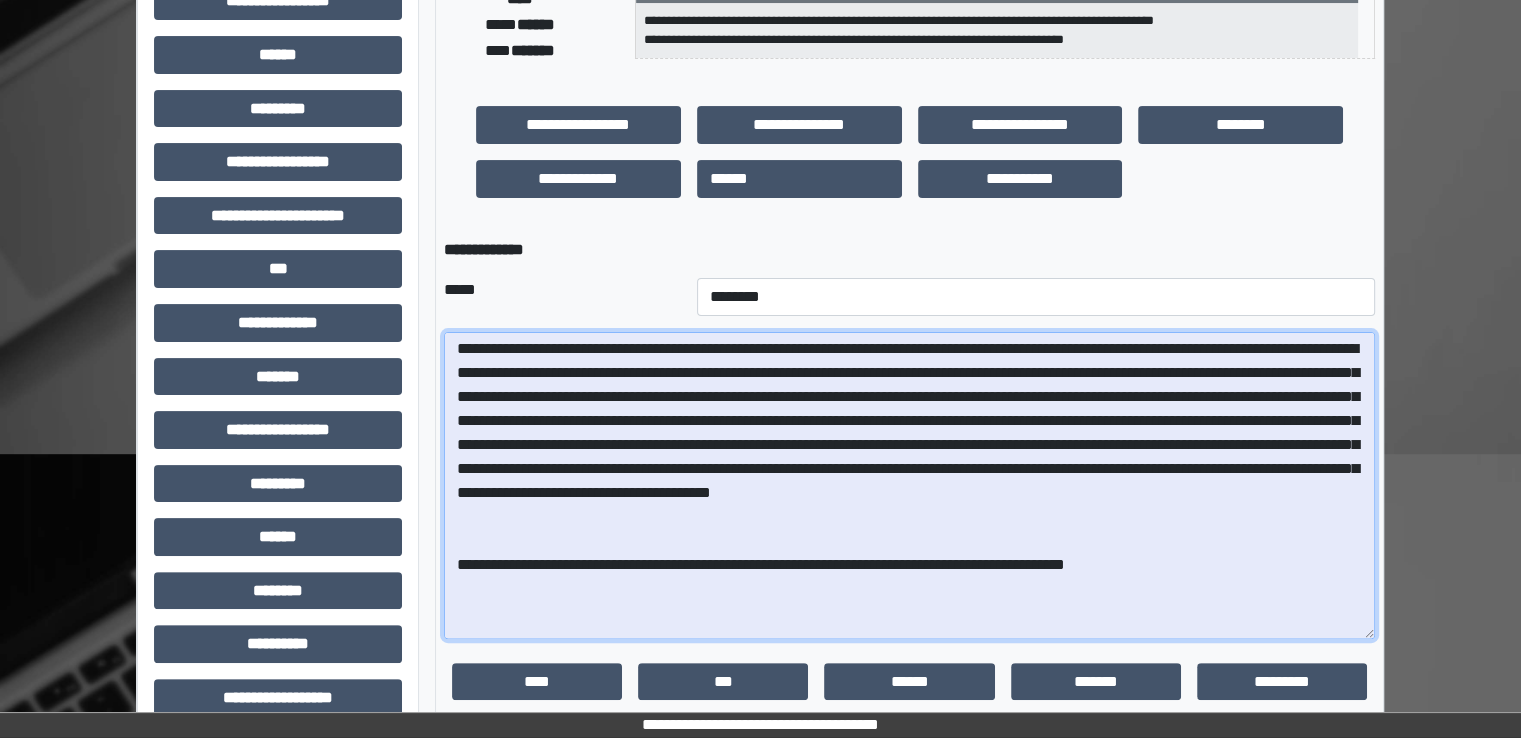 scroll, scrollTop: 100, scrollLeft: 0, axis: vertical 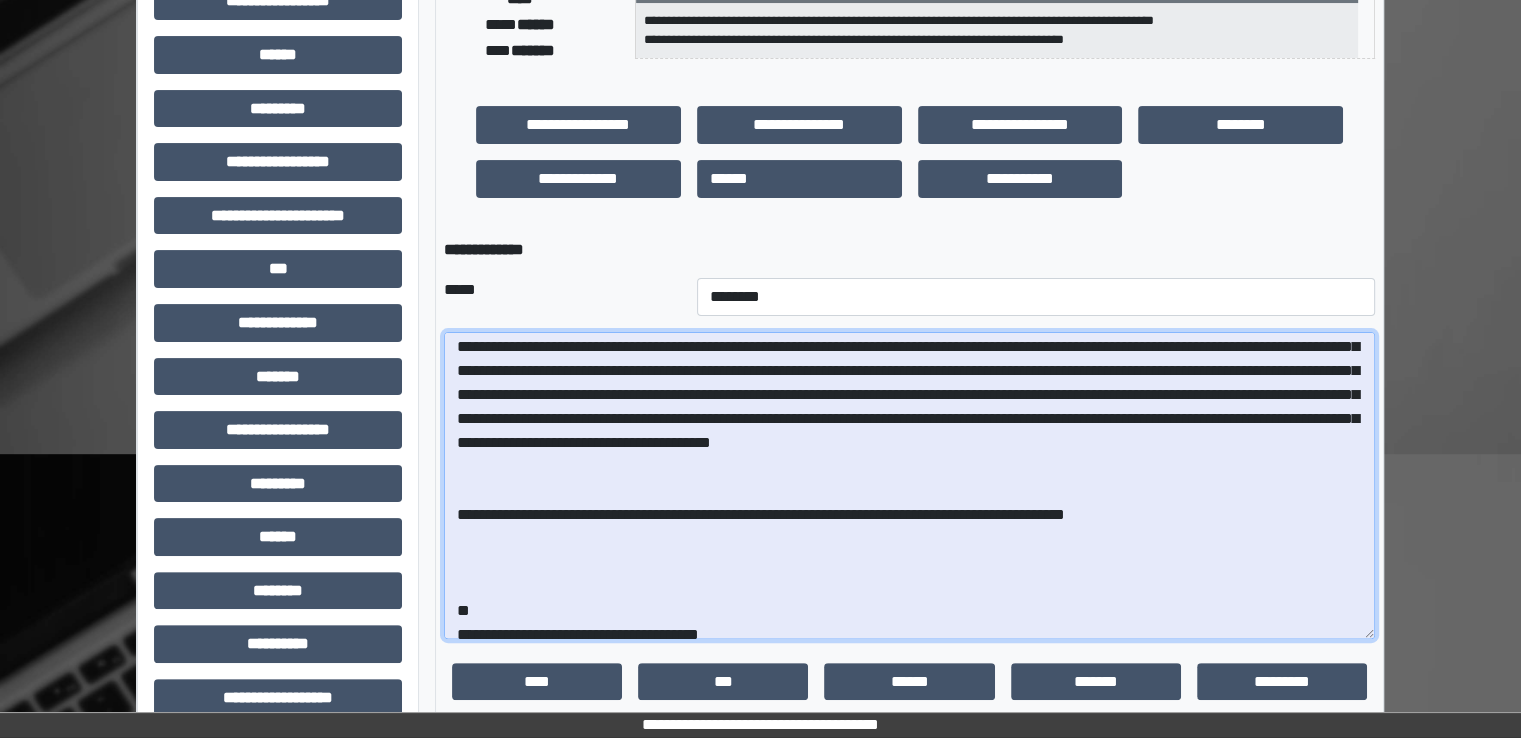click at bounding box center (909, 485) 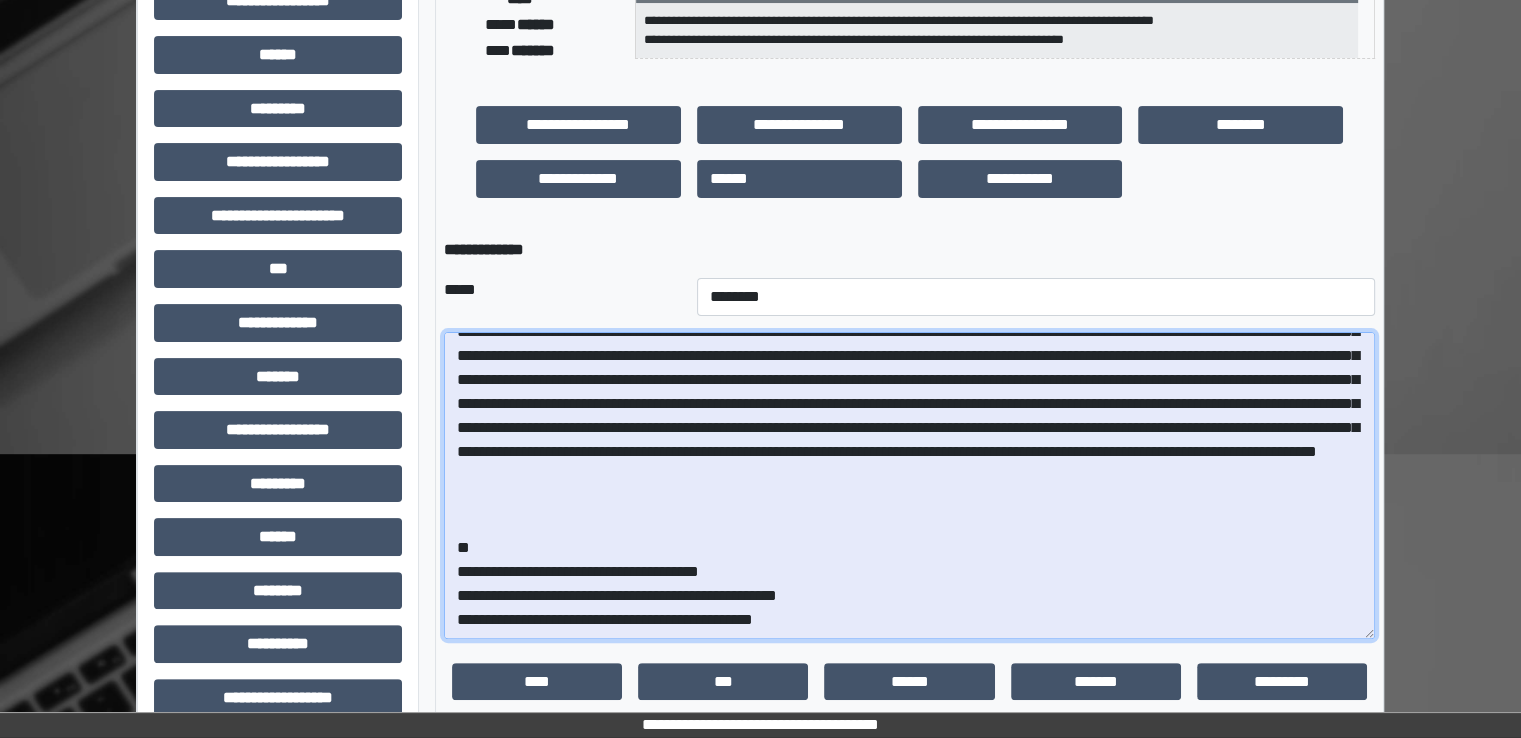 scroll, scrollTop: 76, scrollLeft: 0, axis: vertical 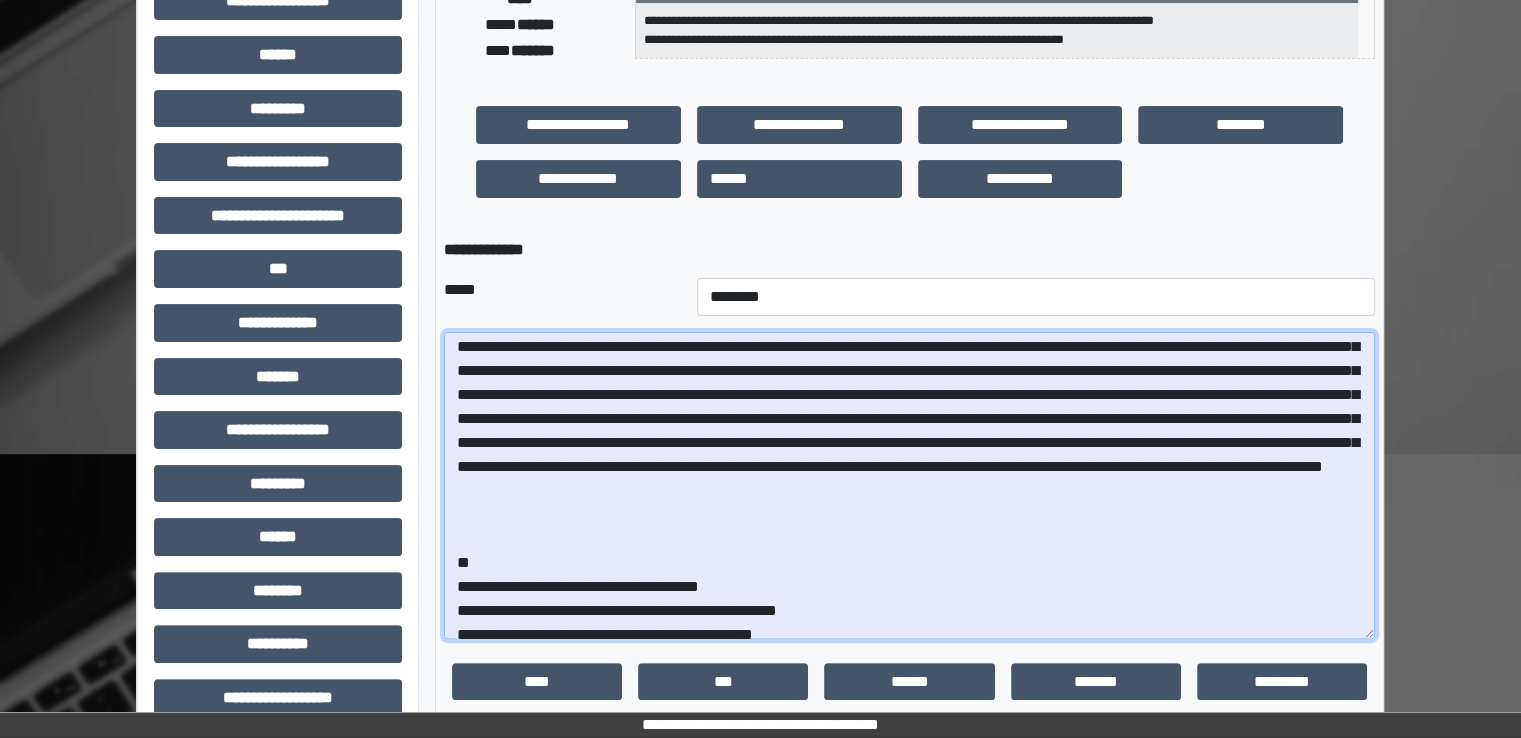 click at bounding box center (909, 485) 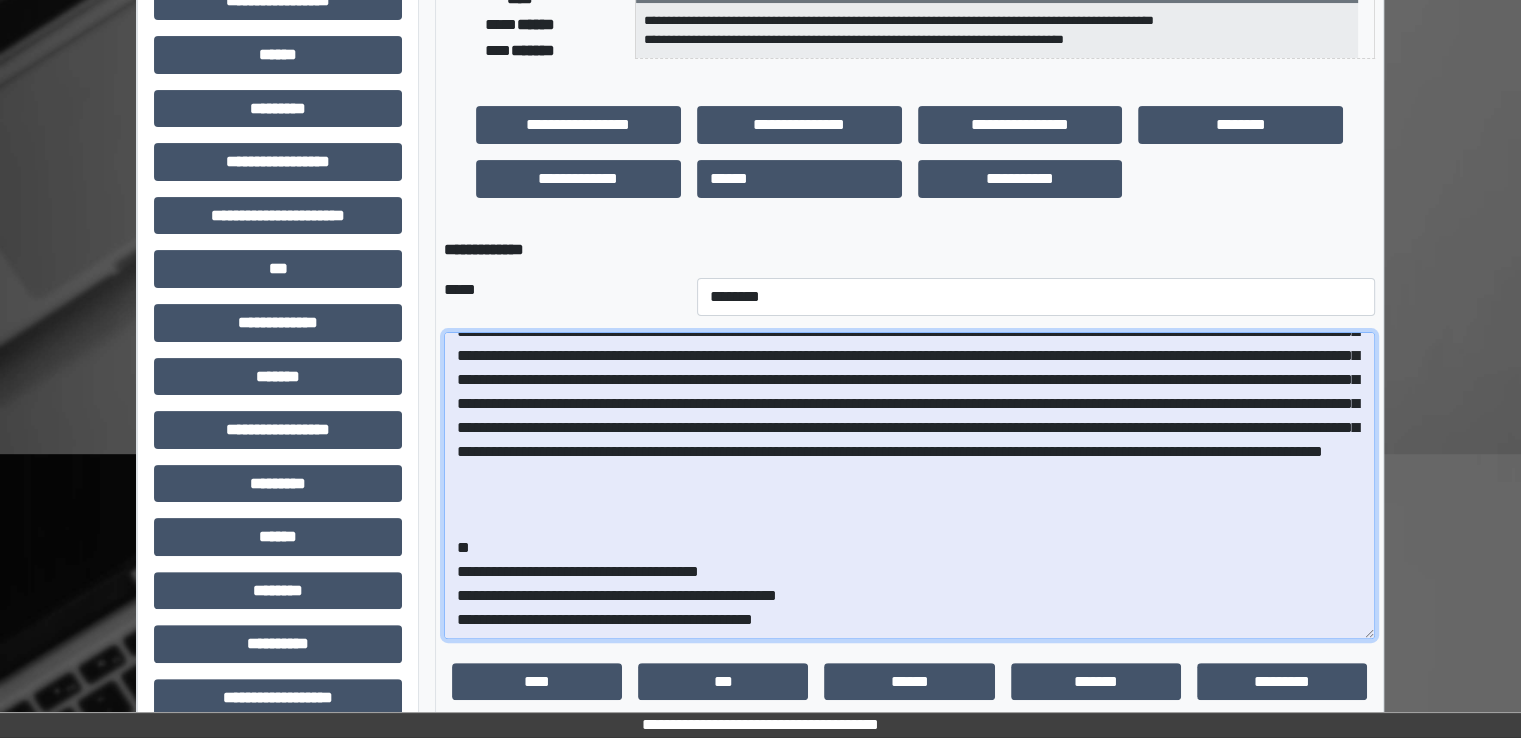 scroll, scrollTop: 162, scrollLeft: 0, axis: vertical 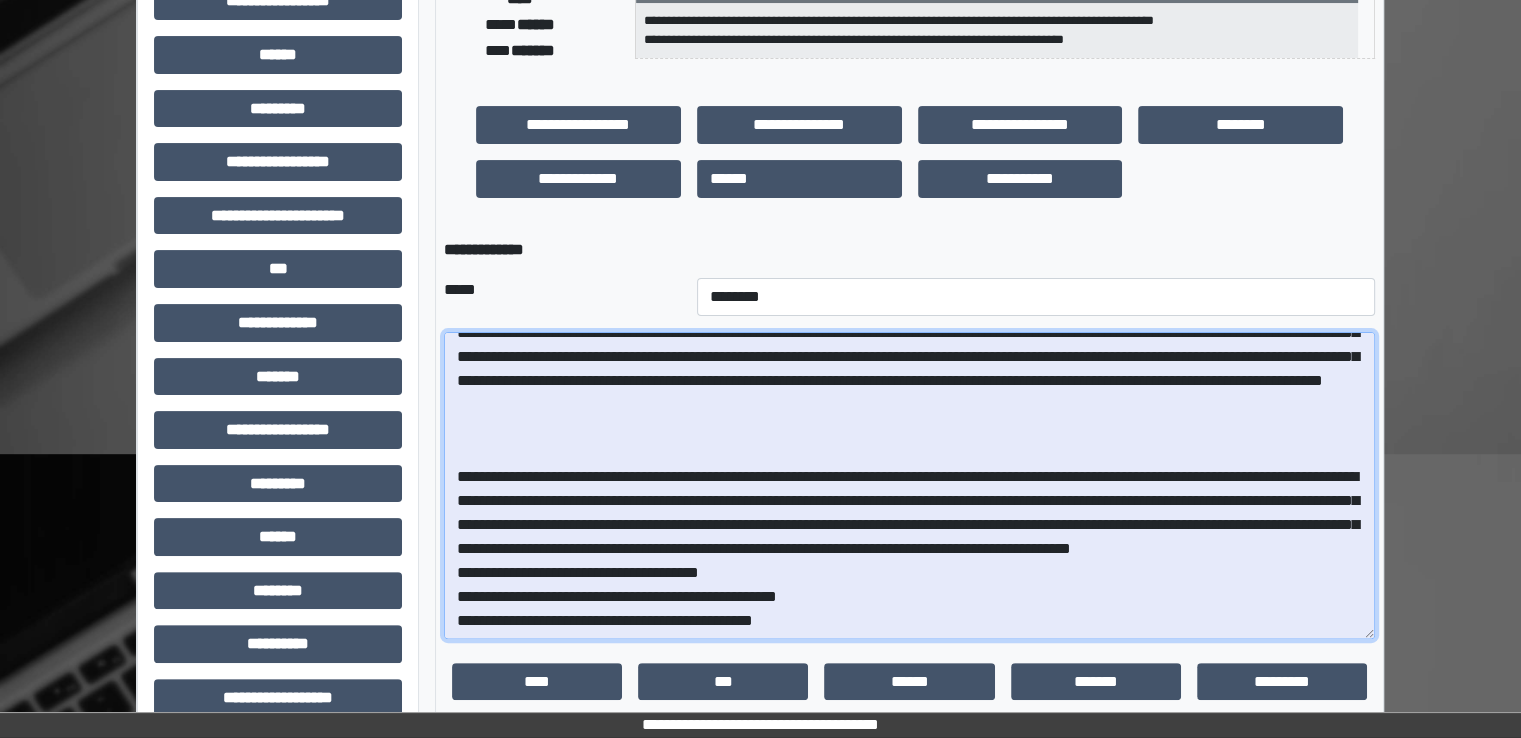 click at bounding box center (909, 485) 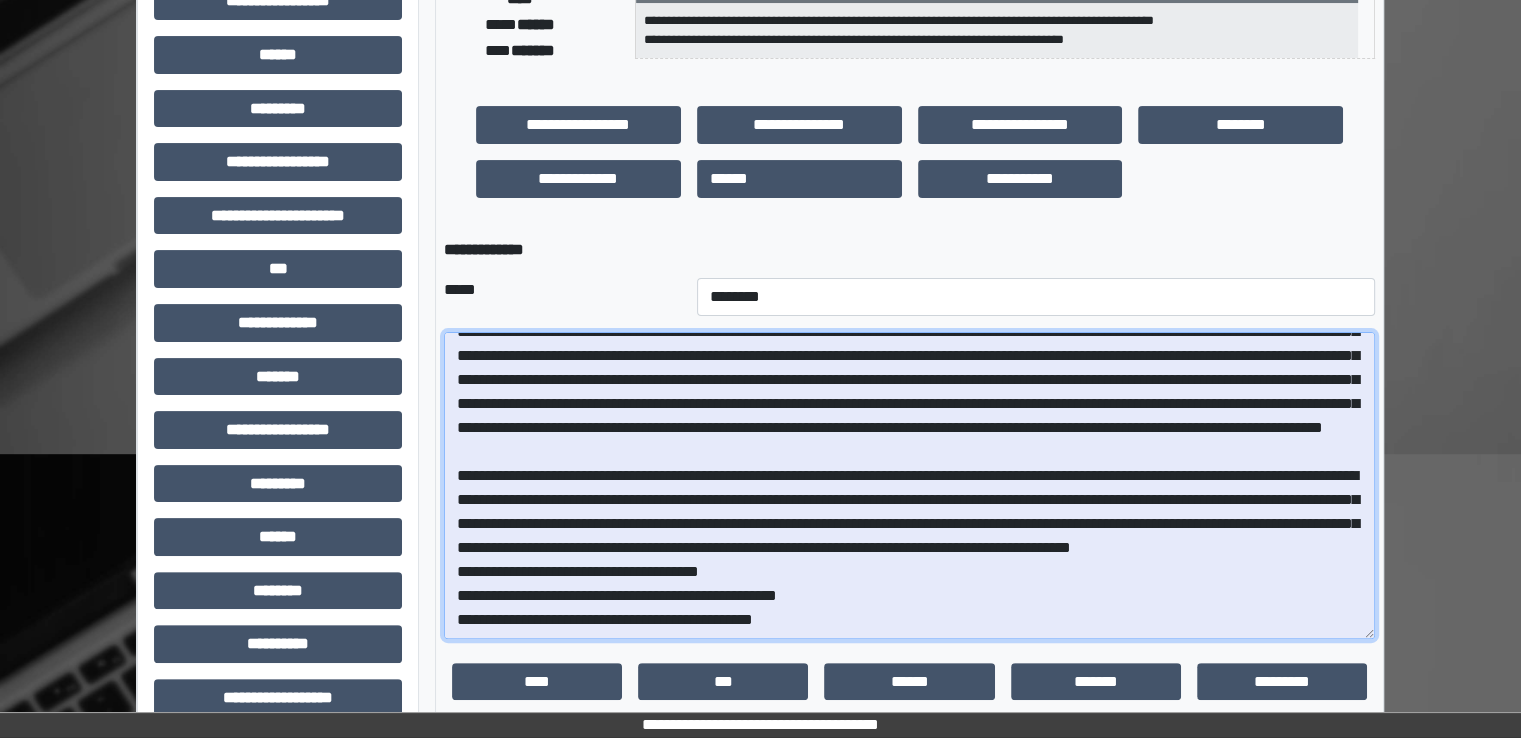 click at bounding box center [909, 485] 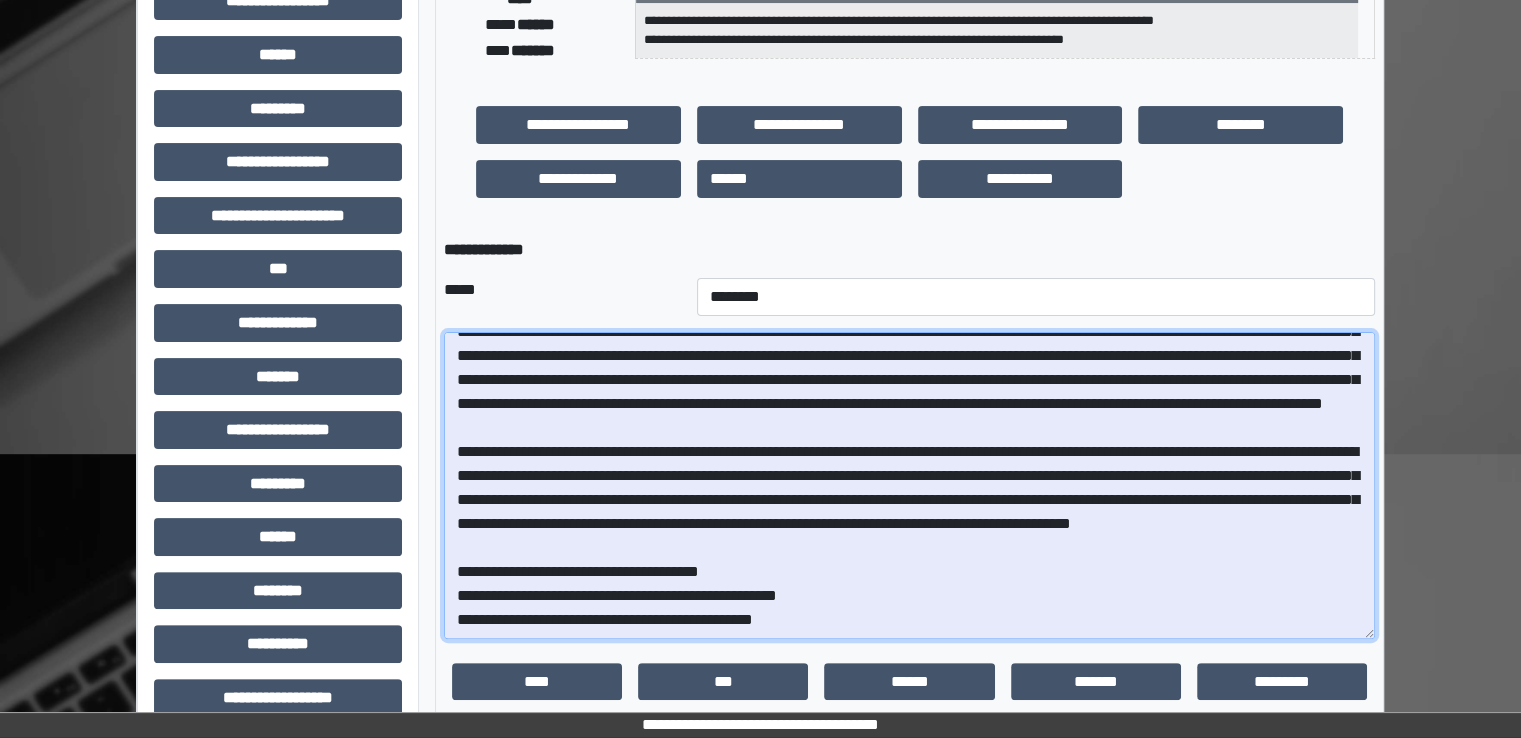 click at bounding box center (909, 485) 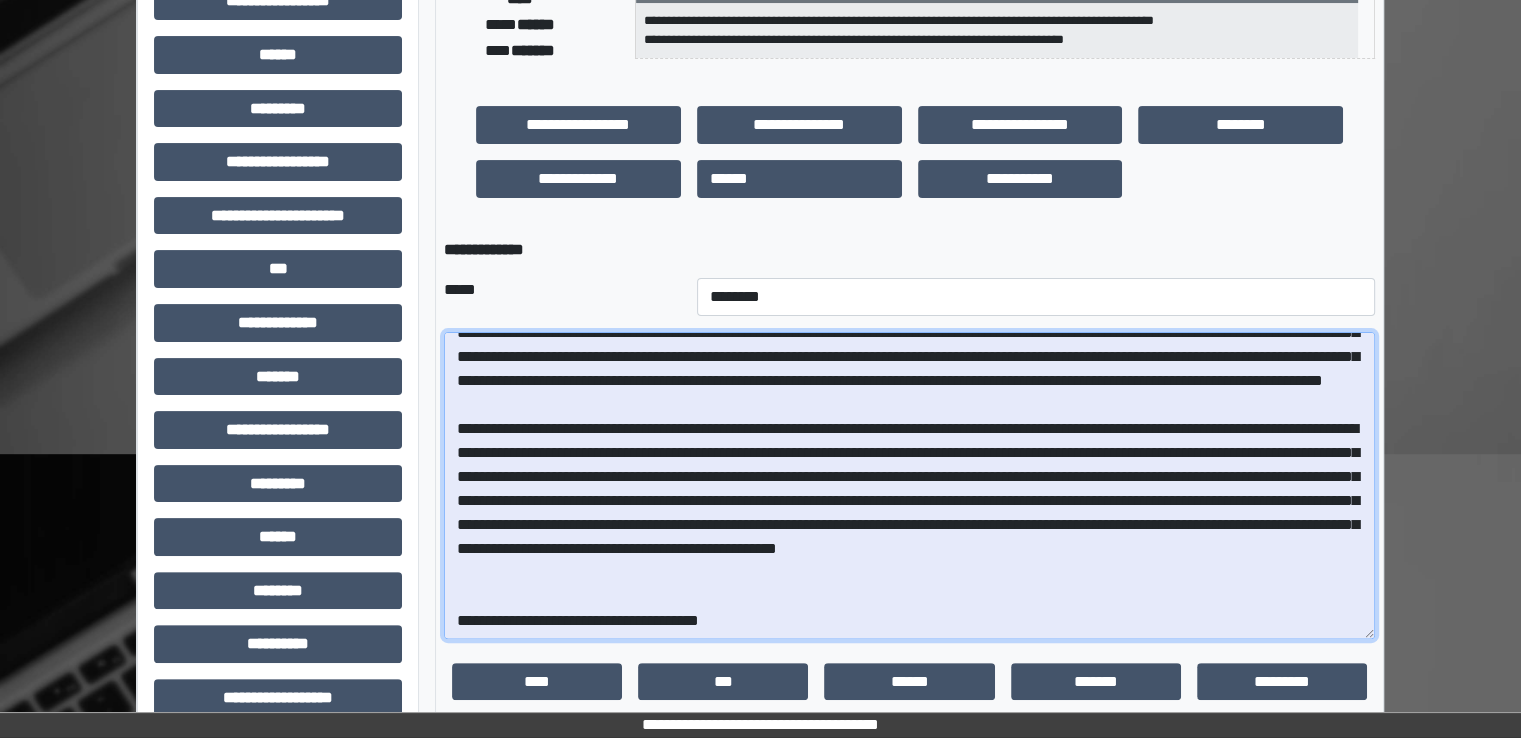 scroll, scrollTop: 179, scrollLeft: 0, axis: vertical 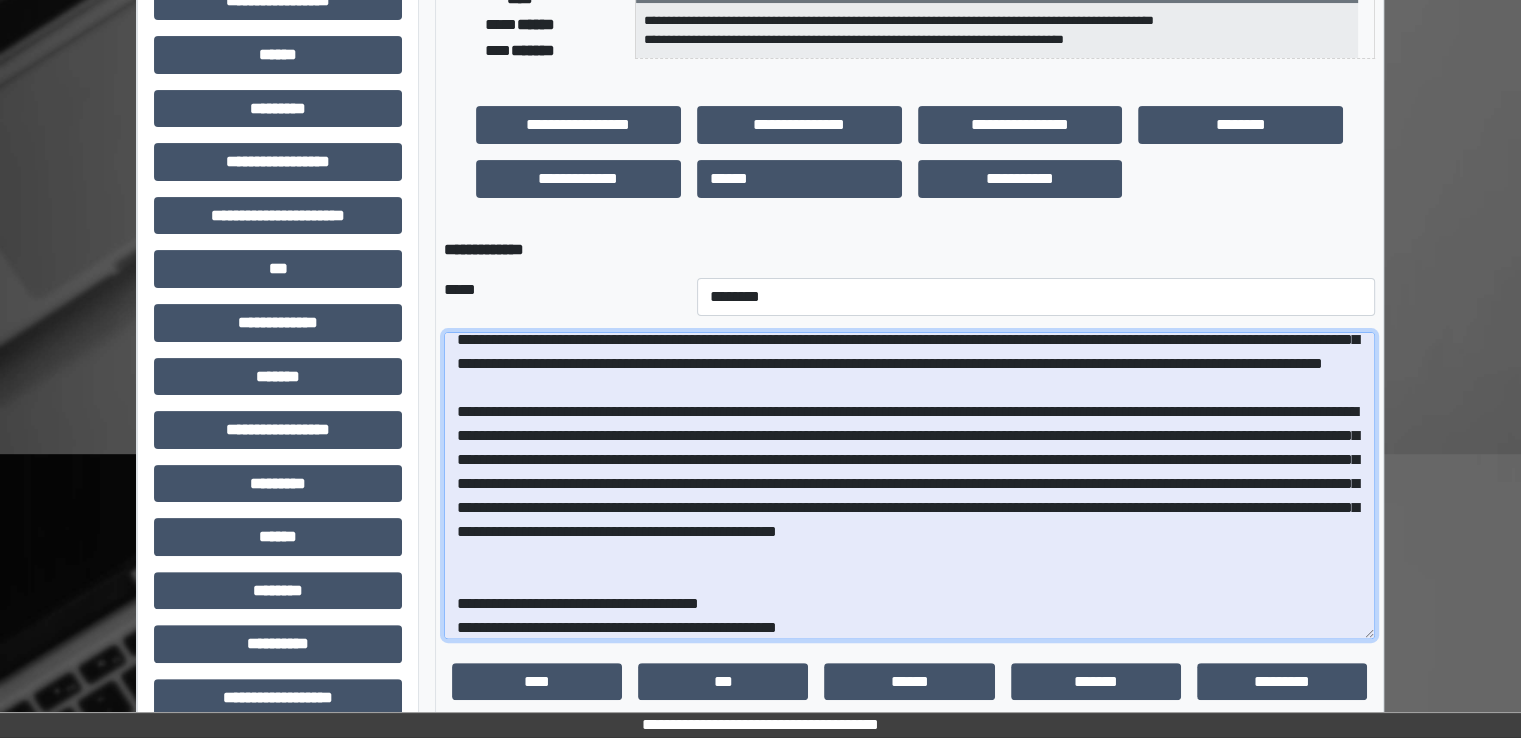 click at bounding box center (909, 485) 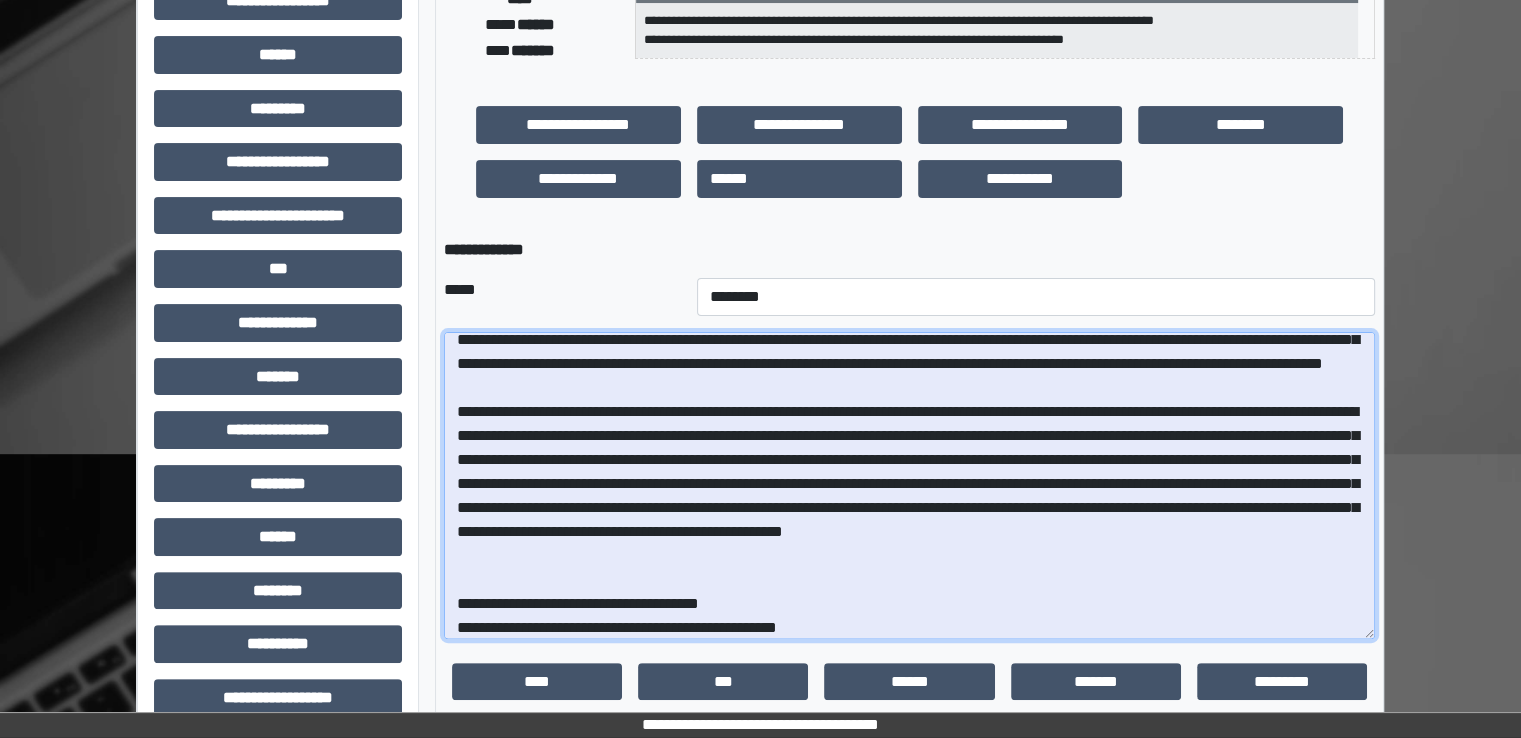 click at bounding box center (909, 485) 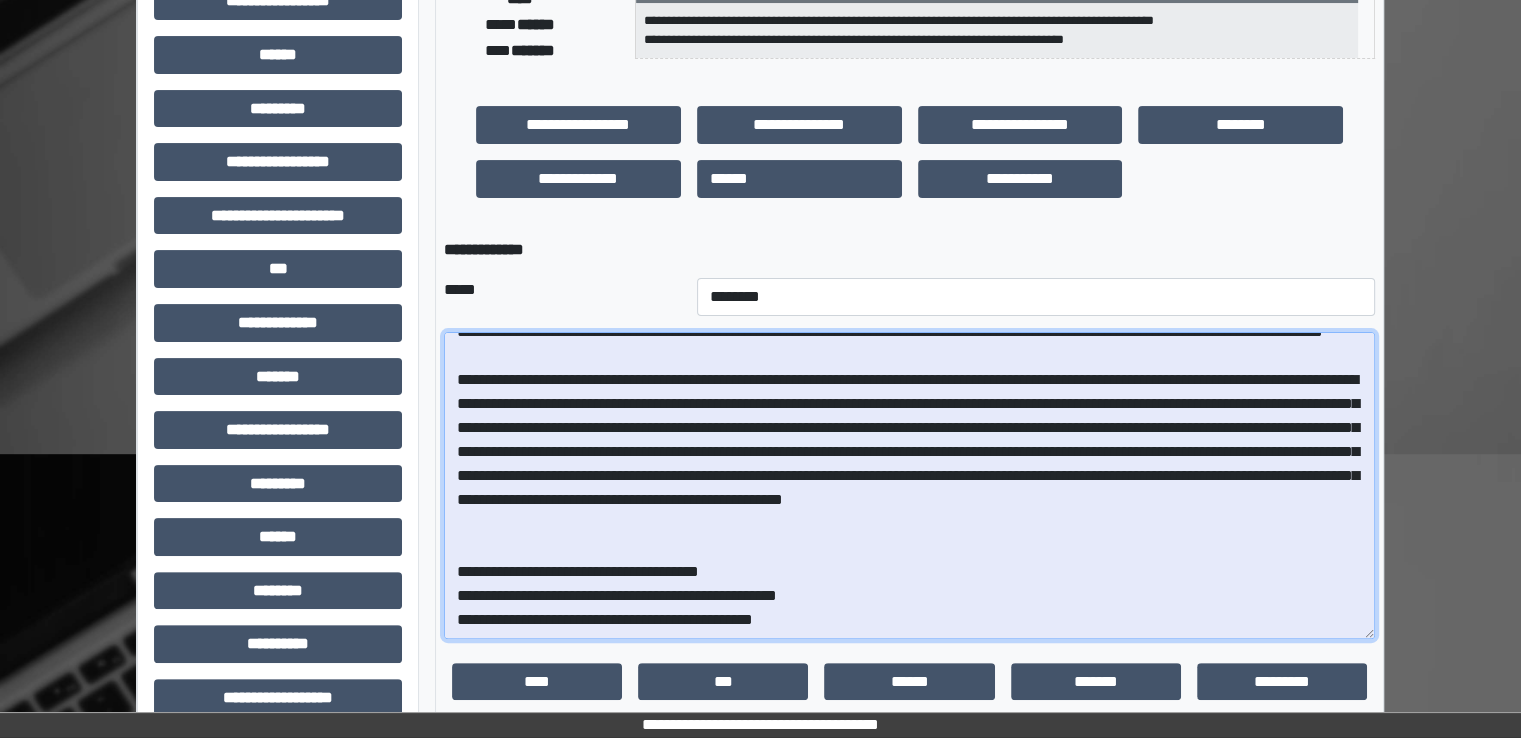 scroll, scrollTop: 306, scrollLeft: 0, axis: vertical 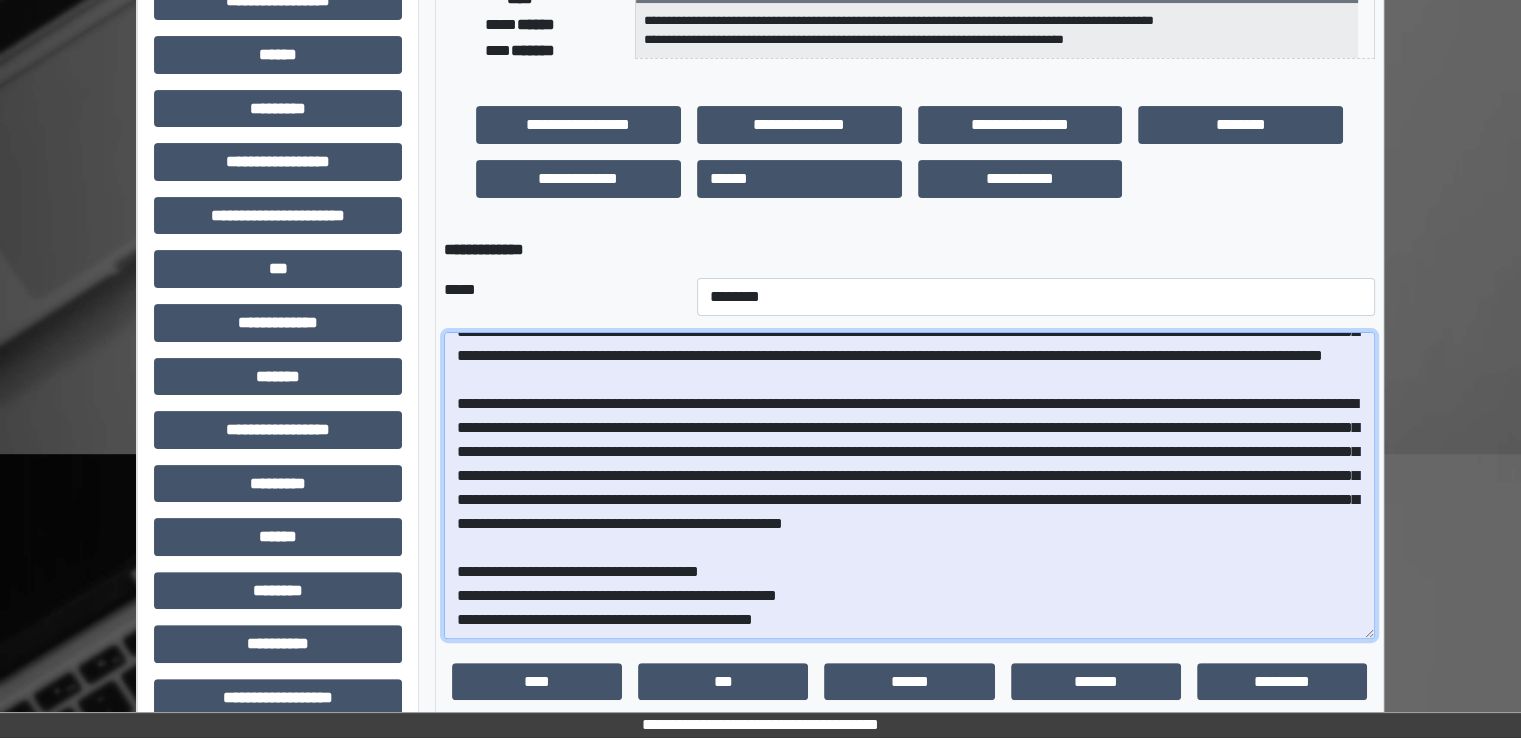 click at bounding box center [909, 485] 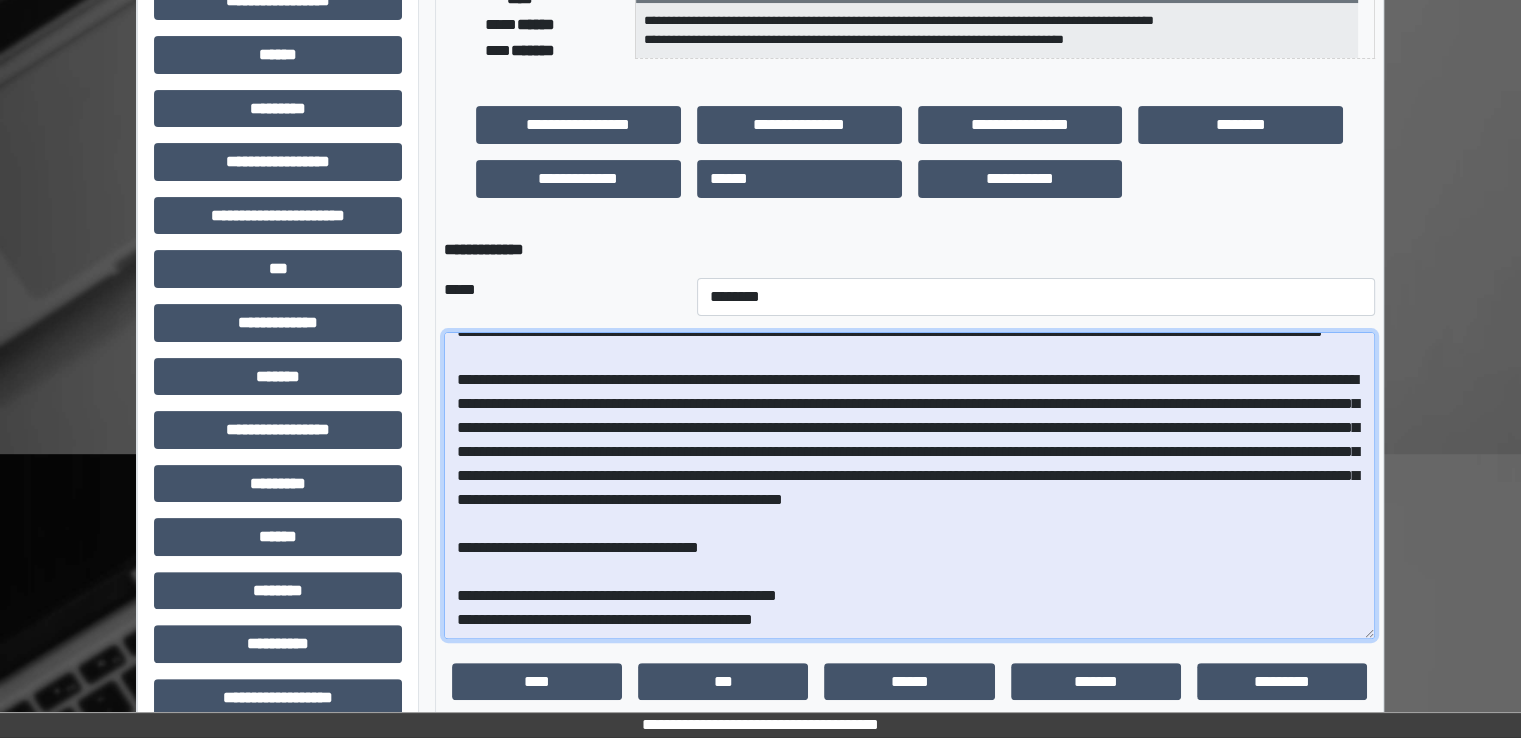 scroll, scrollTop: 306, scrollLeft: 0, axis: vertical 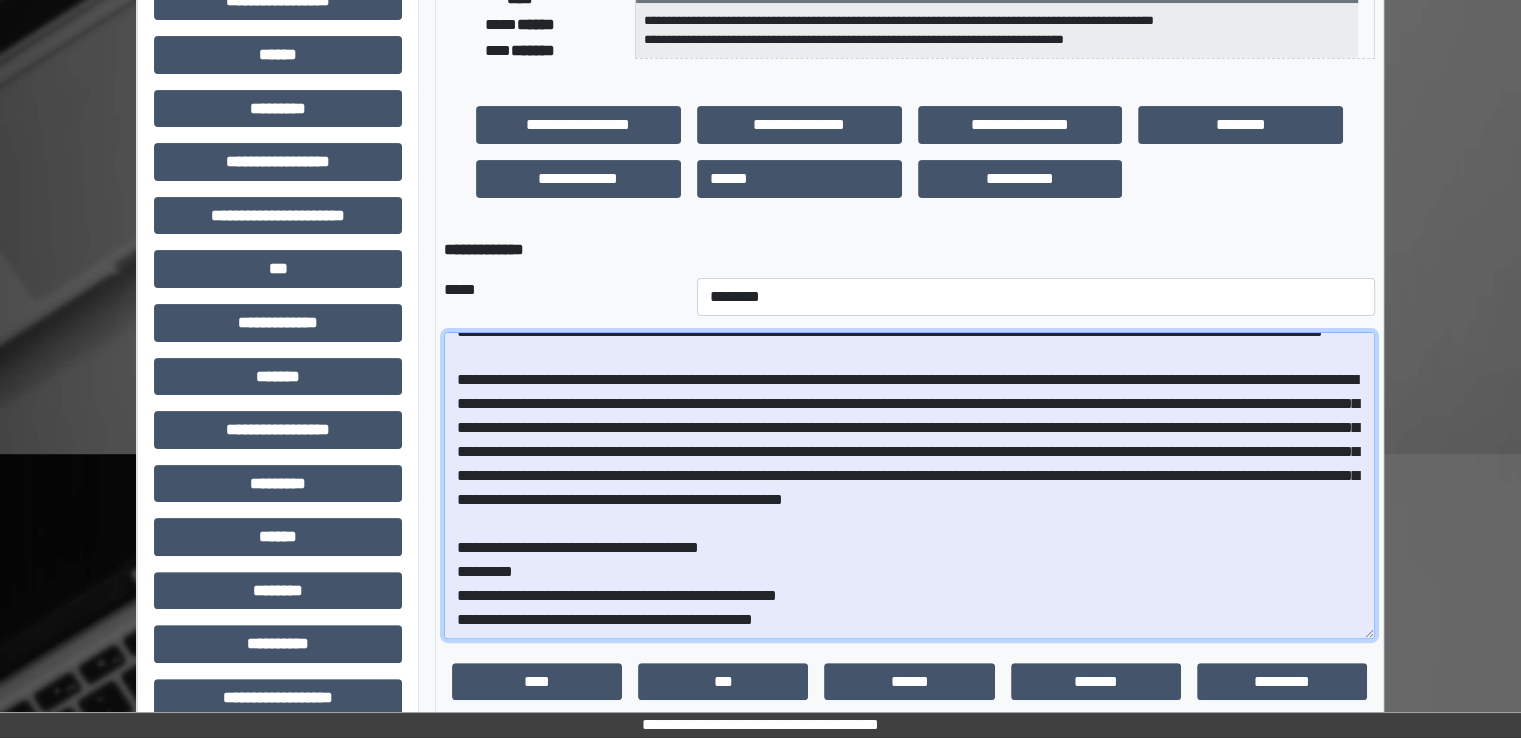 paste on "**********" 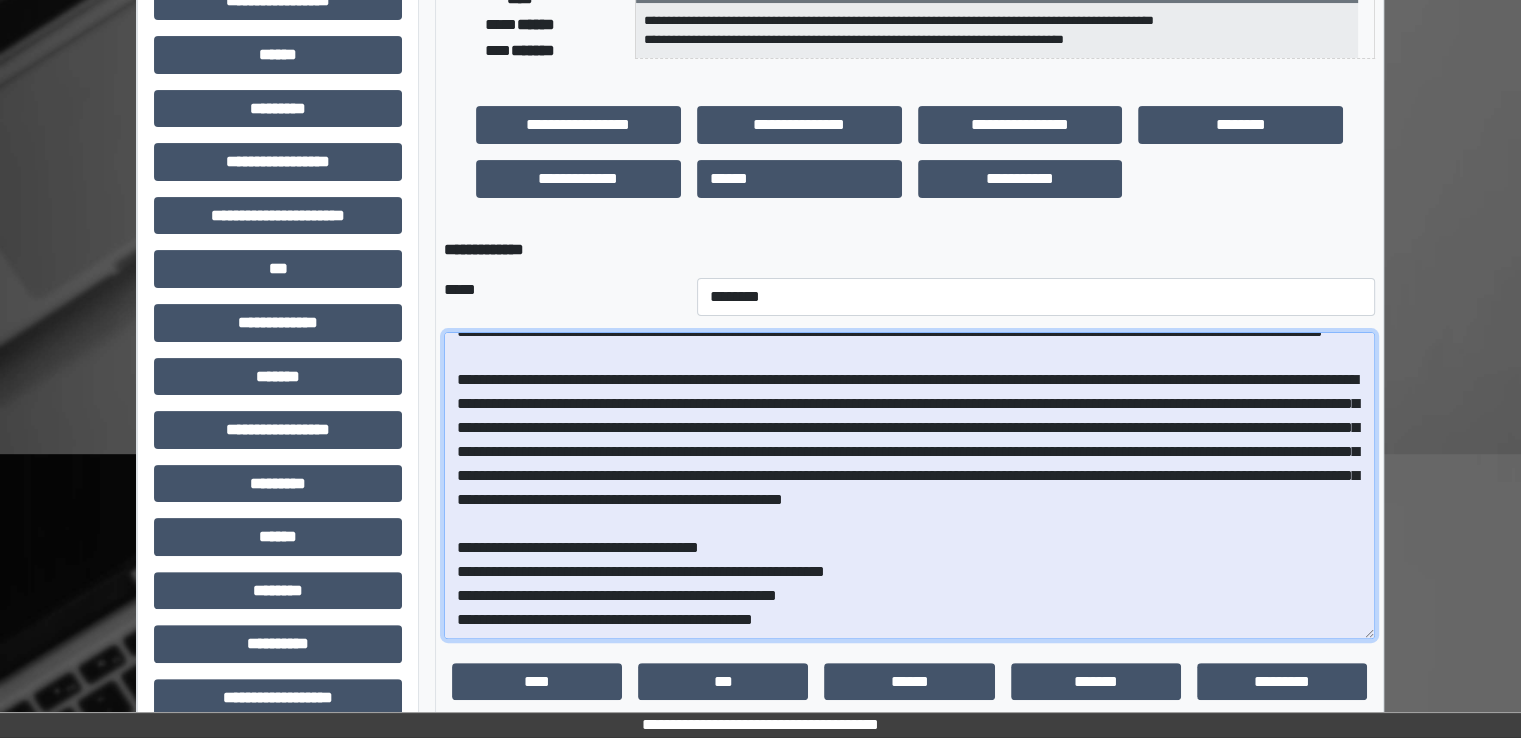 click at bounding box center (909, 485) 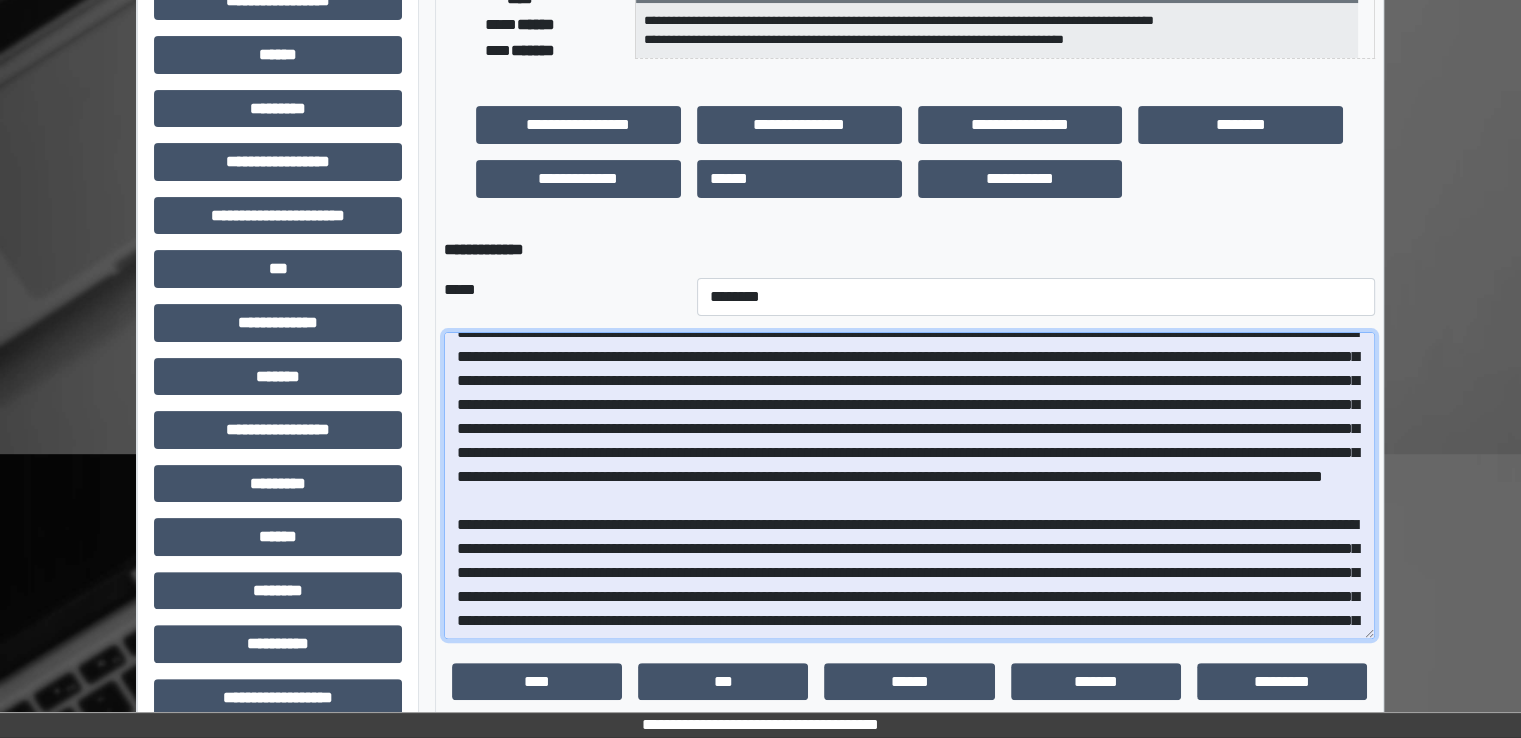 scroll, scrollTop: 0, scrollLeft: 0, axis: both 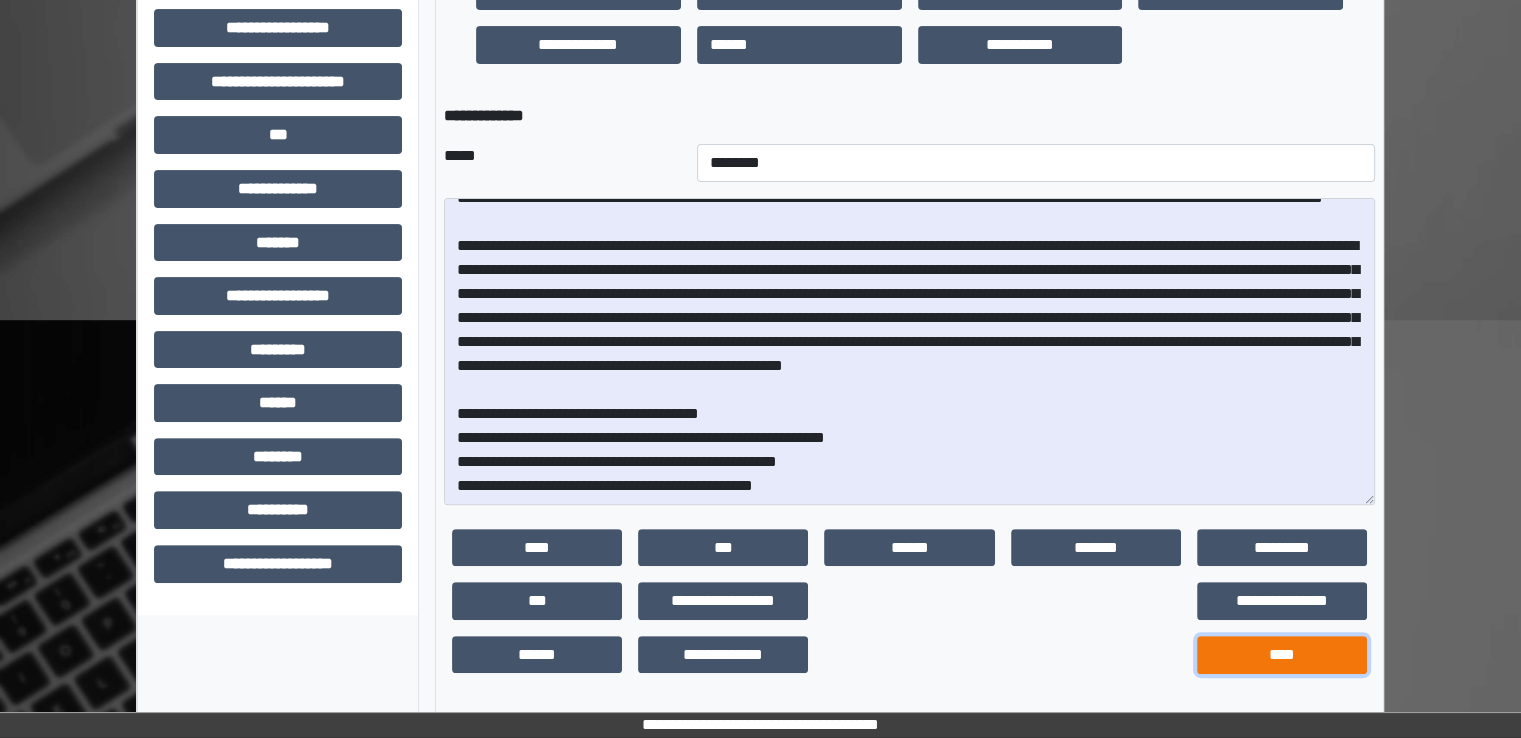 click on "****" at bounding box center [1282, 655] 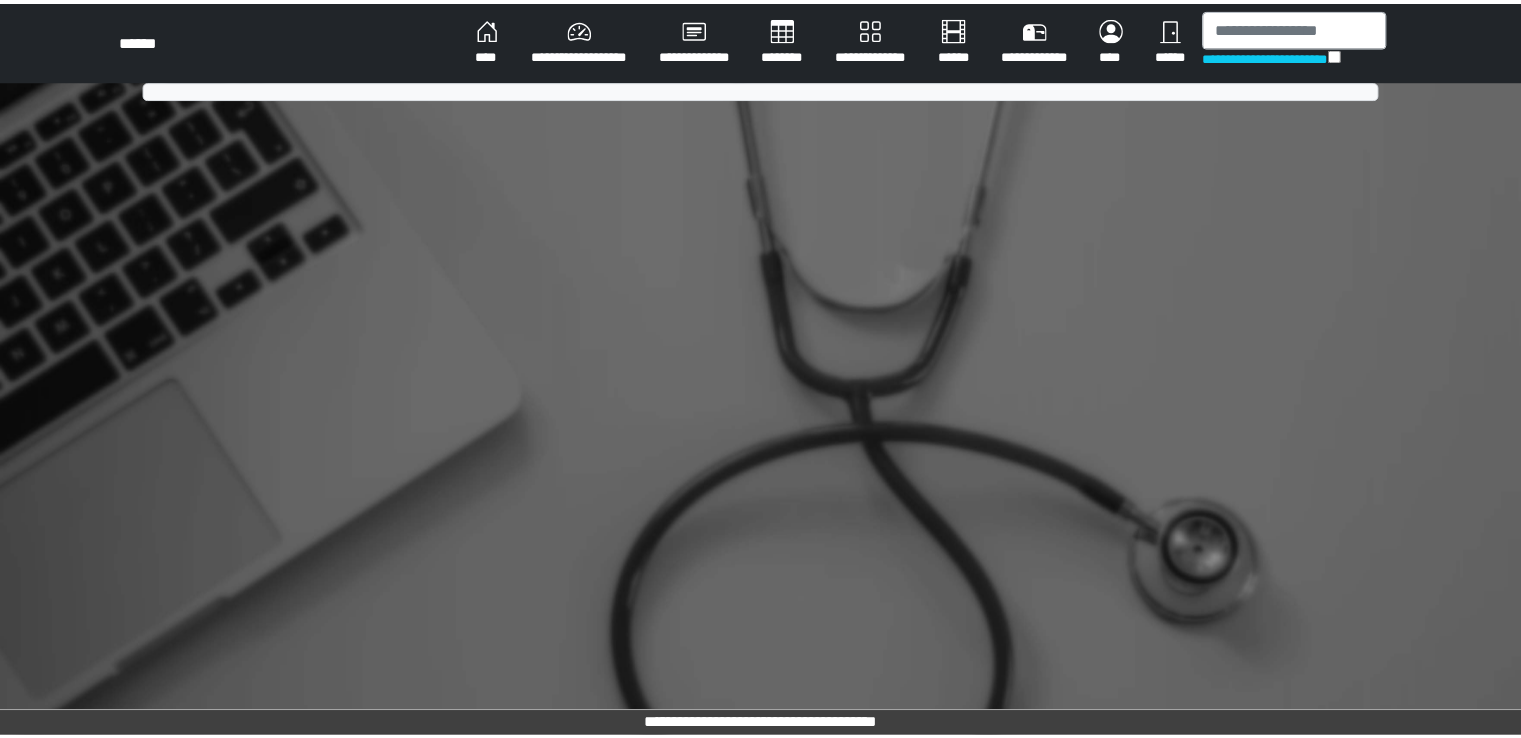 scroll, scrollTop: 0, scrollLeft: 0, axis: both 